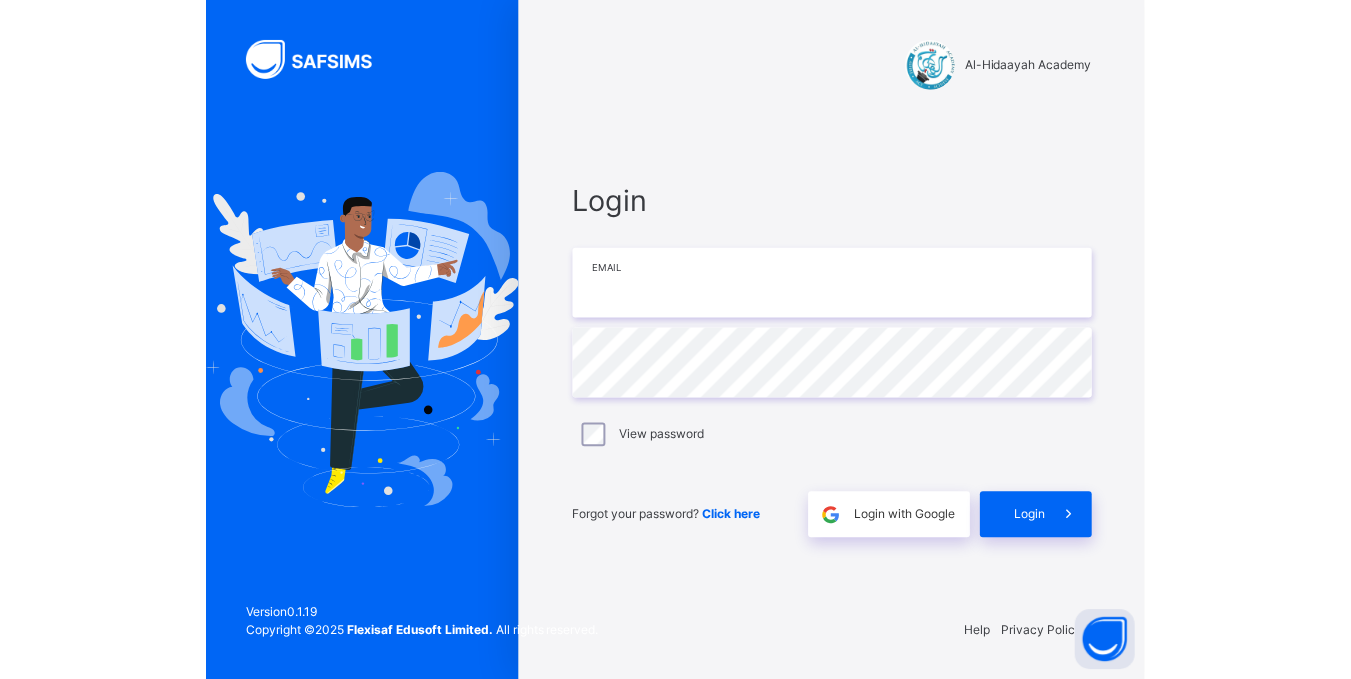scroll, scrollTop: 0, scrollLeft: 0, axis: both 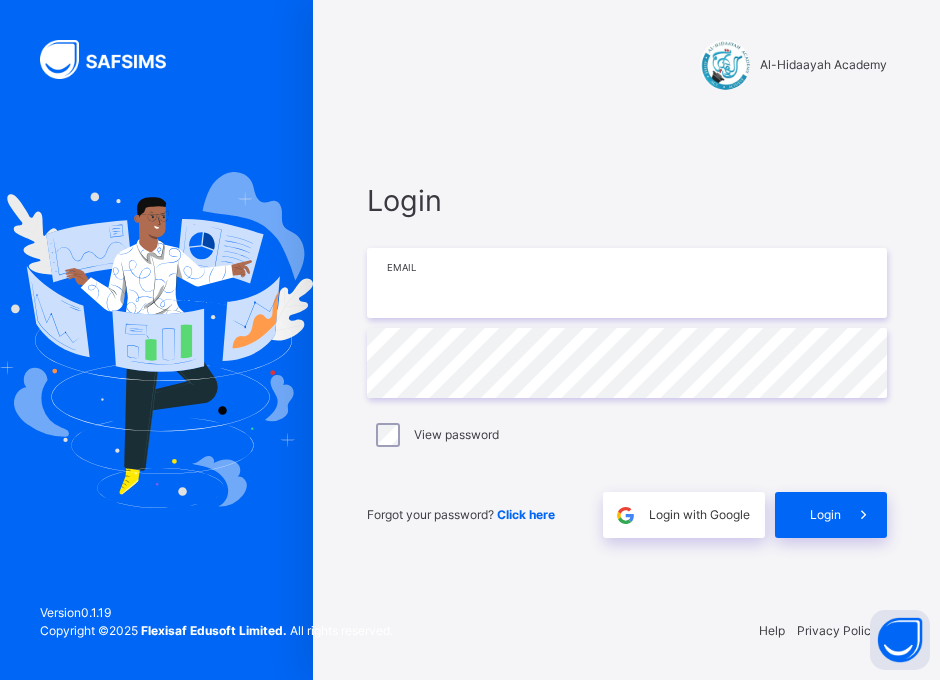 type on "**********" 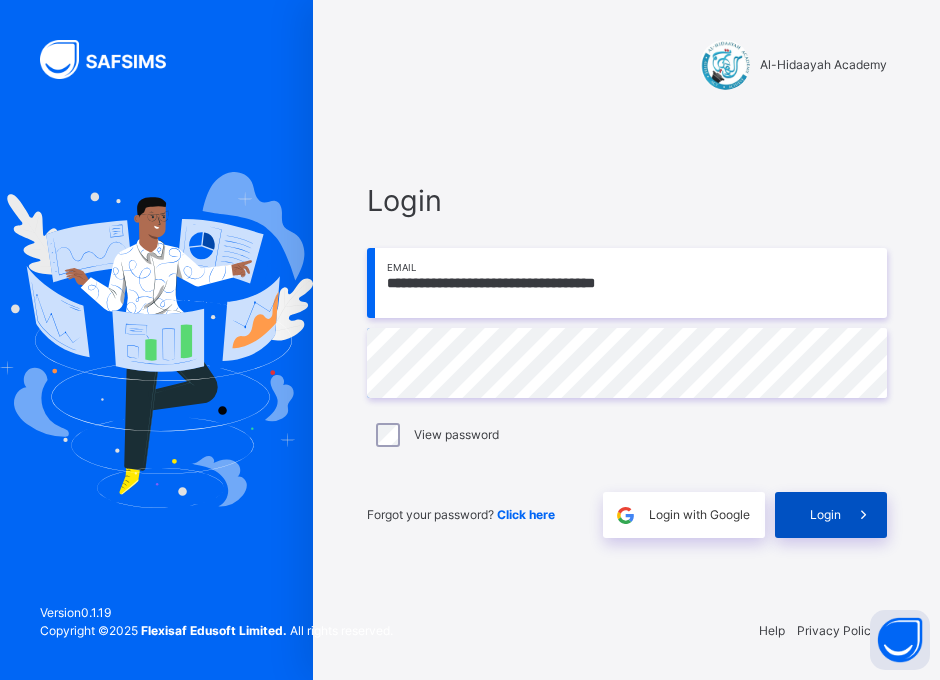 click on "Login" at bounding box center (825, 515) 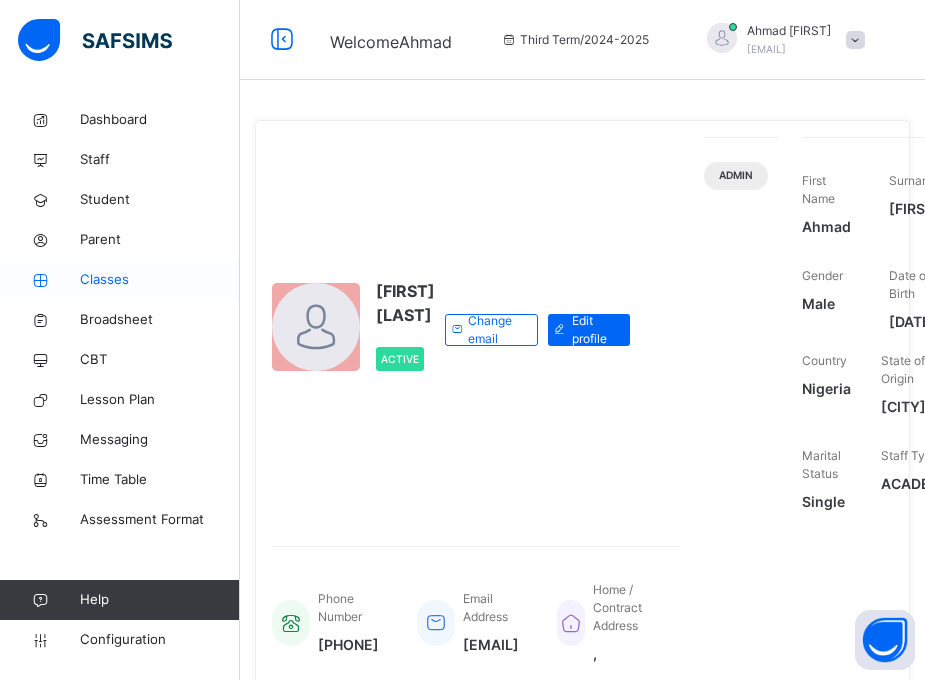 click on "Classes" at bounding box center [160, 280] 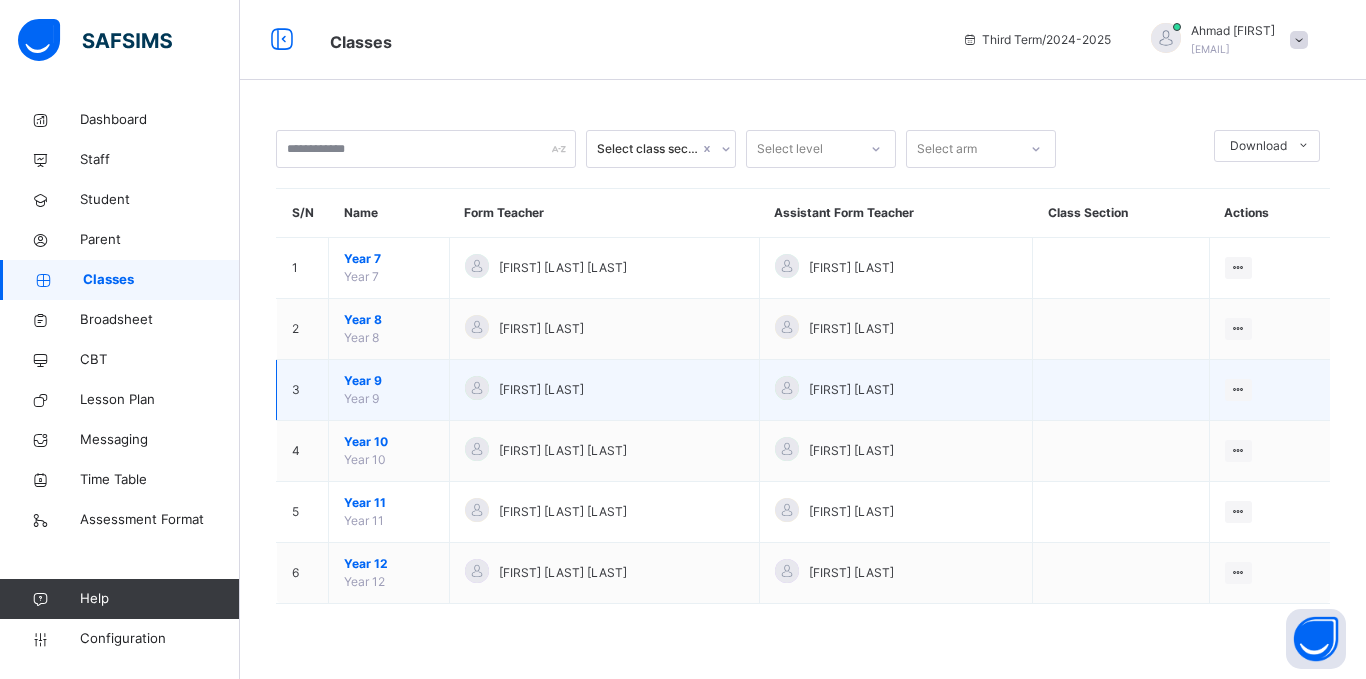click on "Year 9" at bounding box center [389, 381] 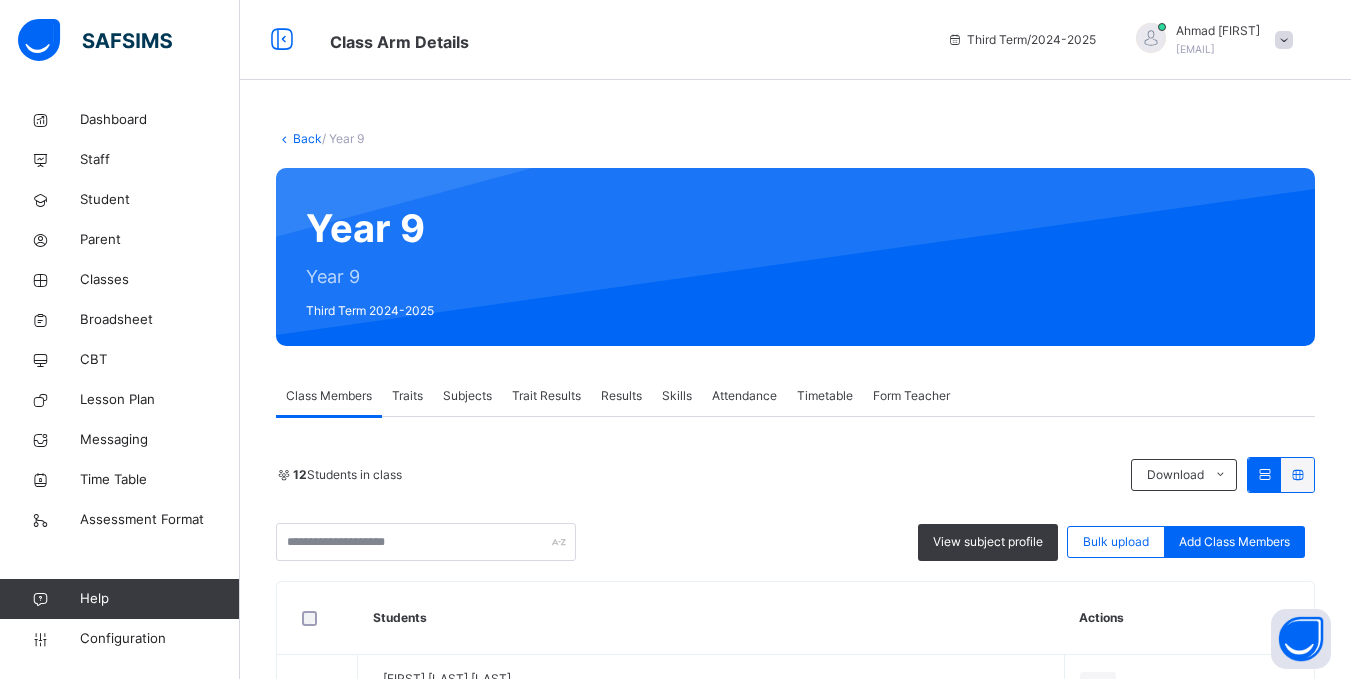 click on "Results" at bounding box center [621, 396] 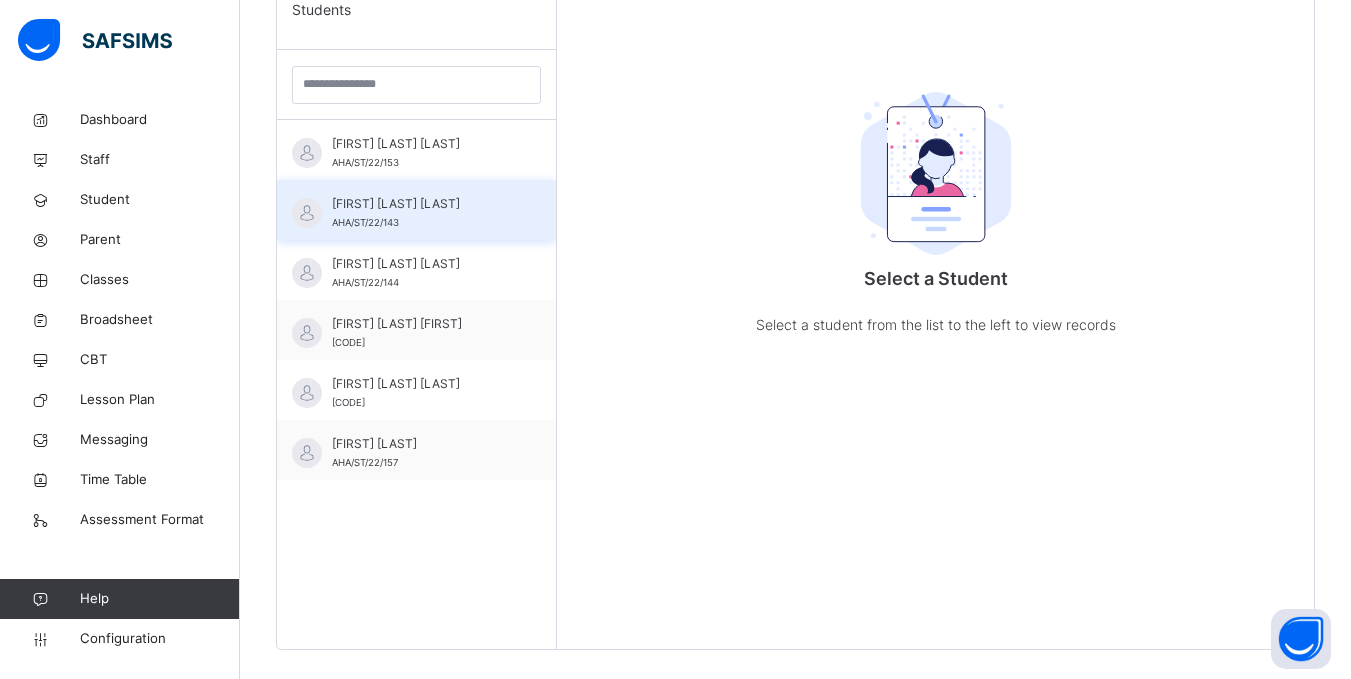 scroll, scrollTop: 551, scrollLeft: 0, axis: vertical 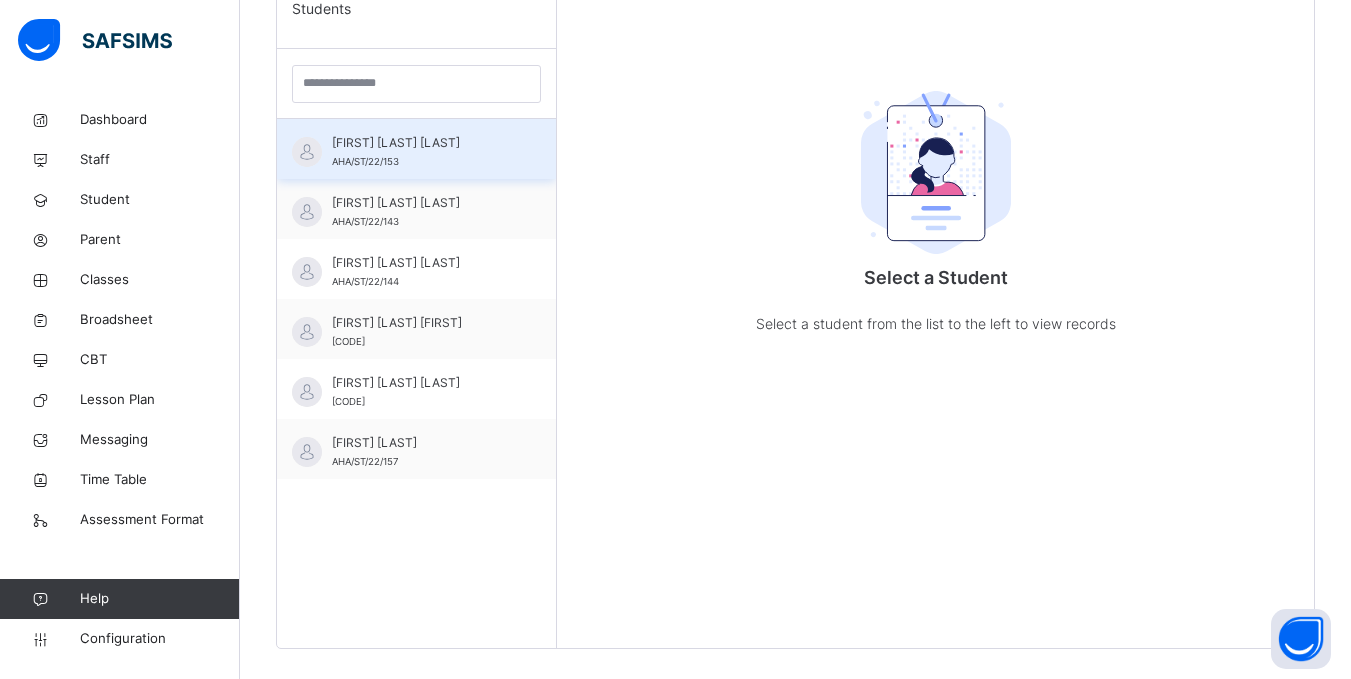 click on "Abduljalil  Aliyu Aboki AHA/ST/22/153" at bounding box center (416, 149) 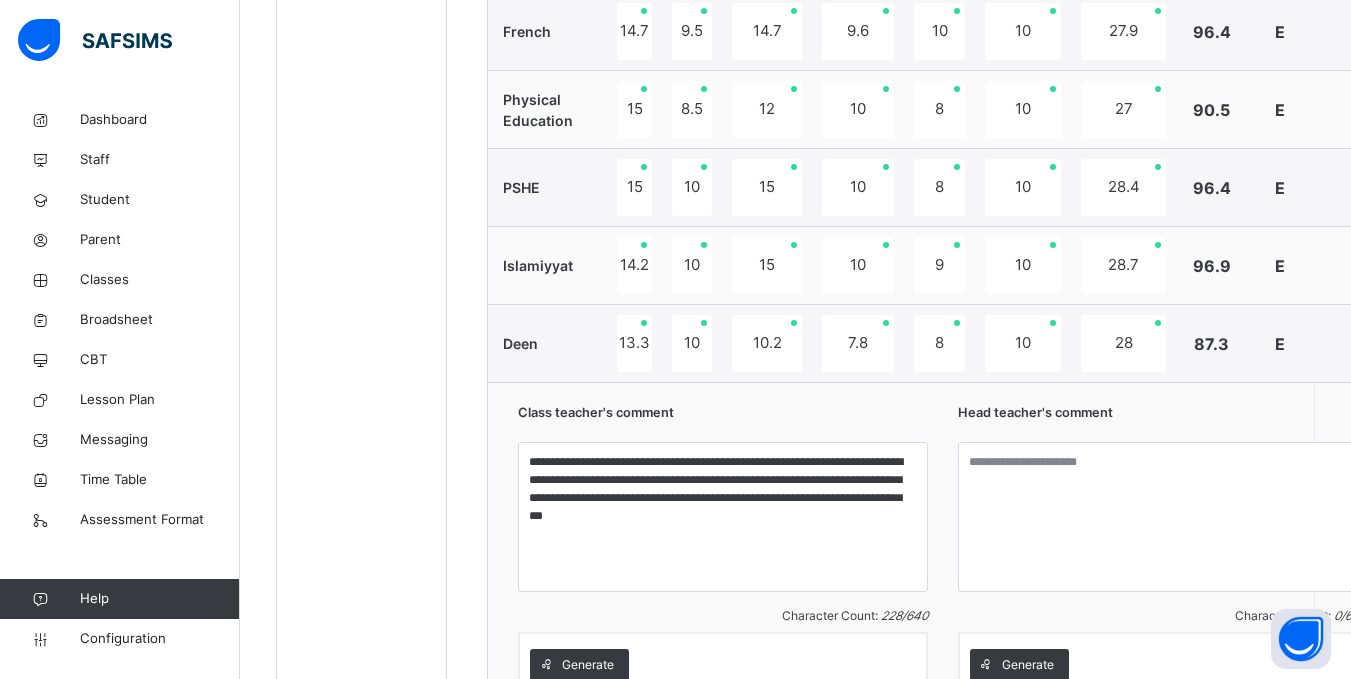 scroll, scrollTop: 1737, scrollLeft: 0, axis: vertical 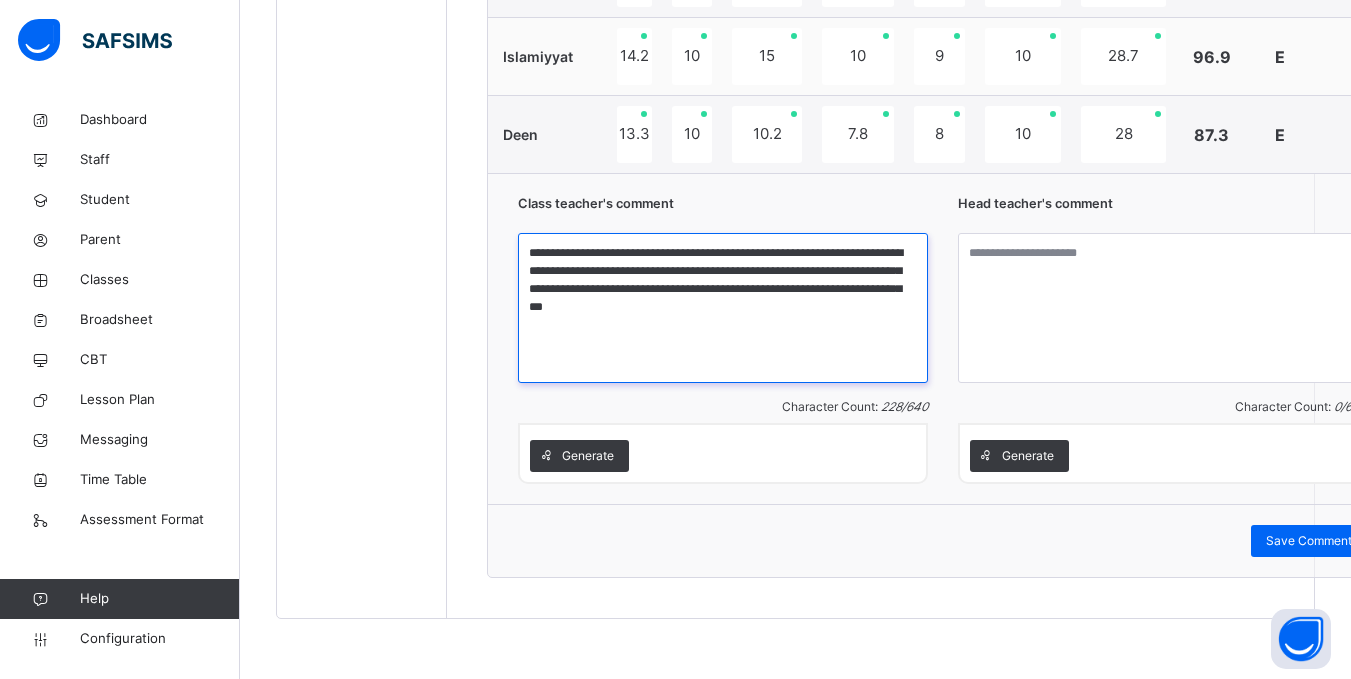 click on "**********" at bounding box center (723, 308) 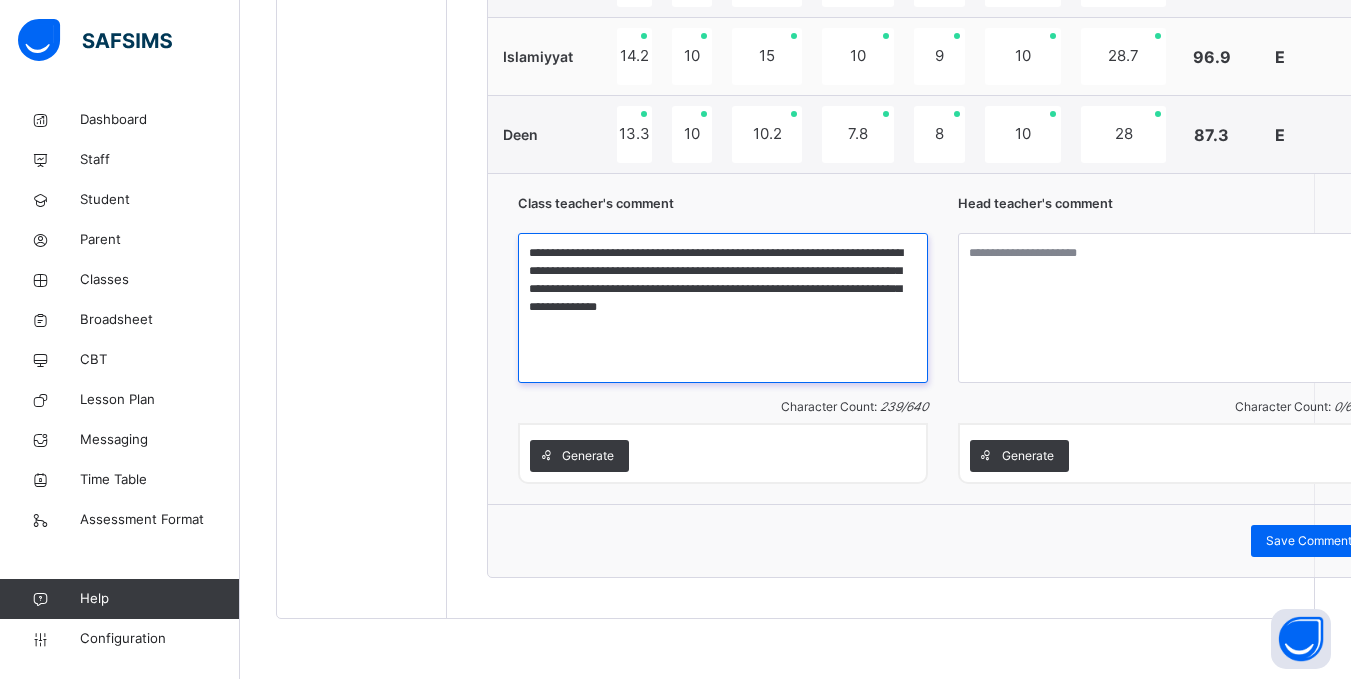 type on "**********" 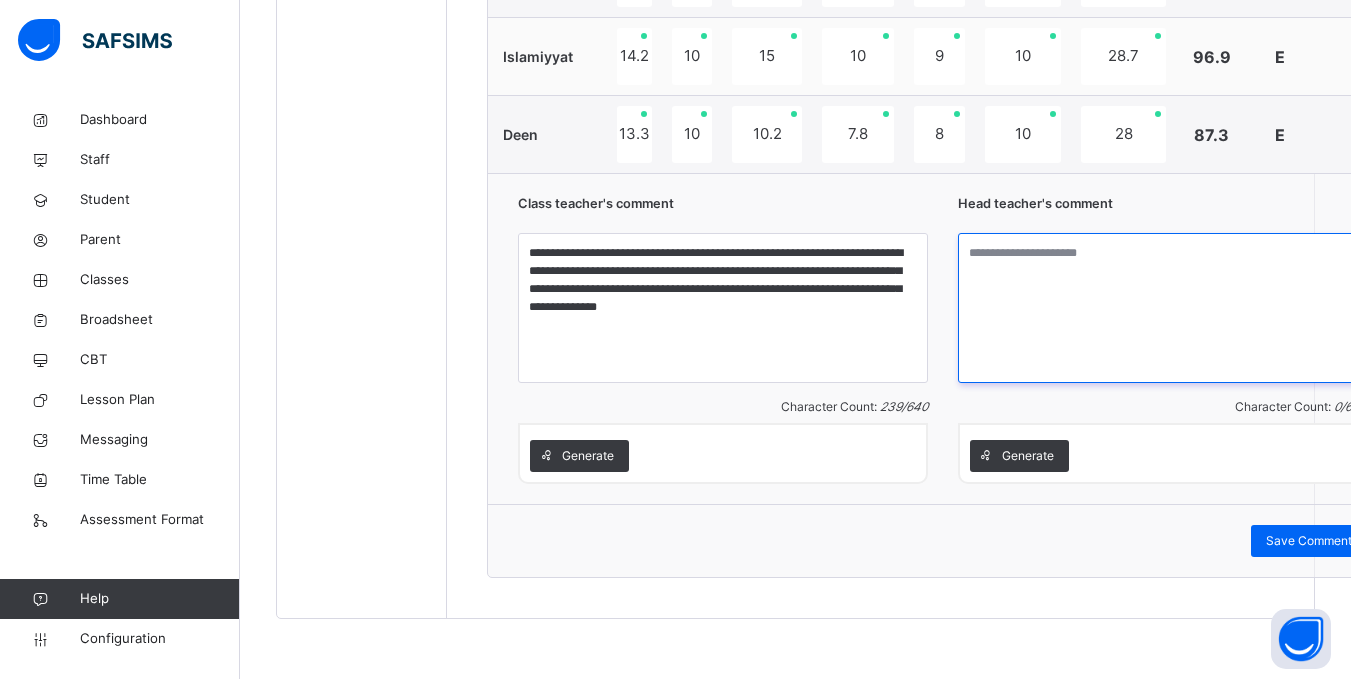 click at bounding box center (1162, 308) 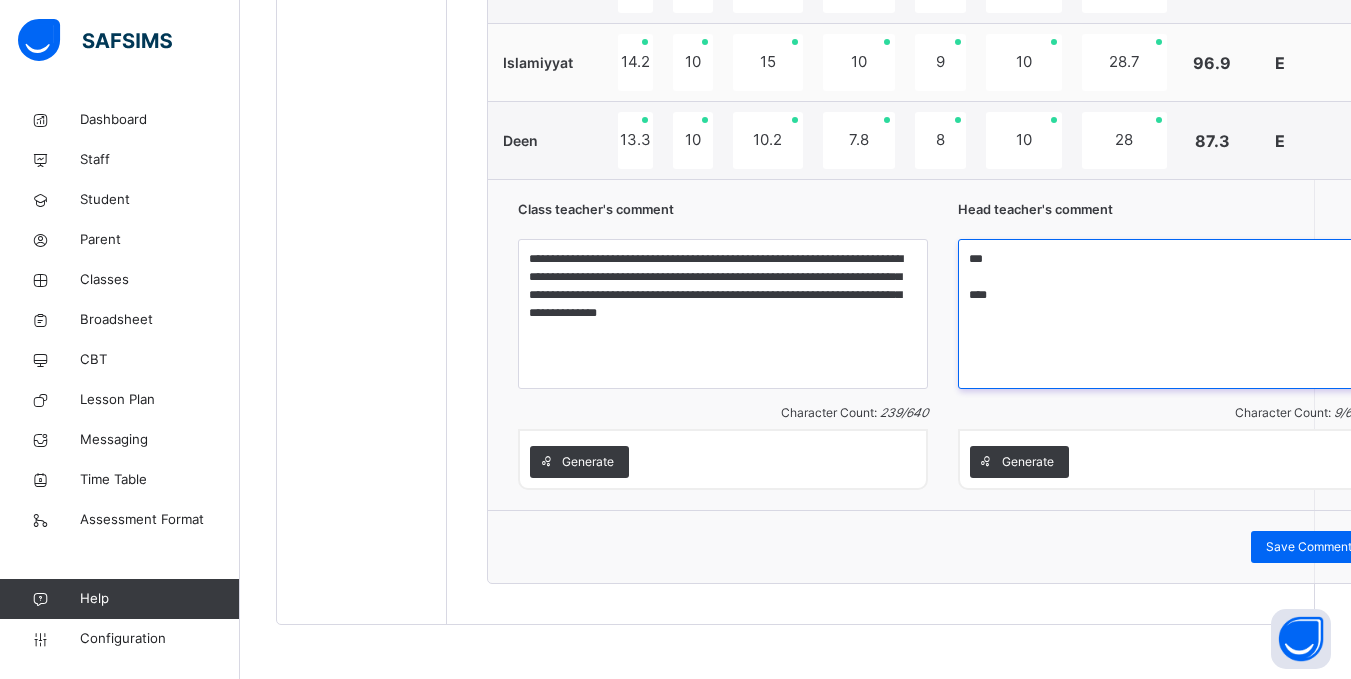 scroll, scrollTop: 1732, scrollLeft: 0, axis: vertical 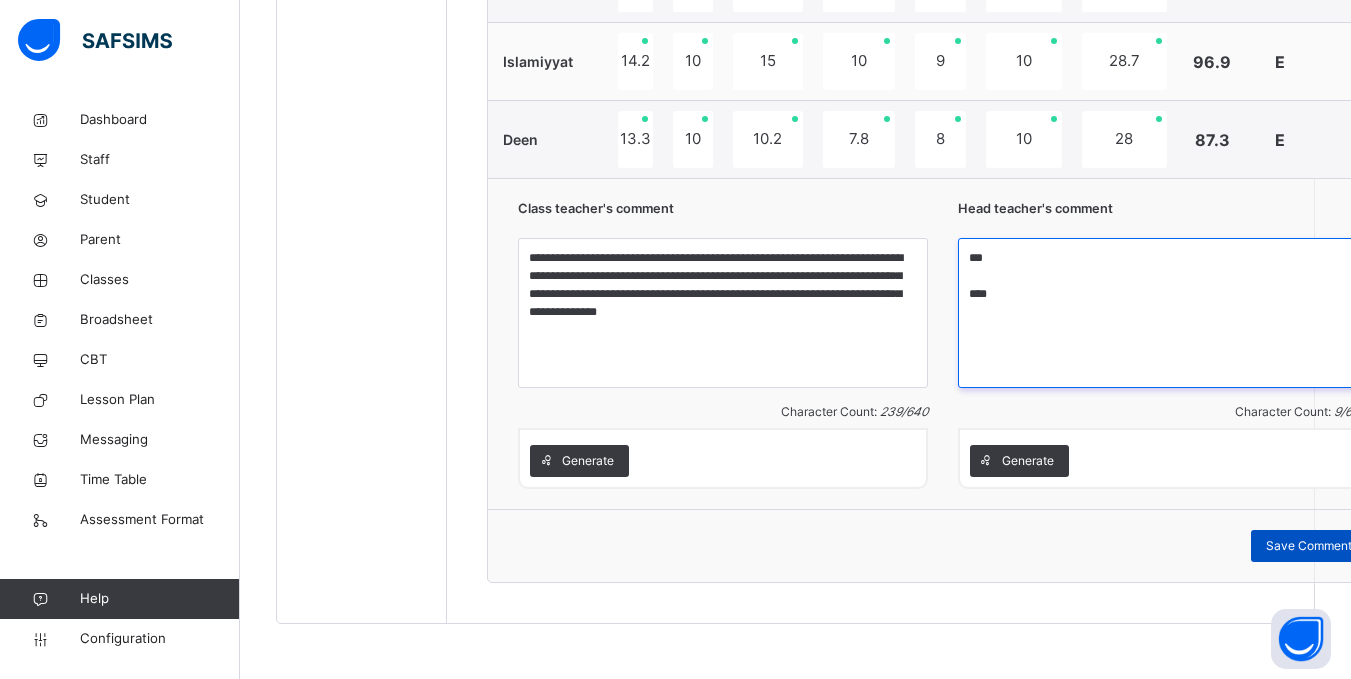 type on "***
****" 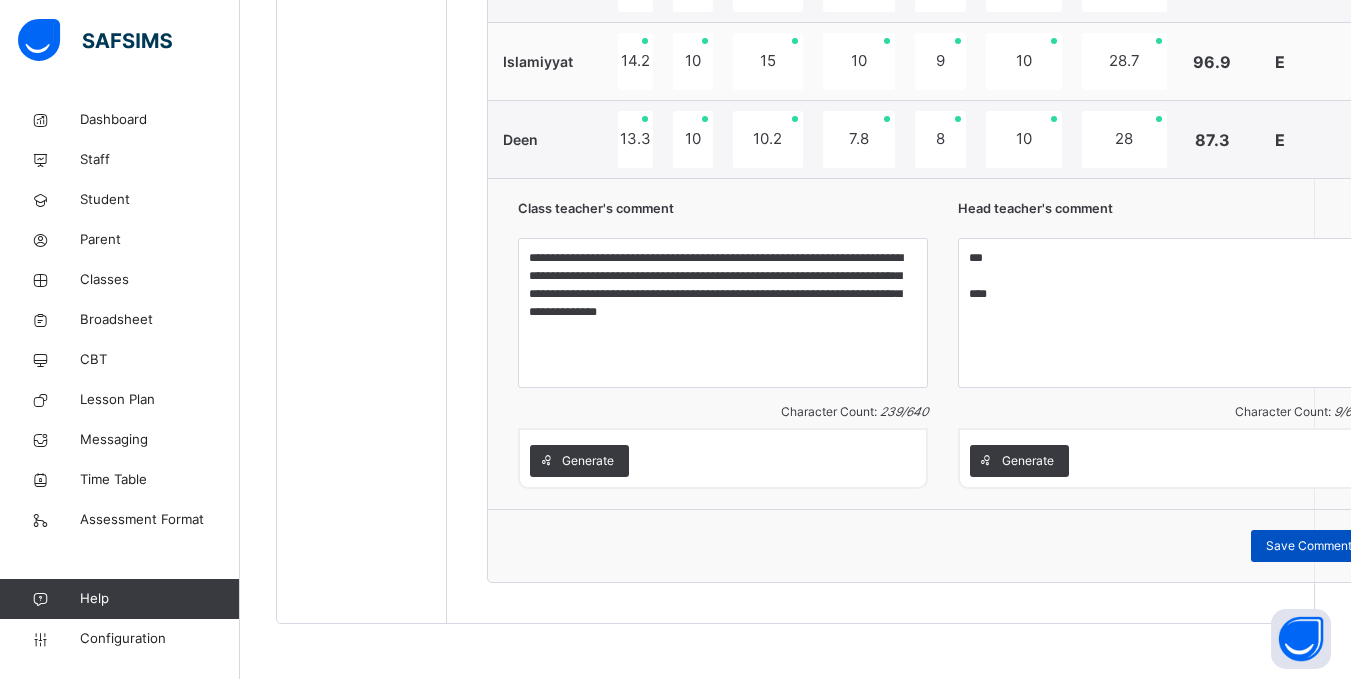 click on "Save Comment" at bounding box center [1309, 546] 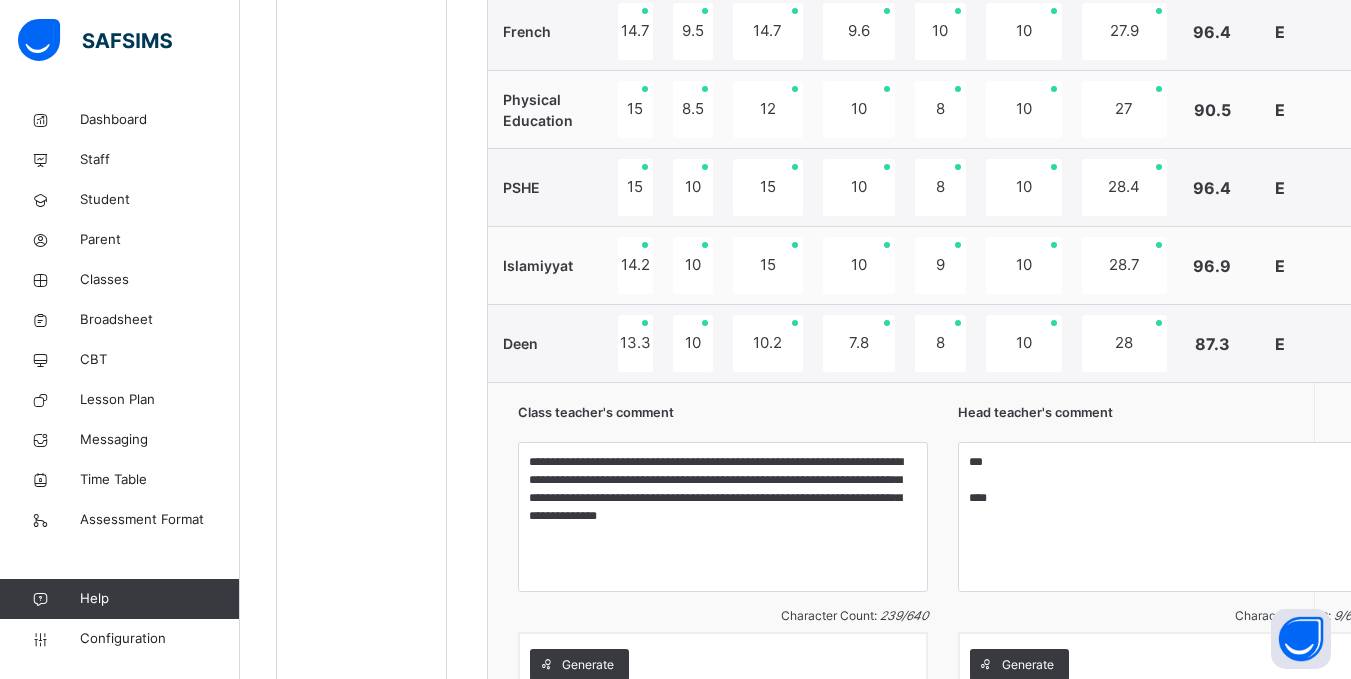 click on "Log me out" at bounding box center [890, -1564] 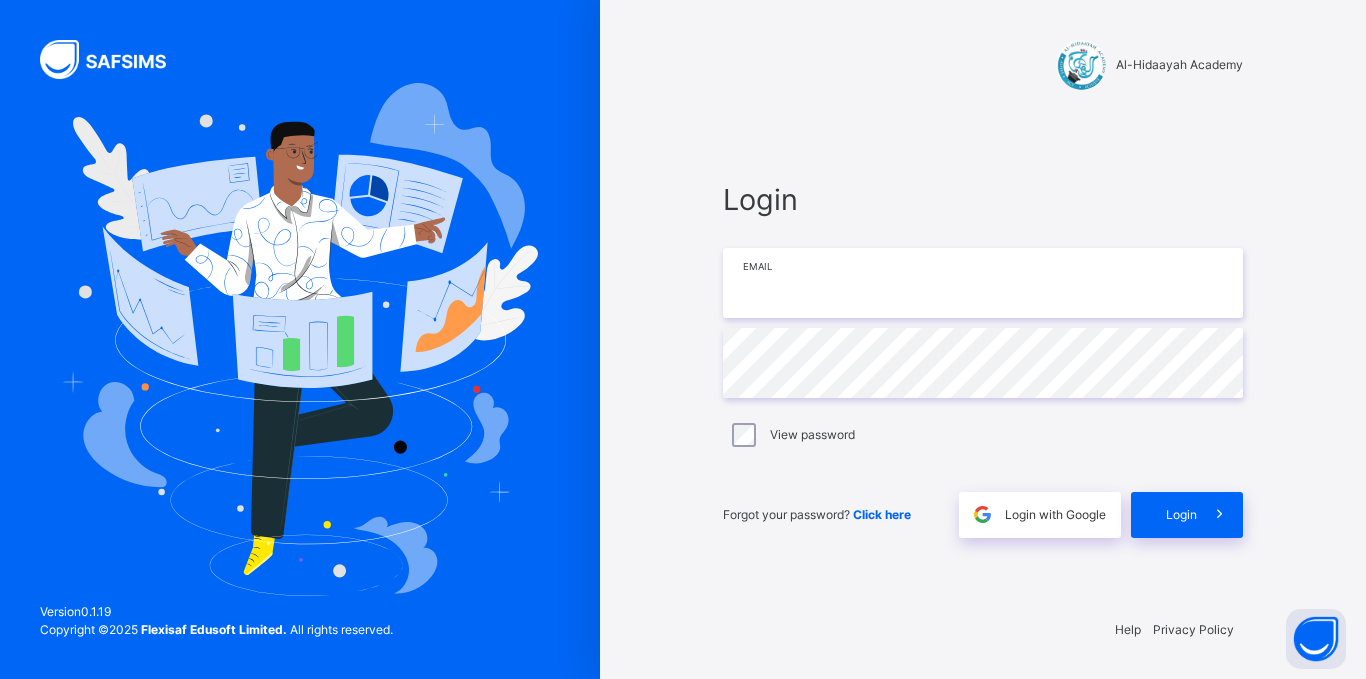 click at bounding box center [983, 283] 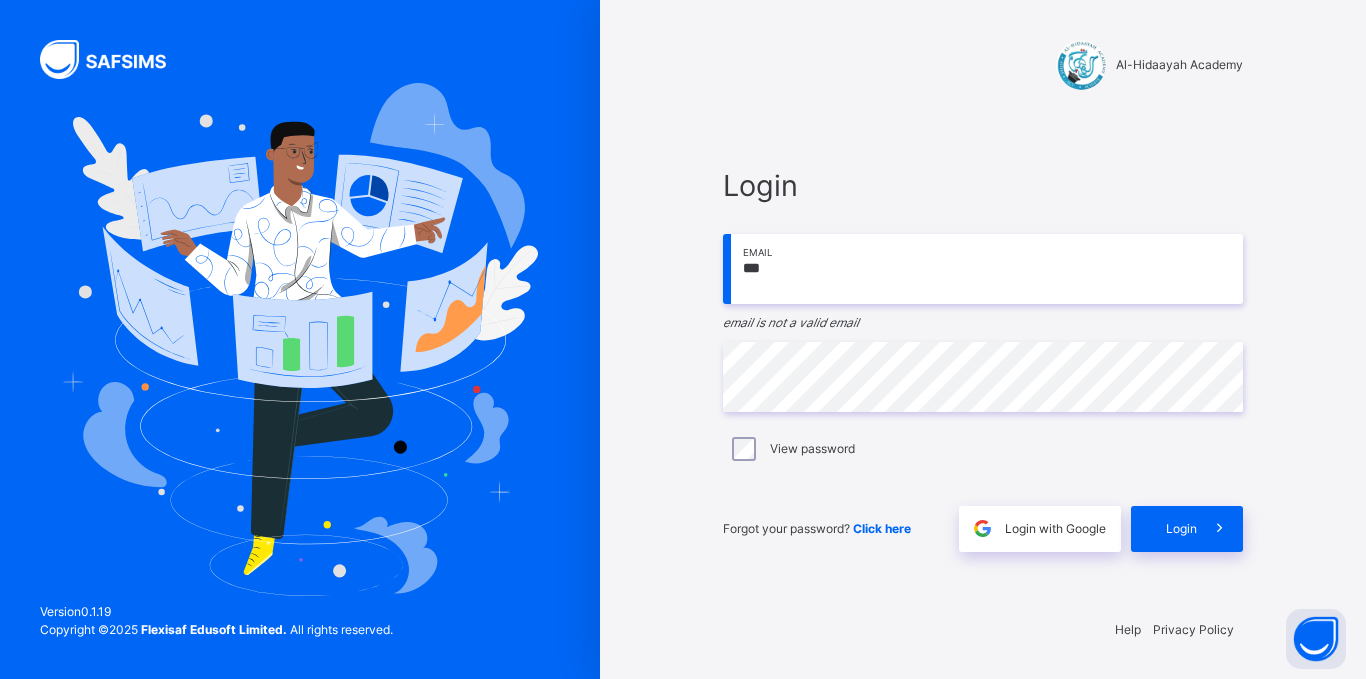 type on "**********" 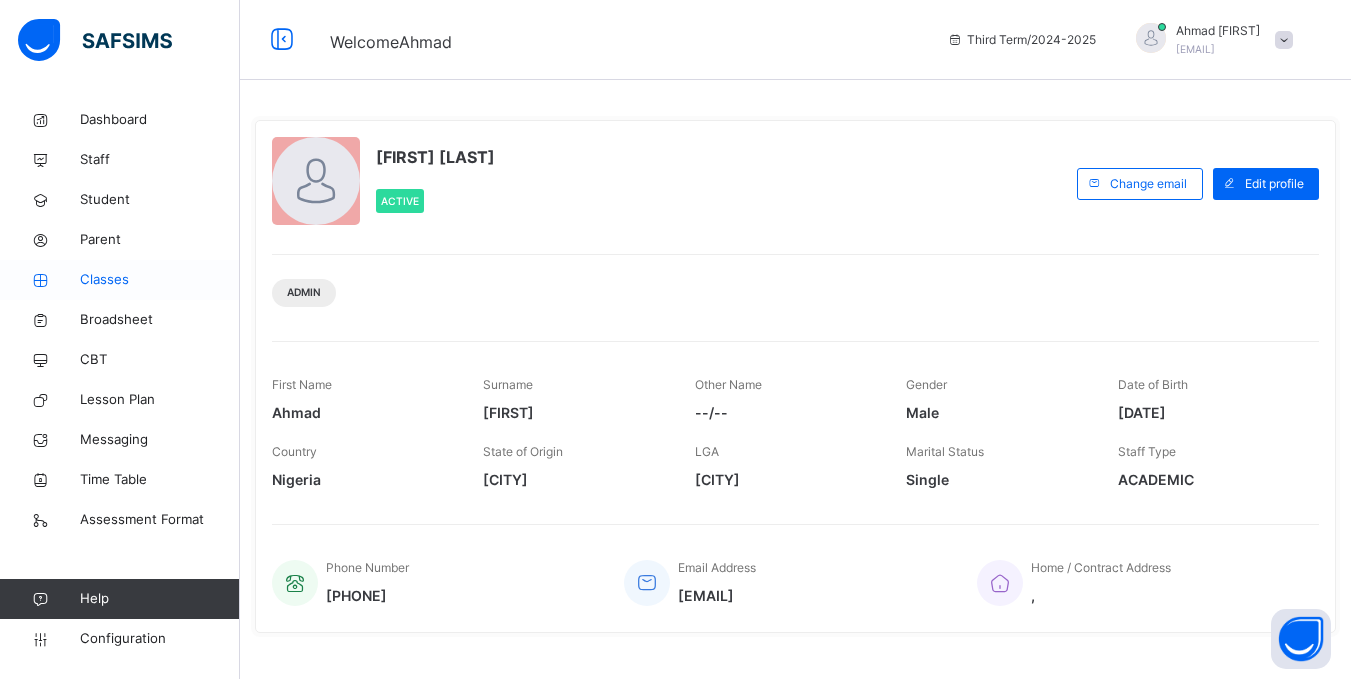 click on "Classes" at bounding box center [160, 280] 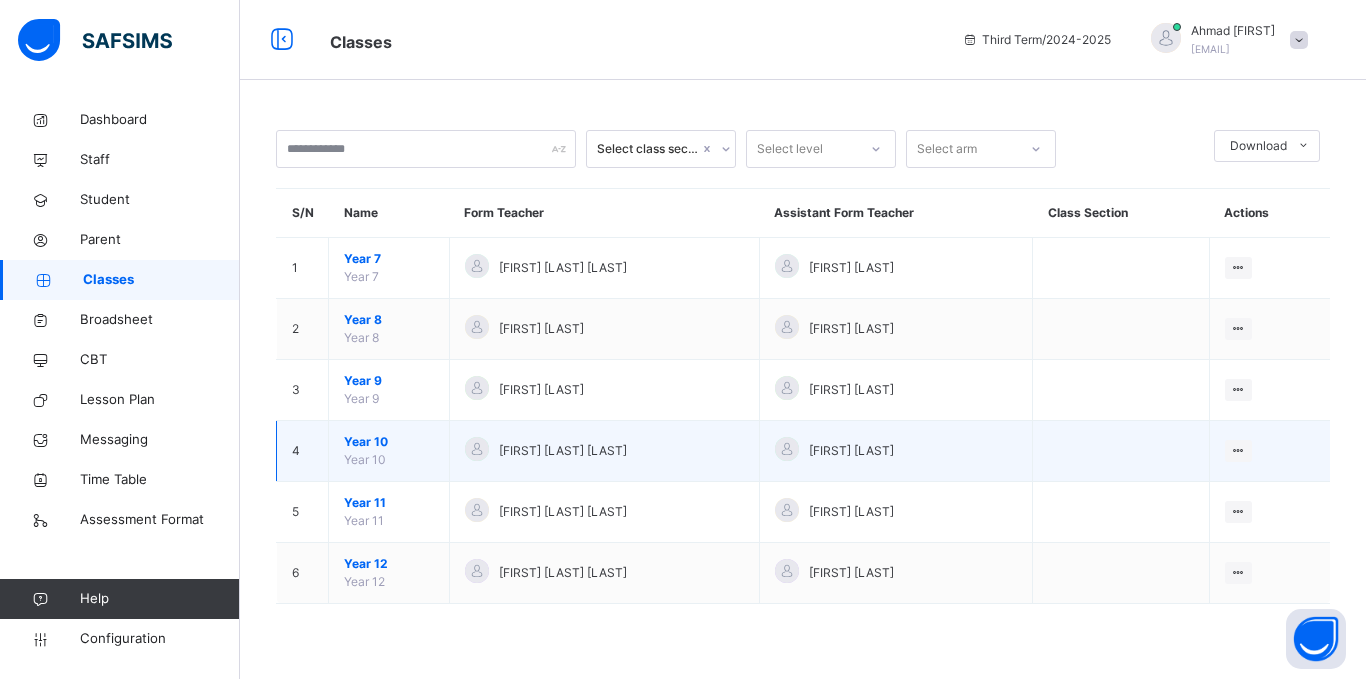 click on "Year 10     Year 10" at bounding box center [389, 451] 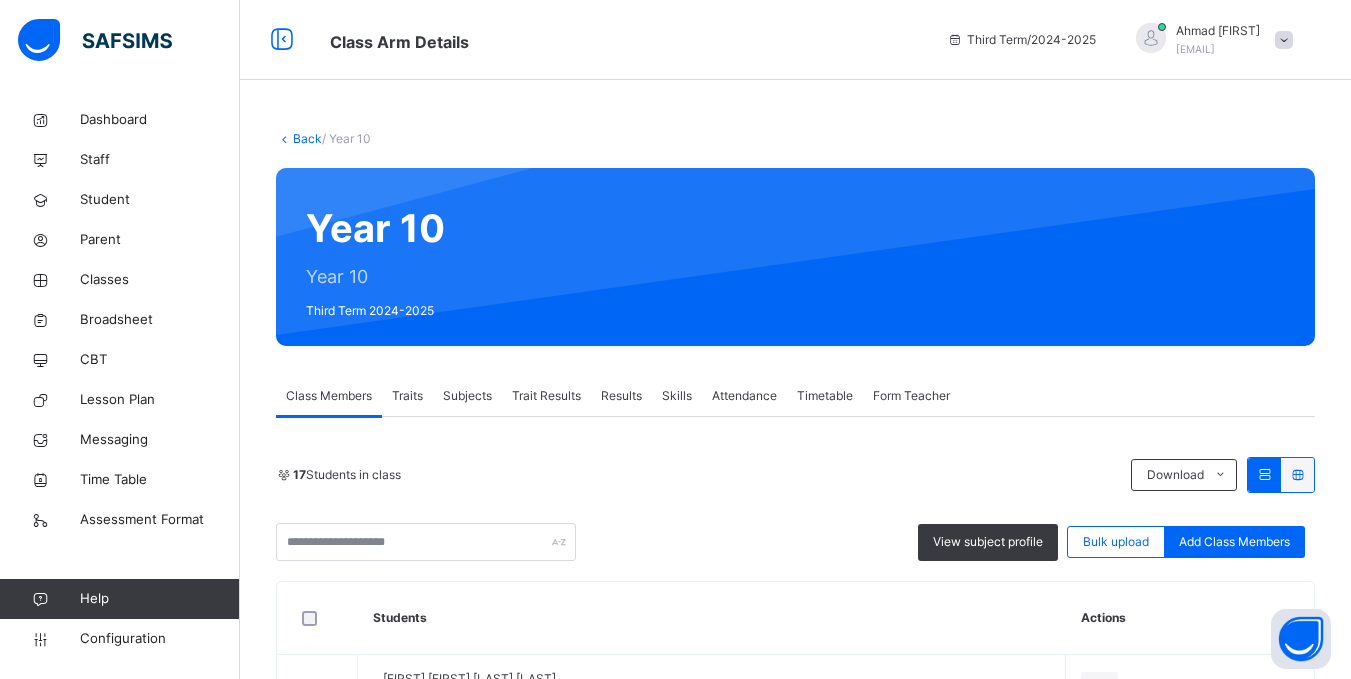 click on "Results" at bounding box center (621, 396) 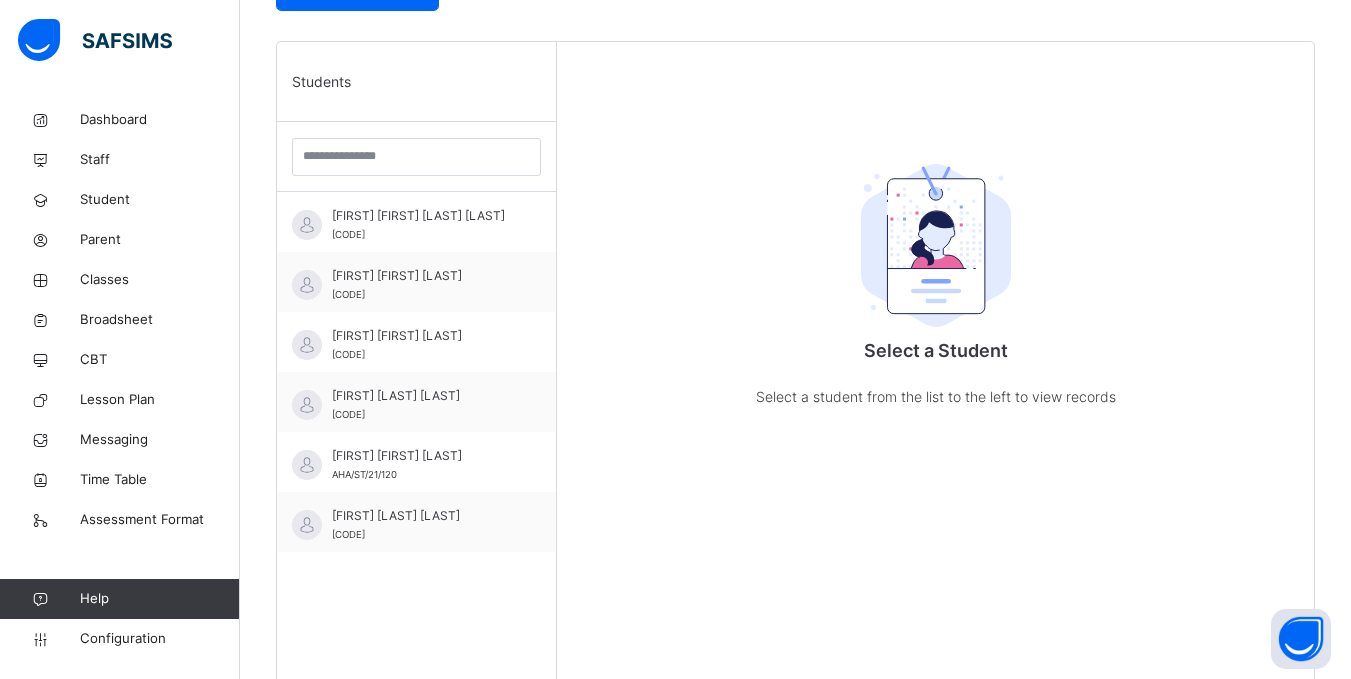 scroll, scrollTop: 487, scrollLeft: 0, axis: vertical 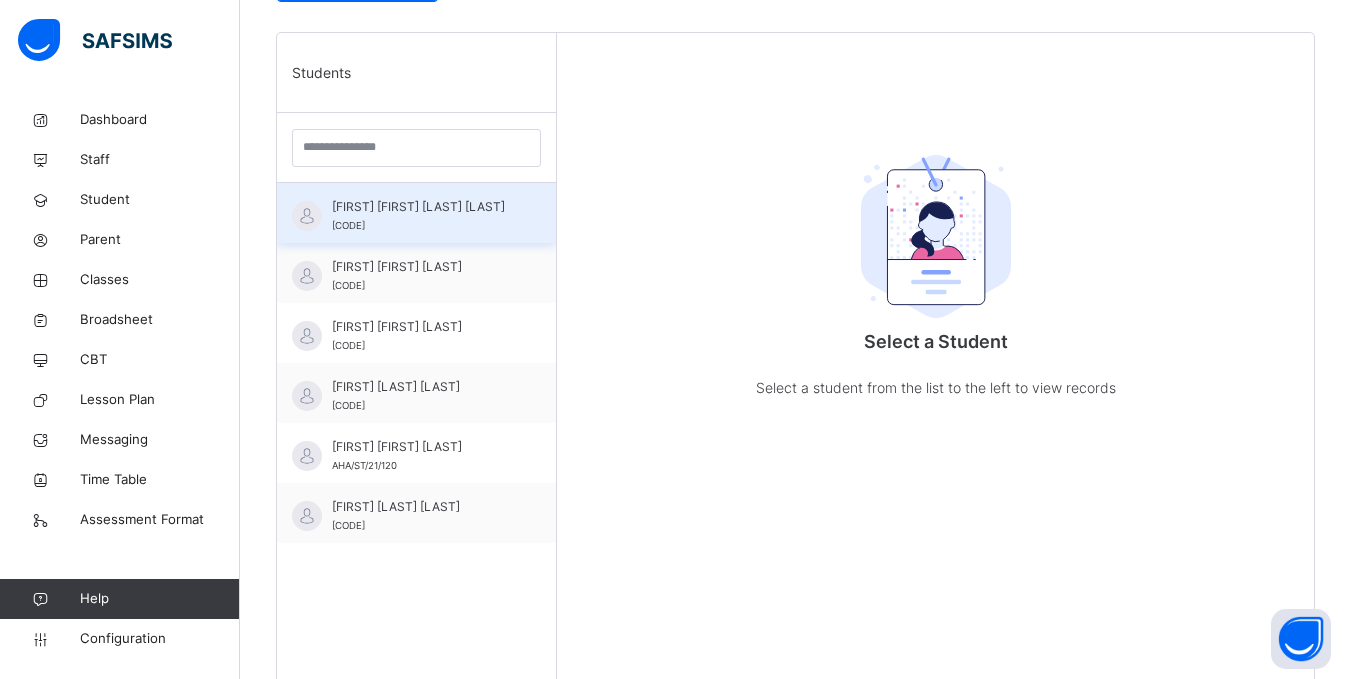 click on "A'ishah Humaira  Haidar Hassan" at bounding box center (421, 207) 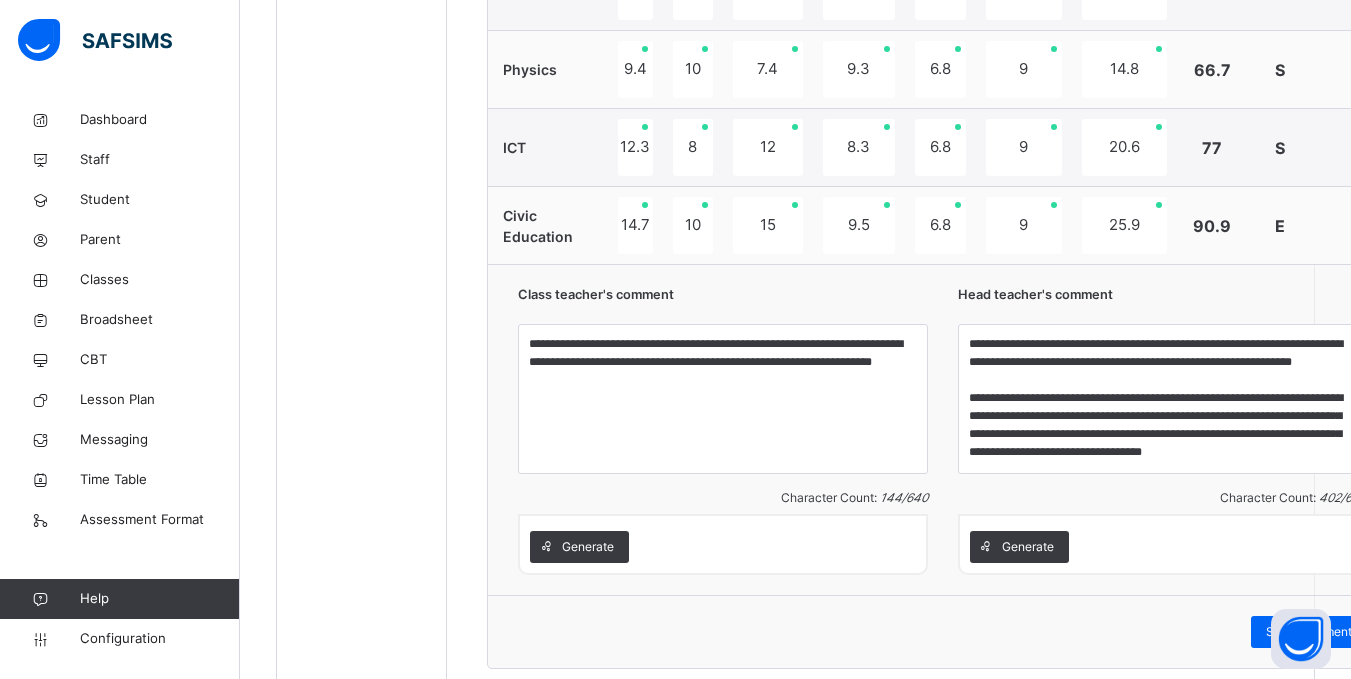 scroll, scrollTop: 1503, scrollLeft: 0, axis: vertical 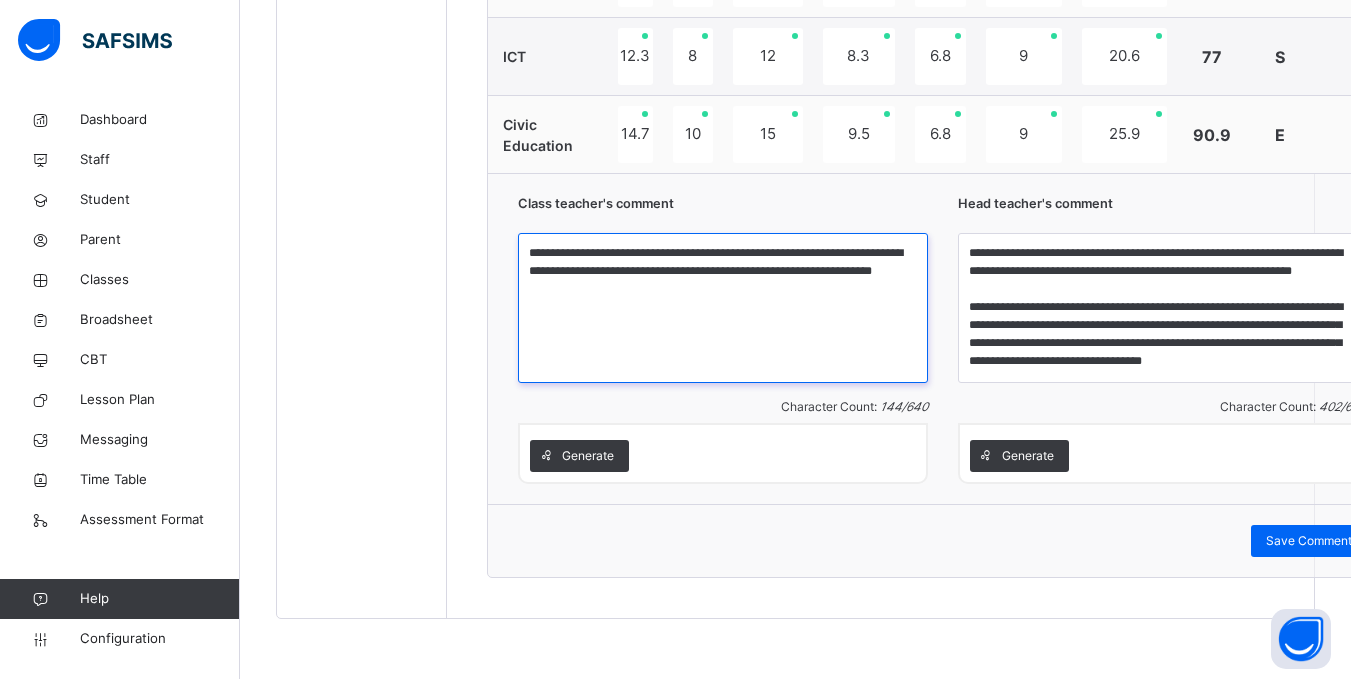 click on "**********" at bounding box center [723, 308] 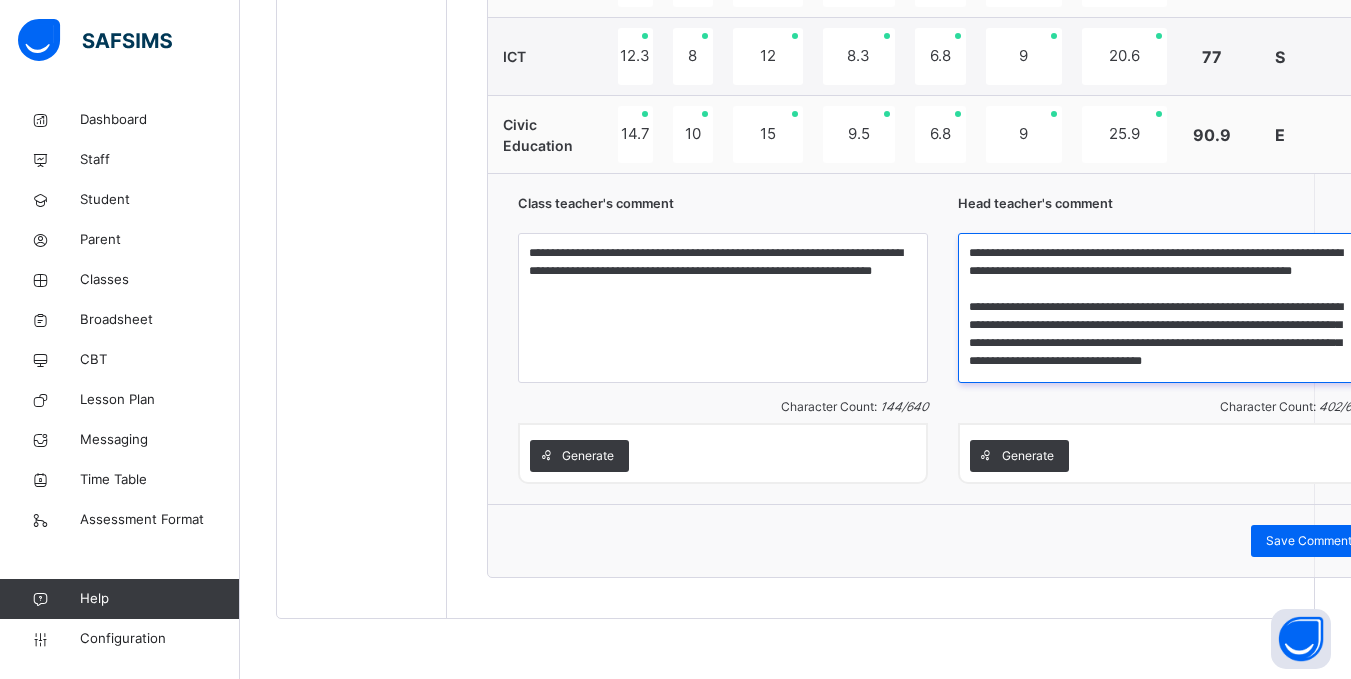 click on "**********" at bounding box center [1163, 308] 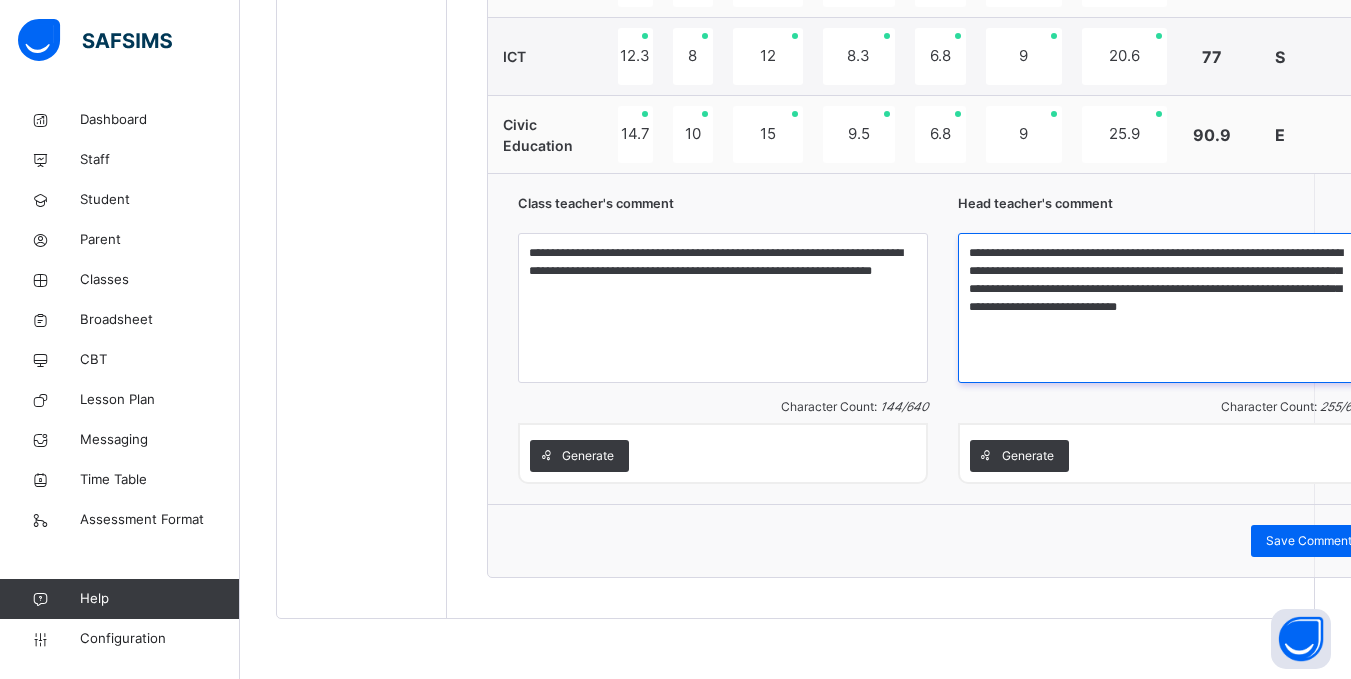 type on "**********" 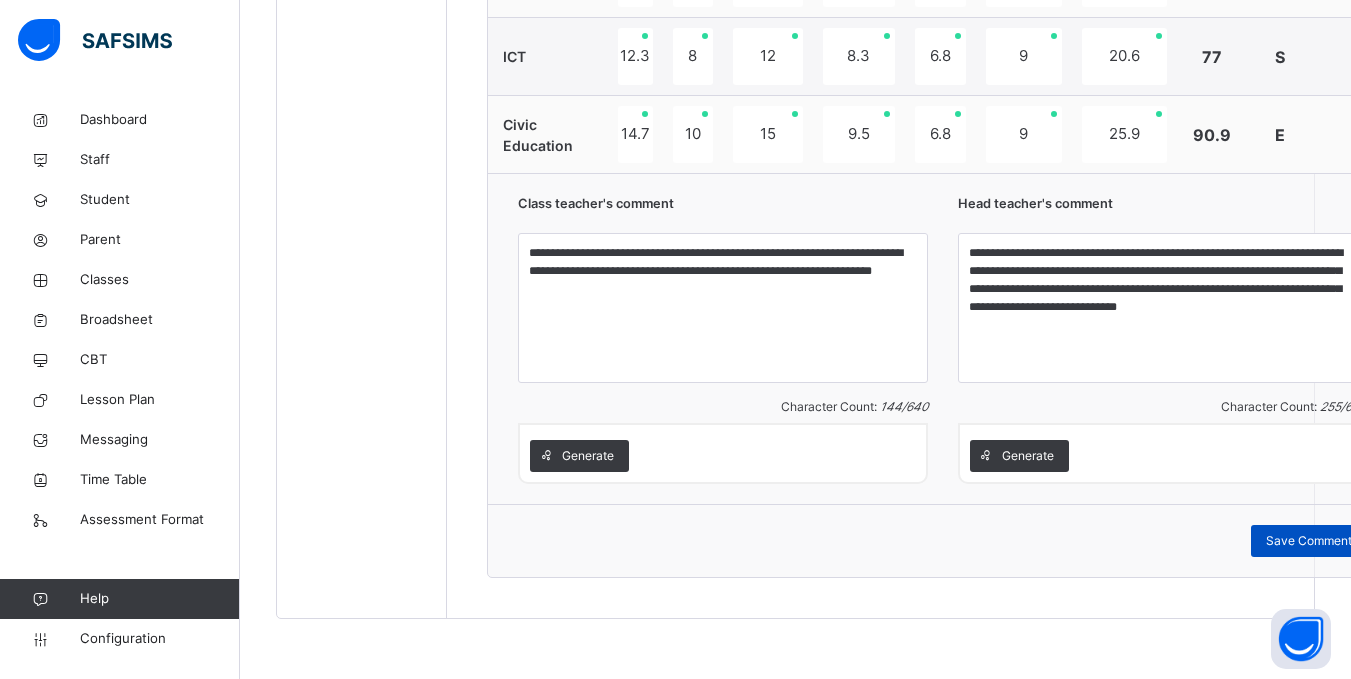click on "Save Comment" at bounding box center (1309, 541) 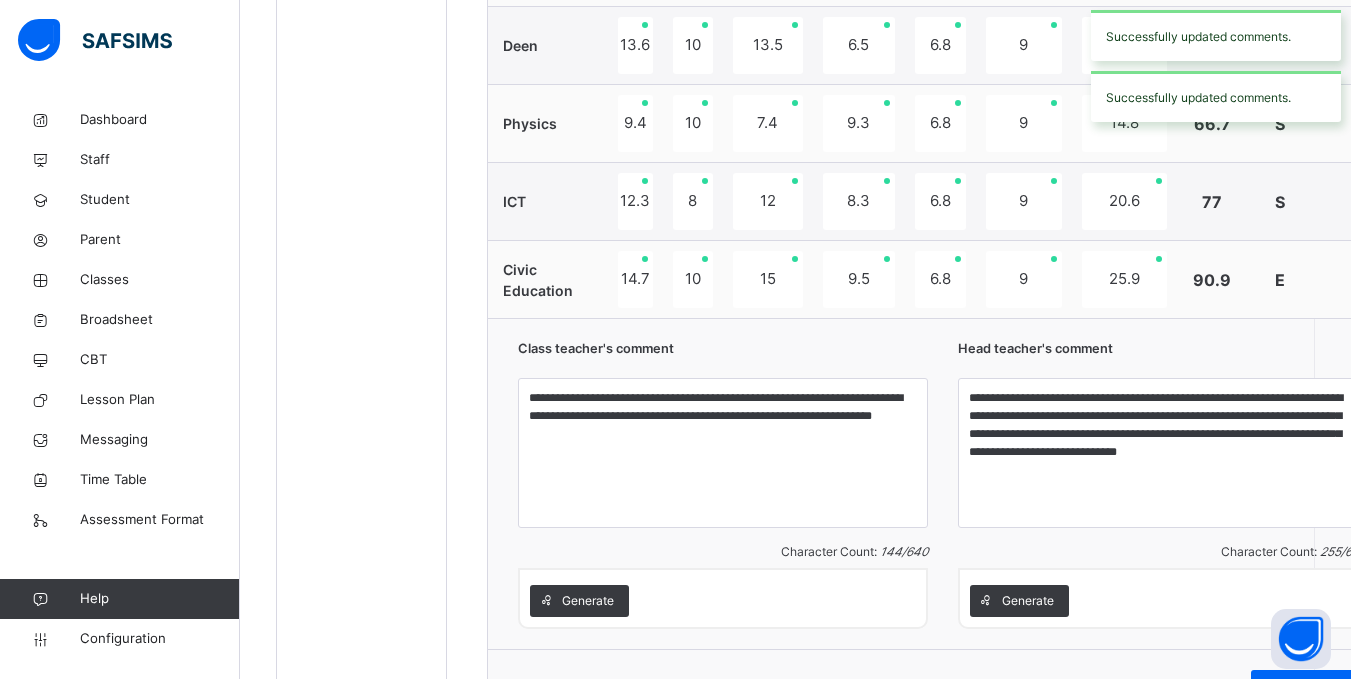 scroll, scrollTop: 1352, scrollLeft: 0, axis: vertical 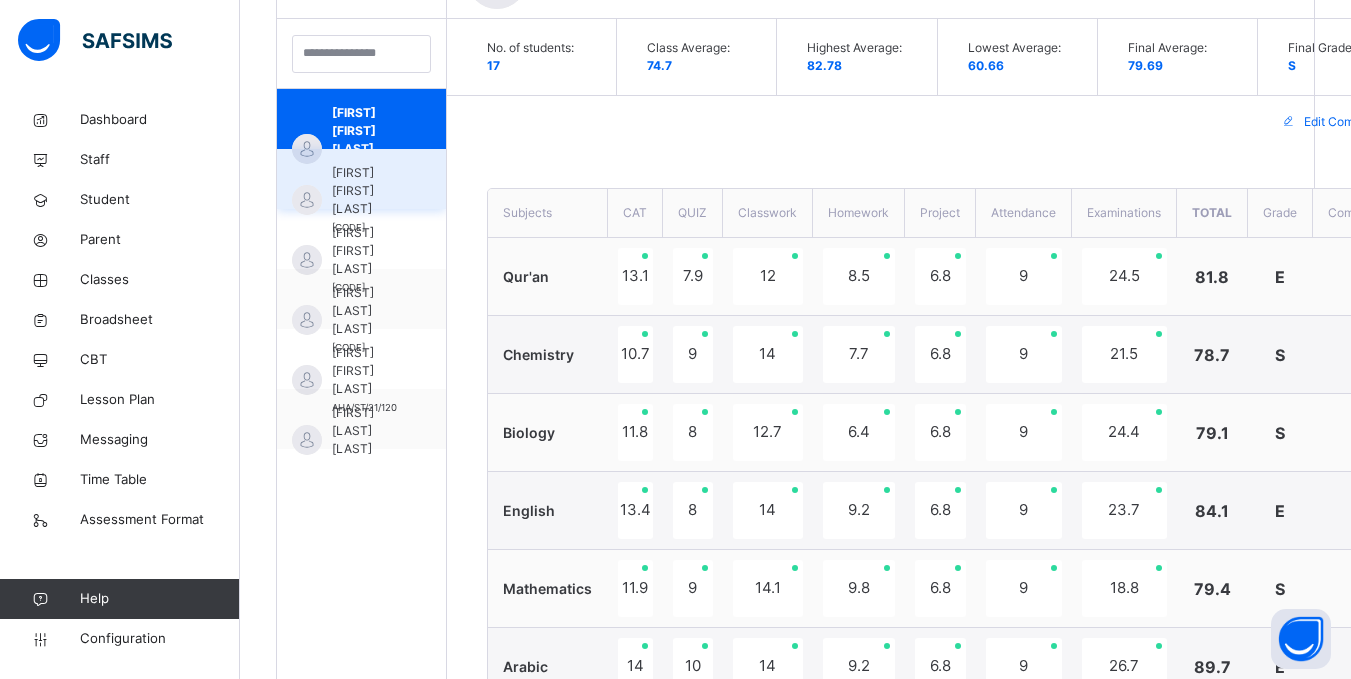 click on "Abdurrahman  Aminu Dahiru" at bounding box center (366, 191) 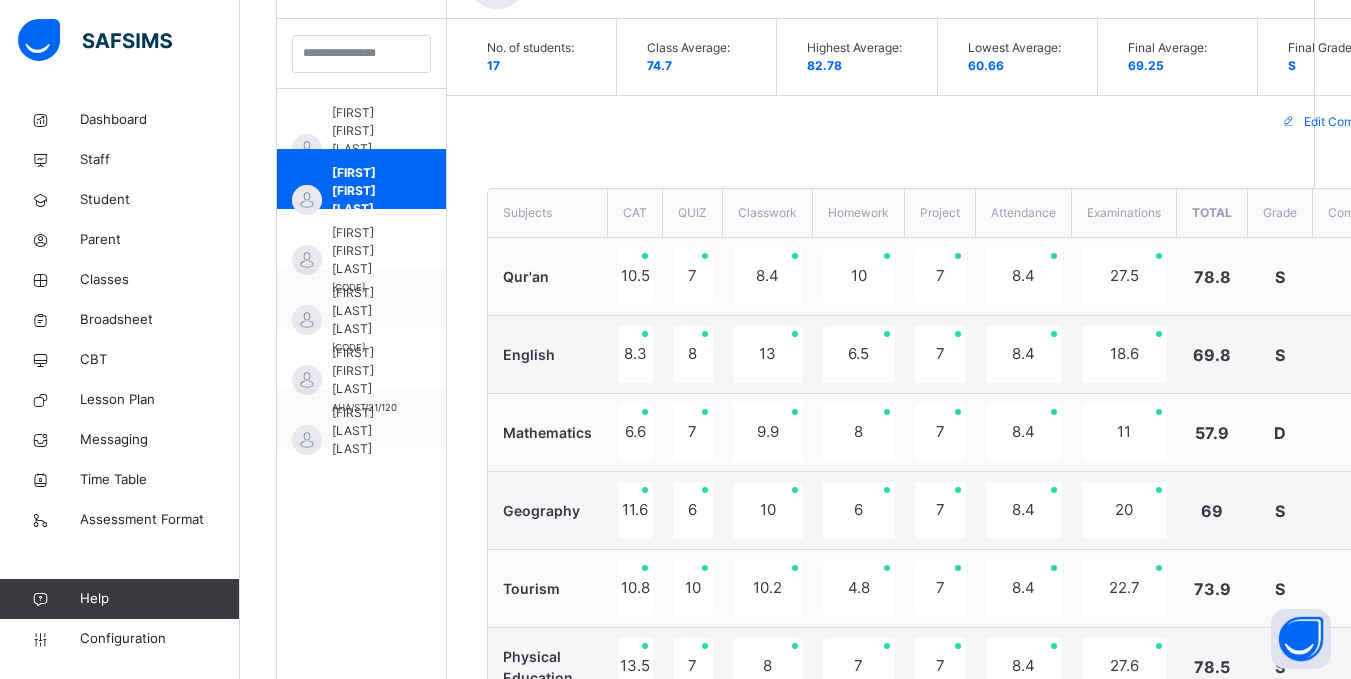 click on "Edit Comment" at bounding box center [942, 122] 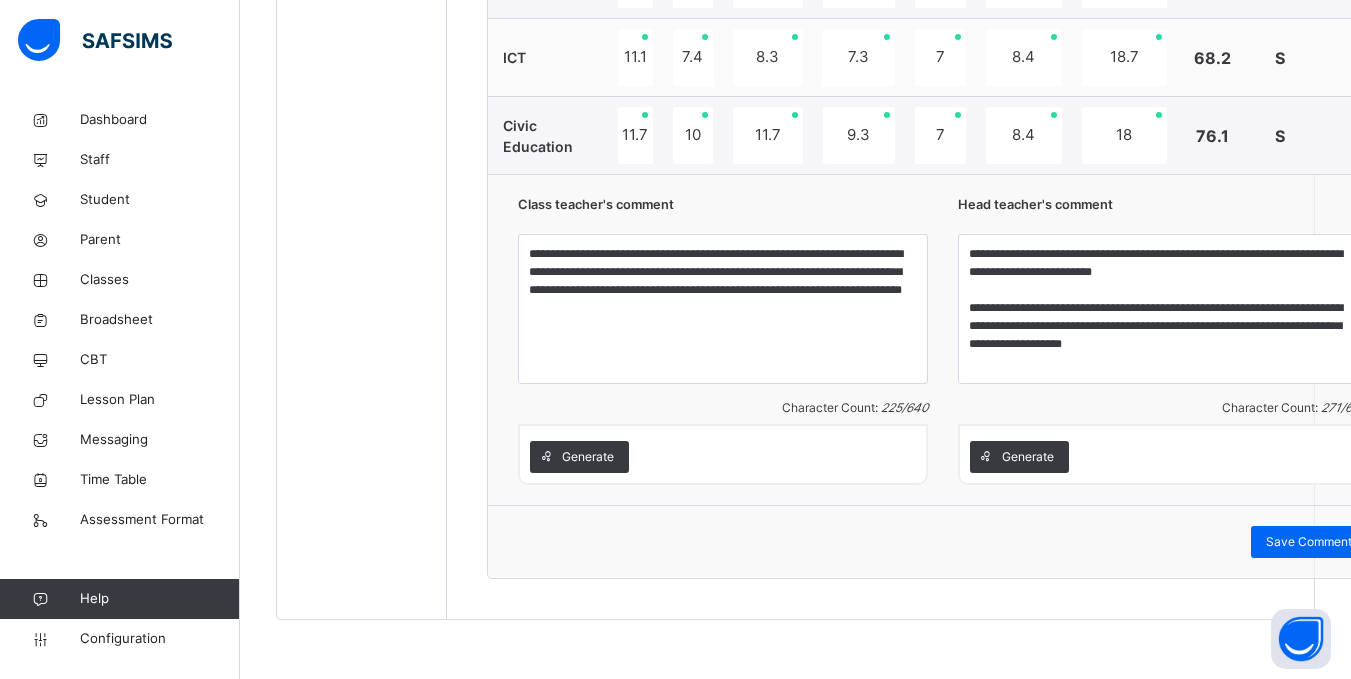 scroll, scrollTop: 1425, scrollLeft: 0, axis: vertical 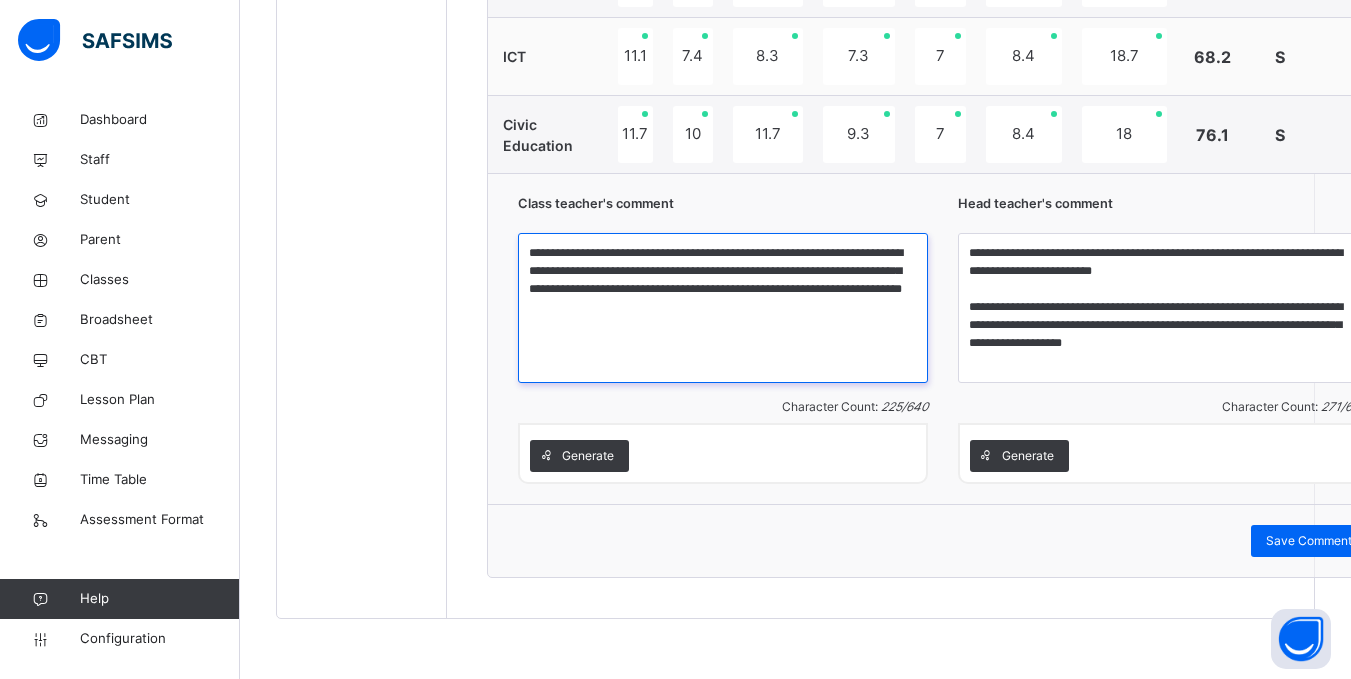 click on "**********" at bounding box center (723, 308) 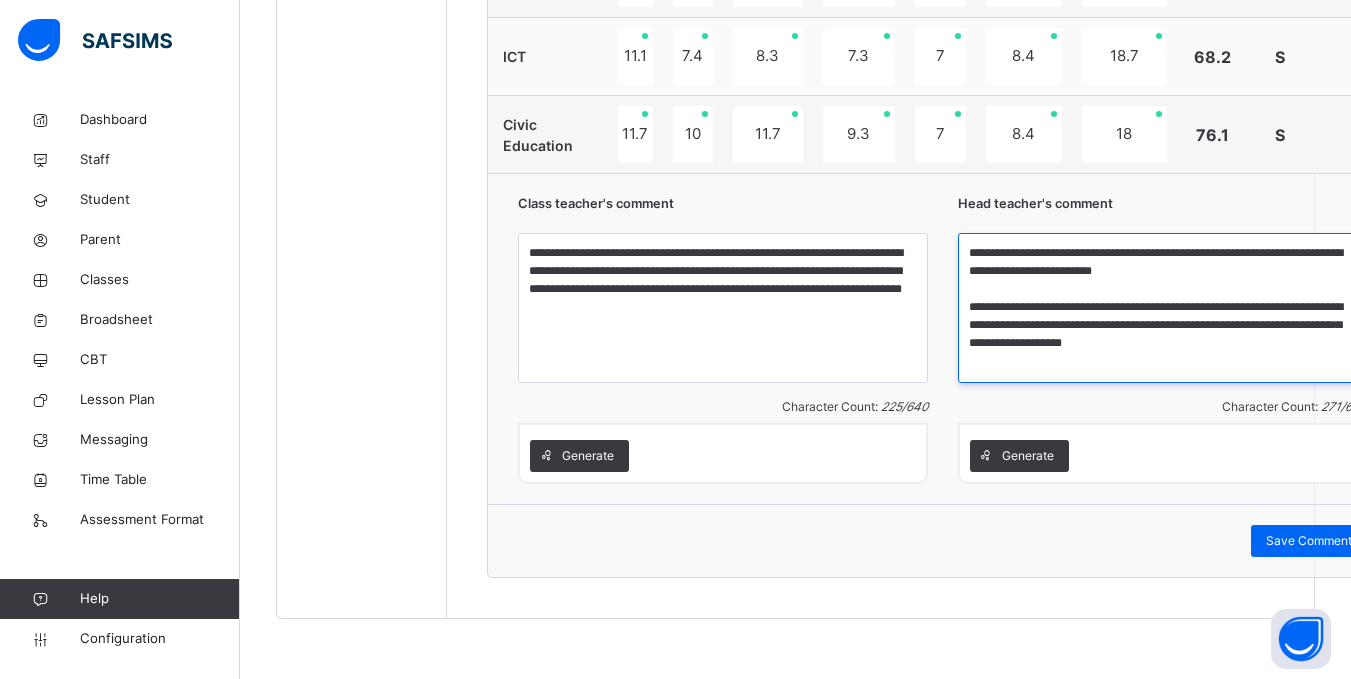 click on "**********" at bounding box center (1163, 308) 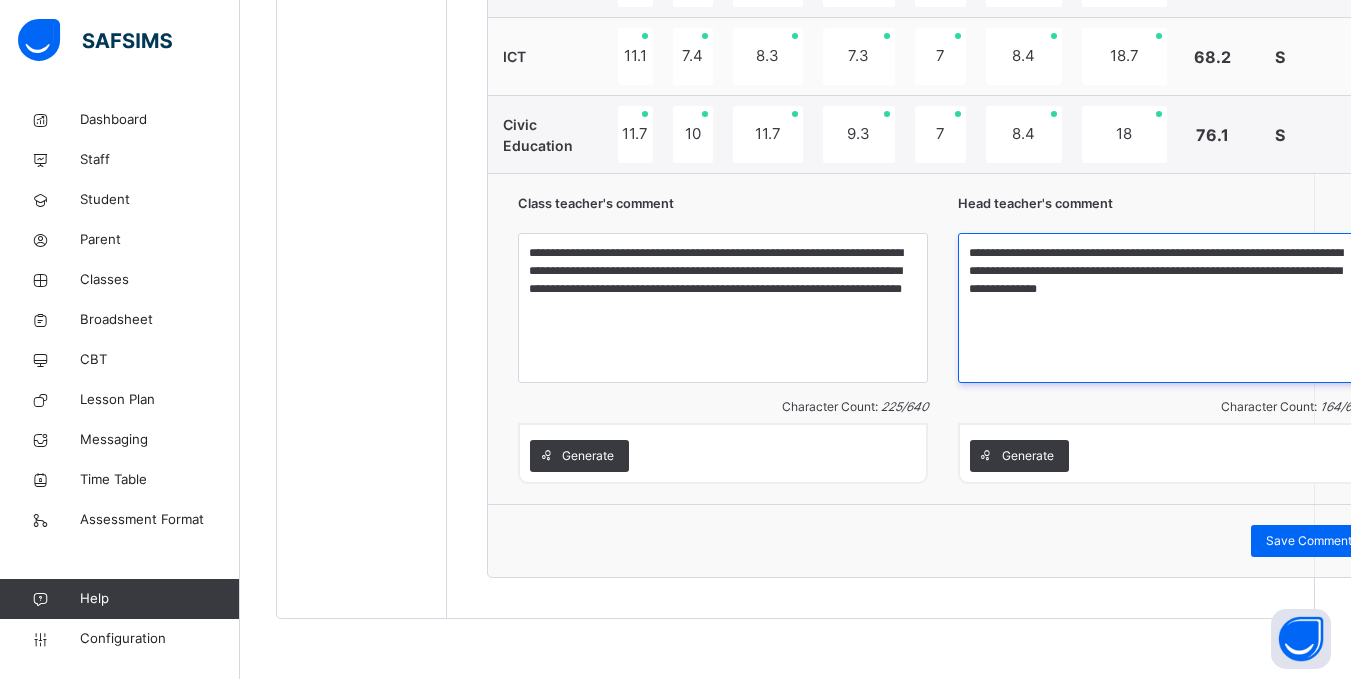 click on "**********" at bounding box center (1163, 308) 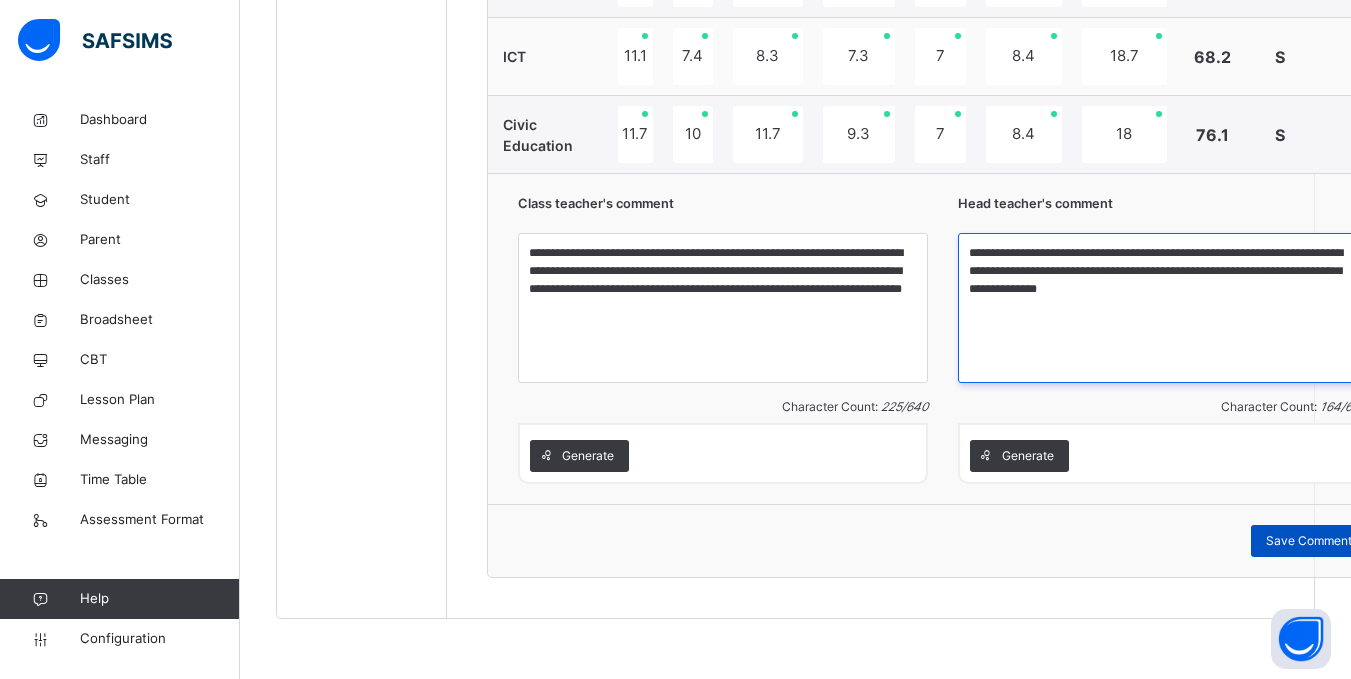type on "**********" 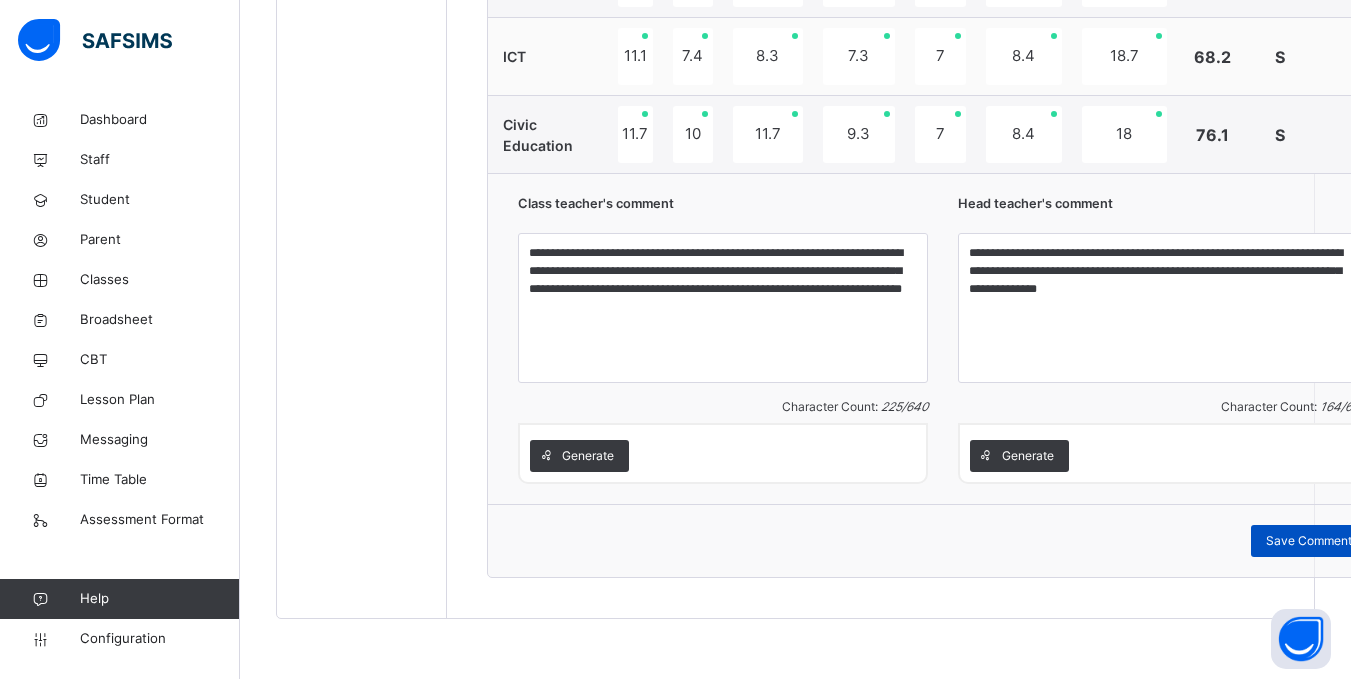 click on "Save Comment" at bounding box center [1309, 541] 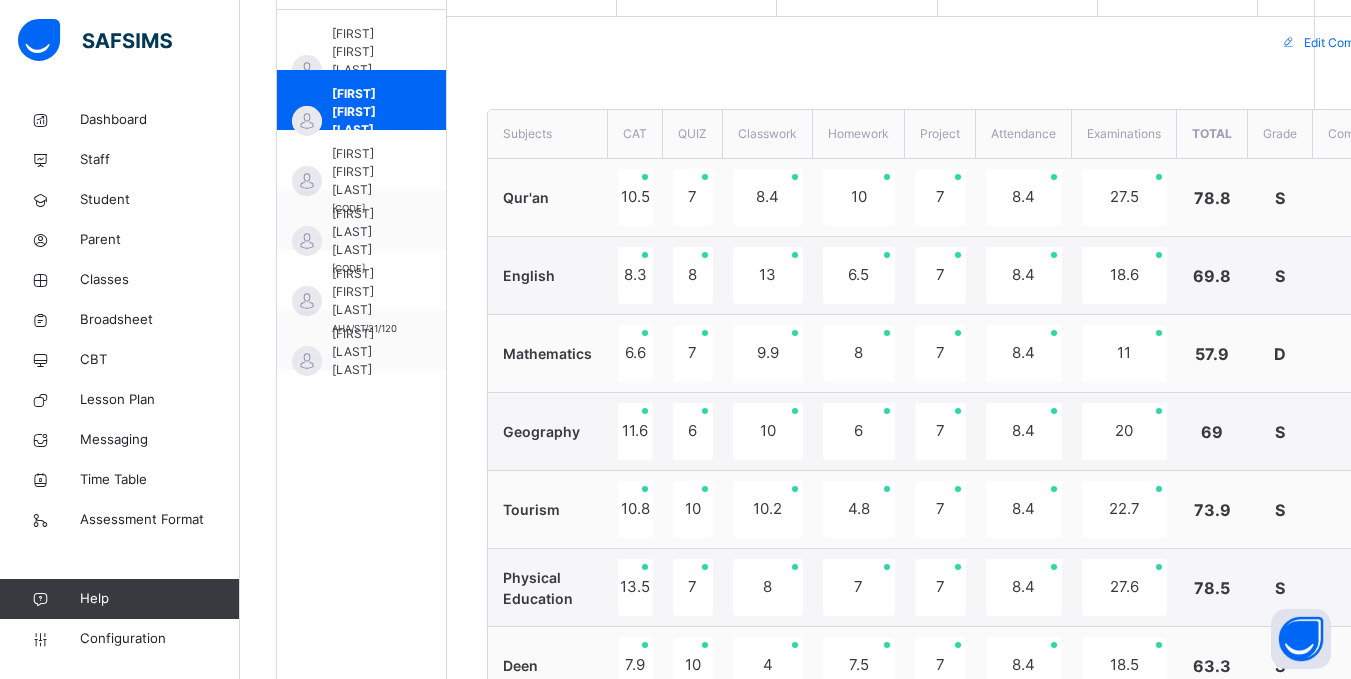 scroll, scrollTop: 659, scrollLeft: 0, axis: vertical 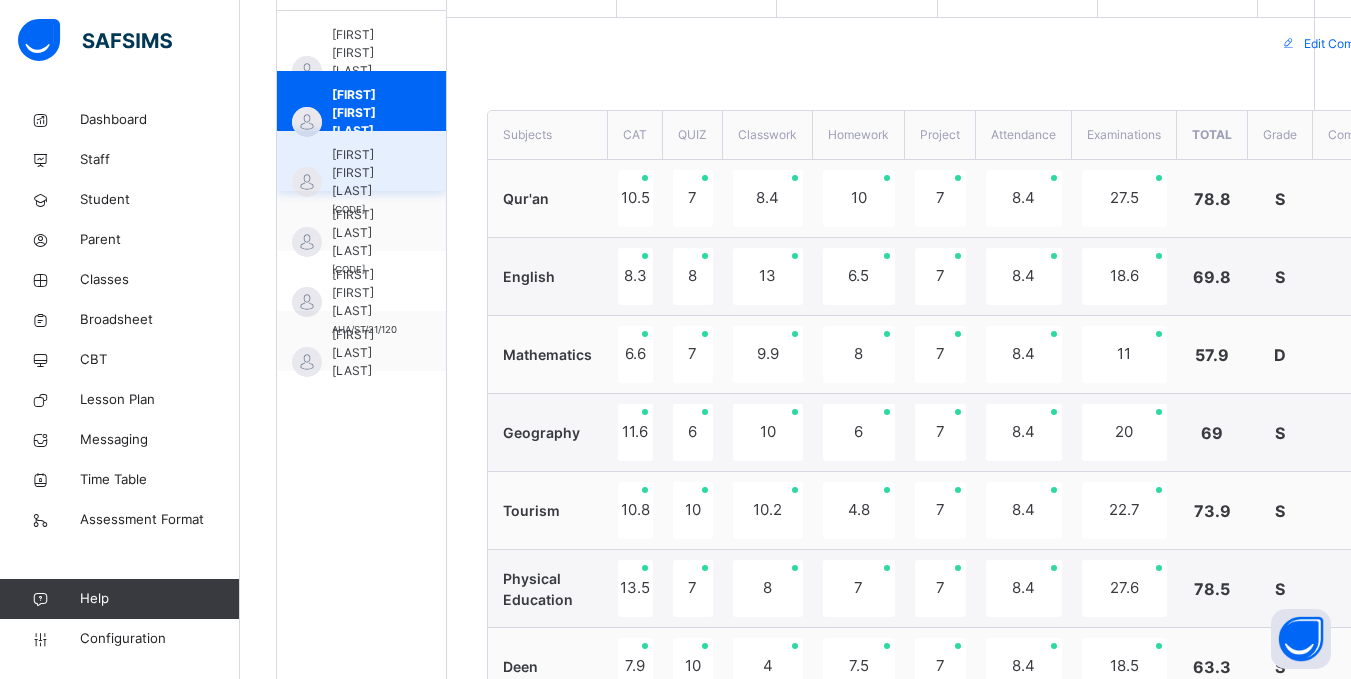 click on "Aisha Anisa  Tukur" at bounding box center [366, 173] 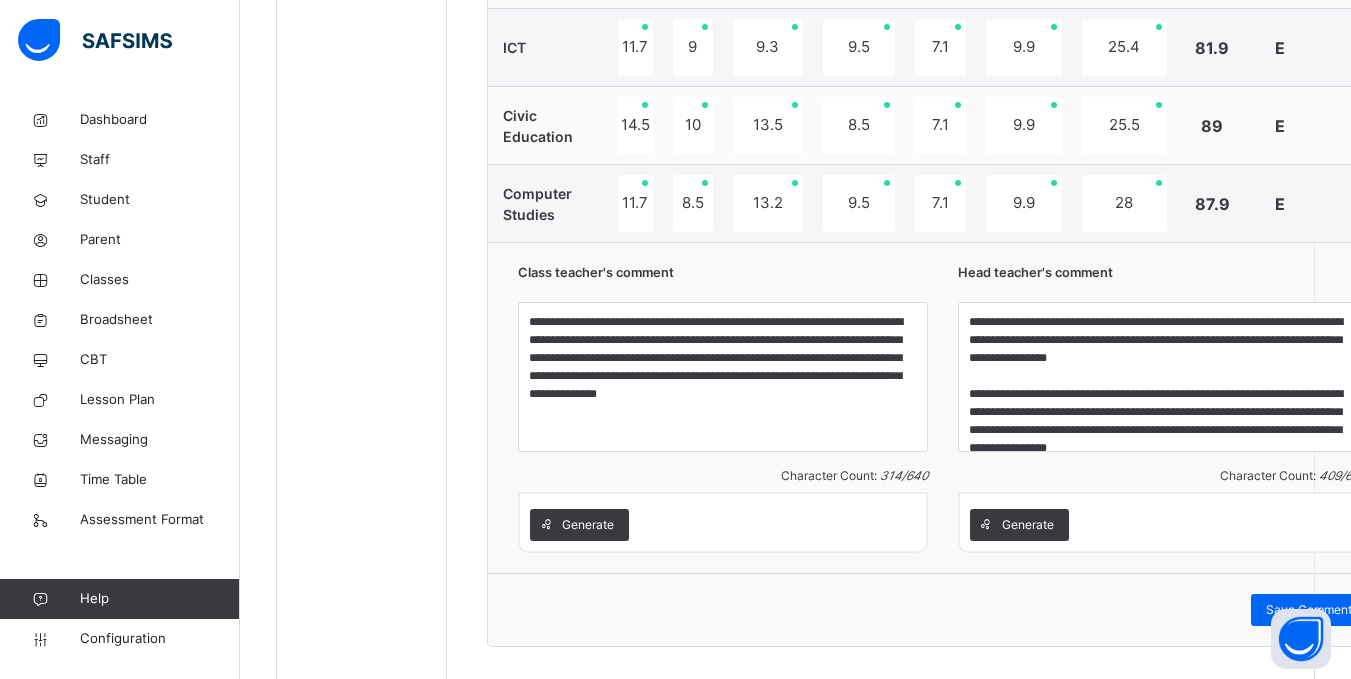 scroll, scrollTop: 1581, scrollLeft: 0, axis: vertical 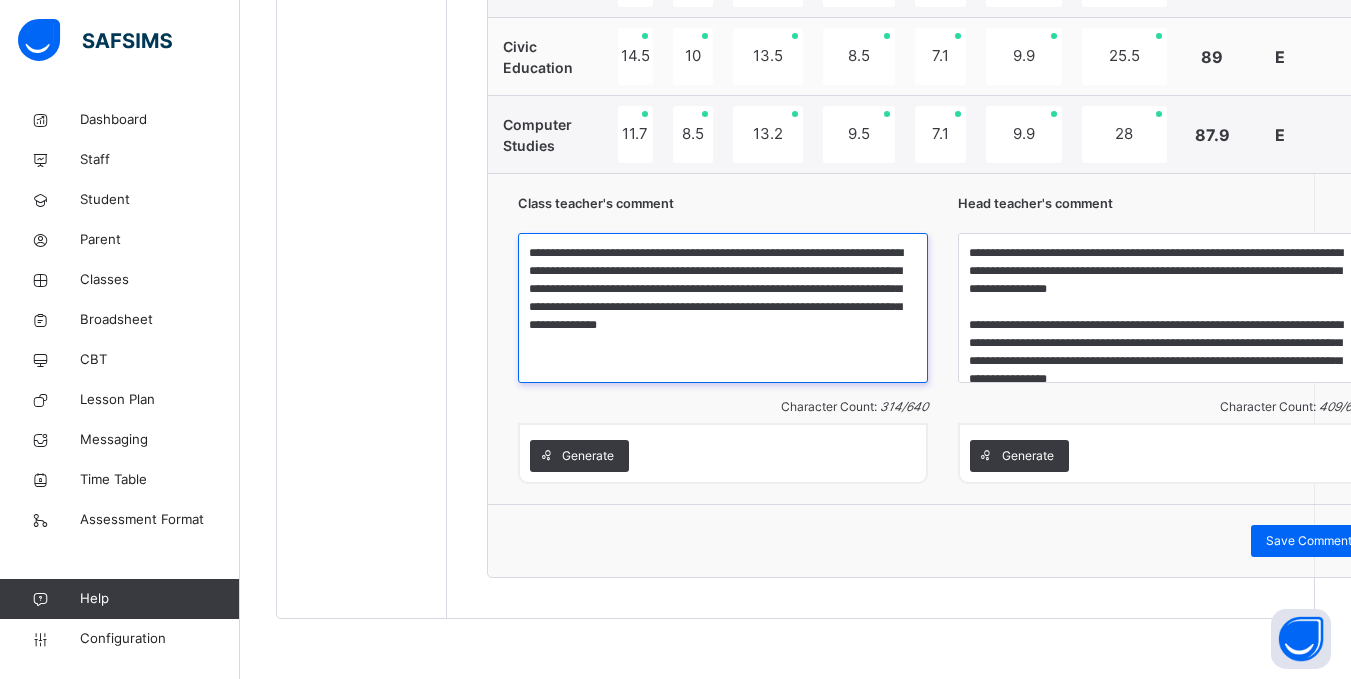 click on "**********" at bounding box center (723, 308) 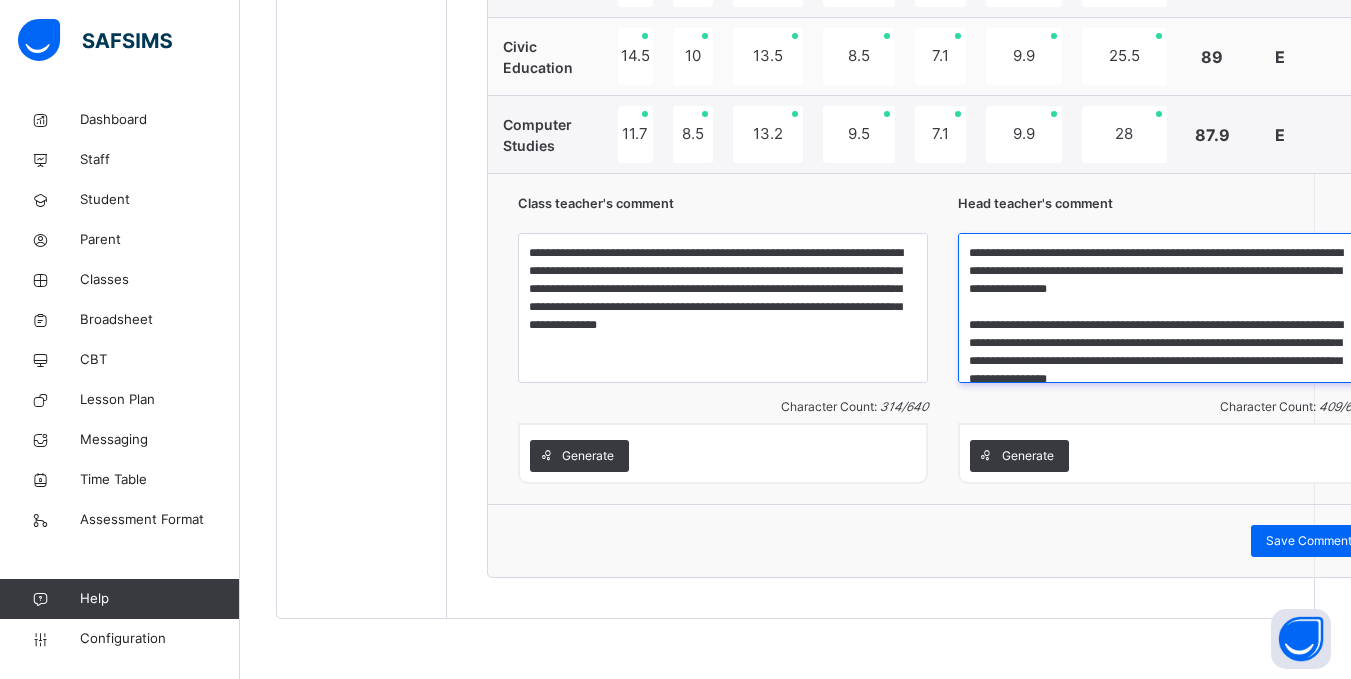 click on "**********" at bounding box center (1163, 308) 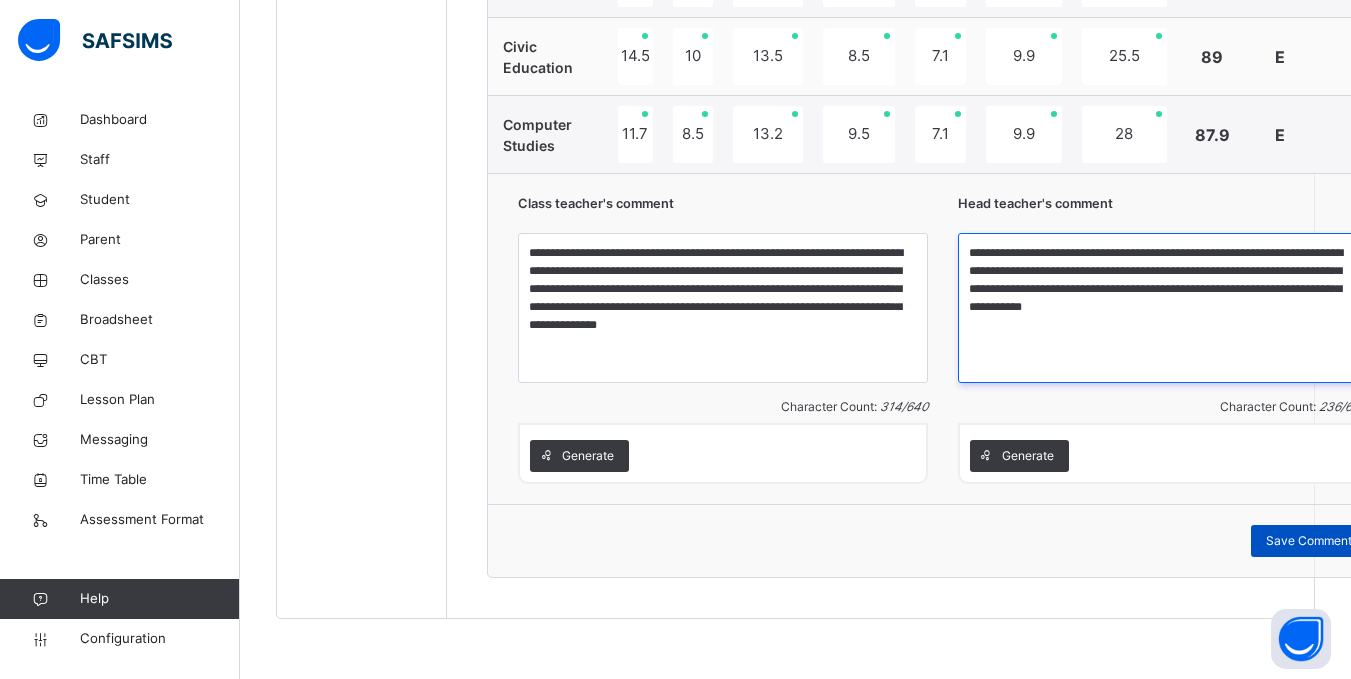 type on "**********" 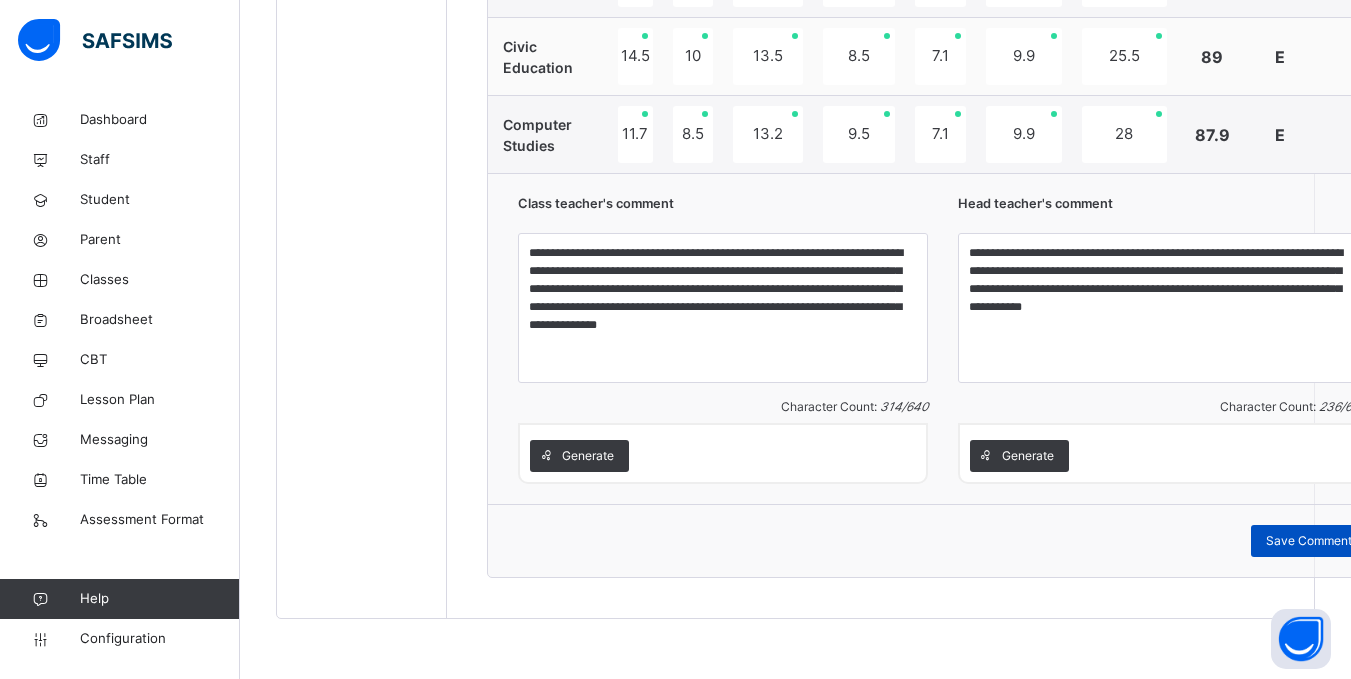 click on "Save Comment" at bounding box center (1309, 541) 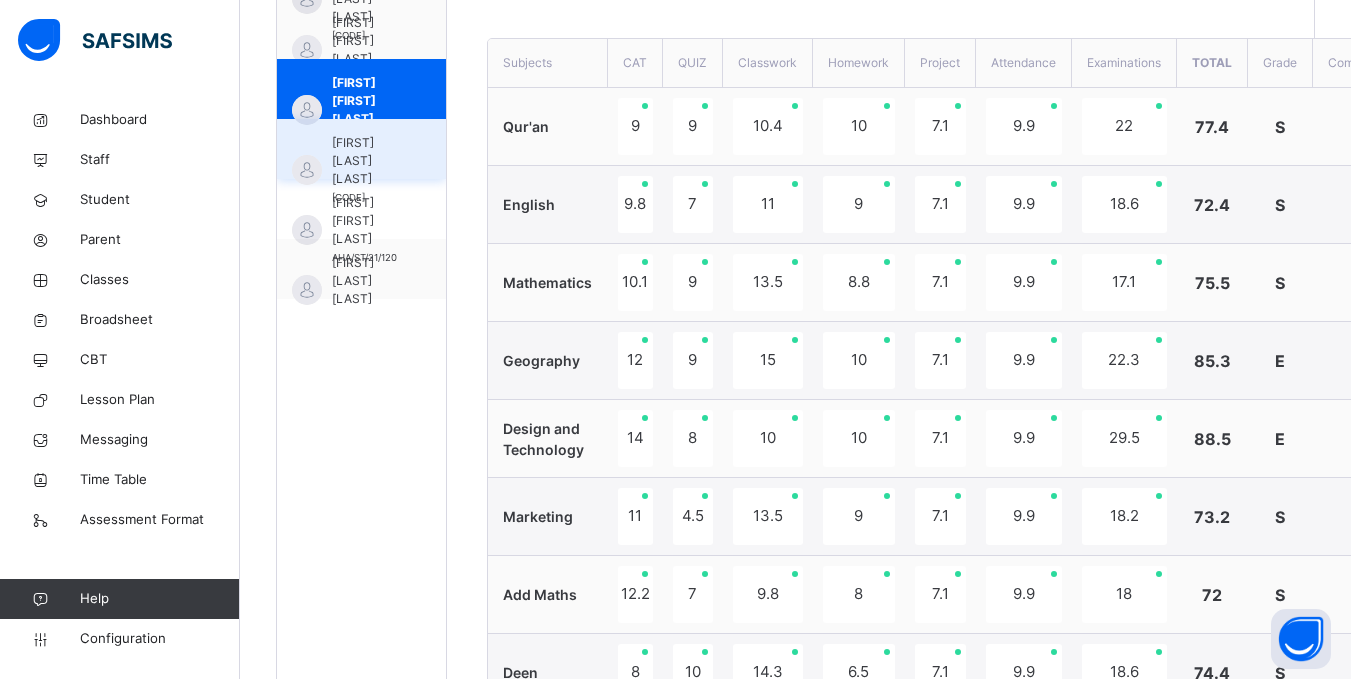 click on "Aliyu Tanko Ayuba" at bounding box center (366, 161) 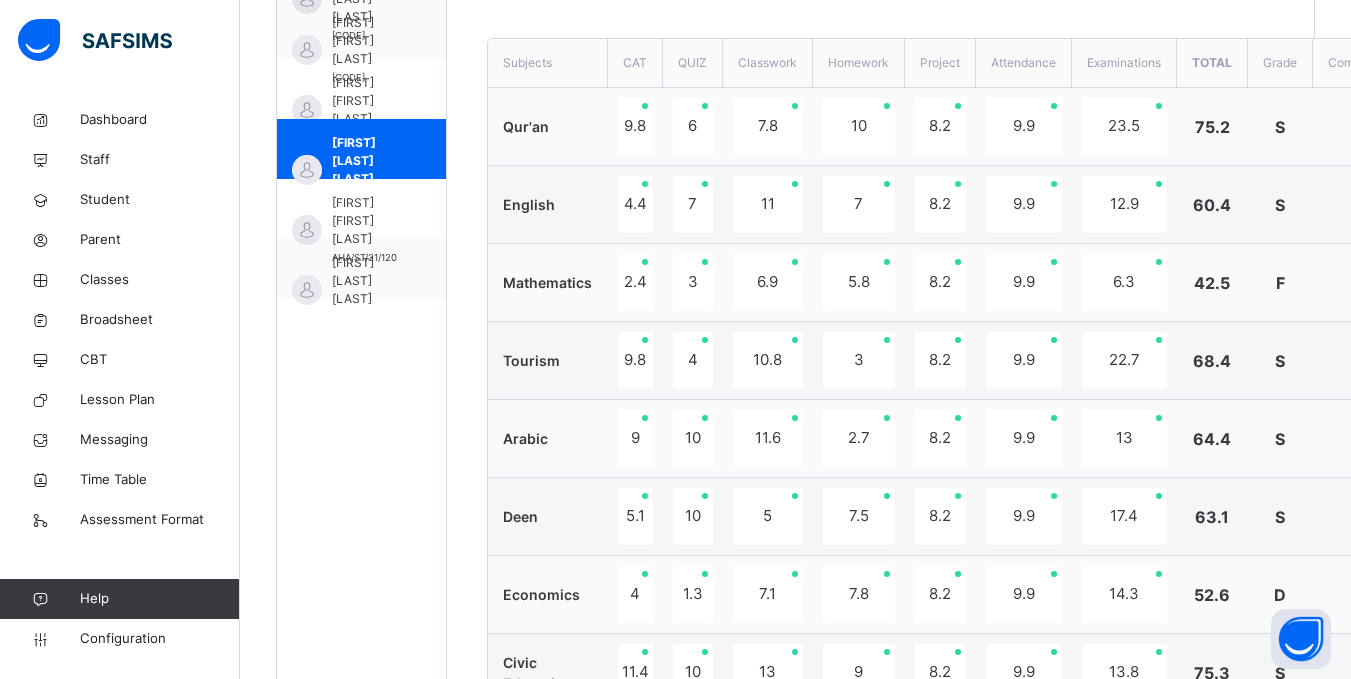 scroll, scrollTop: 1425, scrollLeft: 0, axis: vertical 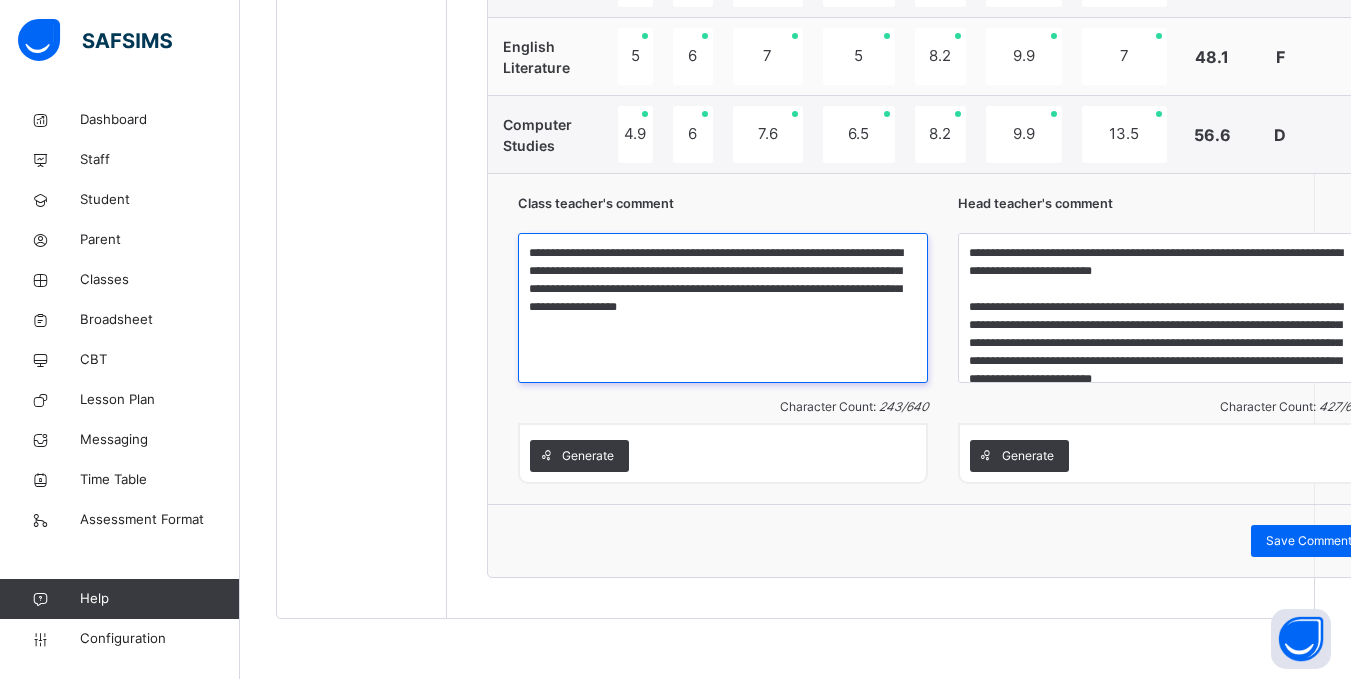 click on "**********" at bounding box center [723, 308] 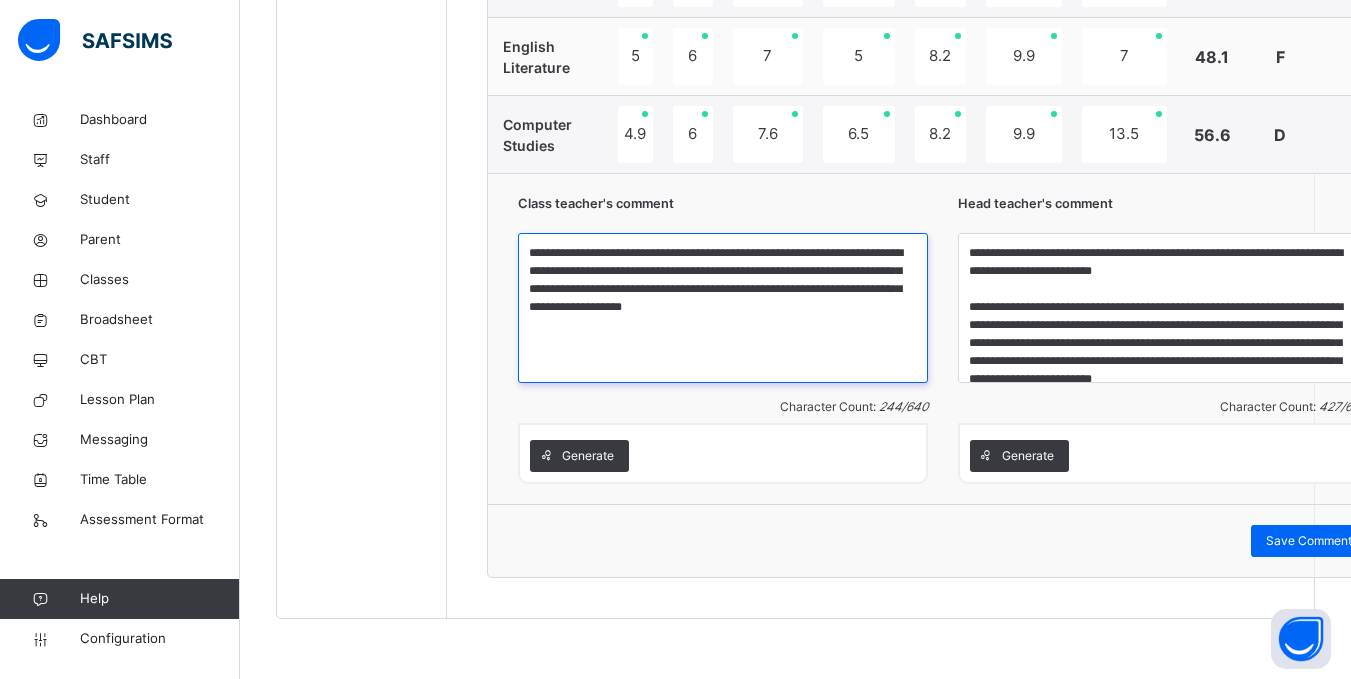 type on "**********" 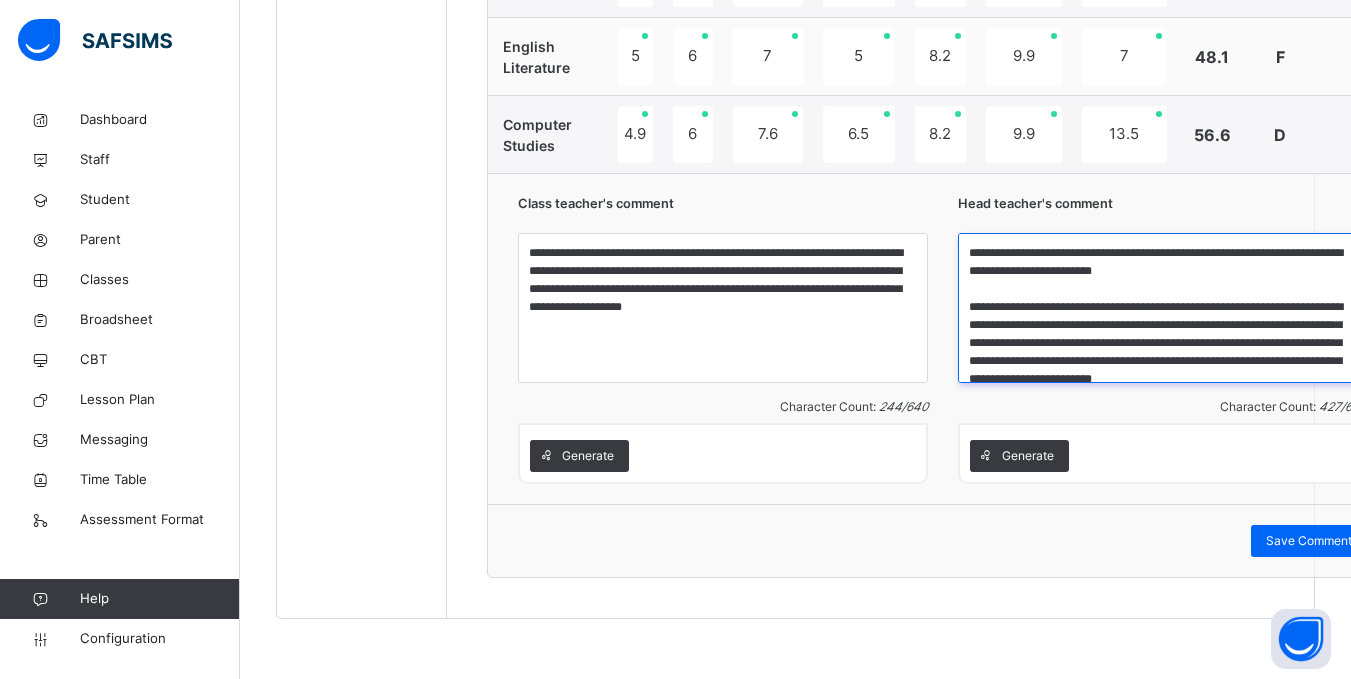 click on "**********" at bounding box center (1163, 308) 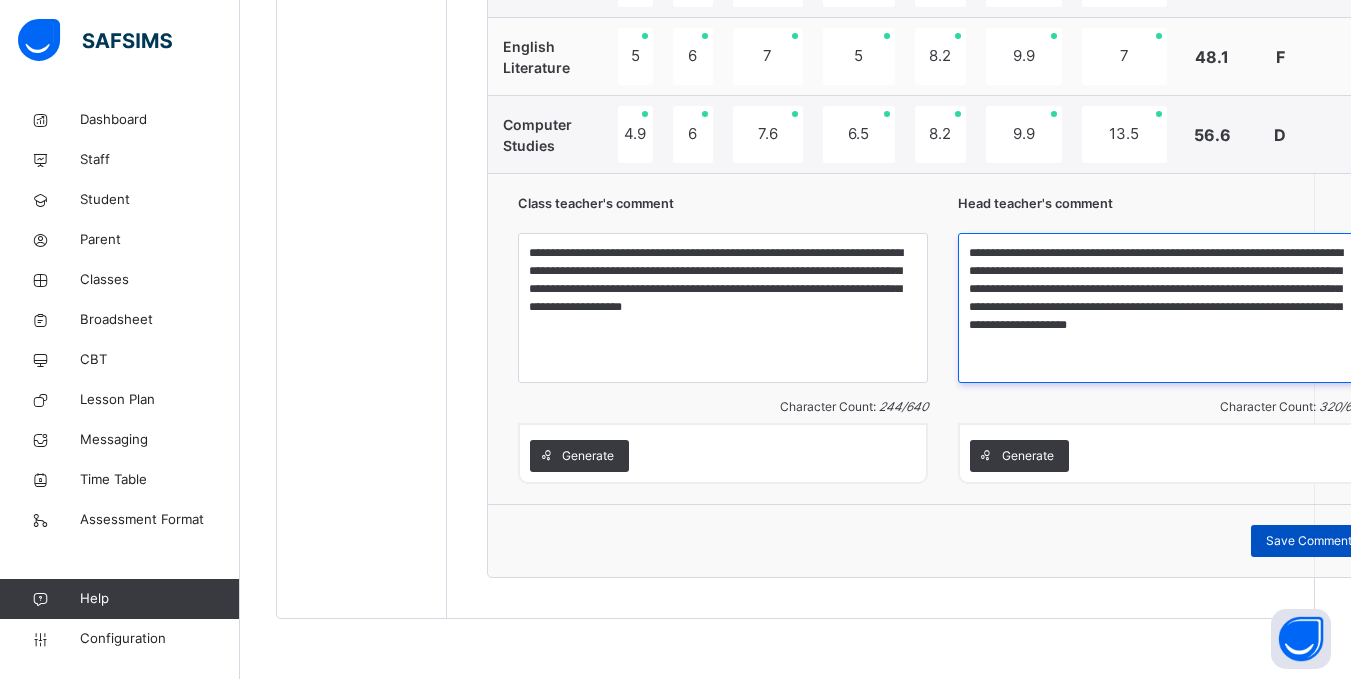 type on "**********" 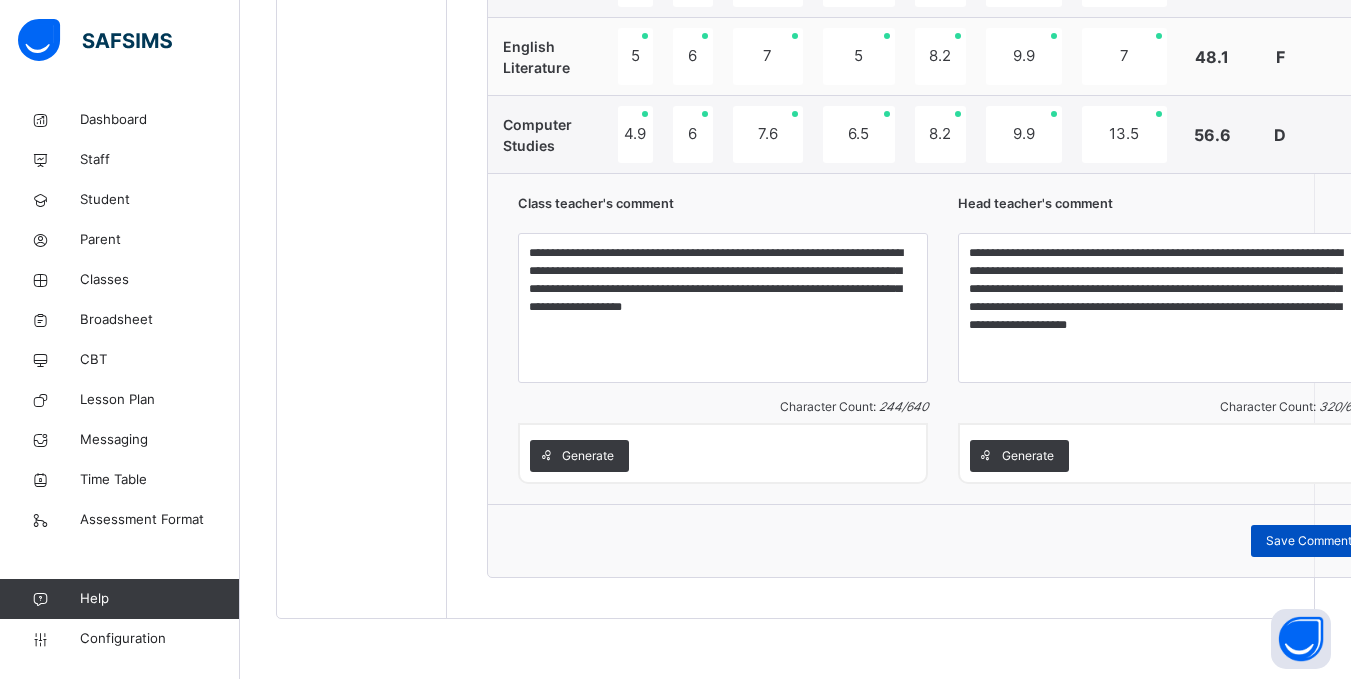 click on "Save Comment" at bounding box center (1309, 541) 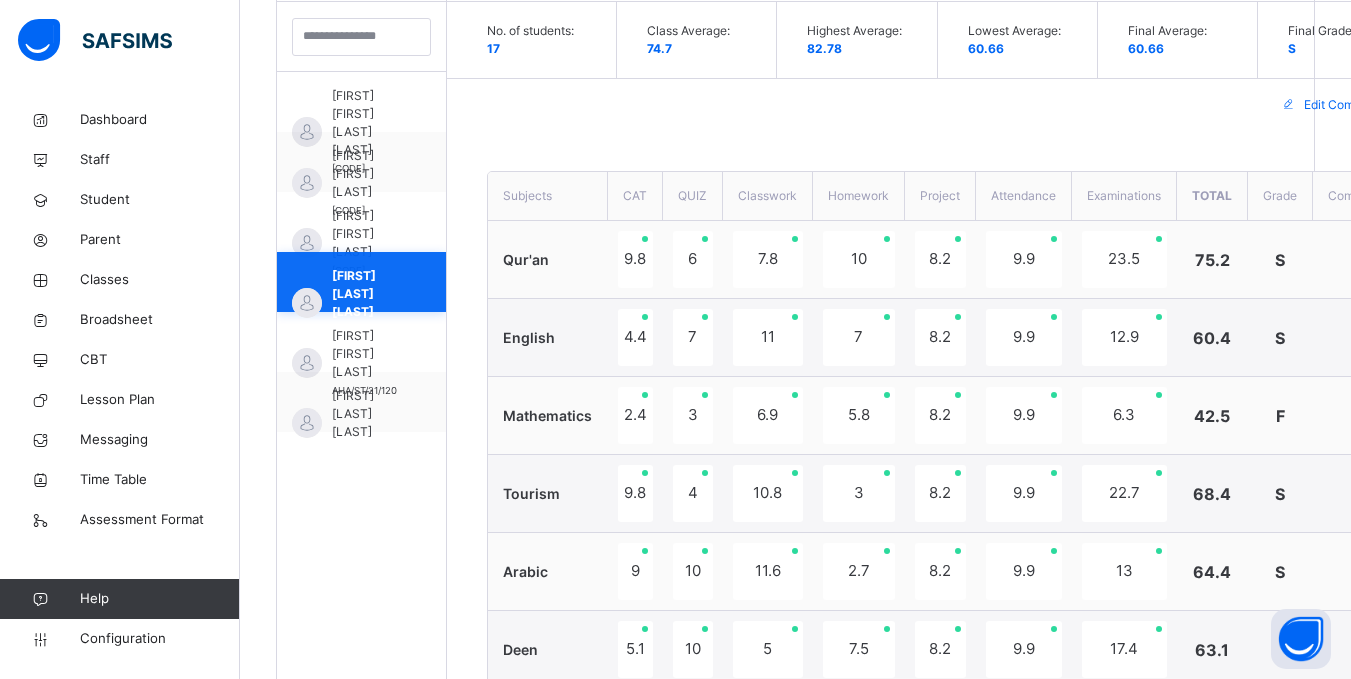 scroll, scrollTop: 597, scrollLeft: 0, axis: vertical 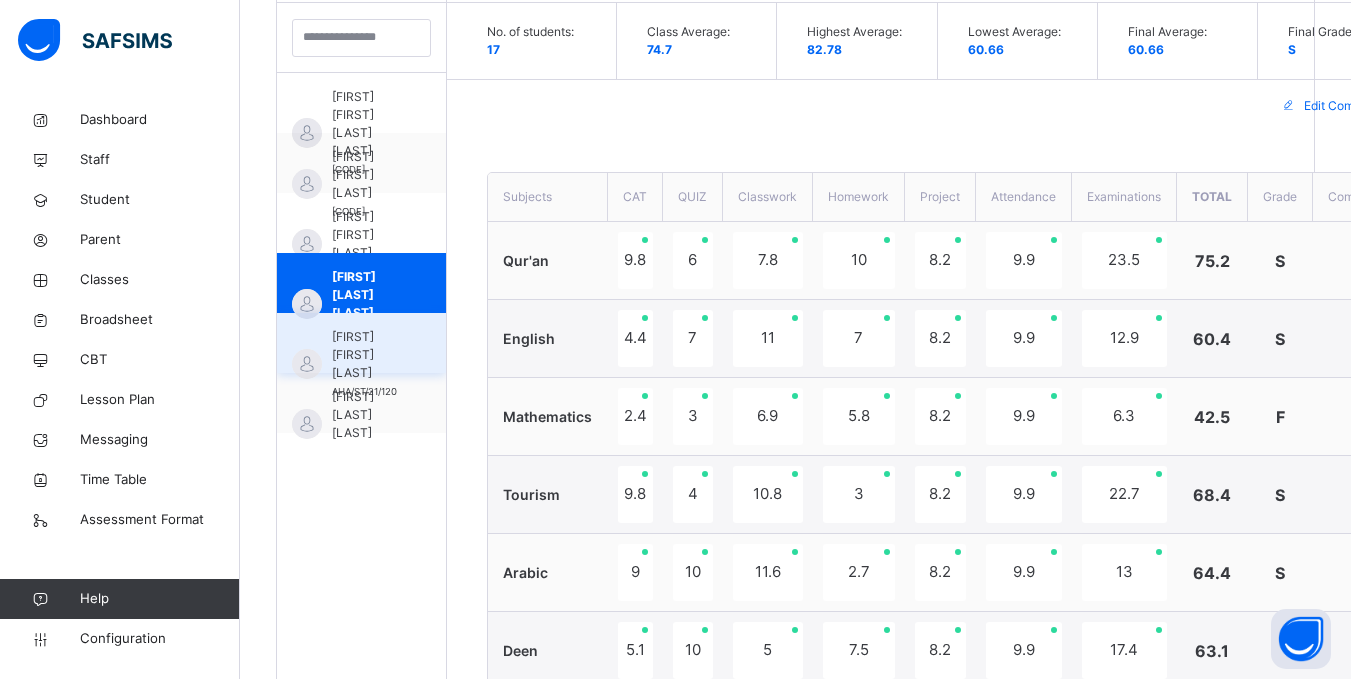 click on "Faiza Aminu Ammani" at bounding box center [366, 355] 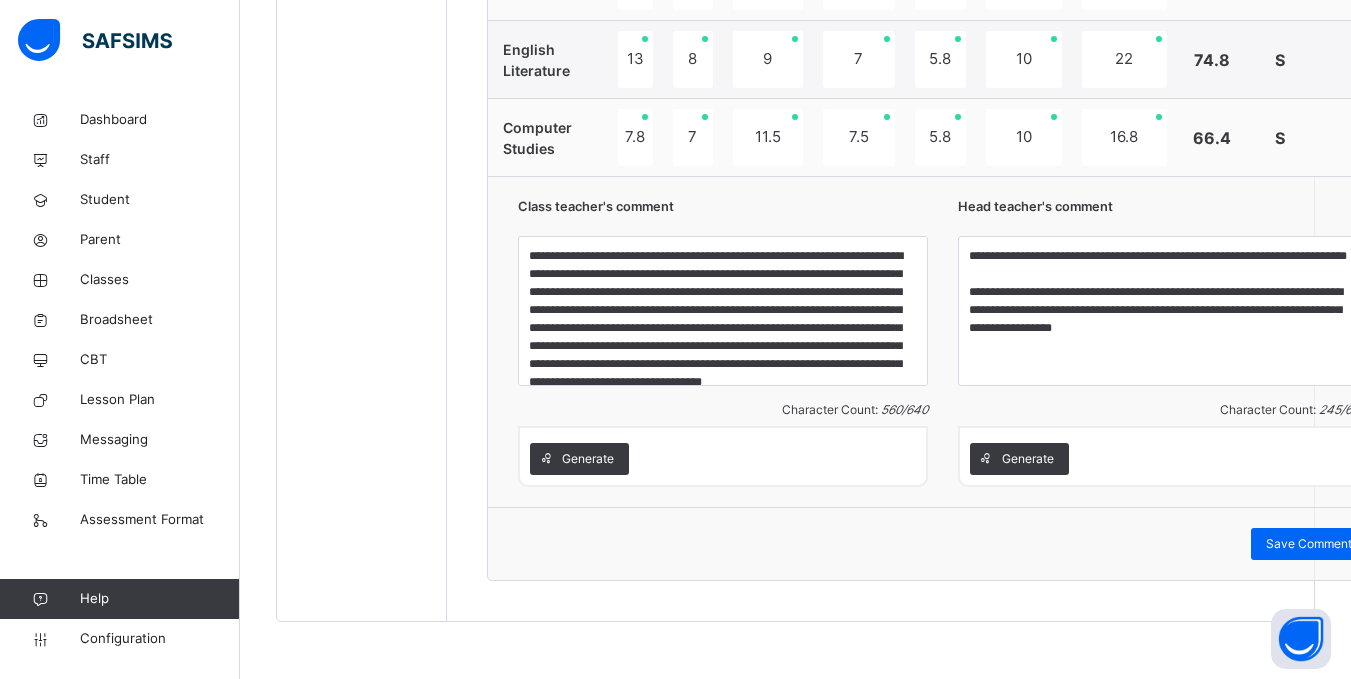 scroll, scrollTop: 1503, scrollLeft: 0, axis: vertical 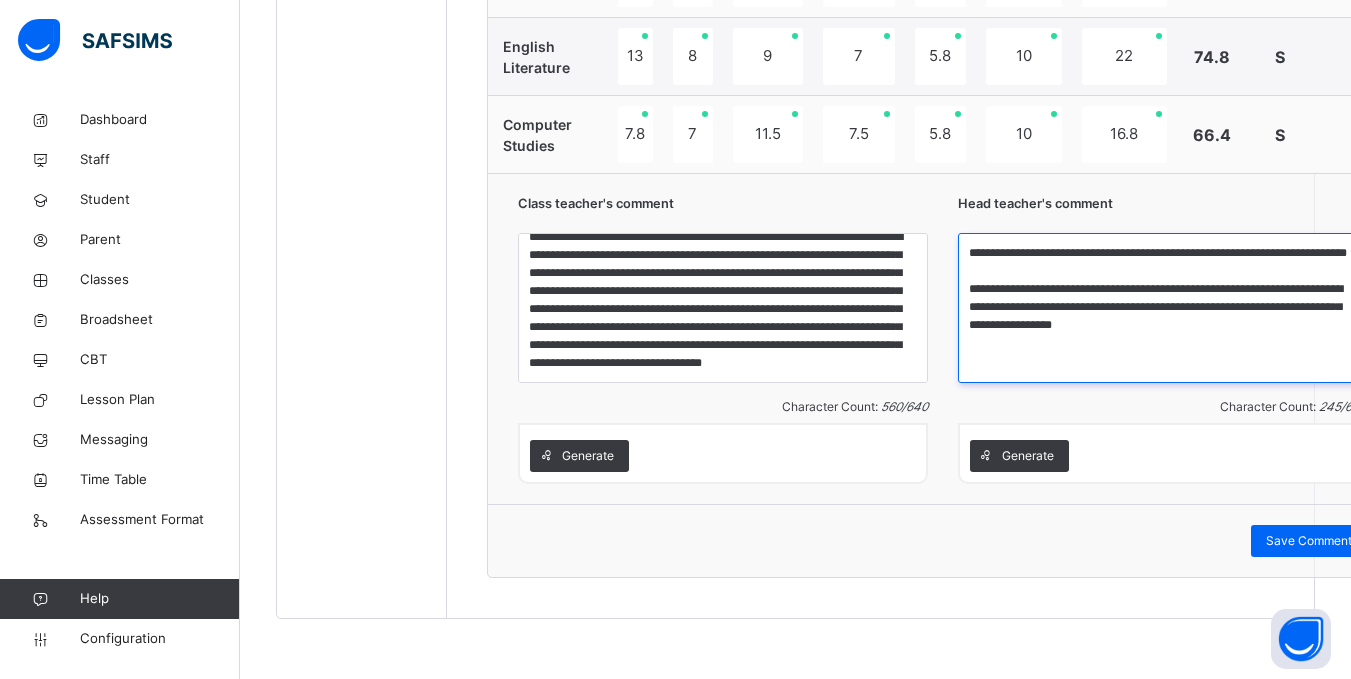 click on "**********" at bounding box center [1163, 308] 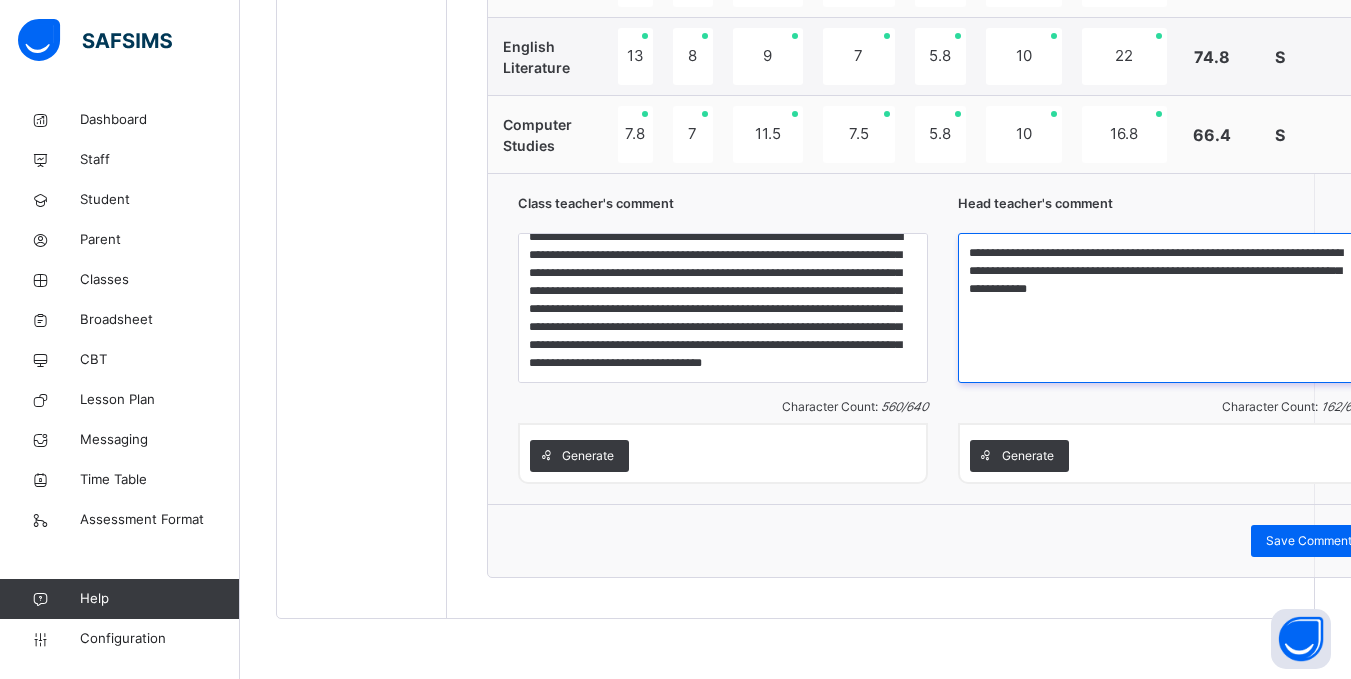 click on "**********" at bounding box center (1163, 308) 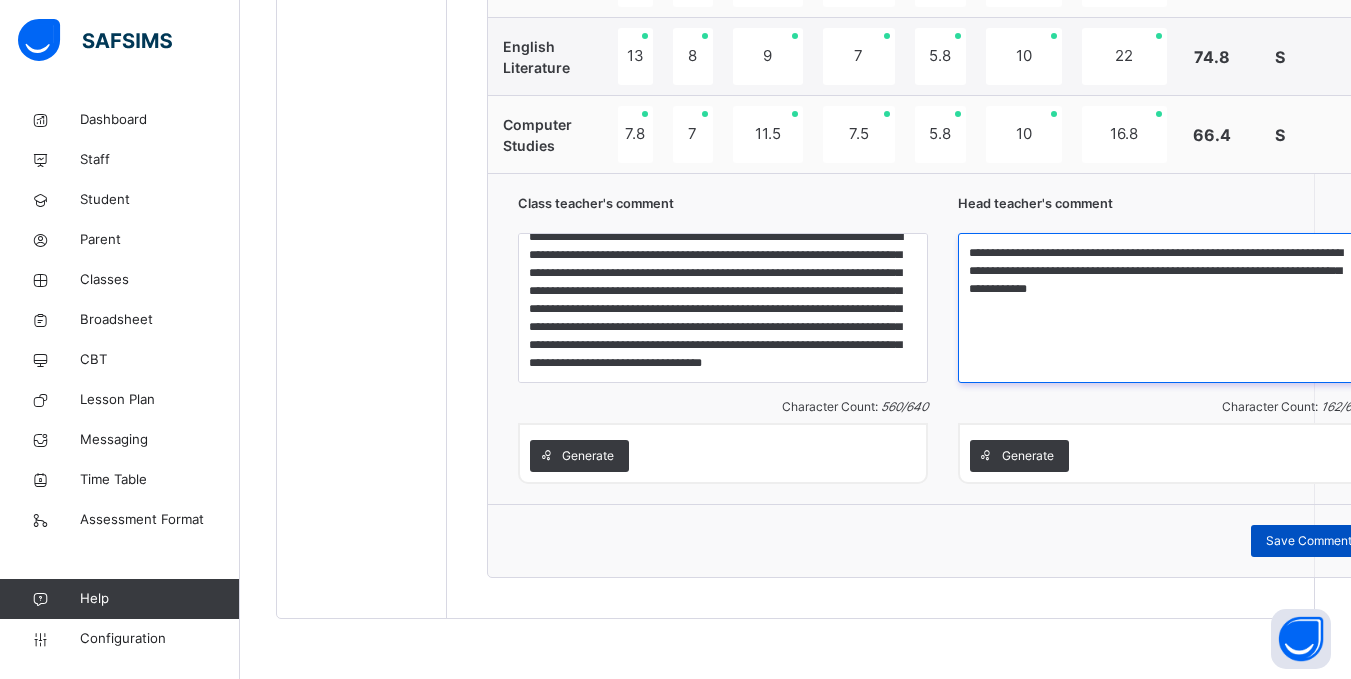 type on "**********" 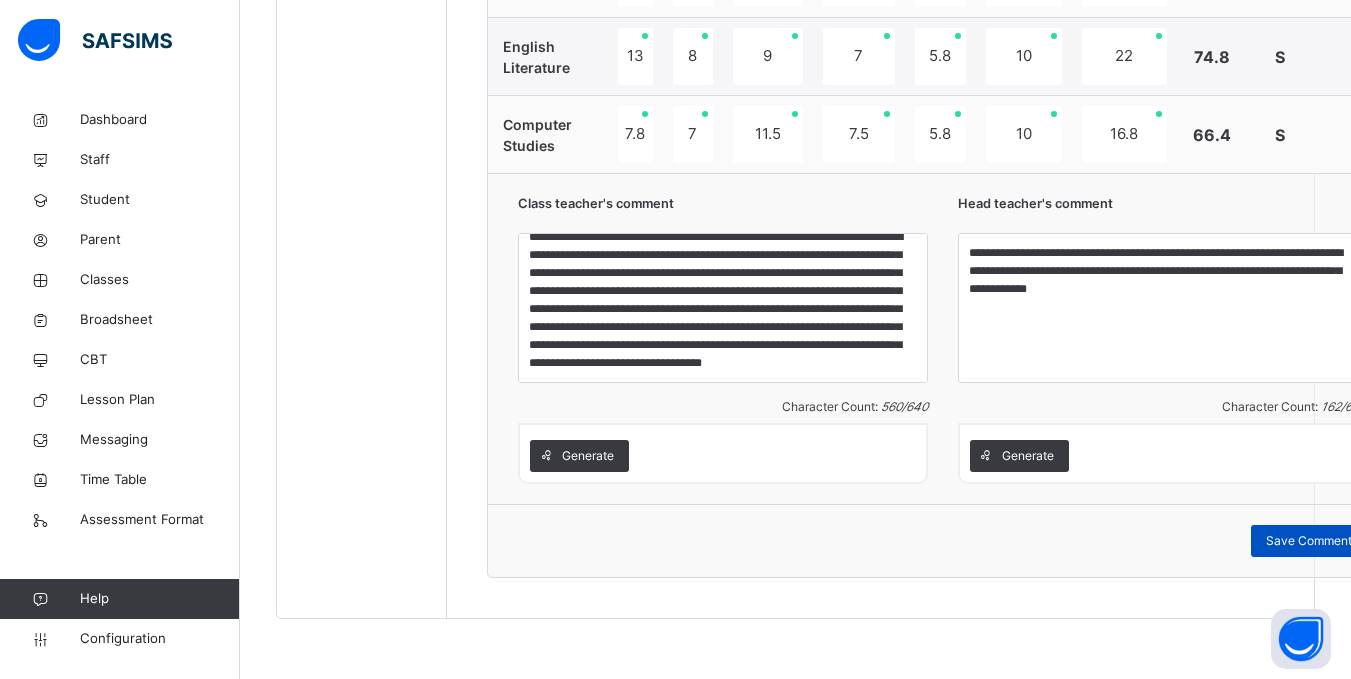 click on "Save Comment" at bounding box center (1309, 541) 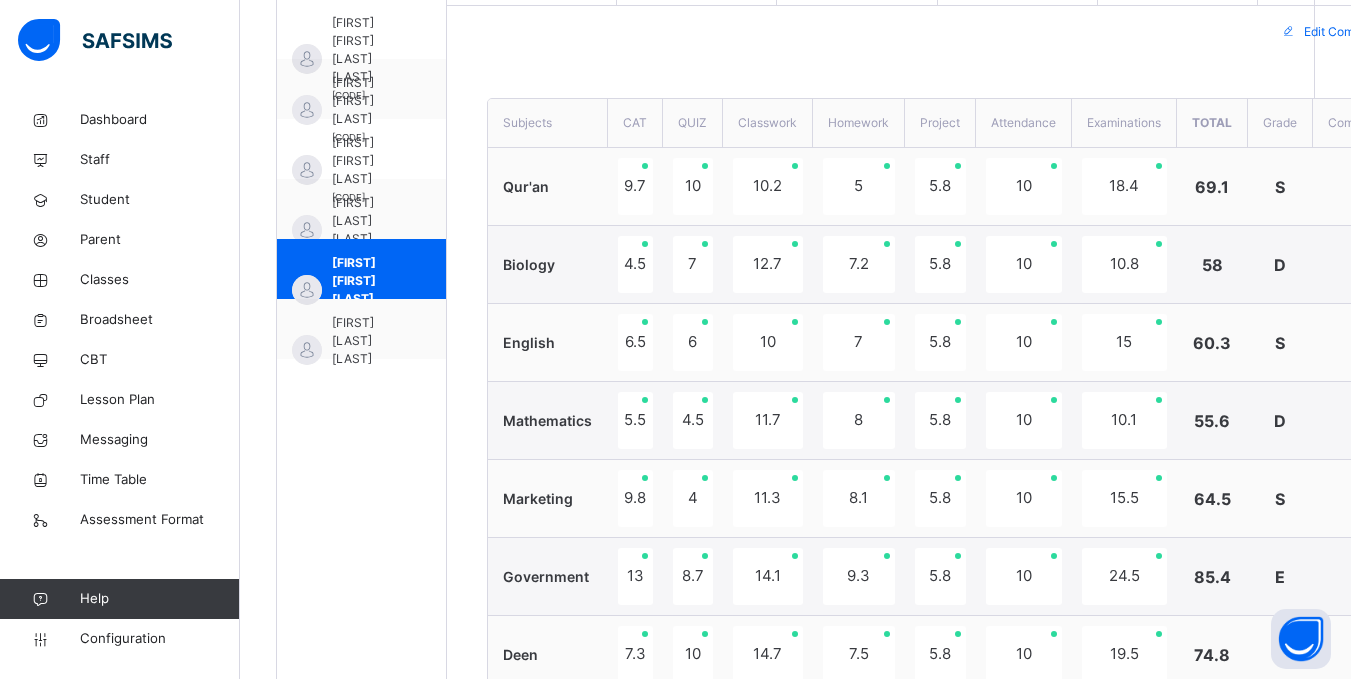 scroll, scrollTop: 670, scrollLeft: 0, axis: vertical 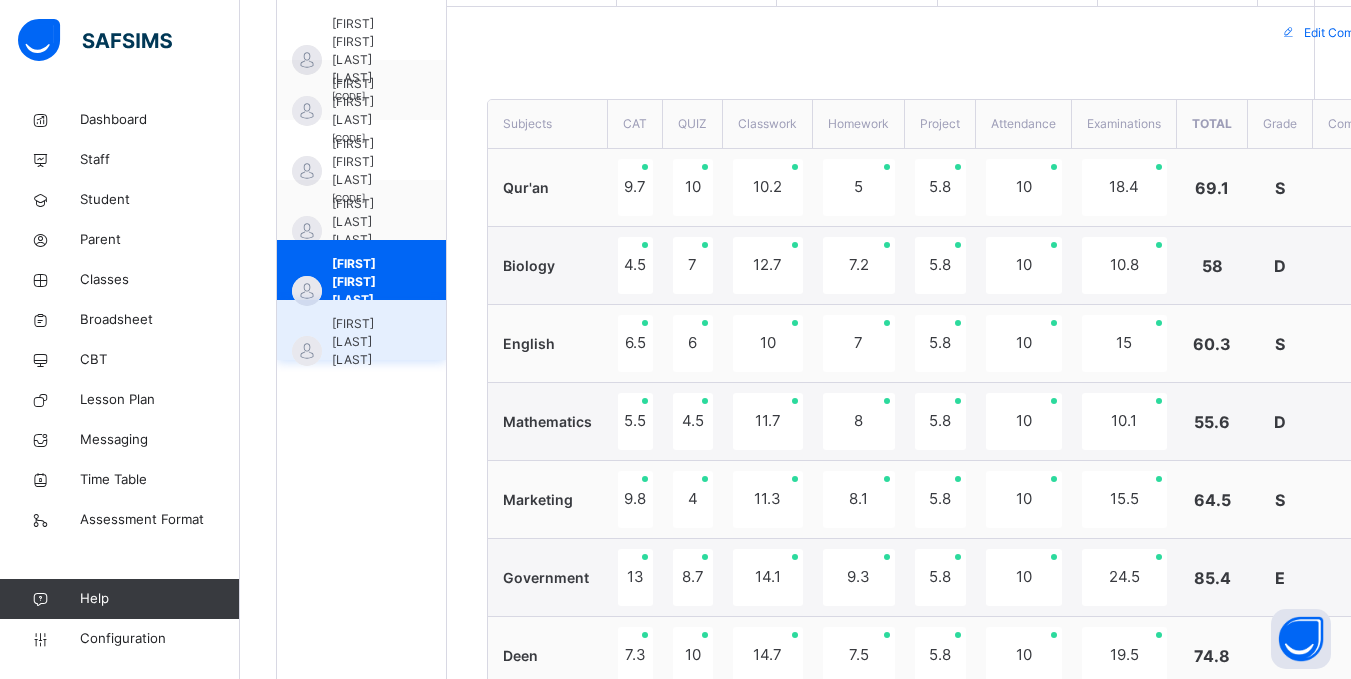 click on "Fatima  Mustapha Yahya" at bounding box center [366, 342] 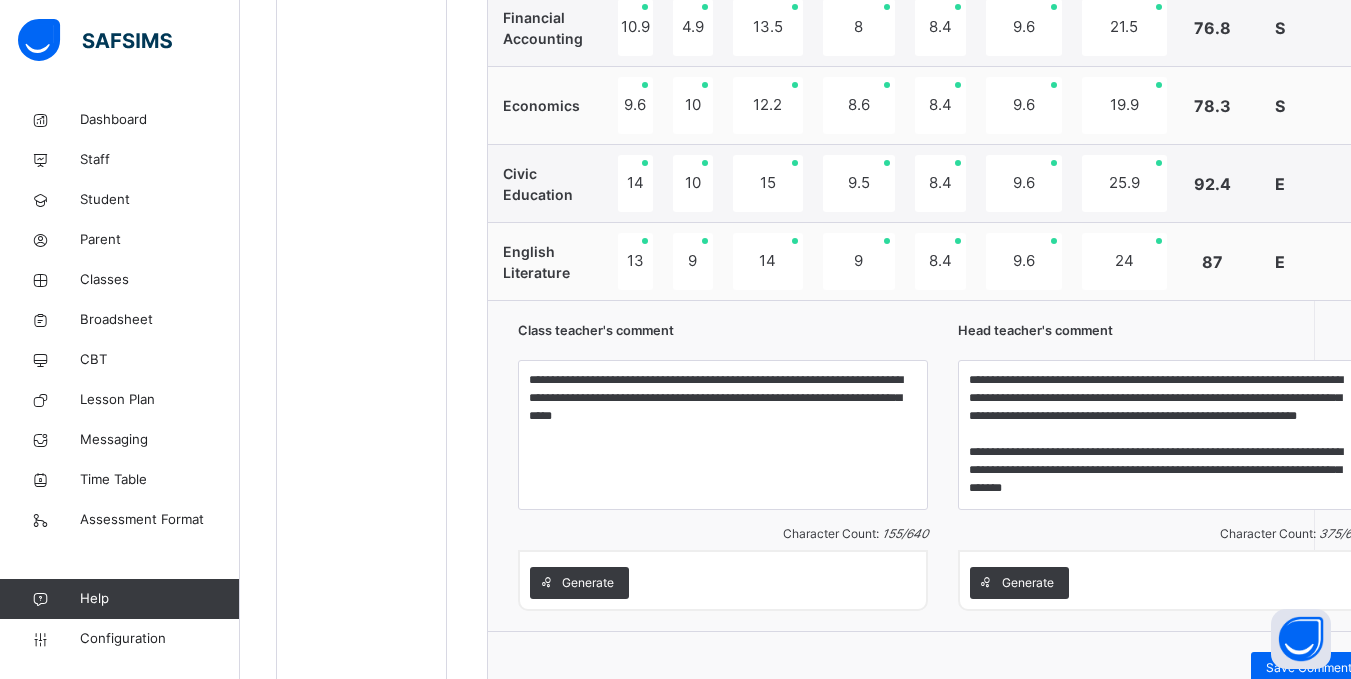 scroll, scrollTop: 1503, scrollLeft: 0, axis: vertical 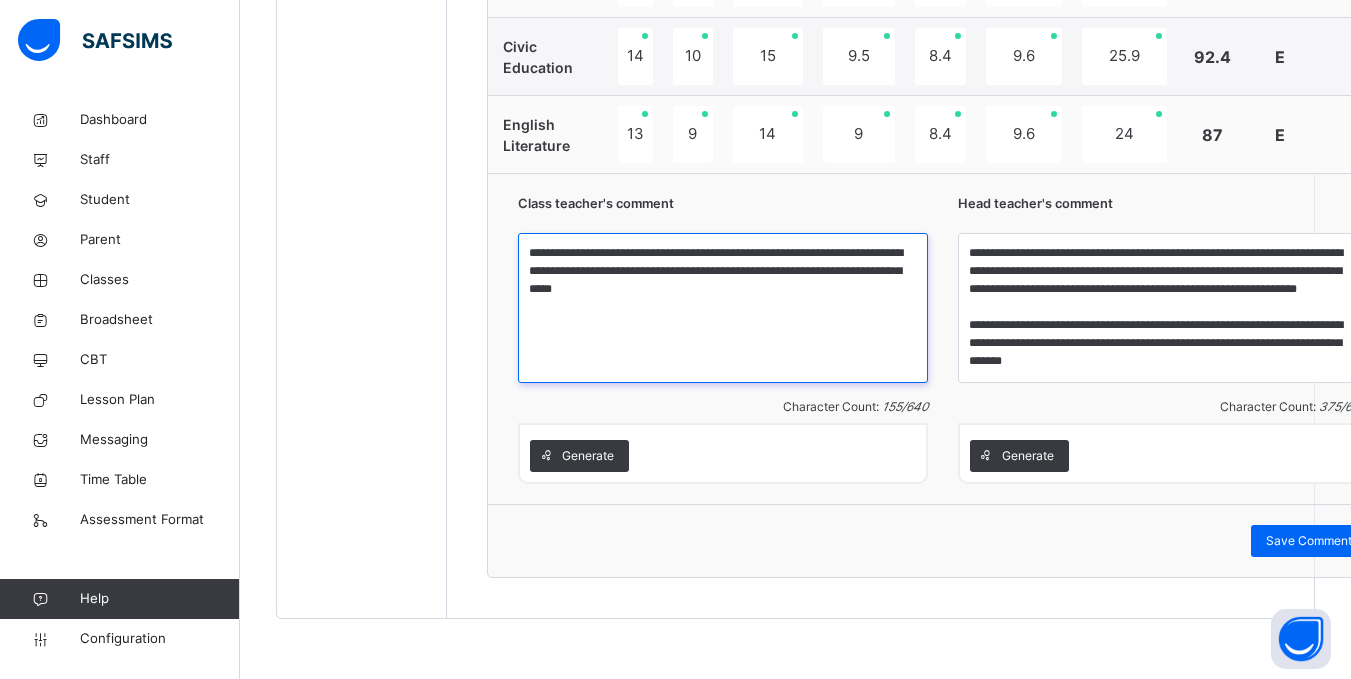click on "**********" at bounding box center [723, 308] 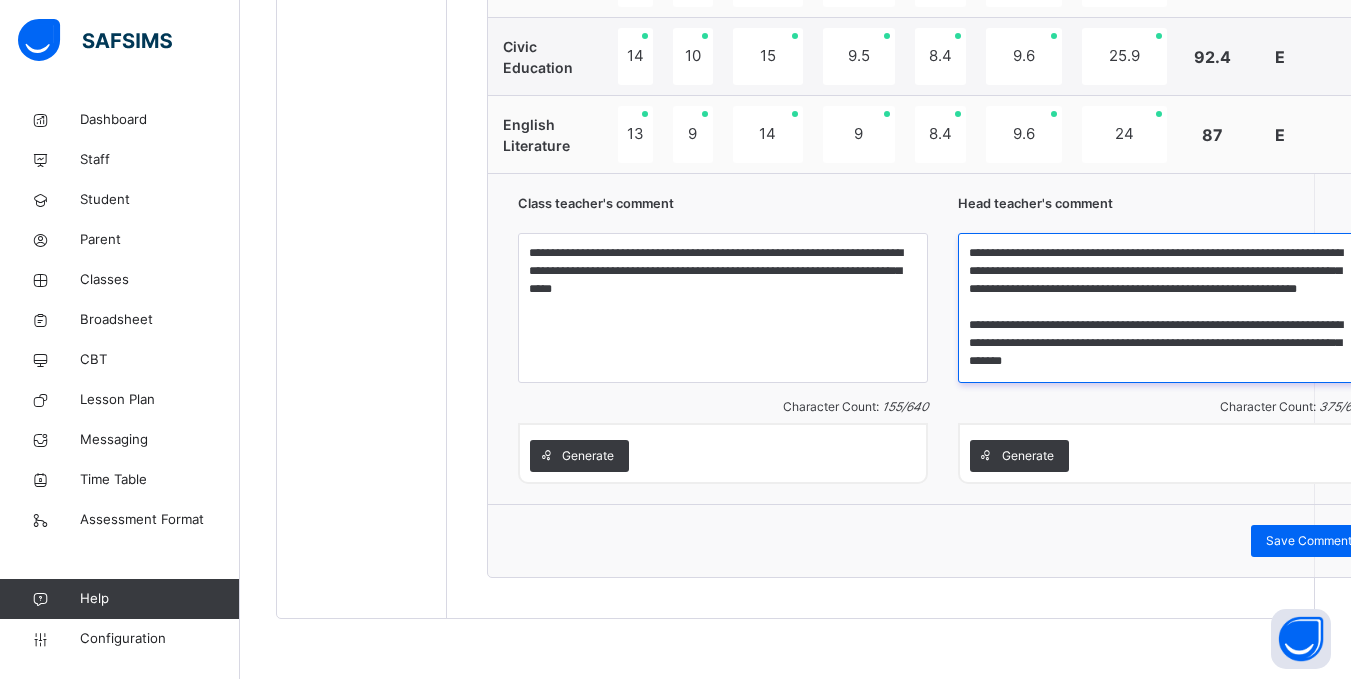click on "**********" at bounding box center [1163, 308] 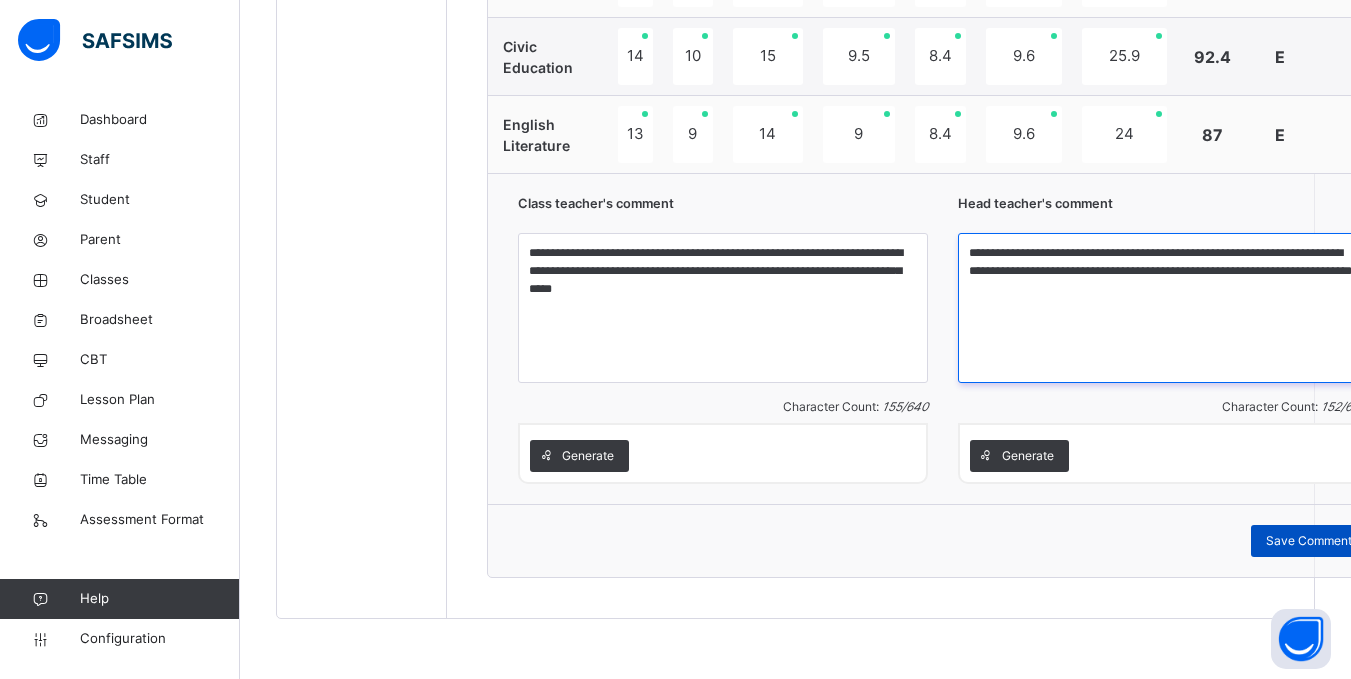 type on "**********" 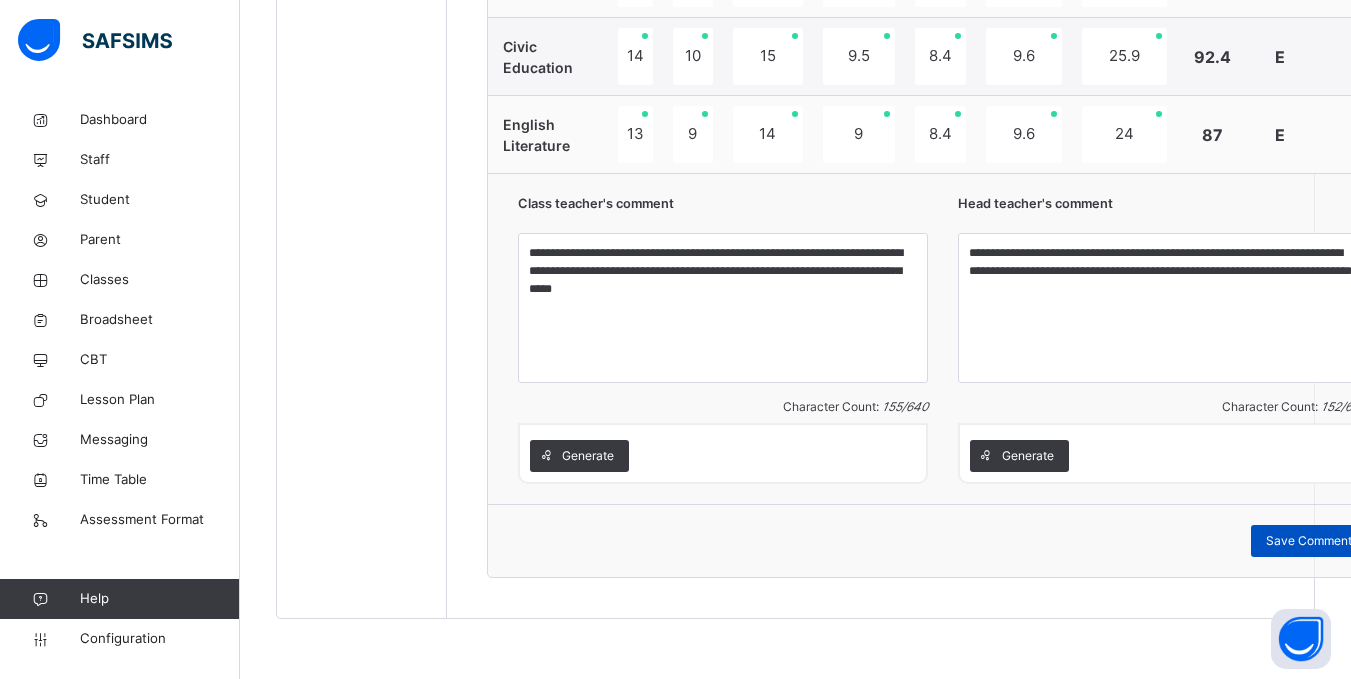 click on "Save Comment" at bounding box center (1309, 541) 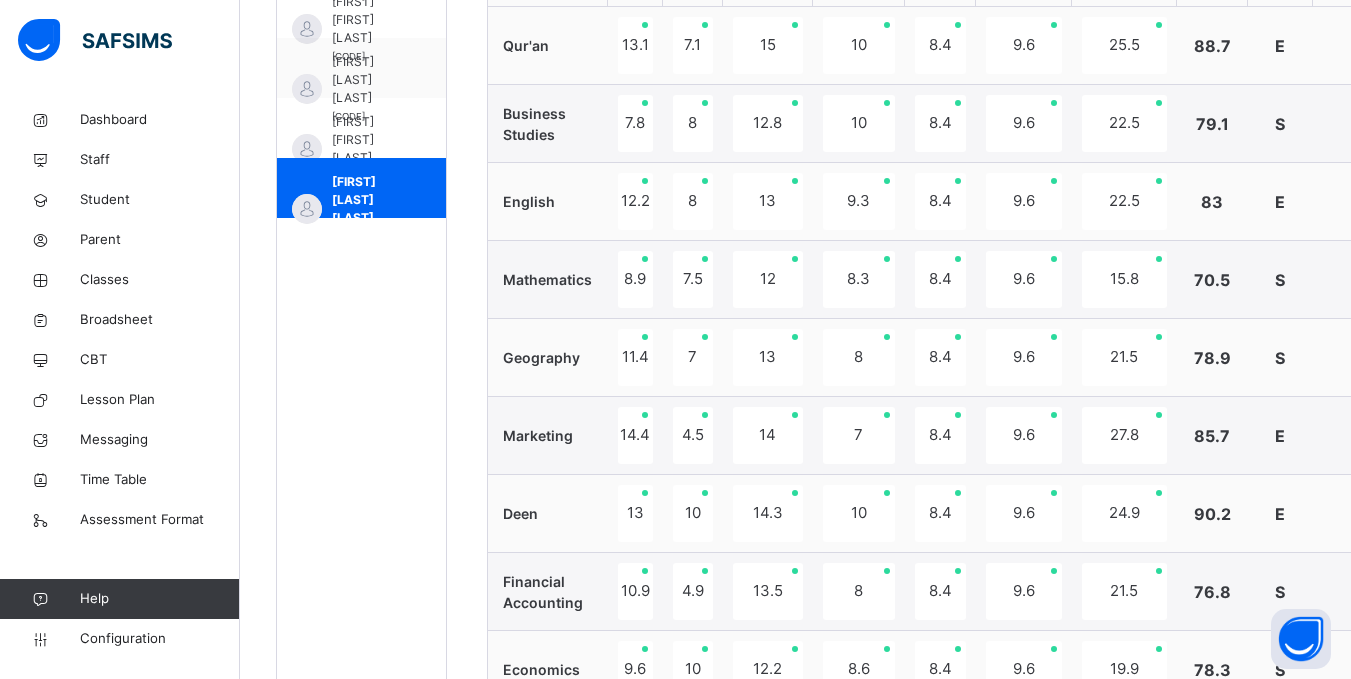 scroll, scrollTop: 809, scrollLeft: 0, axis: vertical 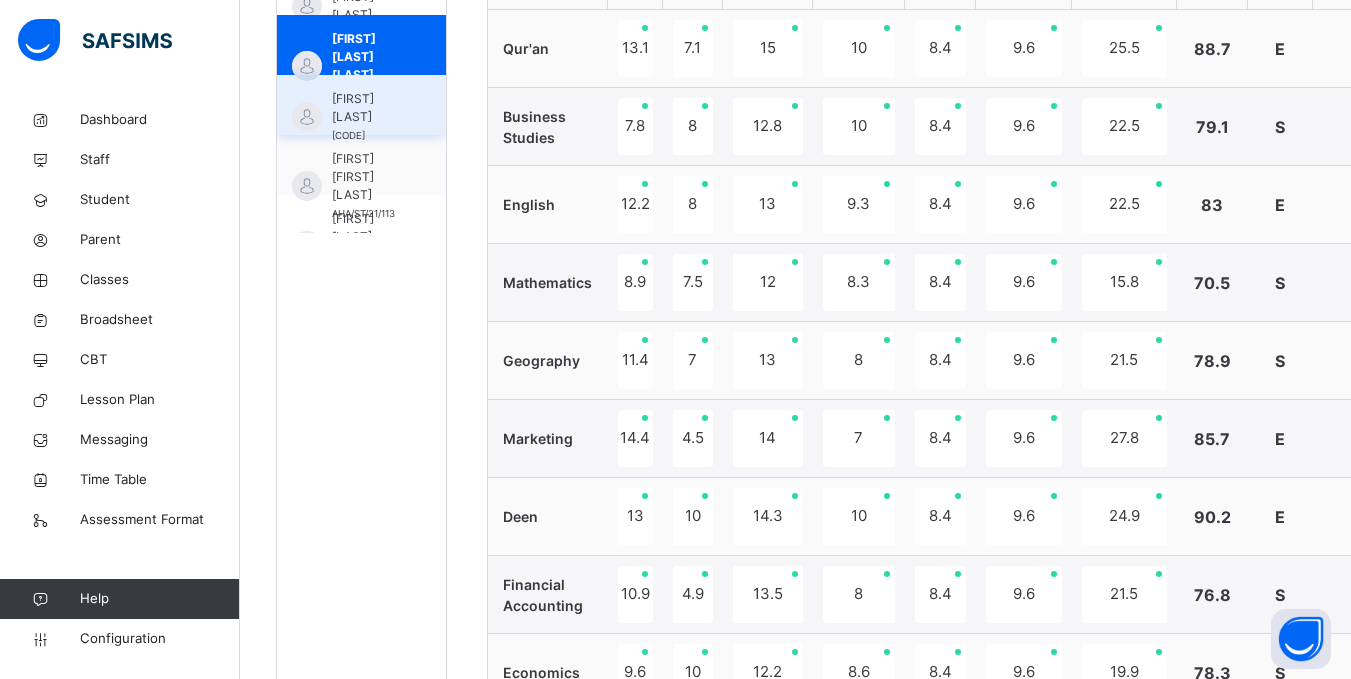 click on "Hadi  Debs" at bounding box center (366, 108) 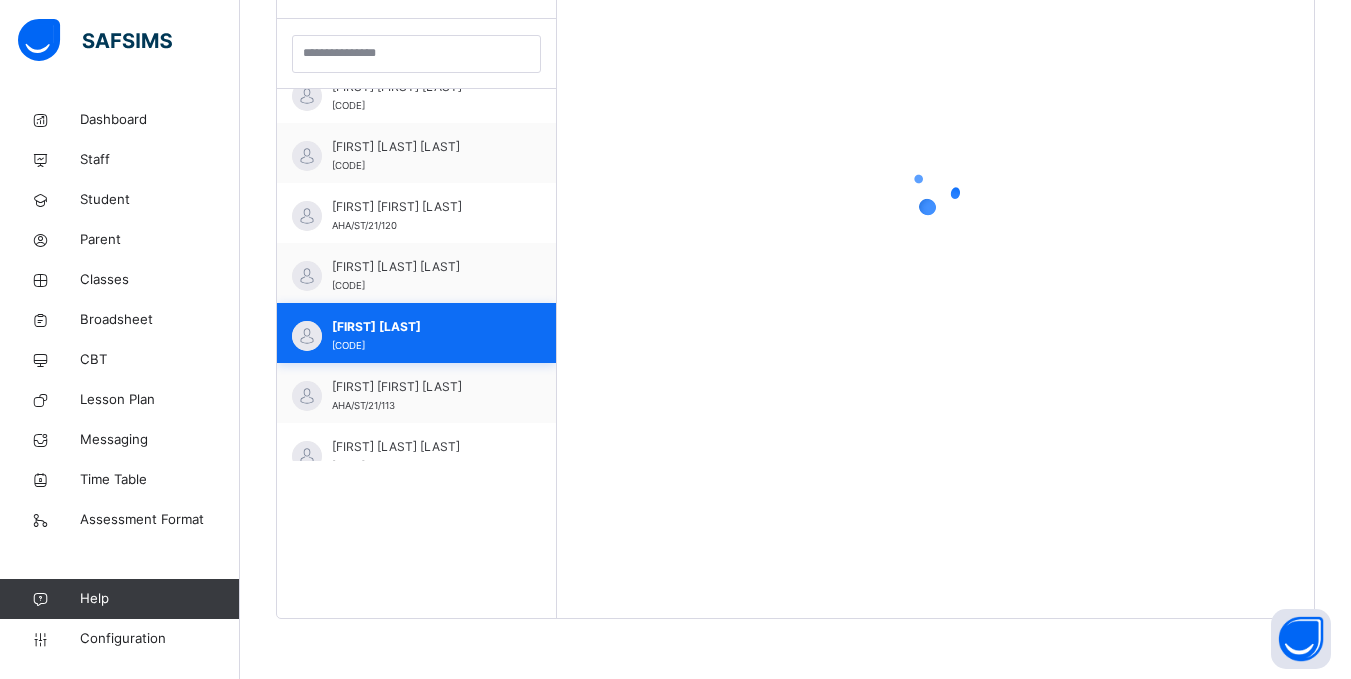 scroll, scrollTop: 581, scrollLeft: 0, axis: vertical 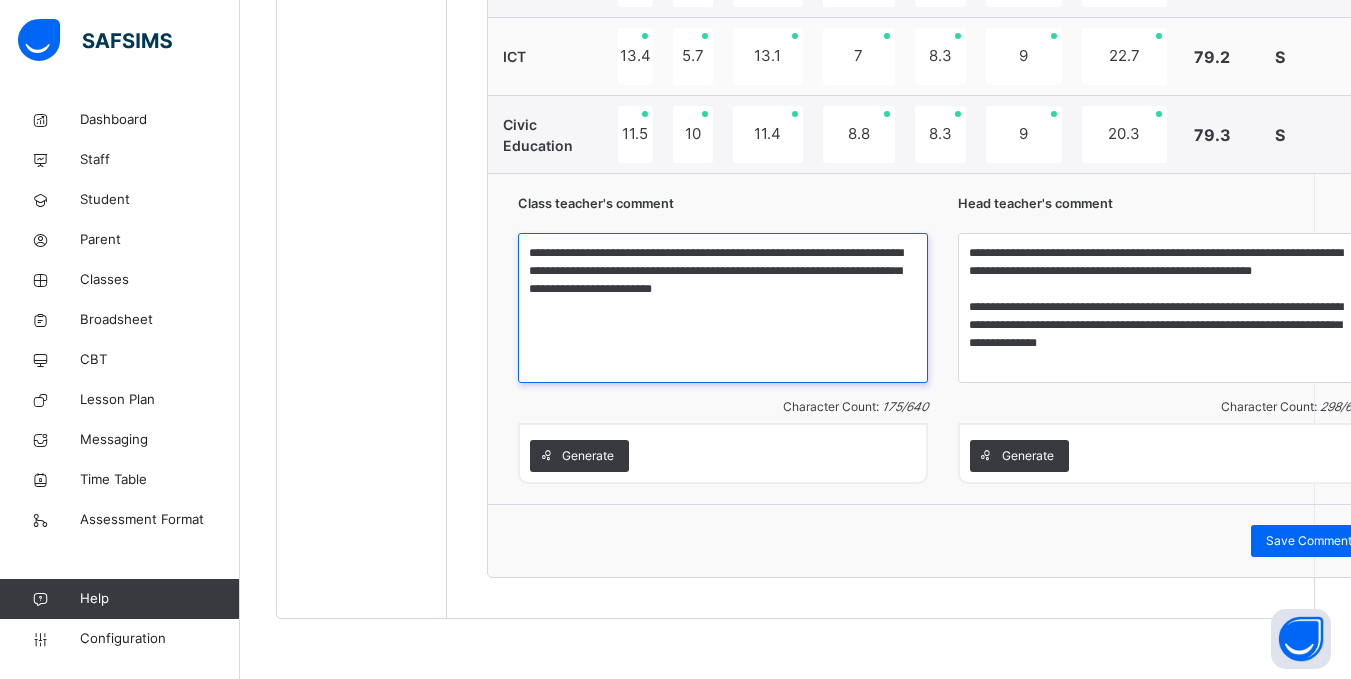 click on "**********" at bounding box center [723, 308] 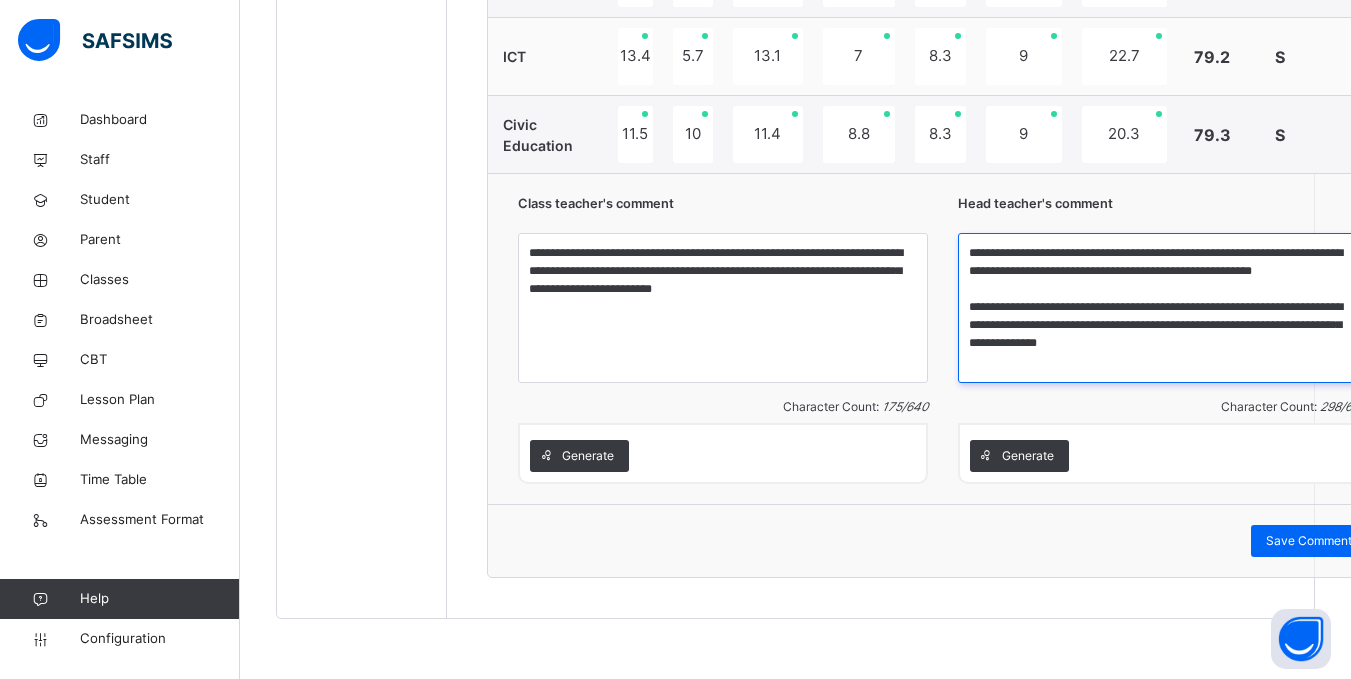 click on "**********" at bounding box center (1163, 308) 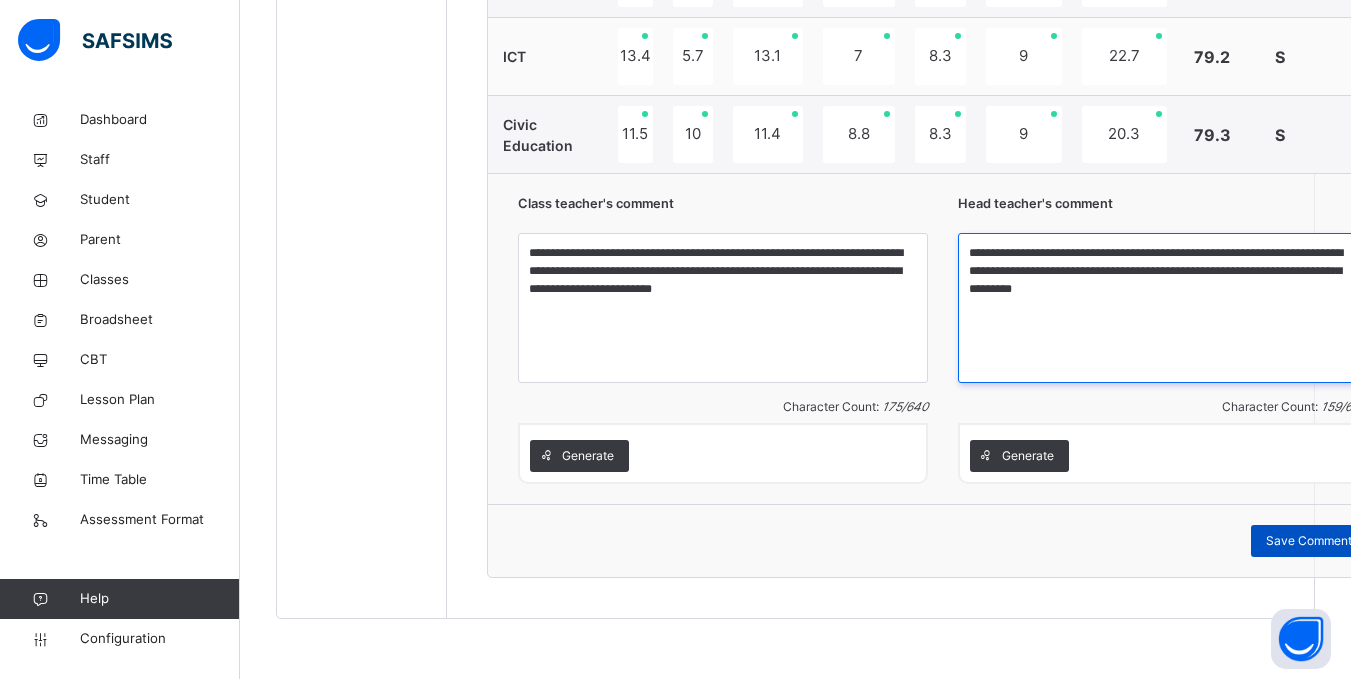 type on "**********" 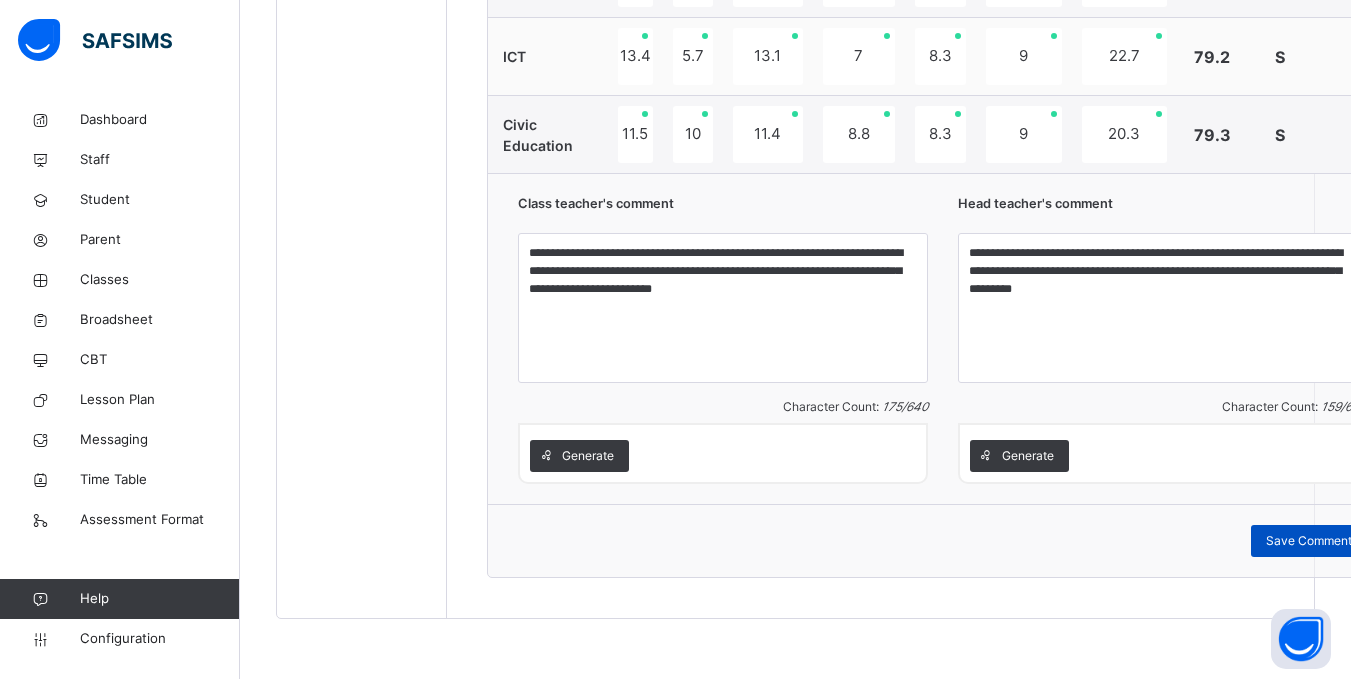click on "Save Comment" at bounding box center (1309, 541) 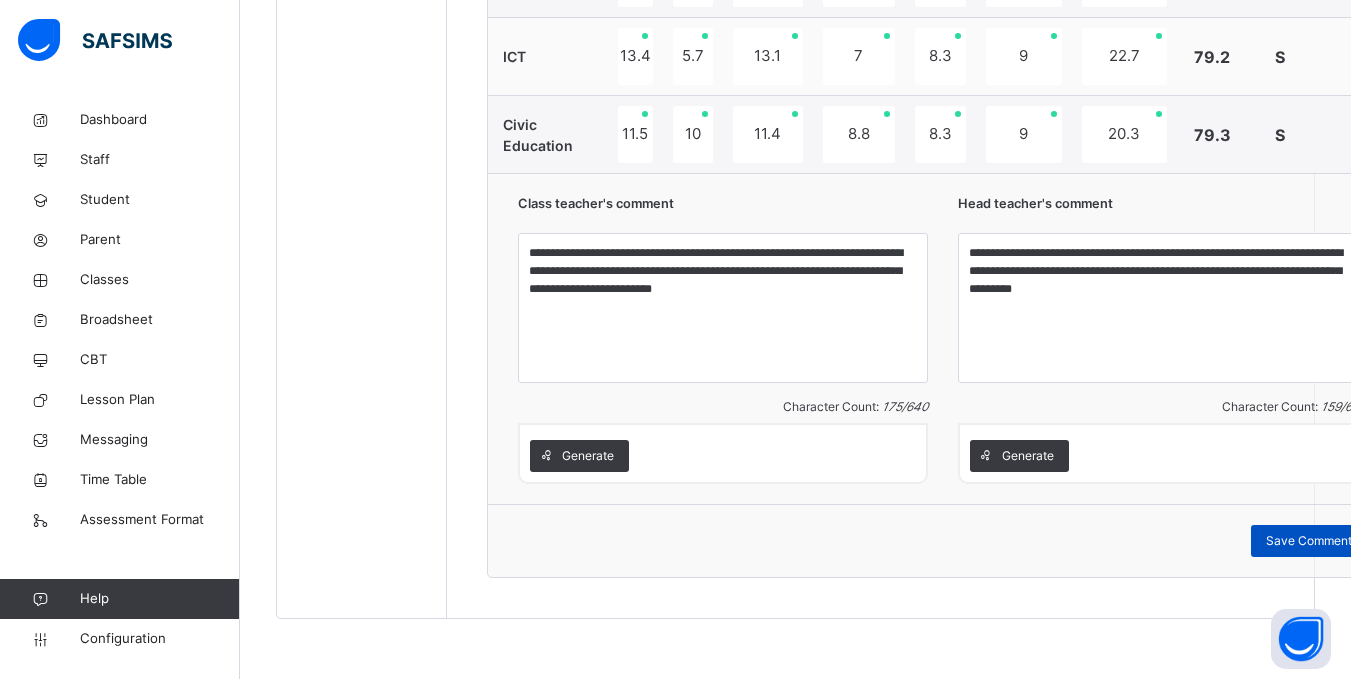 click on "Save Comment" at bounding box center (1309, 541) 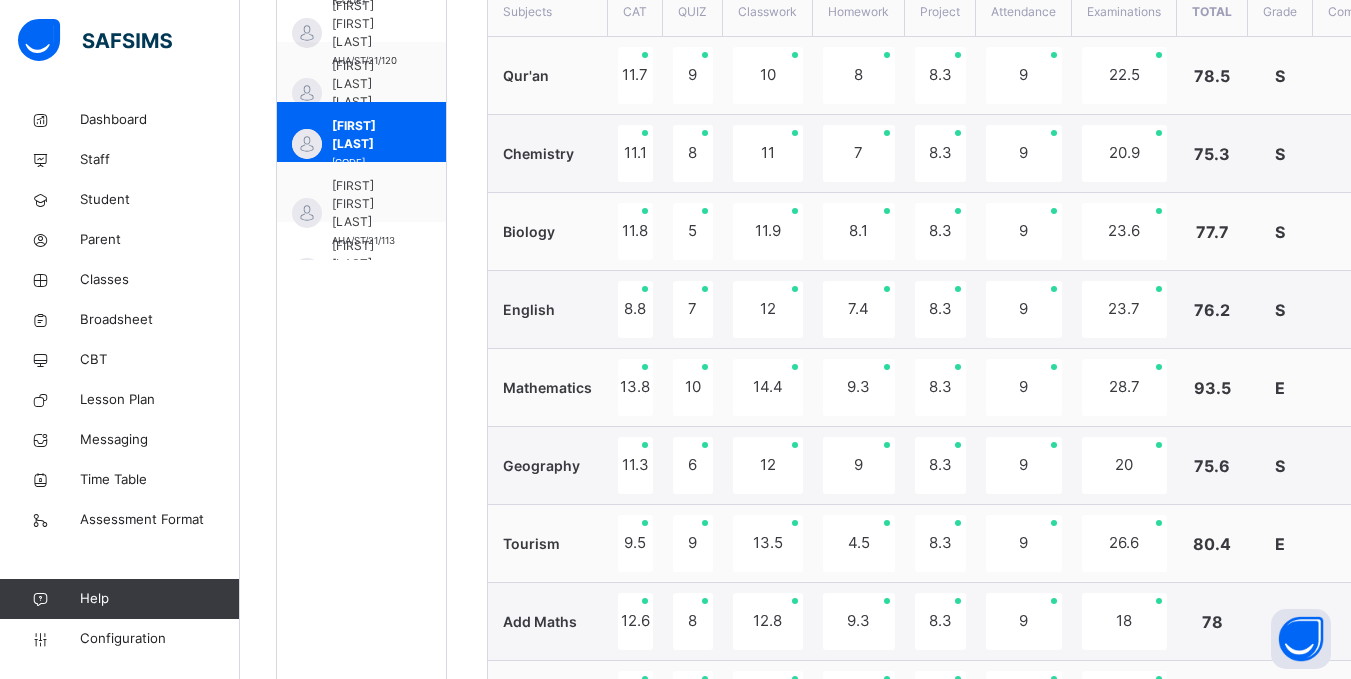 scroll, scrollTop: 781, scrollLeft: 0, axis: vertical 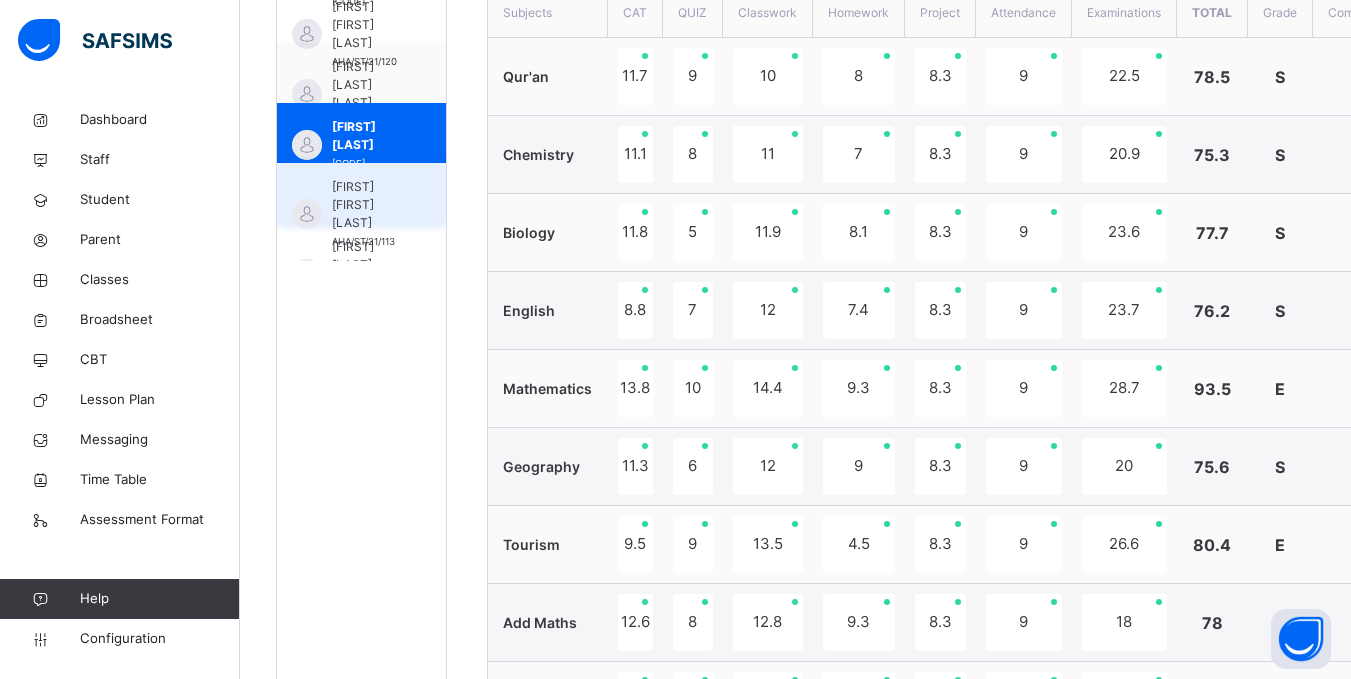 click on "Khadijah  Kabiru Usman" at bounding box center [366, 205] 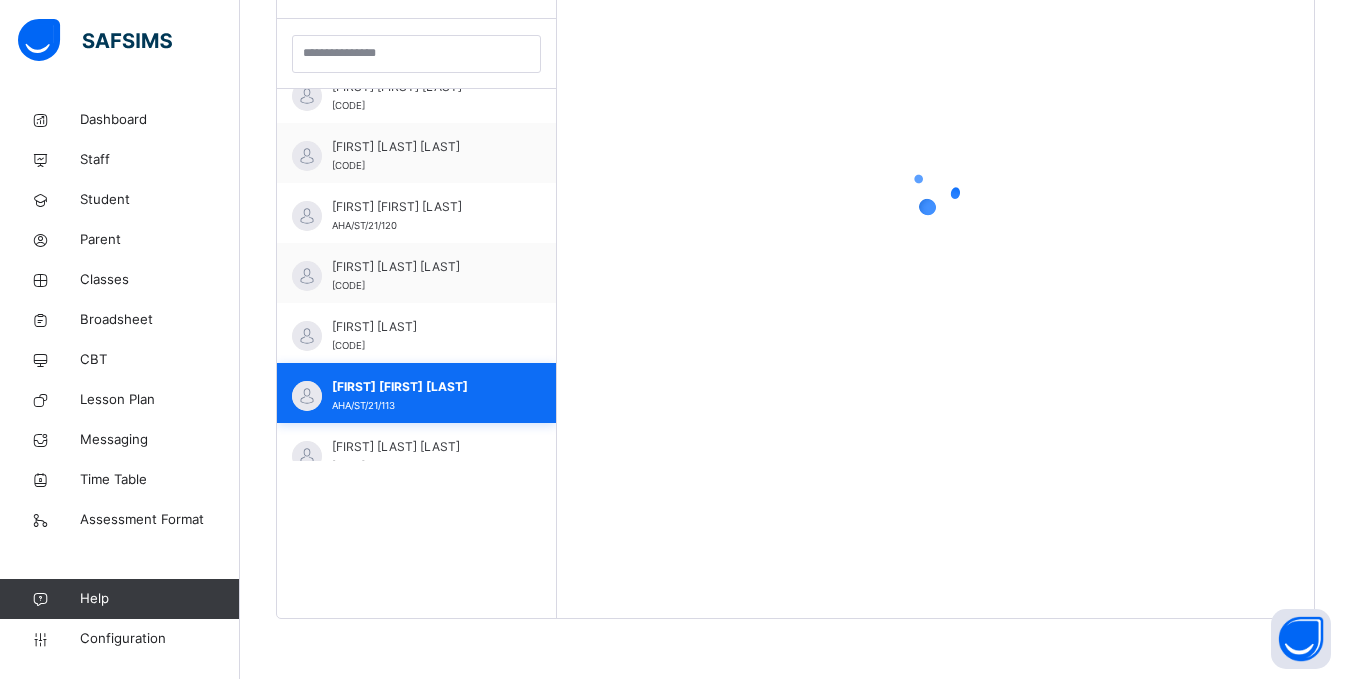 scroll, scrollTop: 581, scrollLeft: 0, axis: vertical 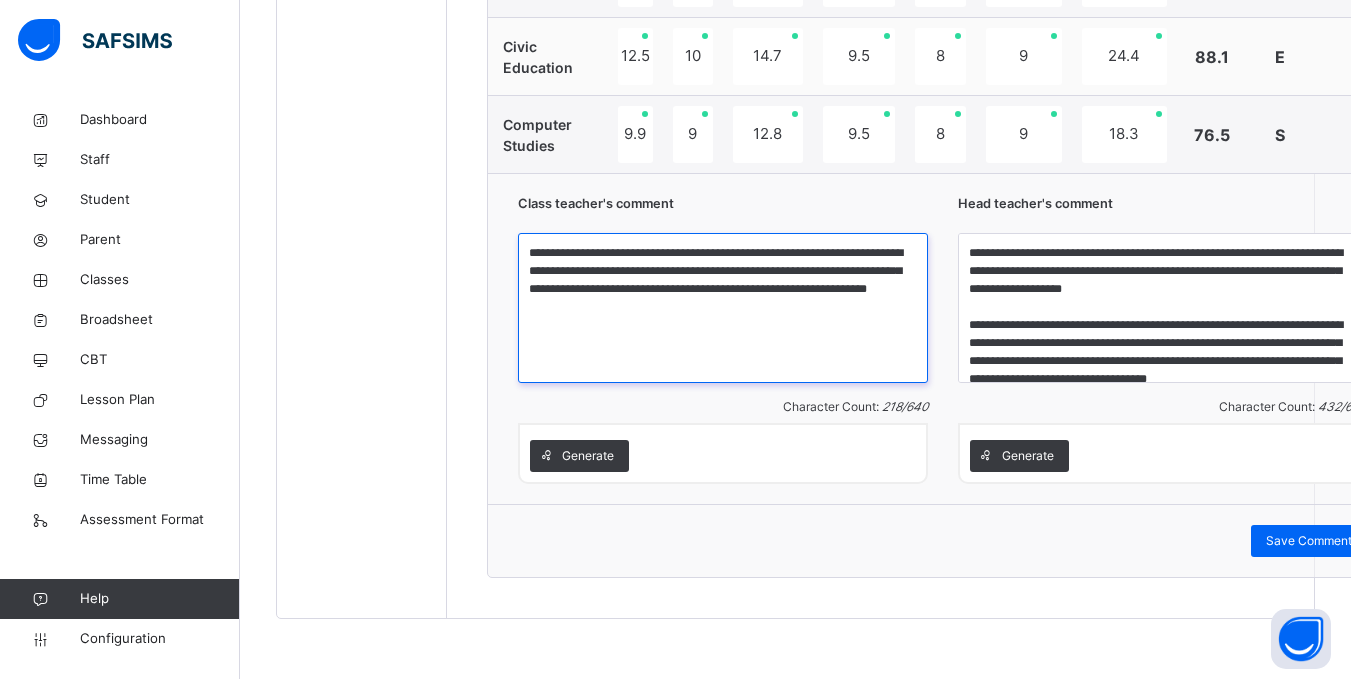 click on "**********" at bounding box center [723, 308] 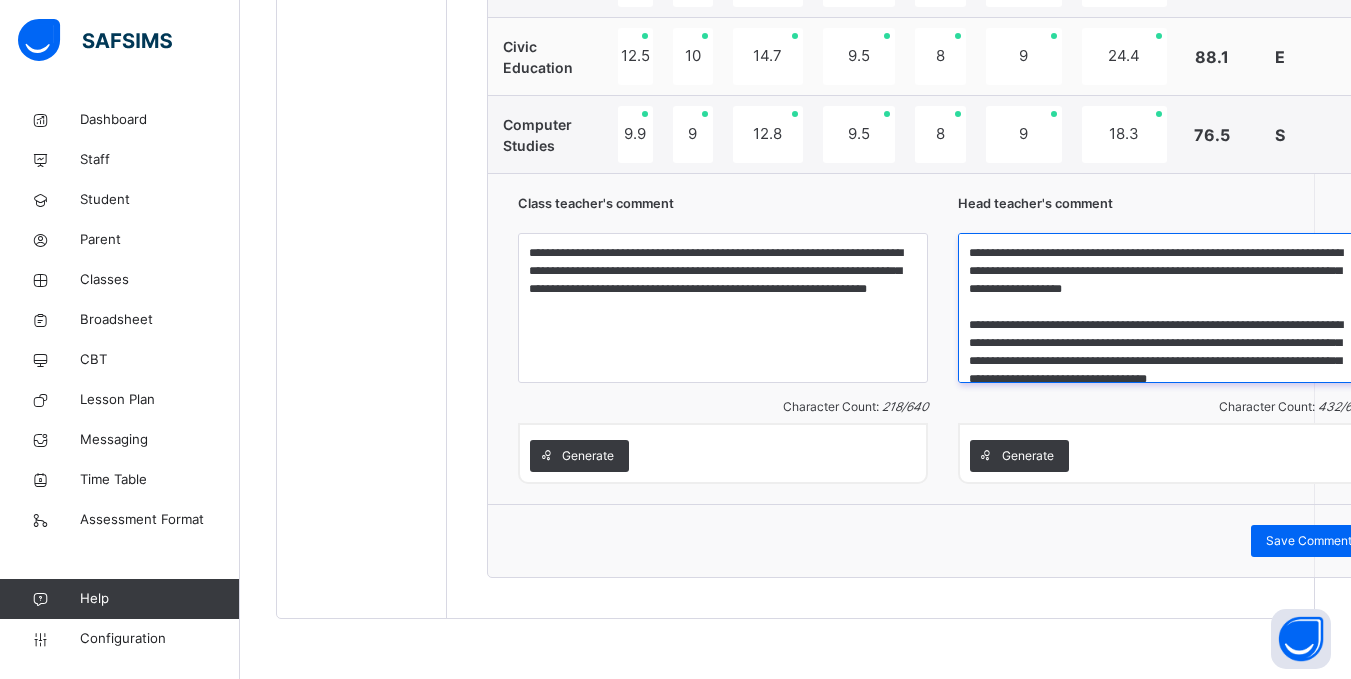 click on "**********" at bounding box center [1163, 308] 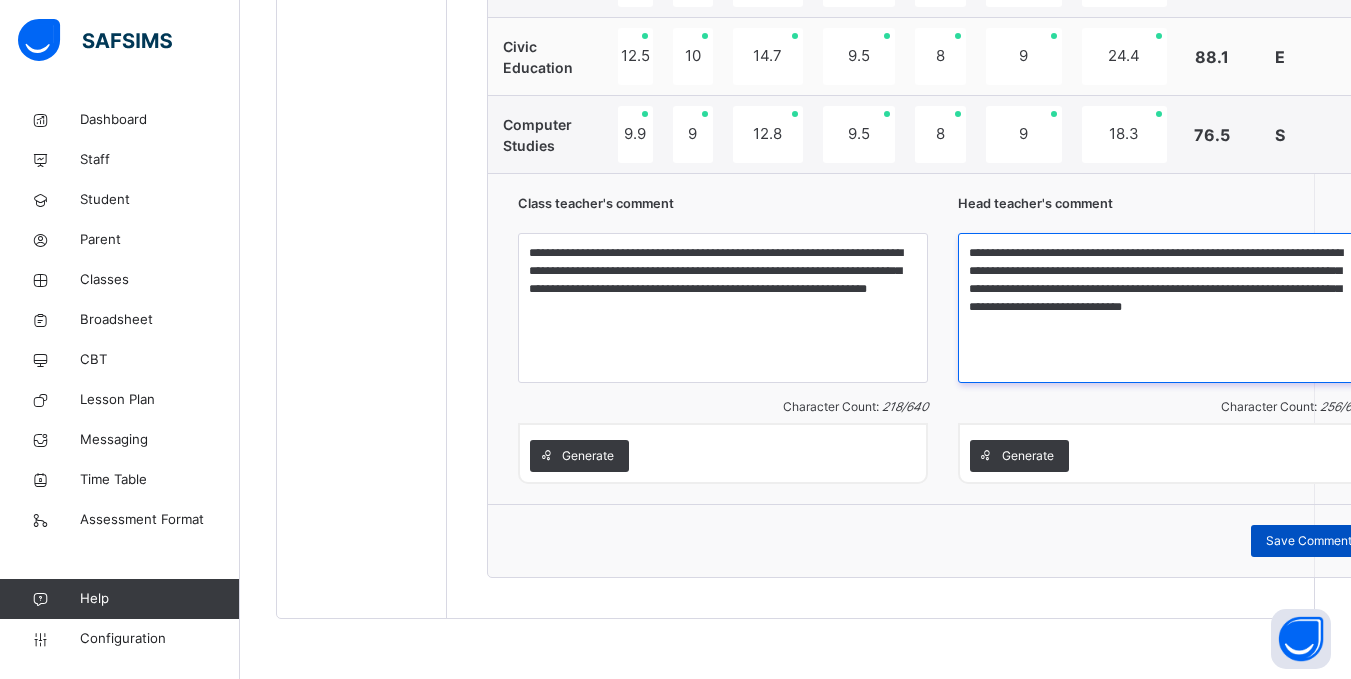 type on "**********" 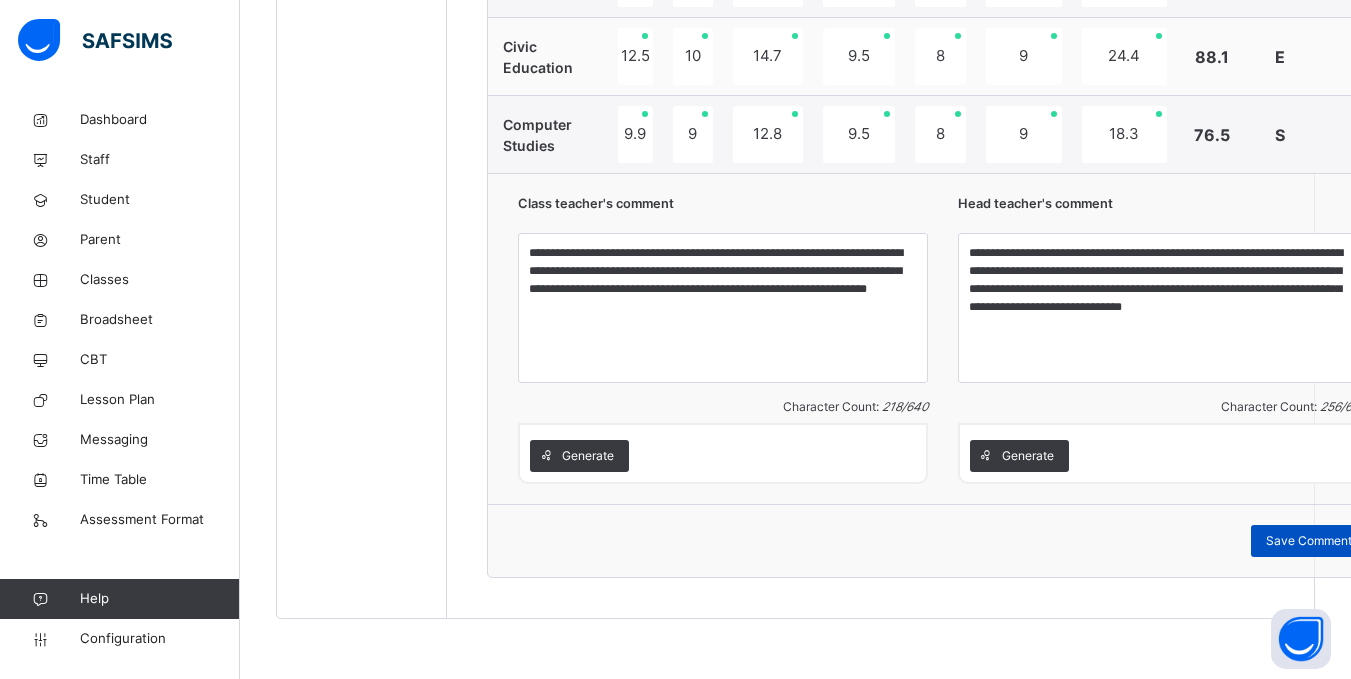 click on "Save Comment" at bounding box center (1309, 541) 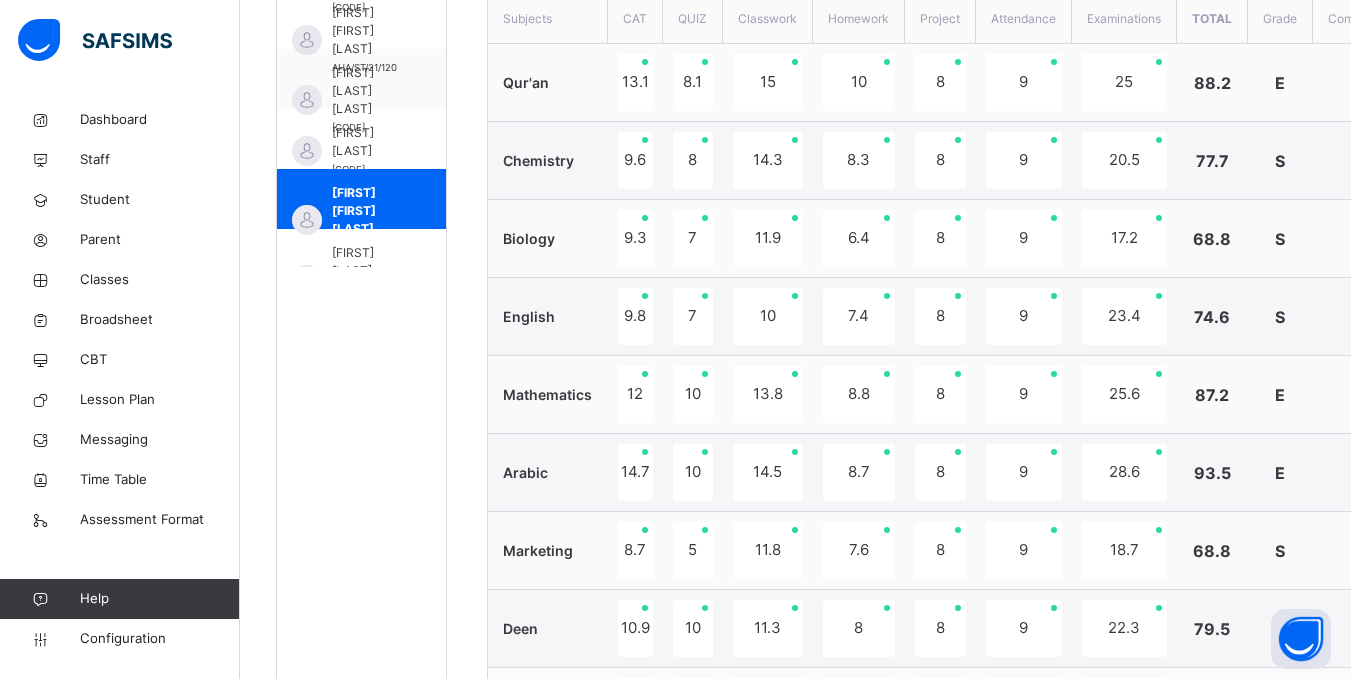 scroll, scrollTop: 773, scrollLeft: 0, axis: vertical 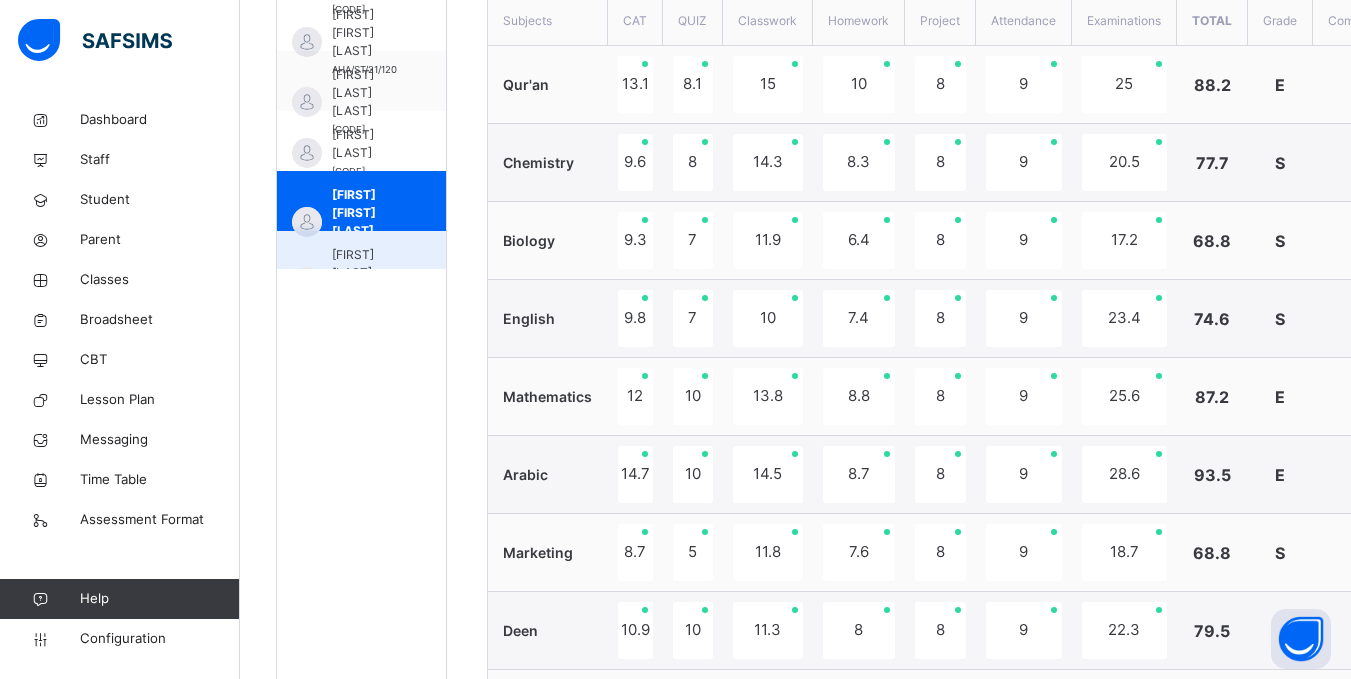 click on "Manal Bashir Umar" at bounding box center [366, 273] 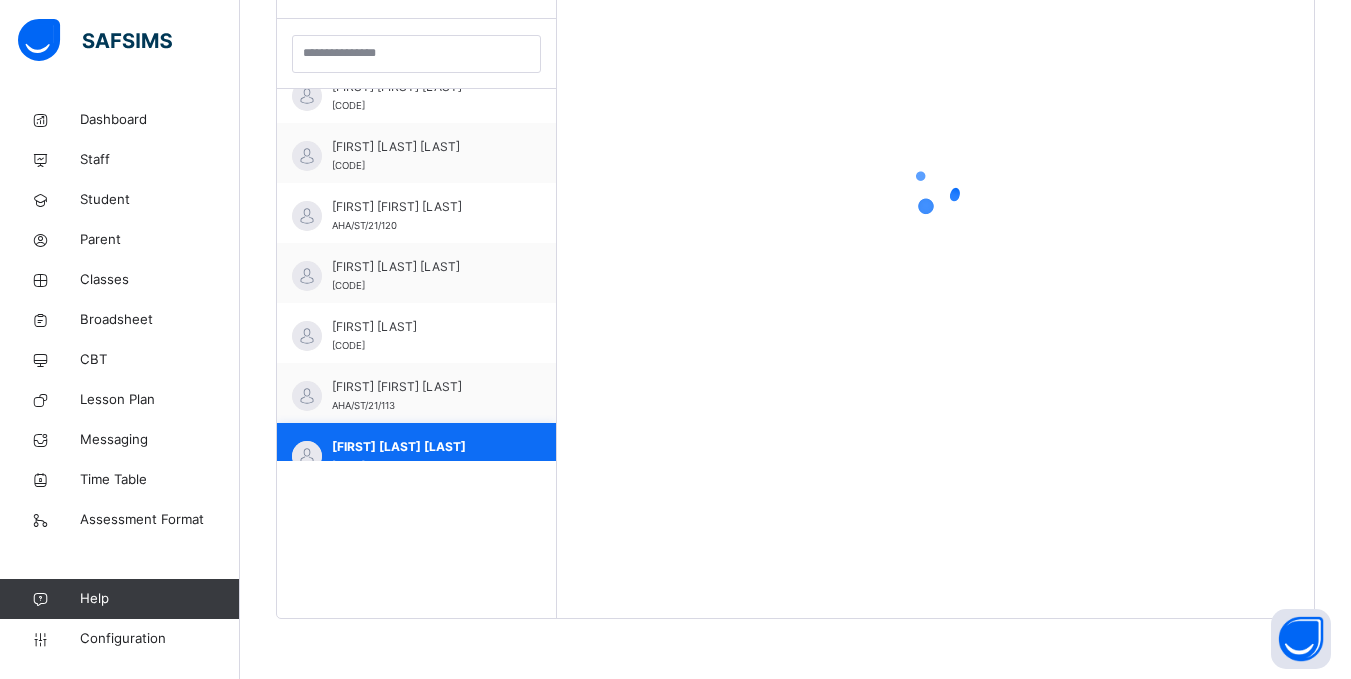 scroll, scrollTop: 581, scrollLeft: 0, axis: vertical 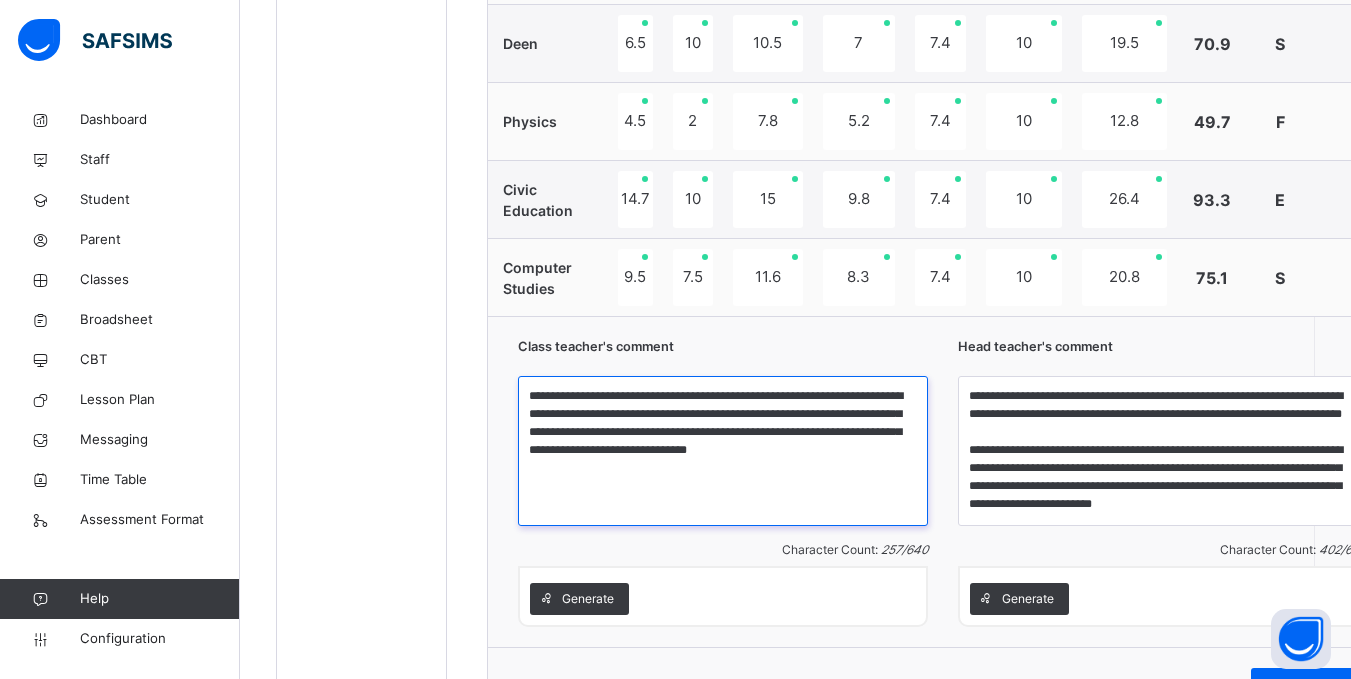 click on "**********" at bounding box center (723, 451) 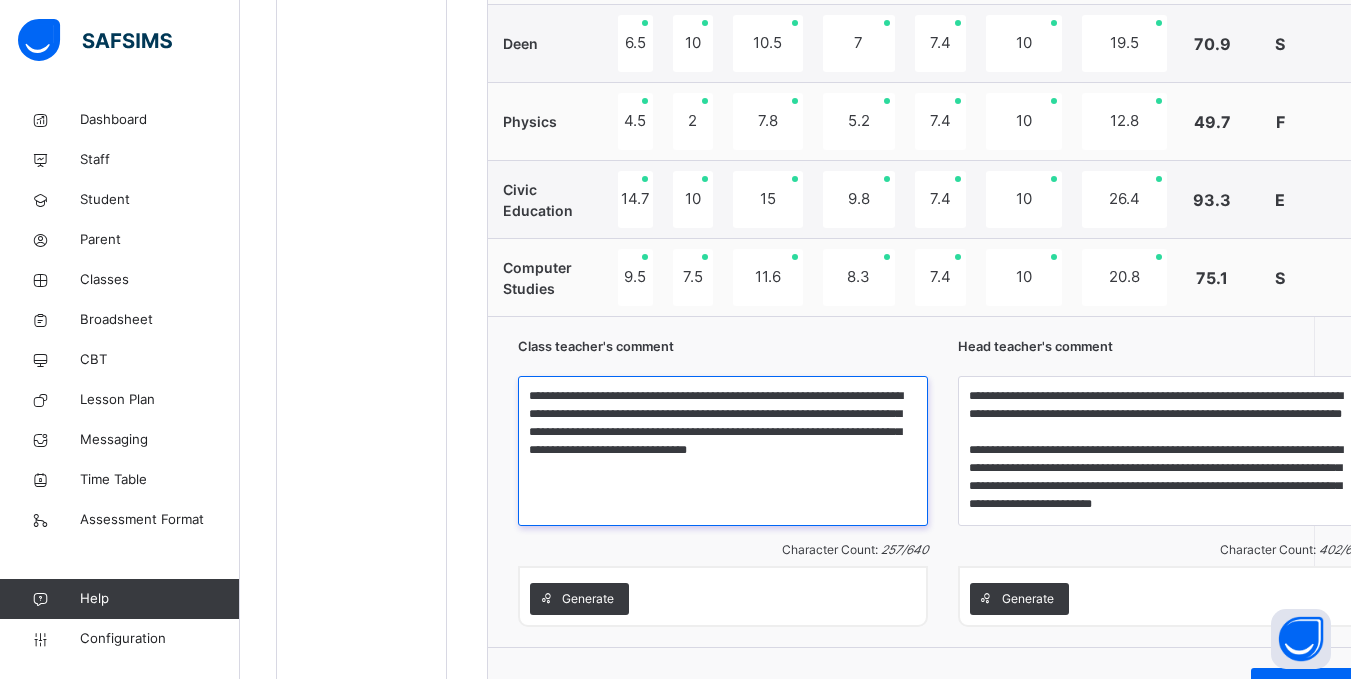 click on "**********" at bounding box center (723, 451) 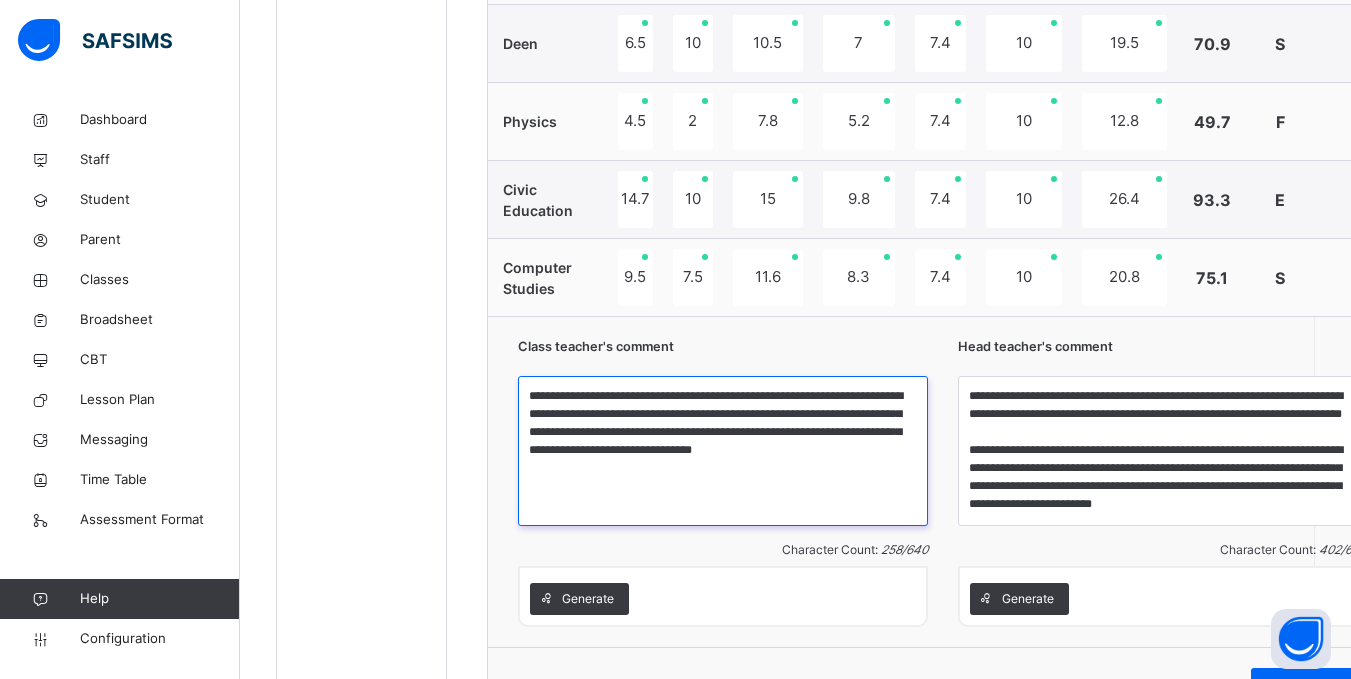 type on "**********" 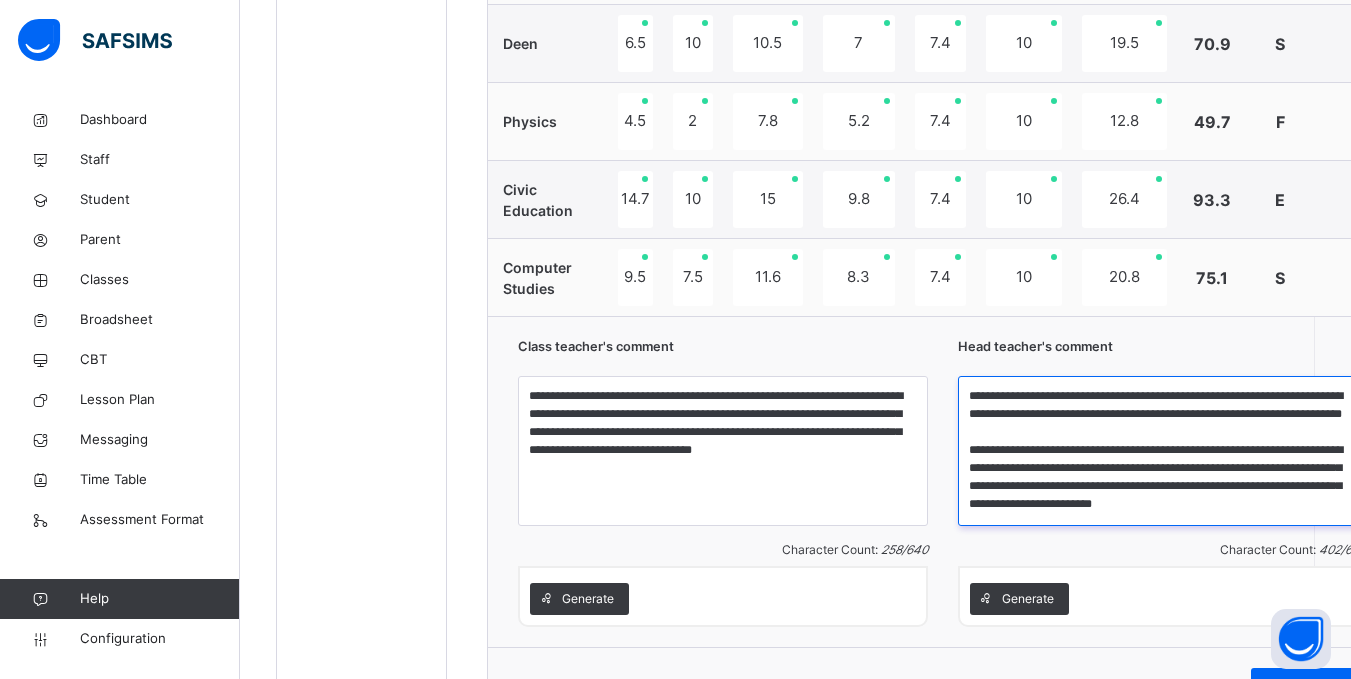 click on "**********" at bounding box center (1163, 451) 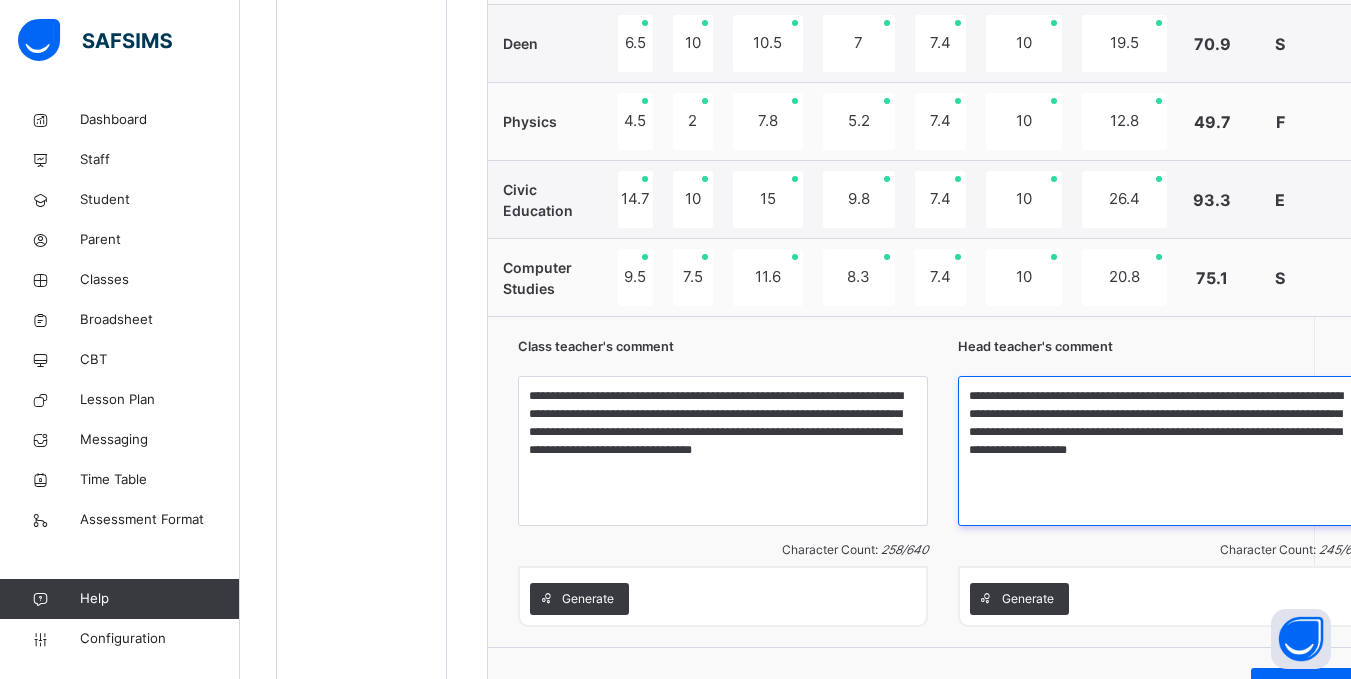 scroll, scrollTop: 1503, scrollLeft: 0, axis: vertical 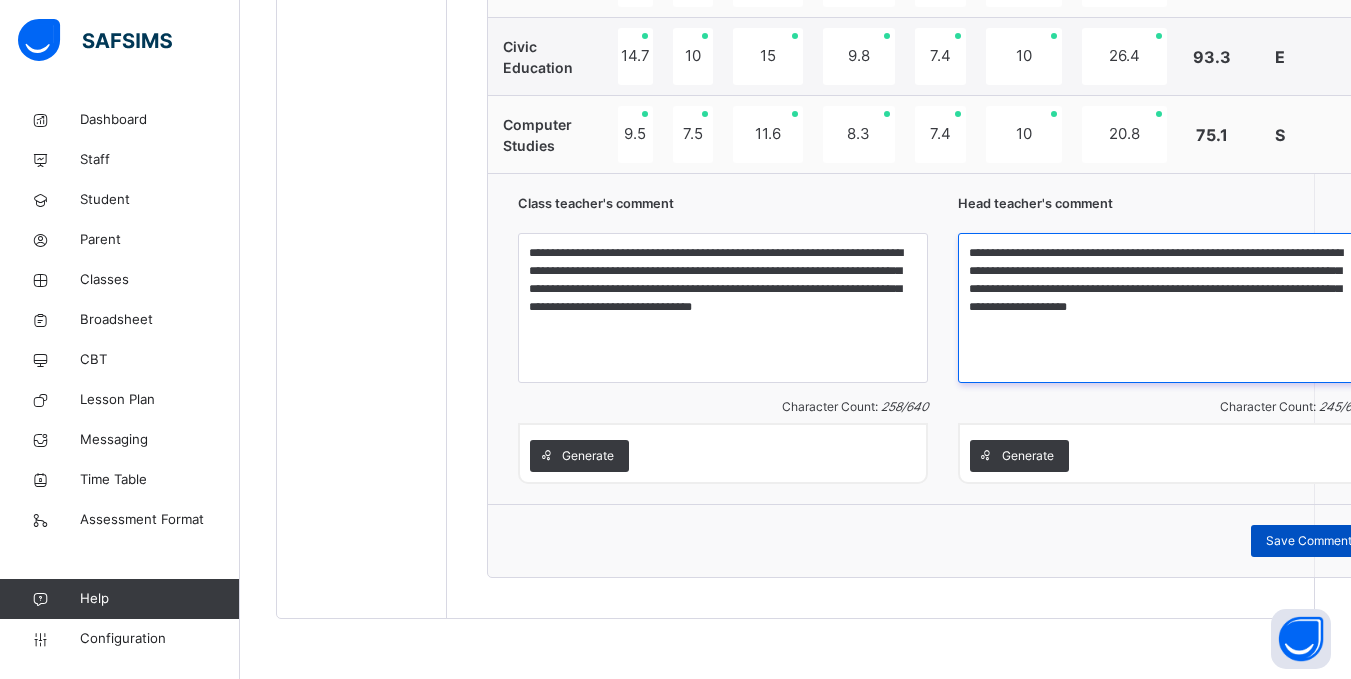 type on "**********" 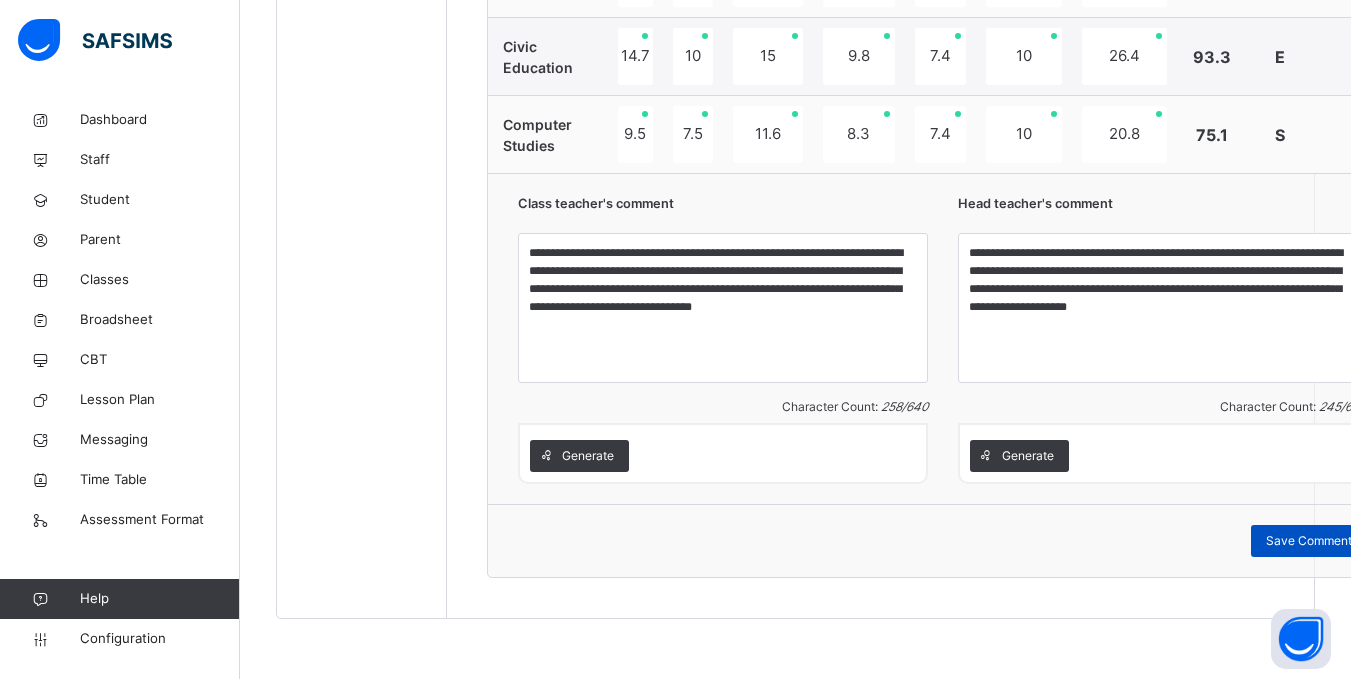 click on "Save Comment" at bounding box center (1309, 541) 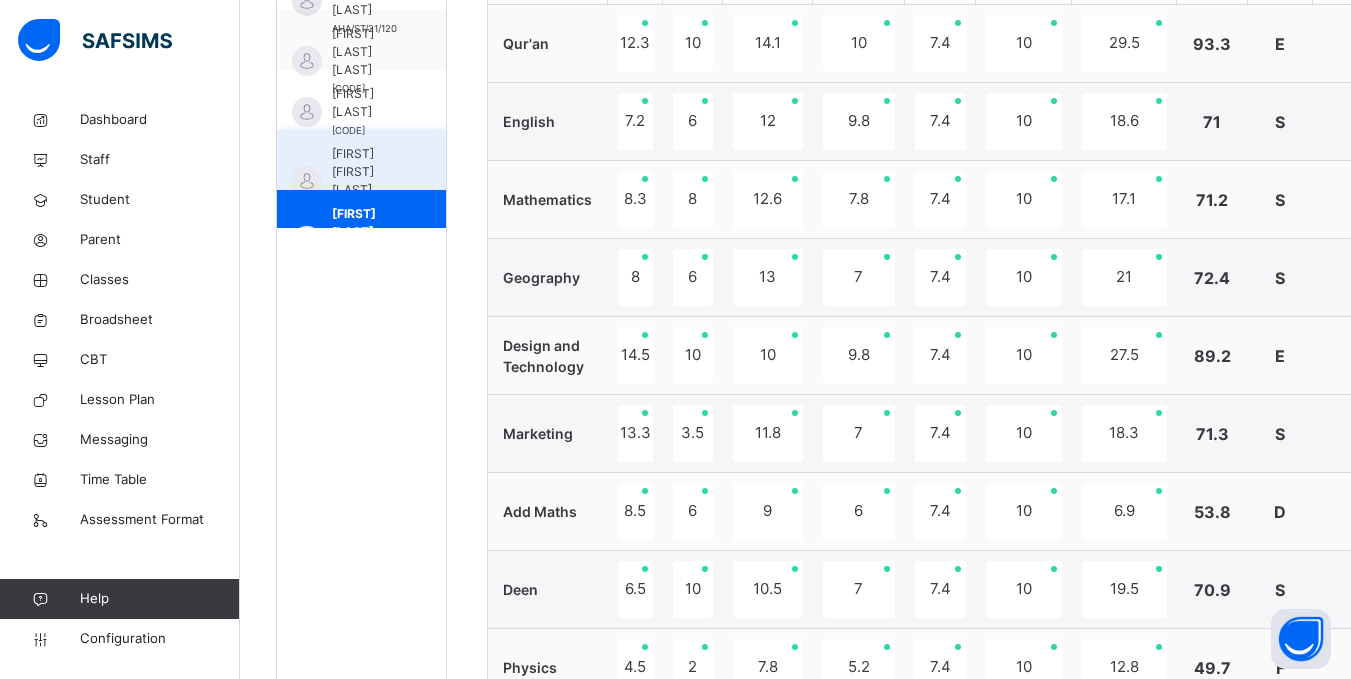 scroll, scrollTop: 813, scrollLeft: 0, axis: vertical 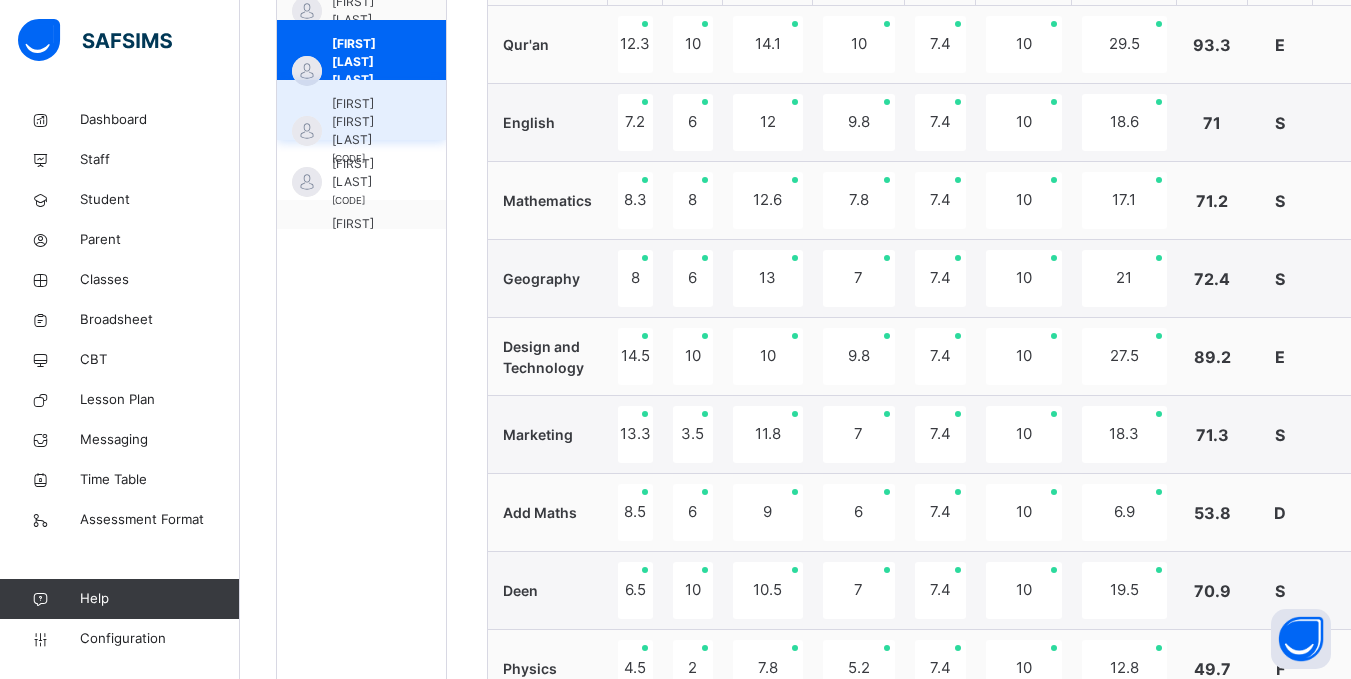 click on "Maryam  Aminu Suleiman" at bounding box center (366, 122) 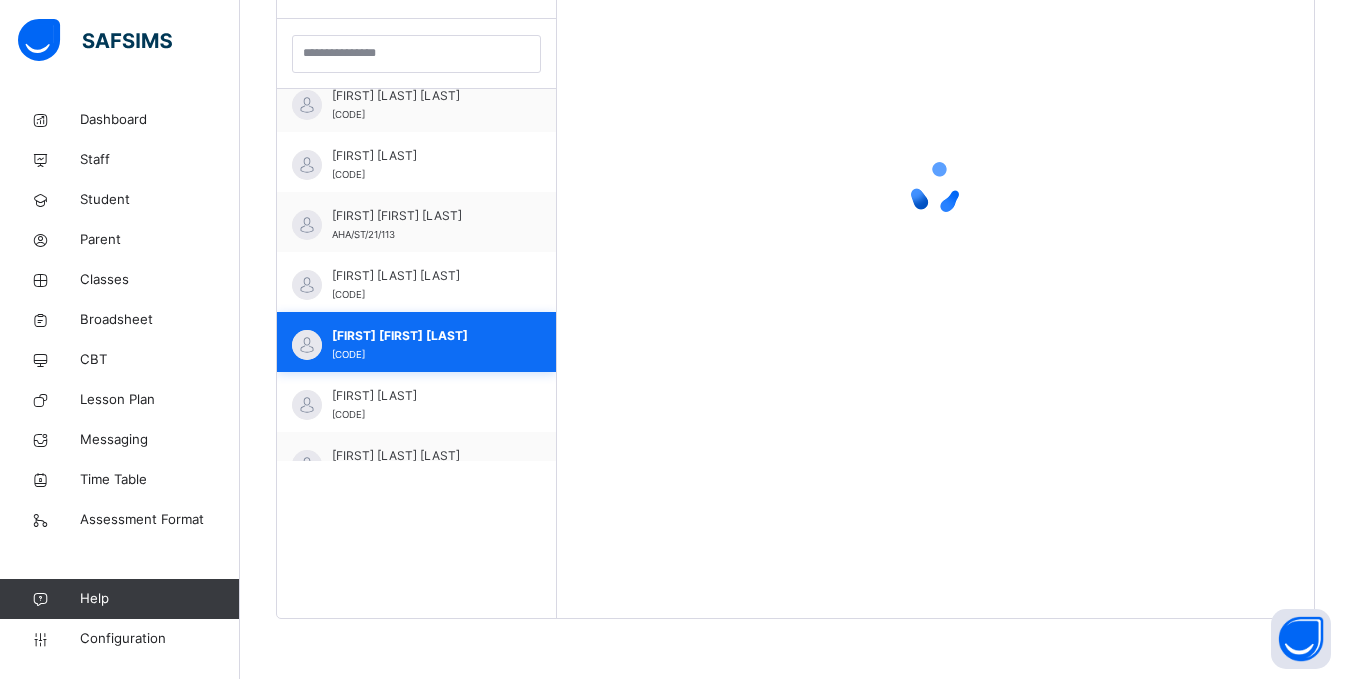 scroll, scrollTop: 581, scrollLeft: 0, axis: vertical 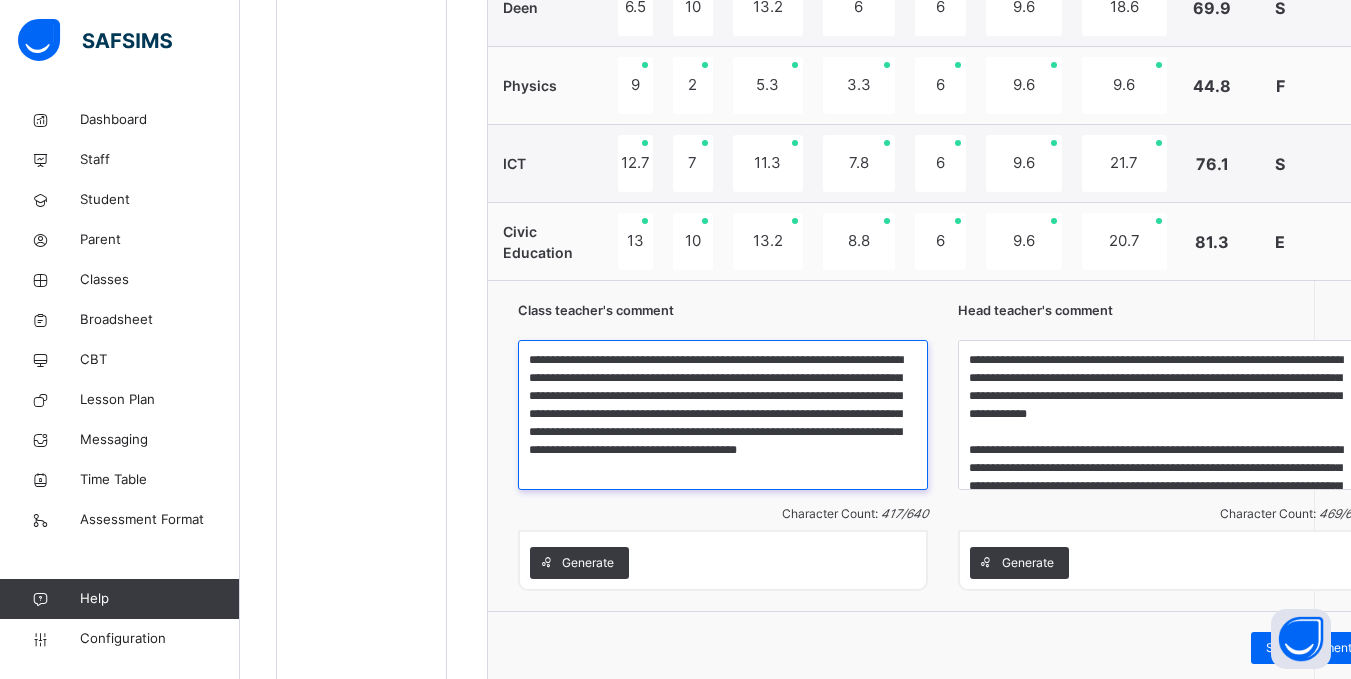 click on "**********" at bounding box center [723, 415] 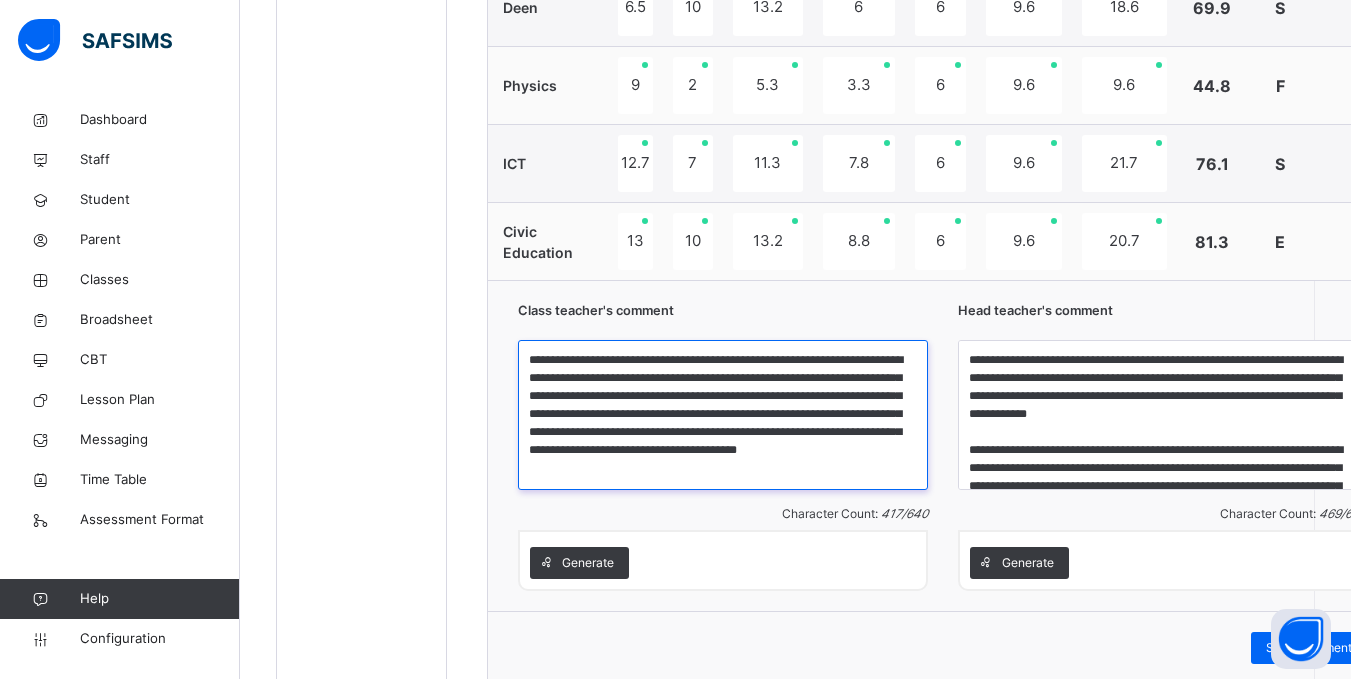scroll, scrollTop: 0, scrollLeft: 0, axis: both 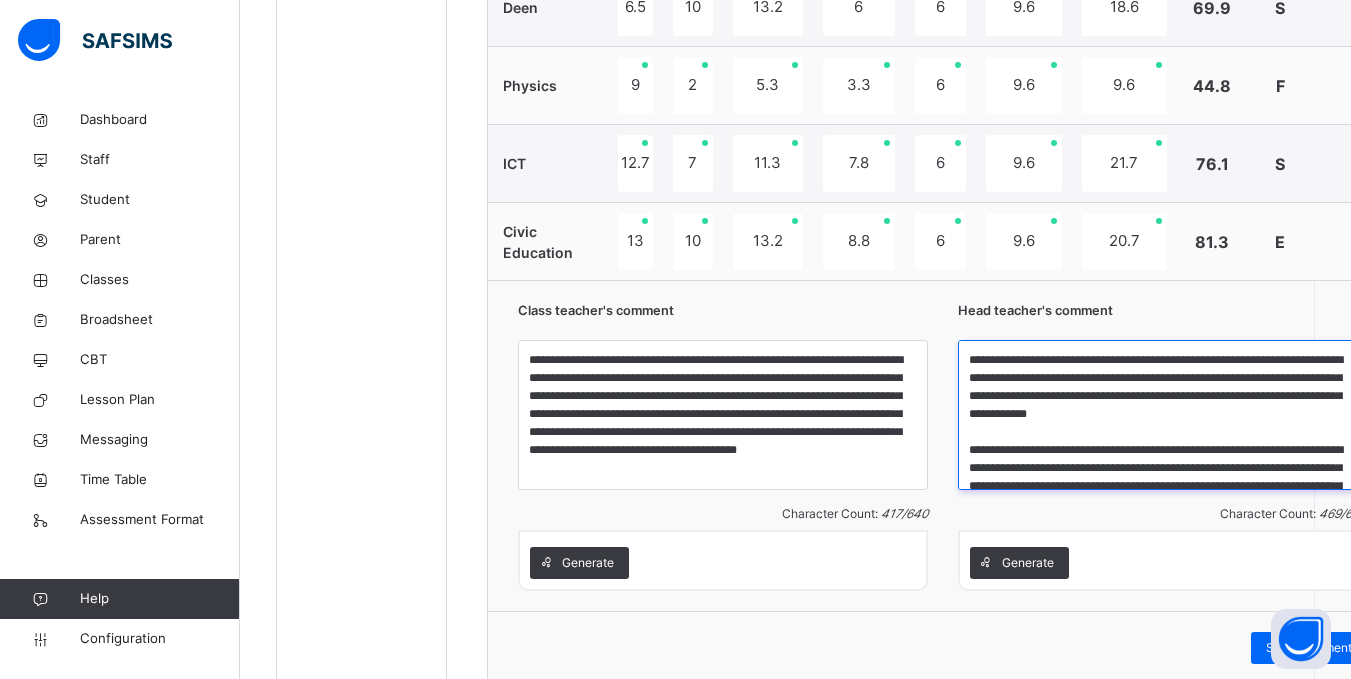 click on "**********" at bounding box center (1163, 415) 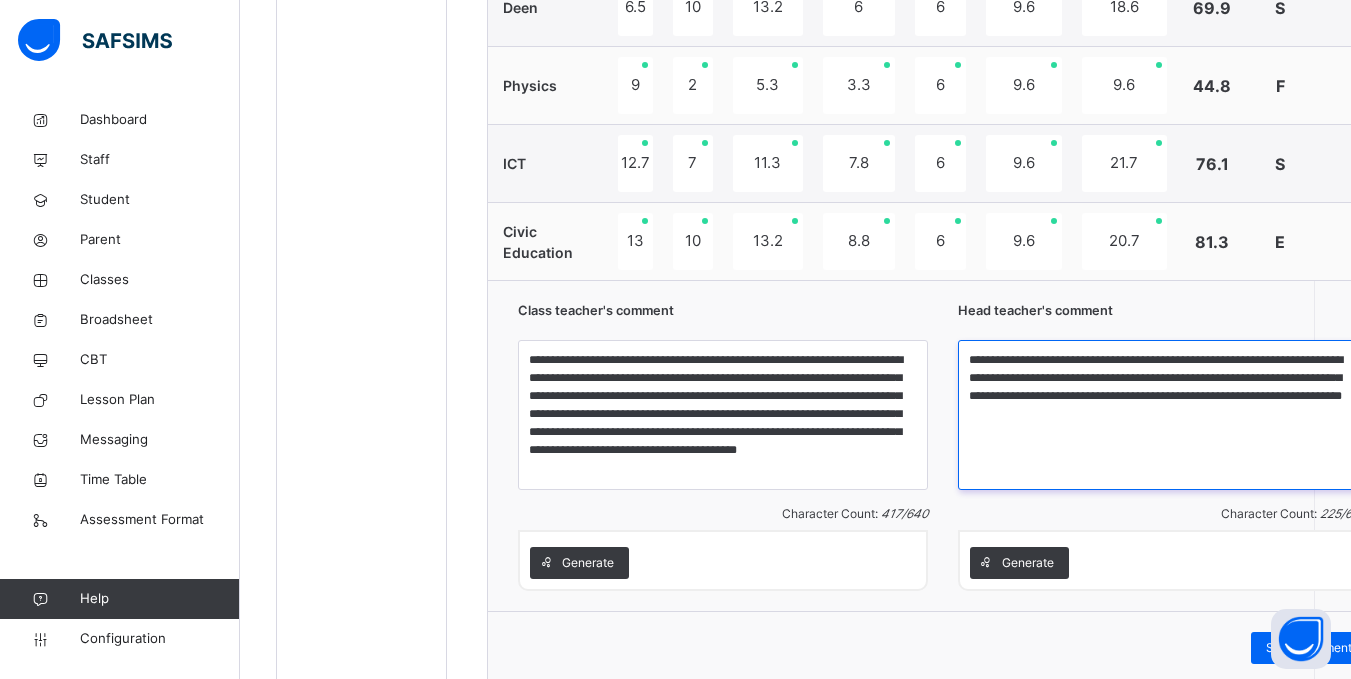 click on "**********" at bounding box center (1163, 415) 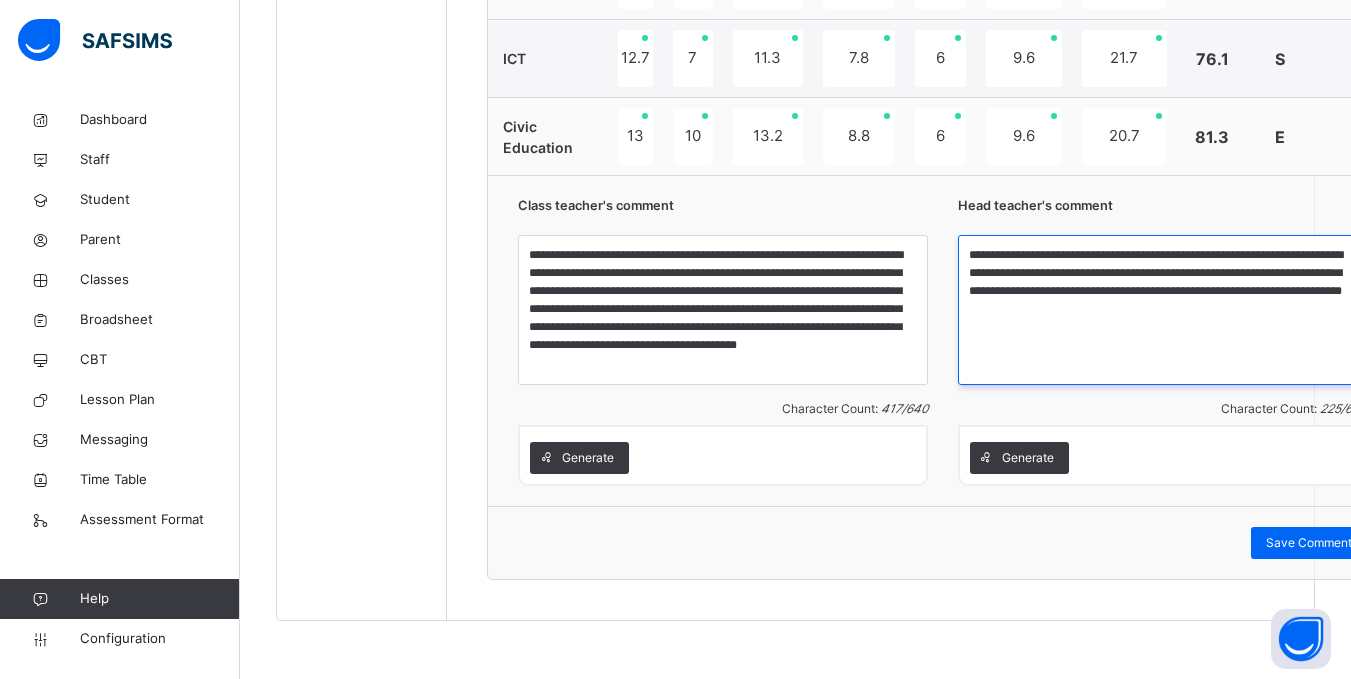 scroll, scrollTop: 1503, scrollLeft: 0, axis: vertical 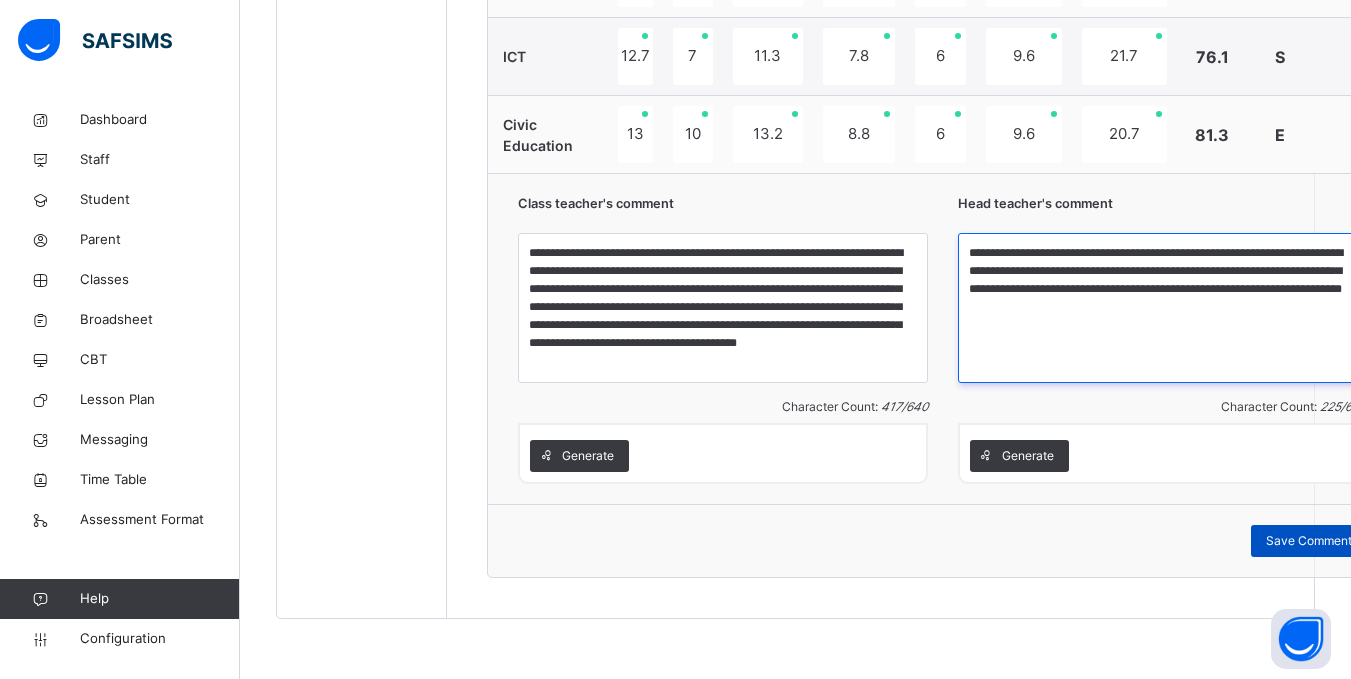 type on "**********" 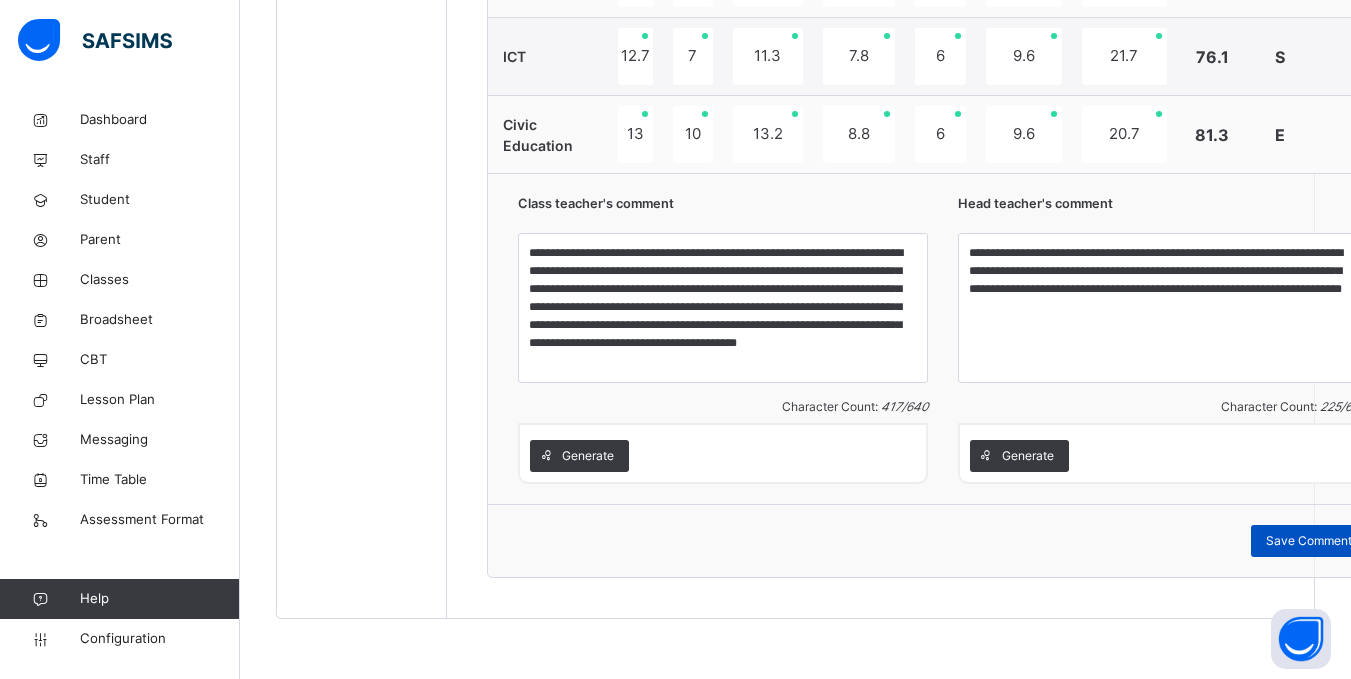 click on "Save Comment" at bounding box center [1309, 541] 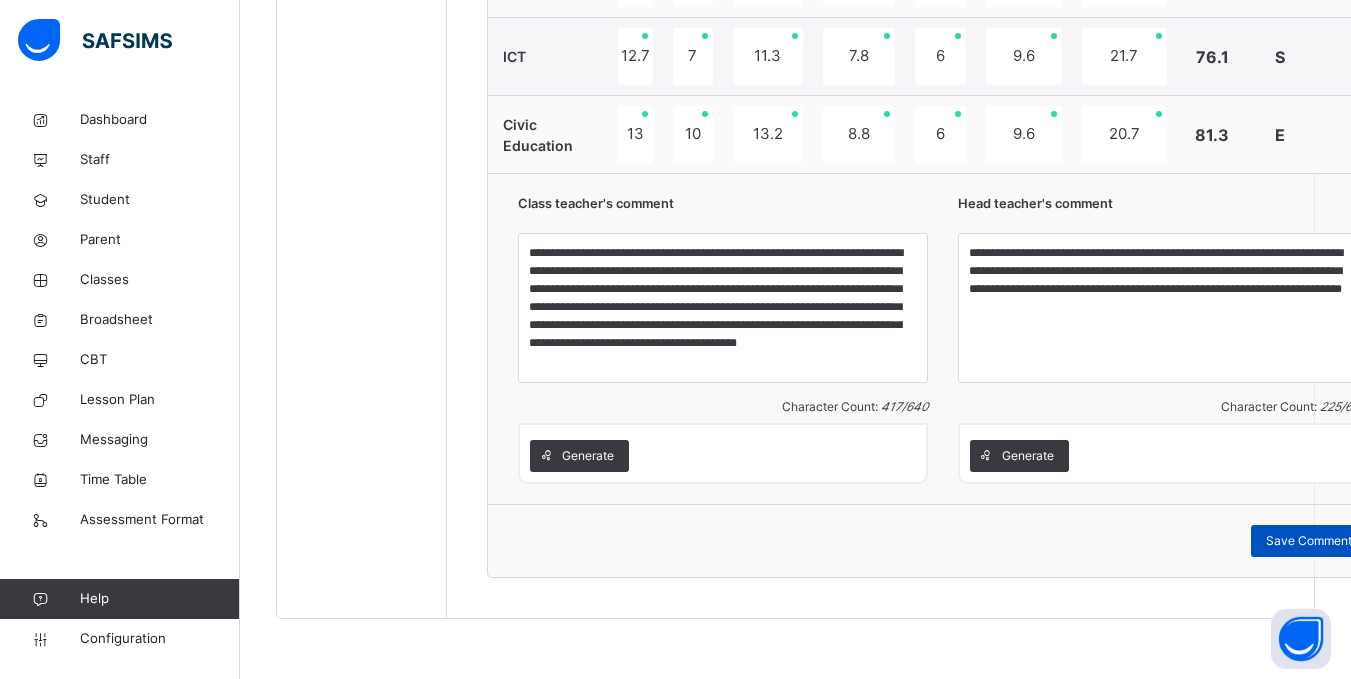 click on "Save Comment" at bounding box center (1309, 541) 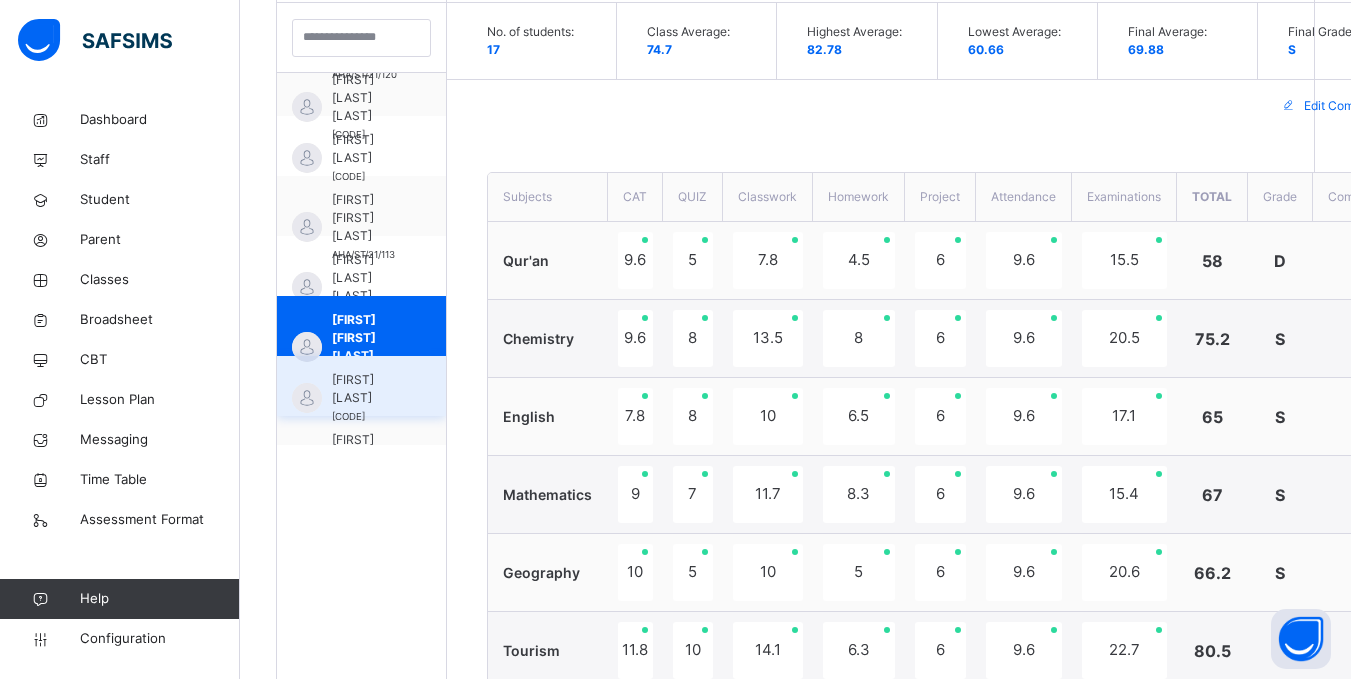 scroll, scrollTop: 596, scrollLeft: 0, axis: vertical 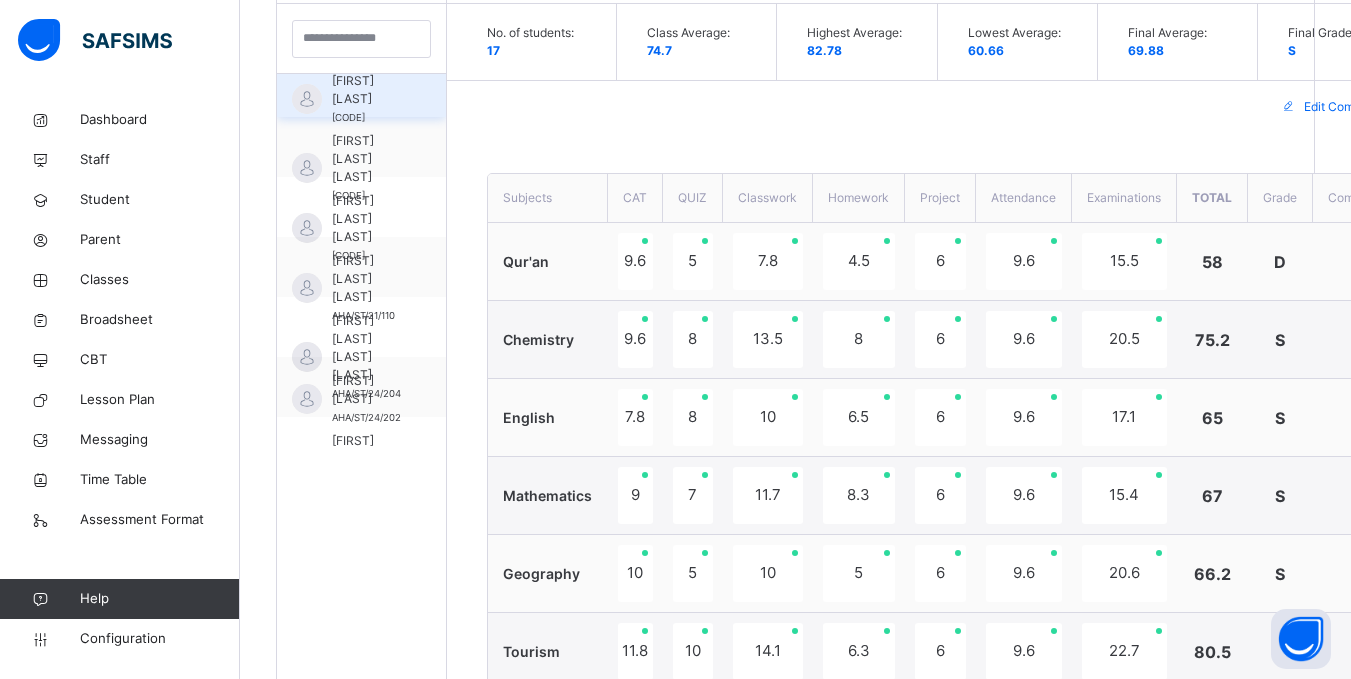 click on "Maryam  Usman Zarma" at bounding box center [366, 90] 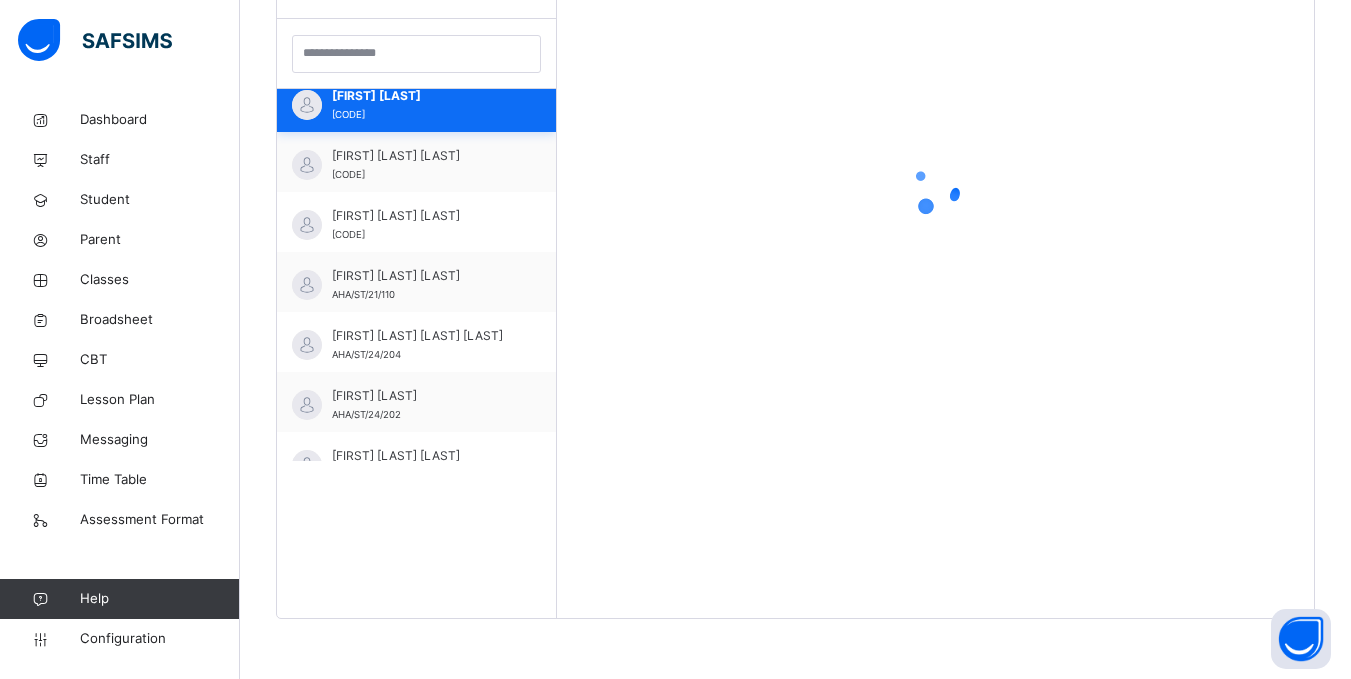 scroll, scrollTop: 581, scrollLeft: 0, axis: vertical 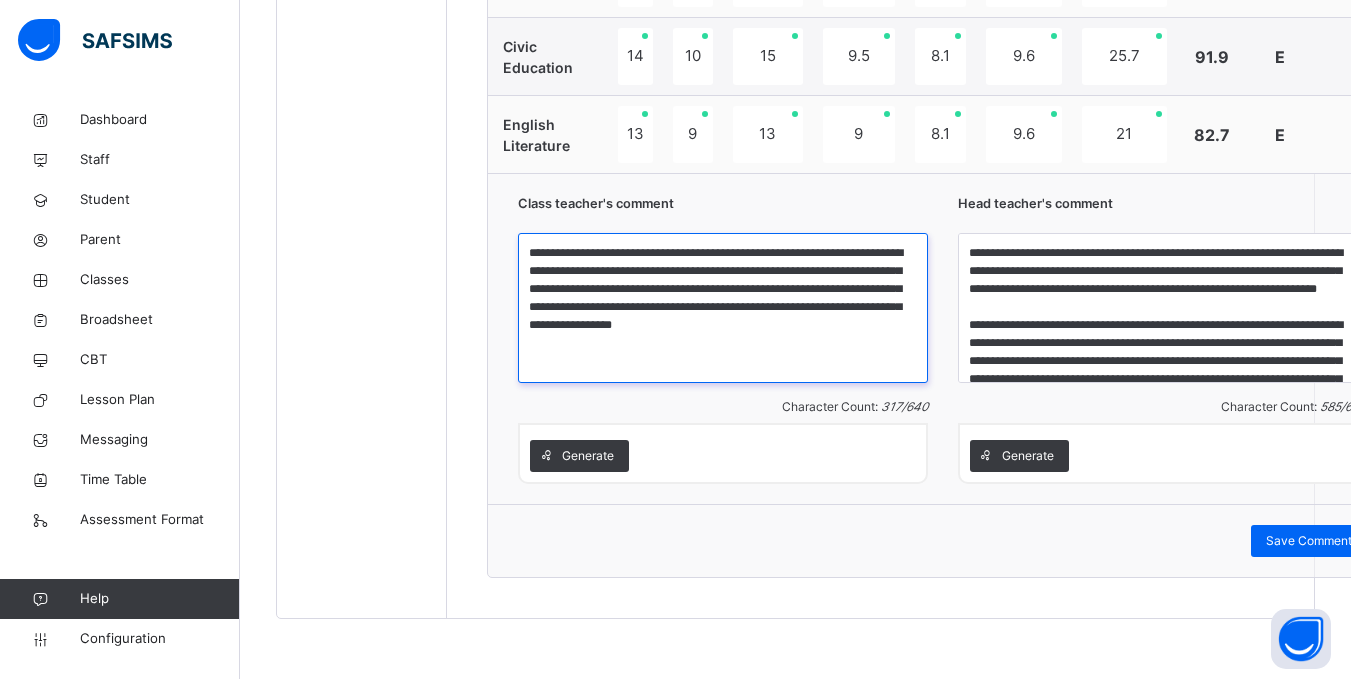 click on "**********" at bounding box center (723, 308) 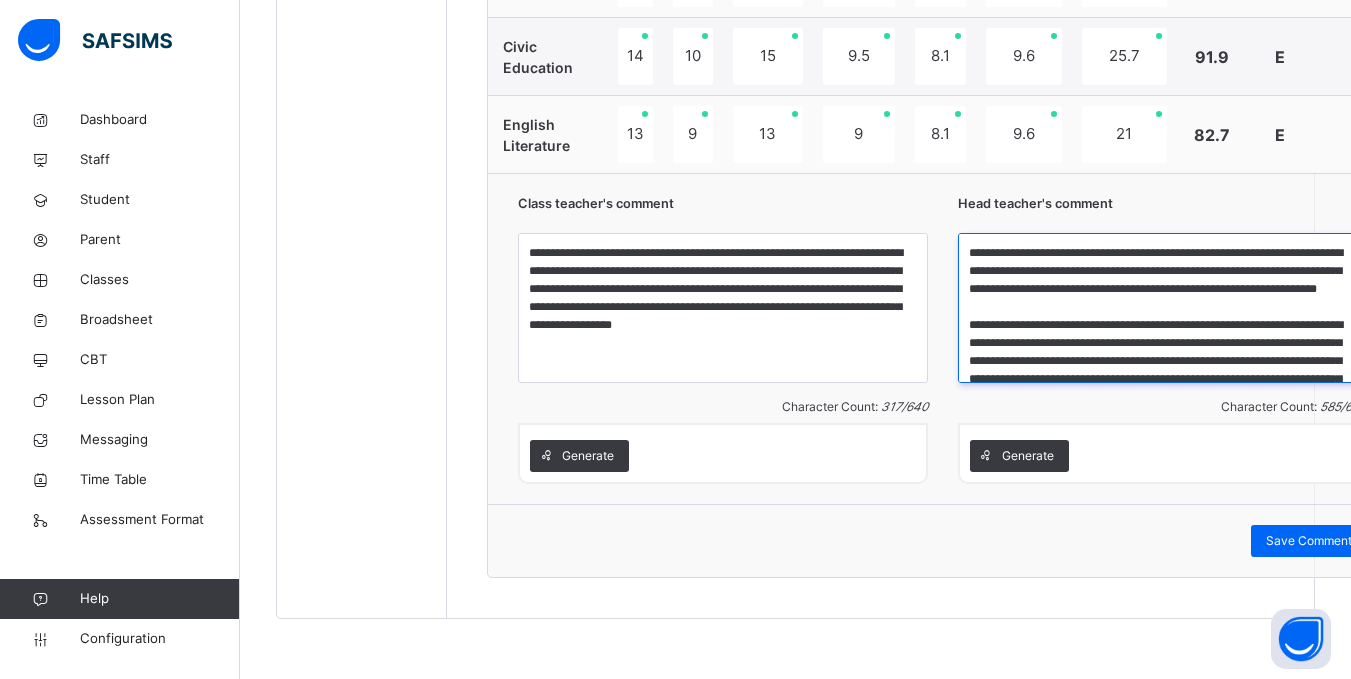 click on "**********" at bounding box center [1163, 308] 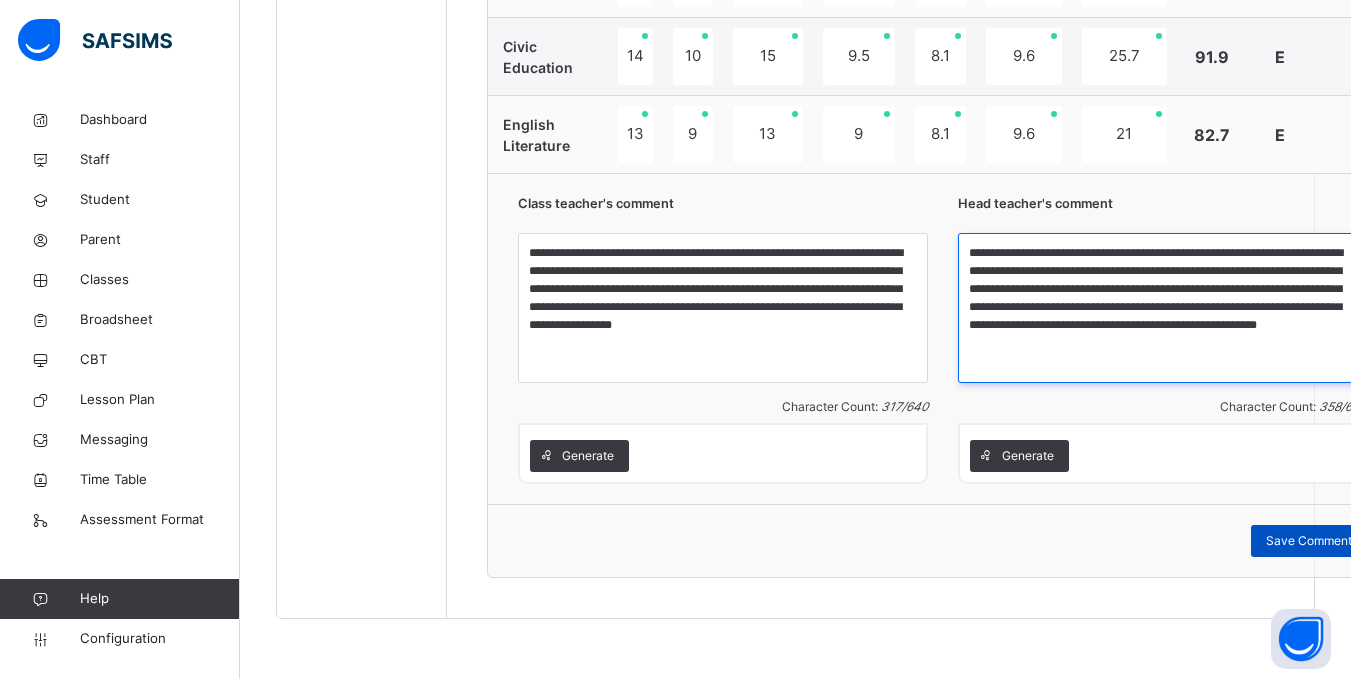 type on "**********" 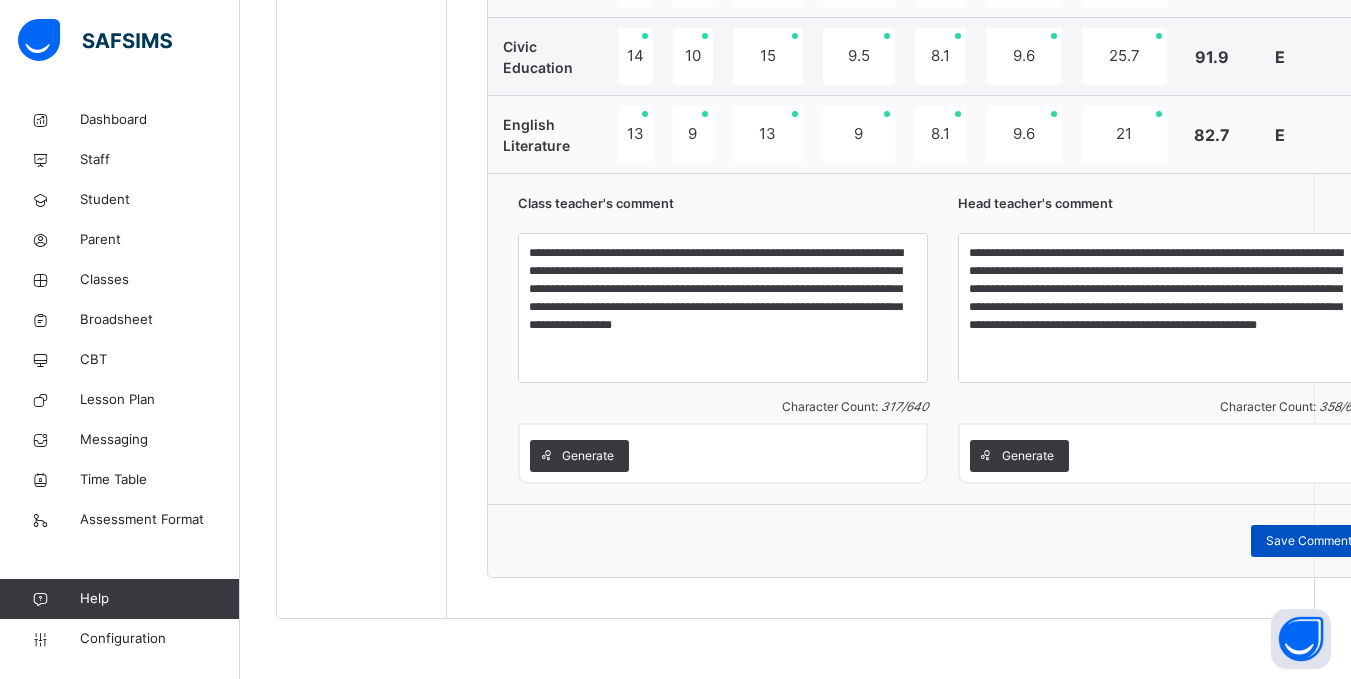 click on "Save Comment" at bounding box center [1309, 541] 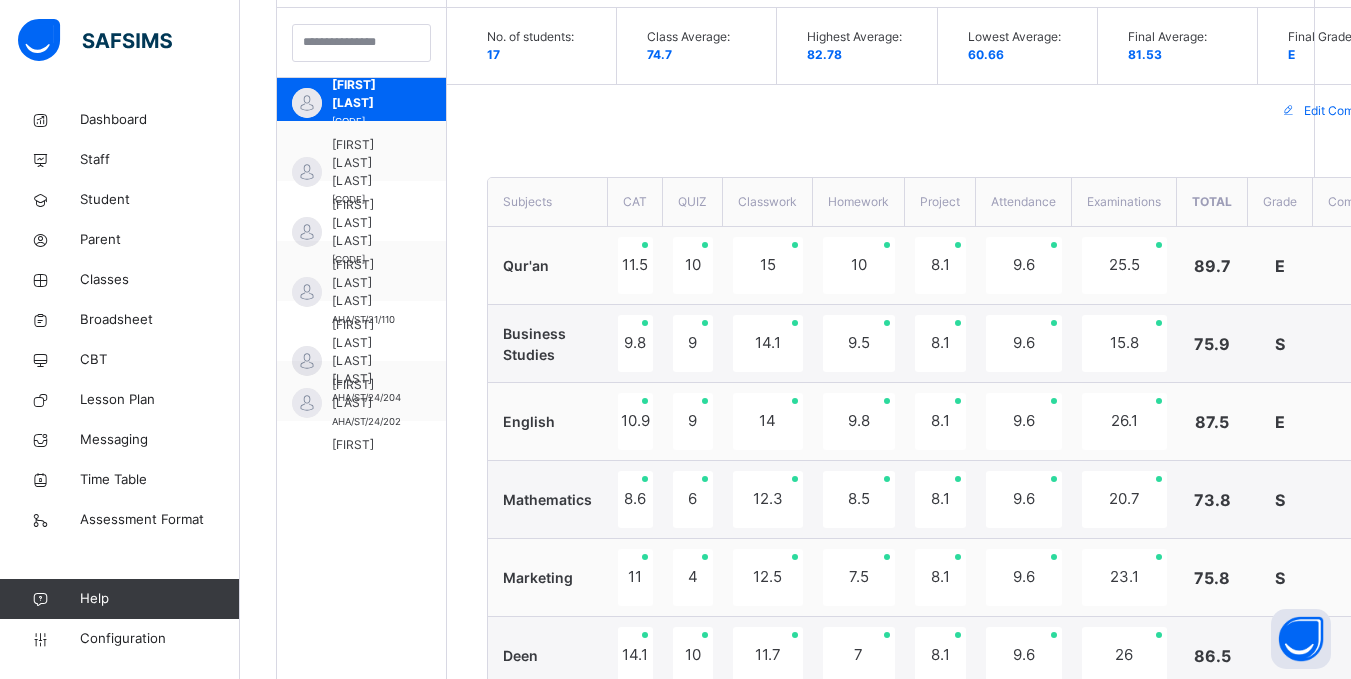 scroll, scrollTop: 591, scrollLeft: 0, axis: vertical 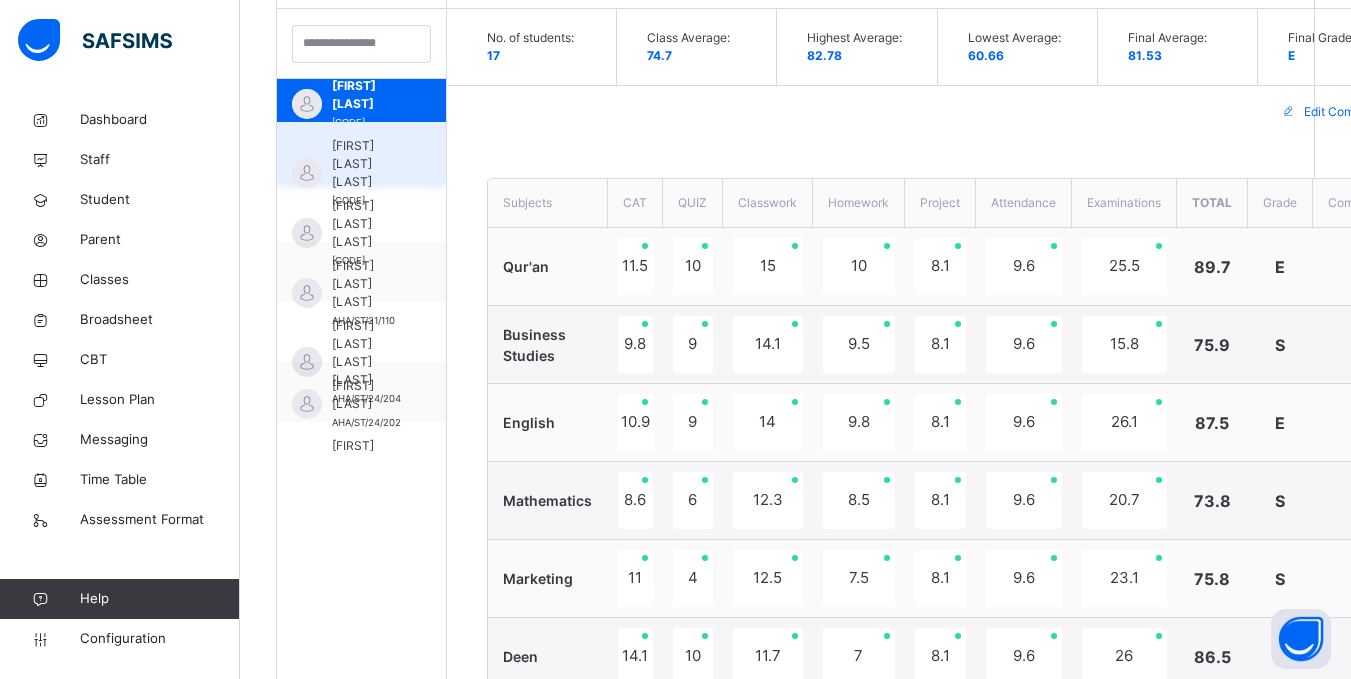 click on "Muhammad Aminu  Tukur" at bounding box center [366, 164] 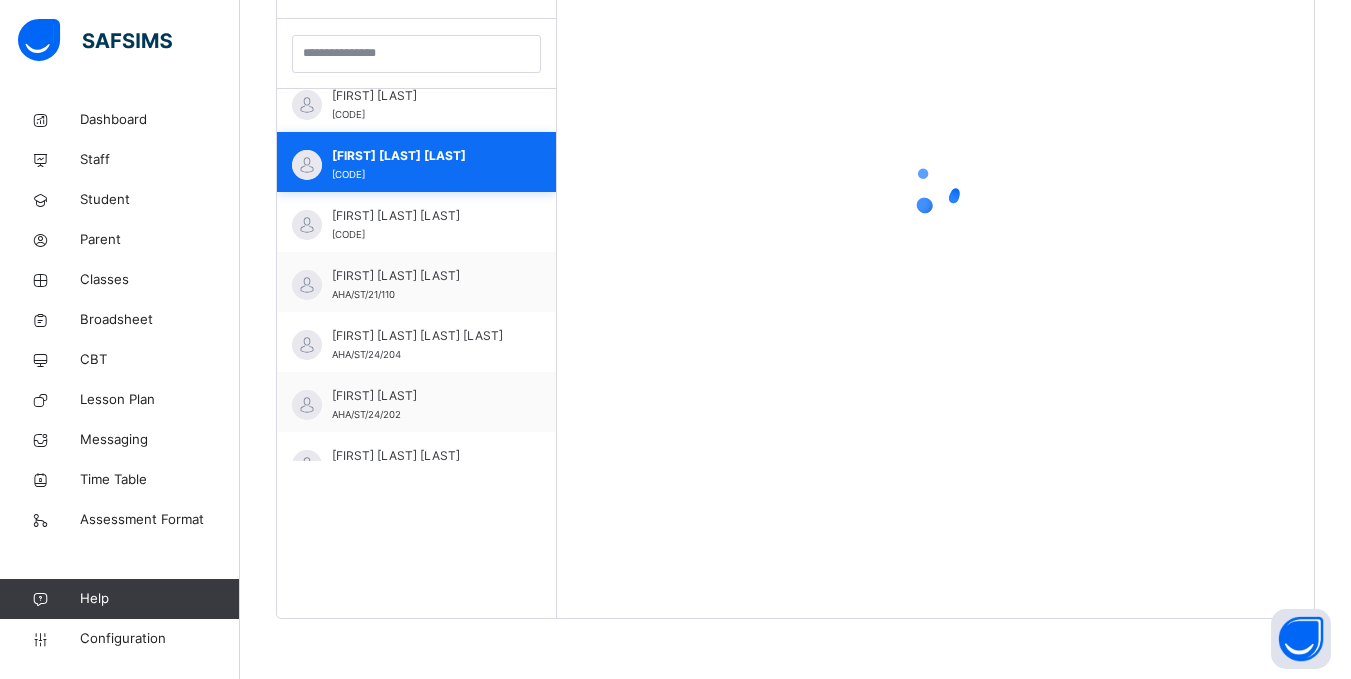 scroll, scrollTop: 581, scrollLeft: 0, axis: vertical 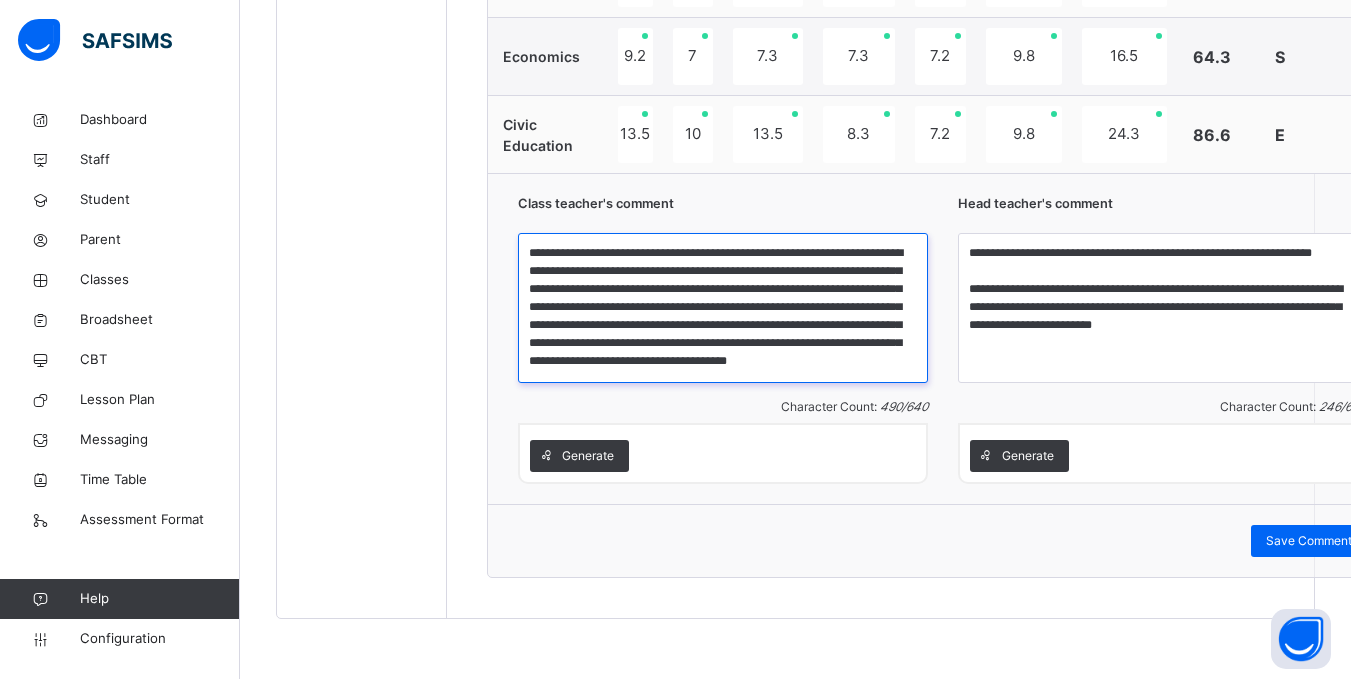 click on "**********" at bounding box center [723, 308] 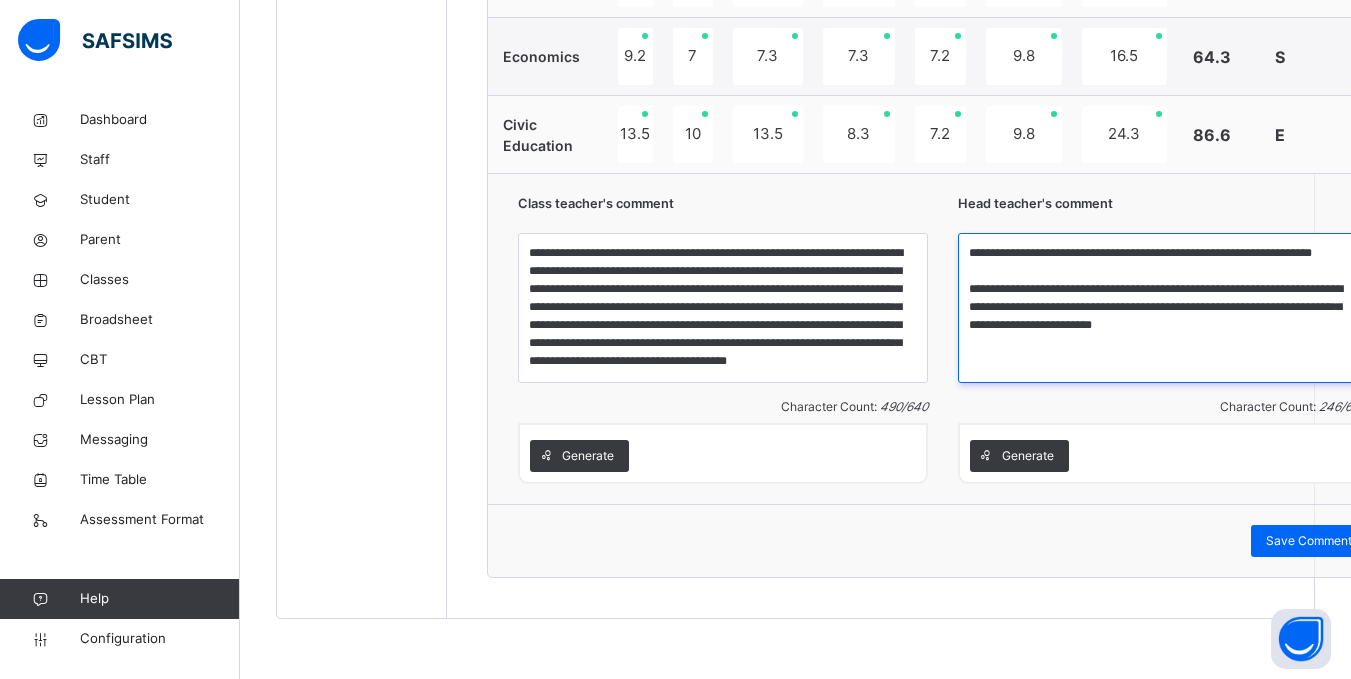 click on "**********" at bounding box center [1163, 308] 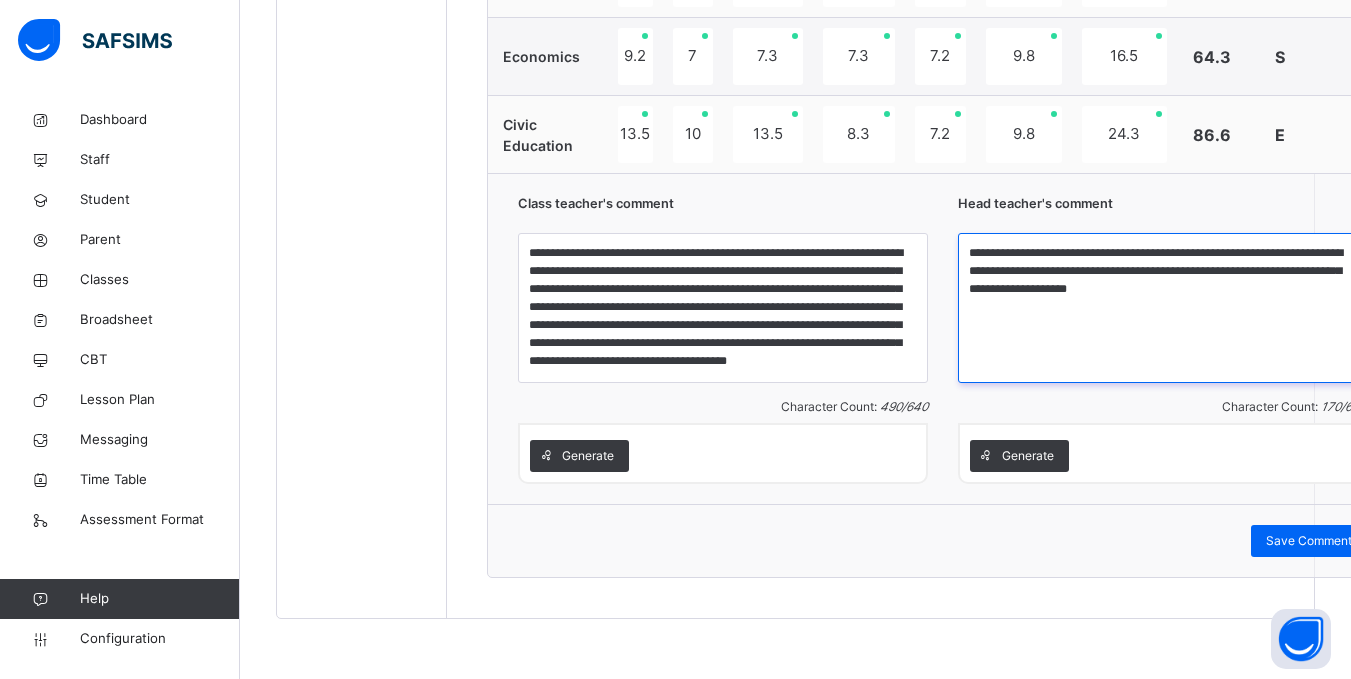 click on "**********" at bounding box center [1163, 308] 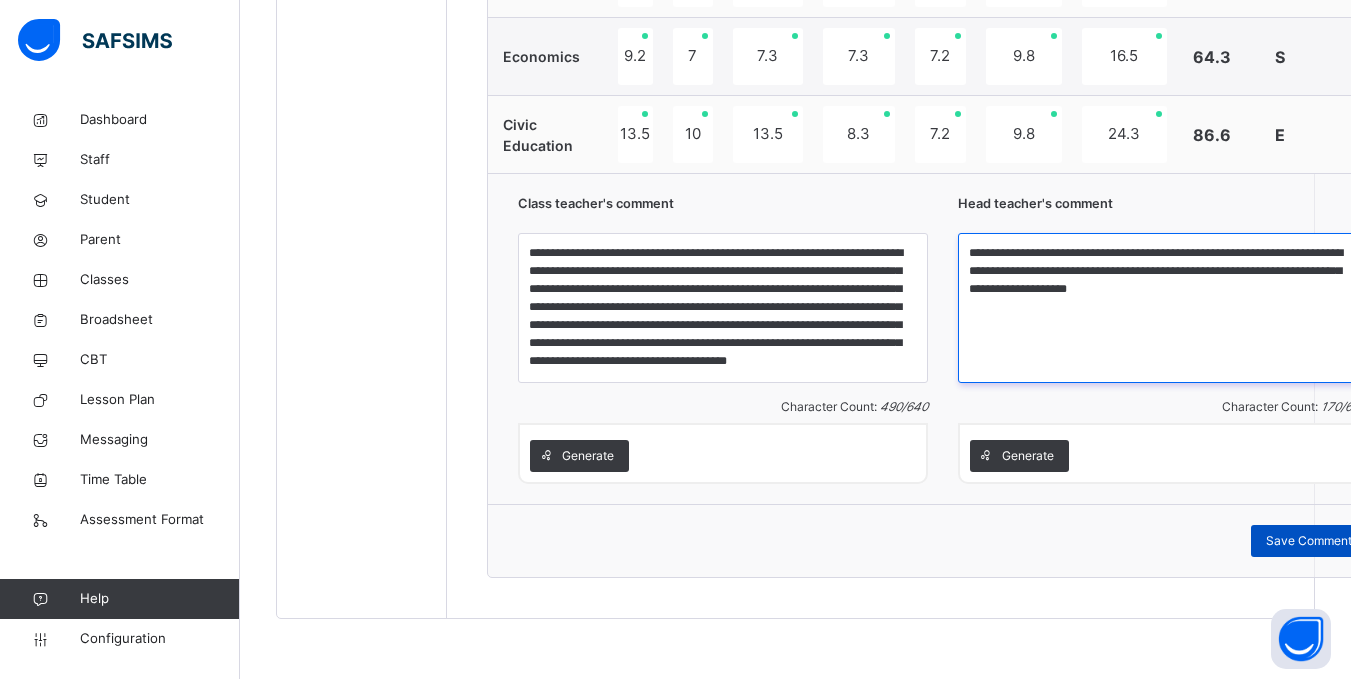 type on "**********" 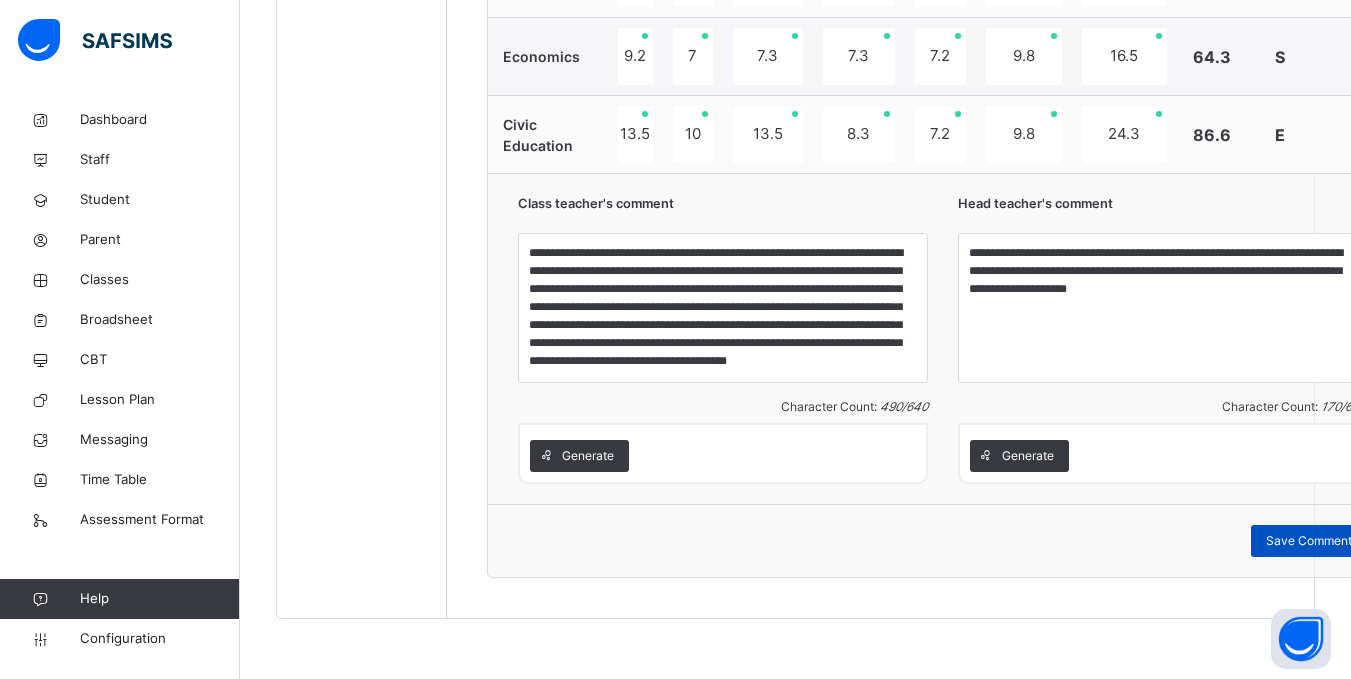 click on "Save Comment" at bounding box center [1309, 541] 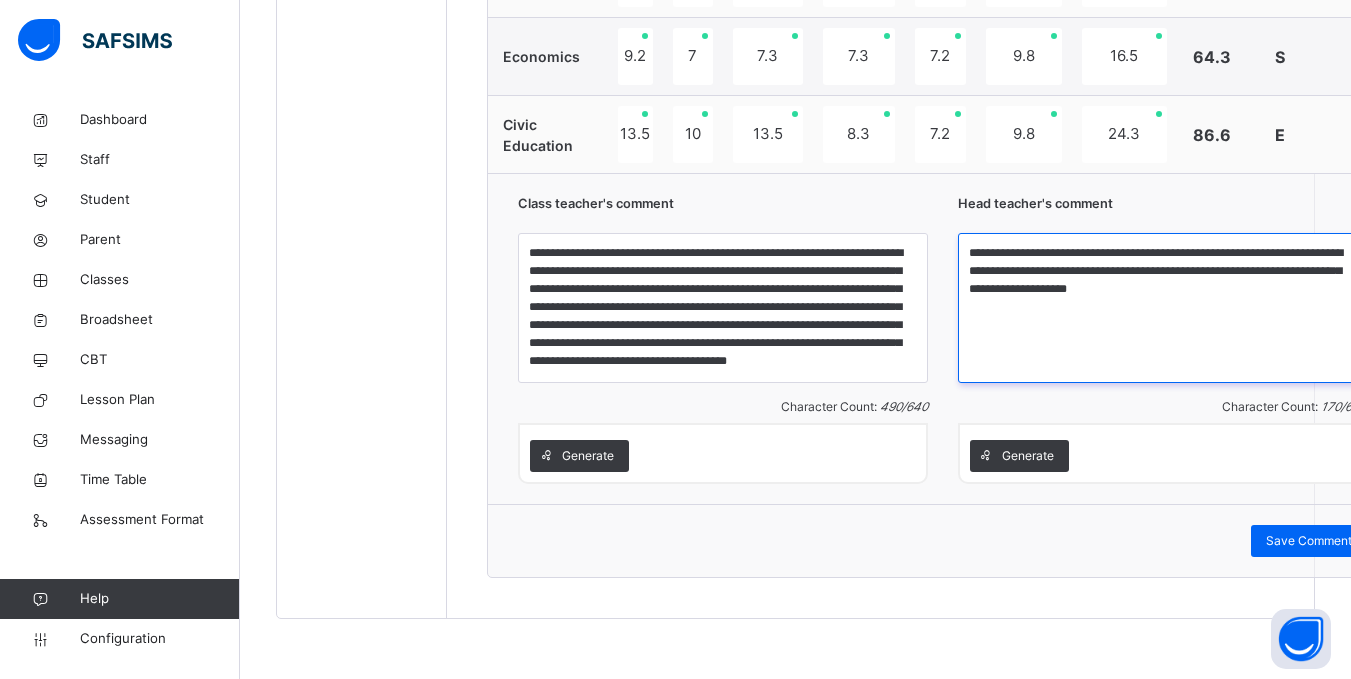 click on "**********" at bounding box center (1163, 308) 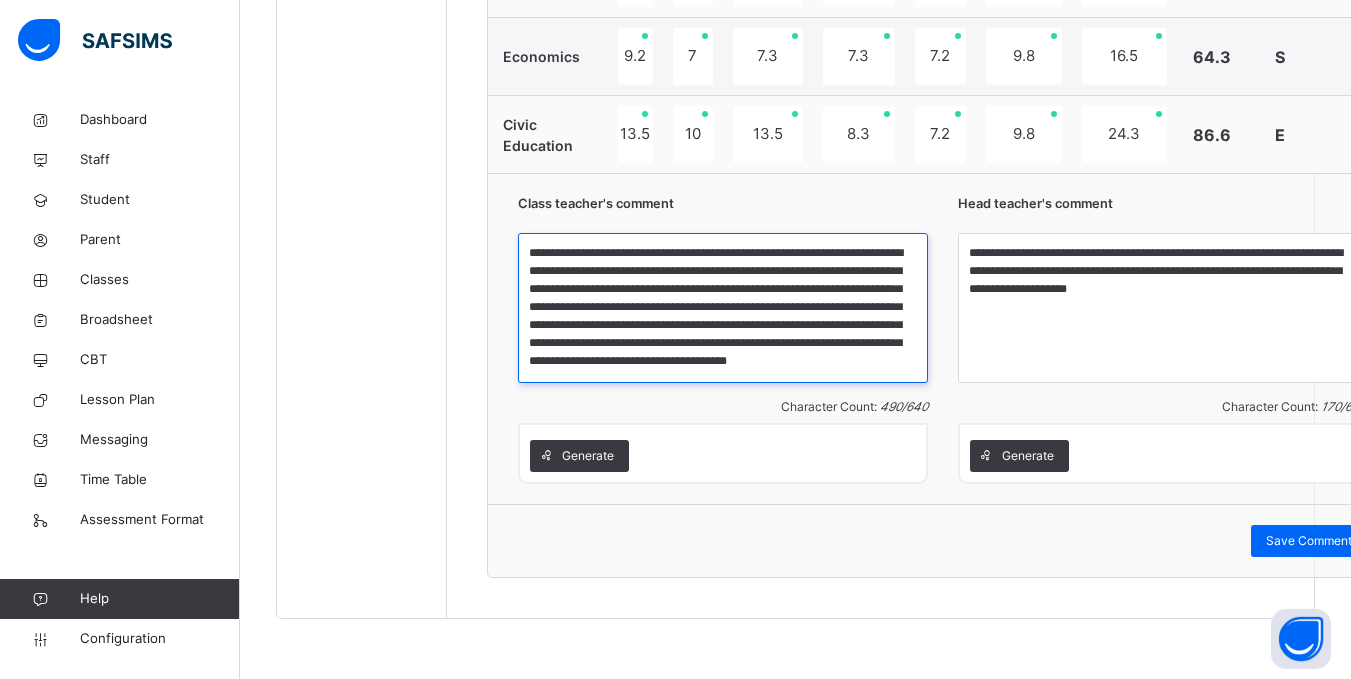 click on "**********" at bounding box center (723, 308) 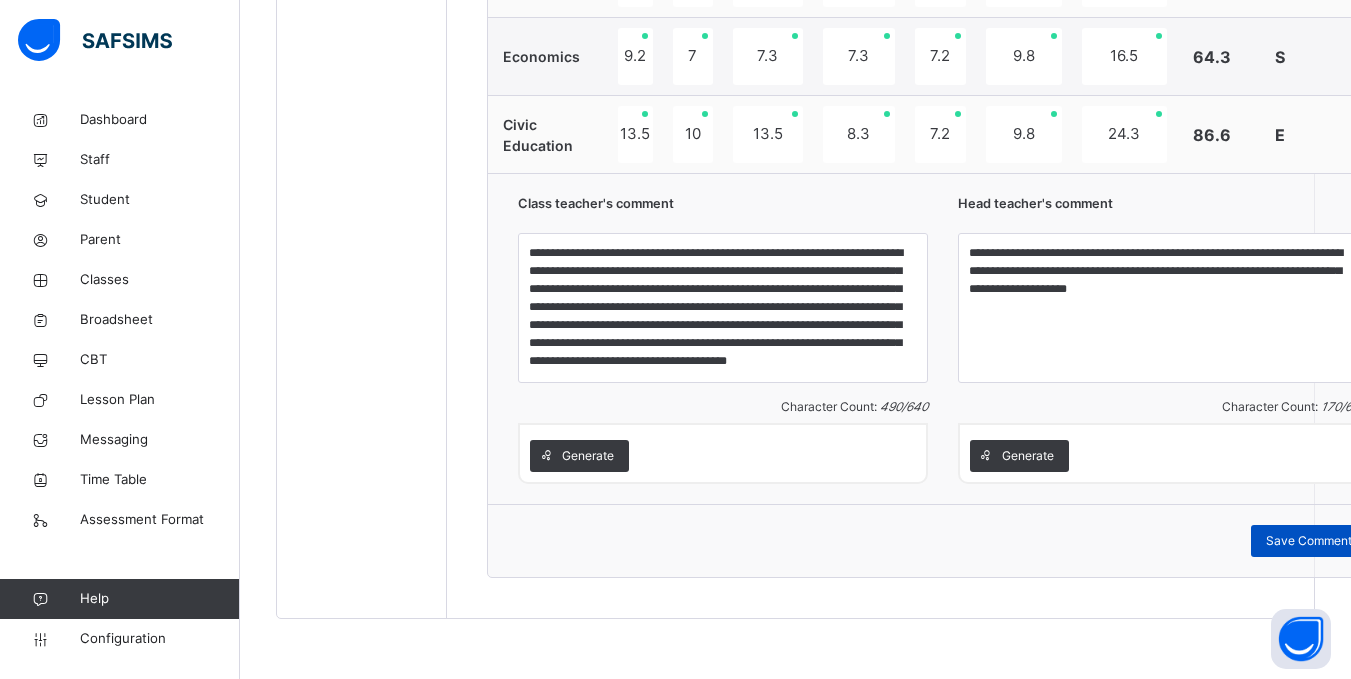 click on "Save Comment" at bounding box center [1309, 541] 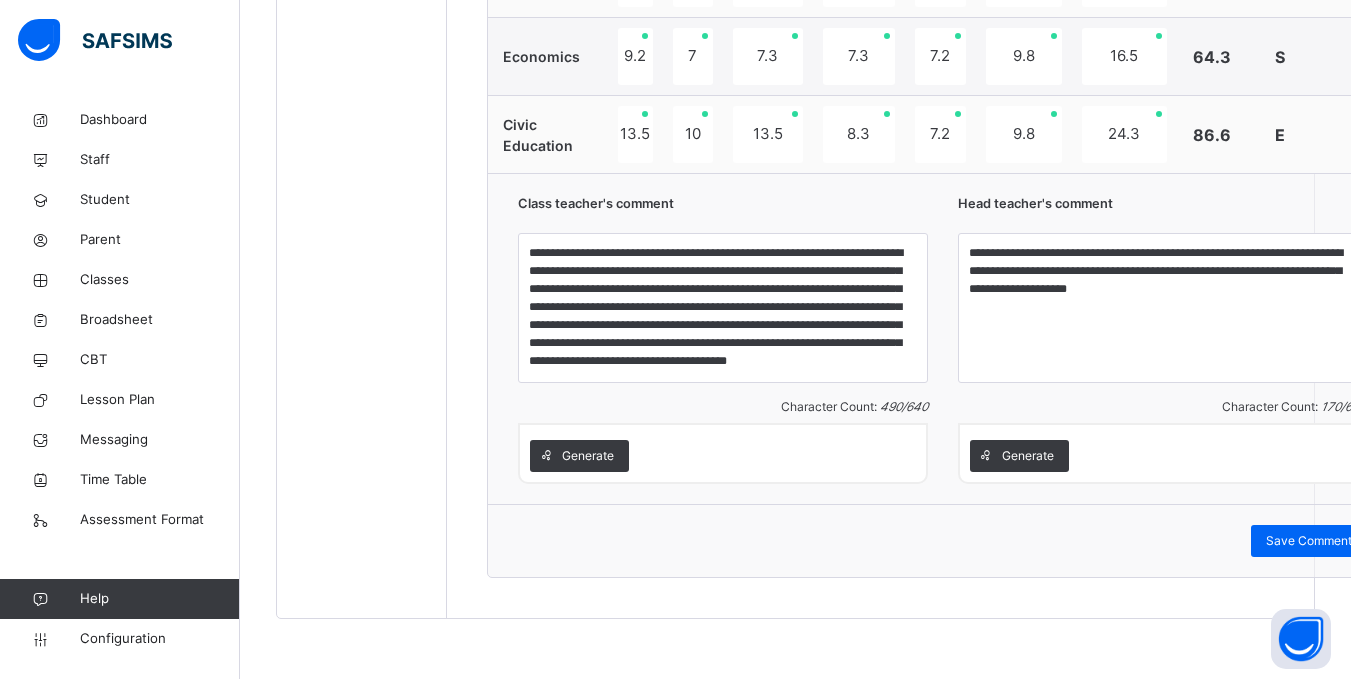 scroll, scrollTop: 0, scrollLeft: 0, axis: both 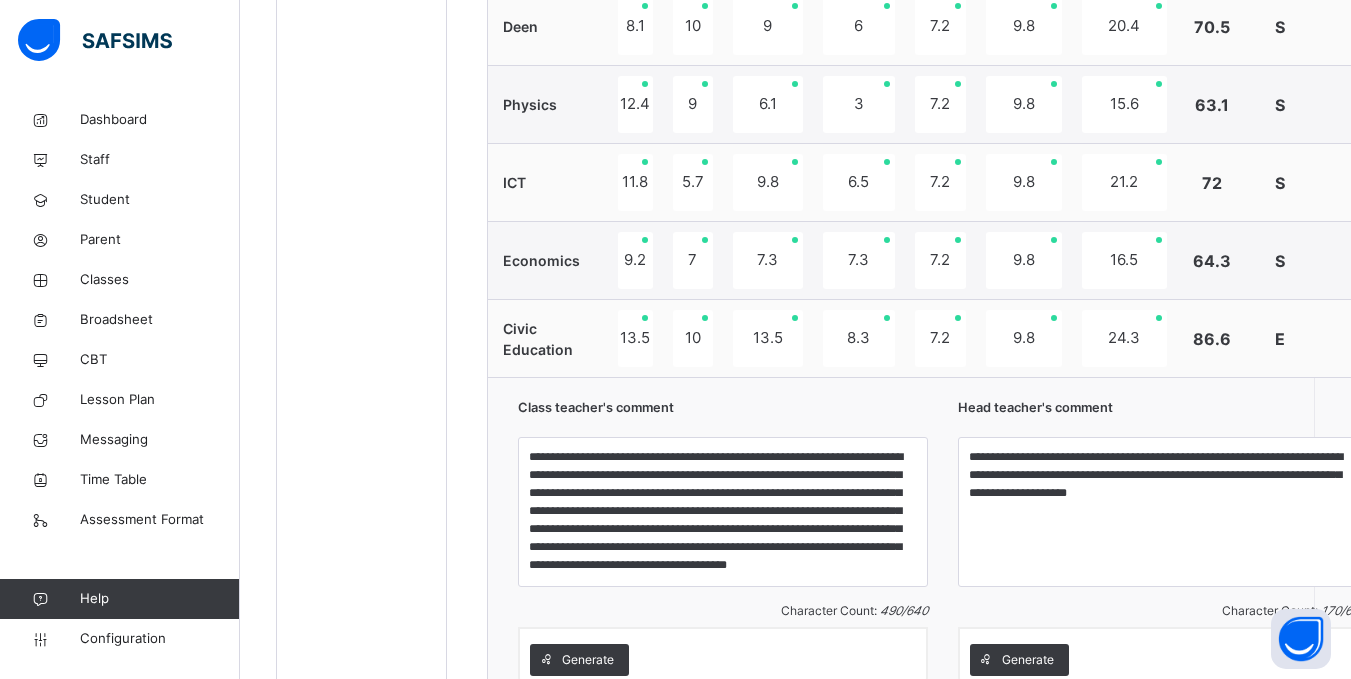 click on "Resume" at bounding box center [974, -1335] 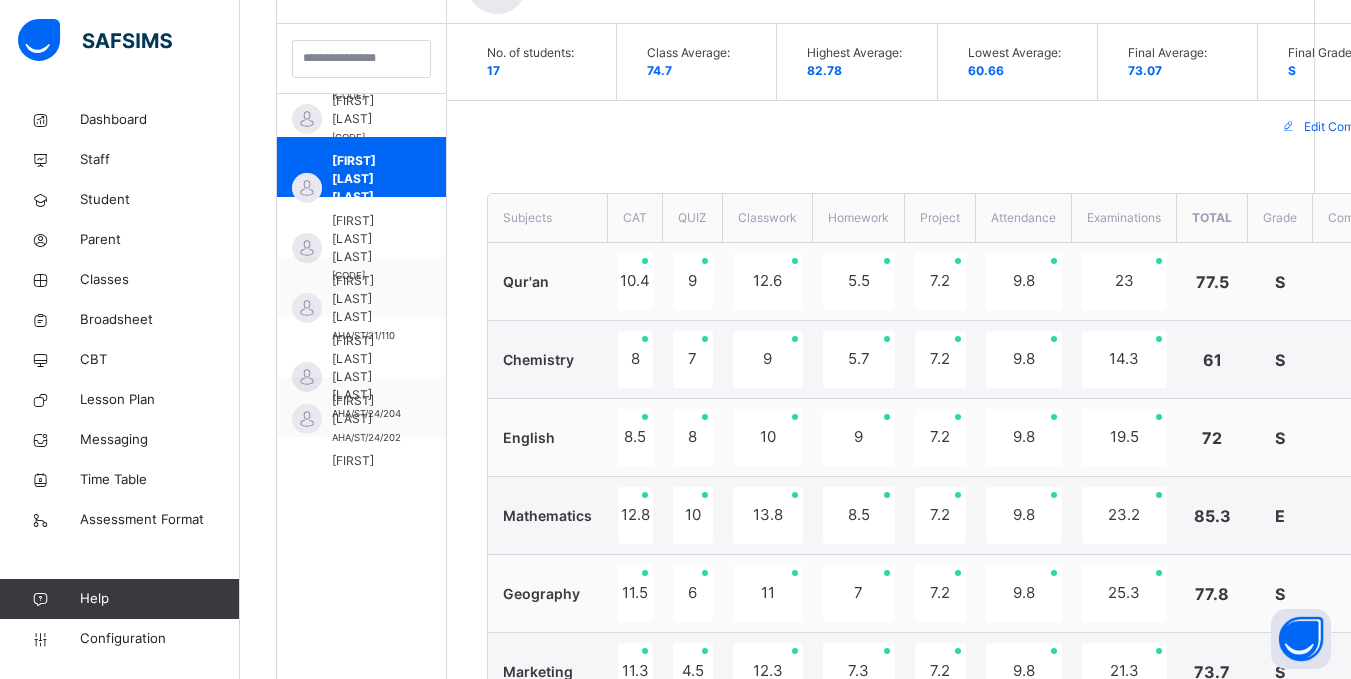 scroll, scrollTop: 575, scrollLeft: 0, axis: vertical 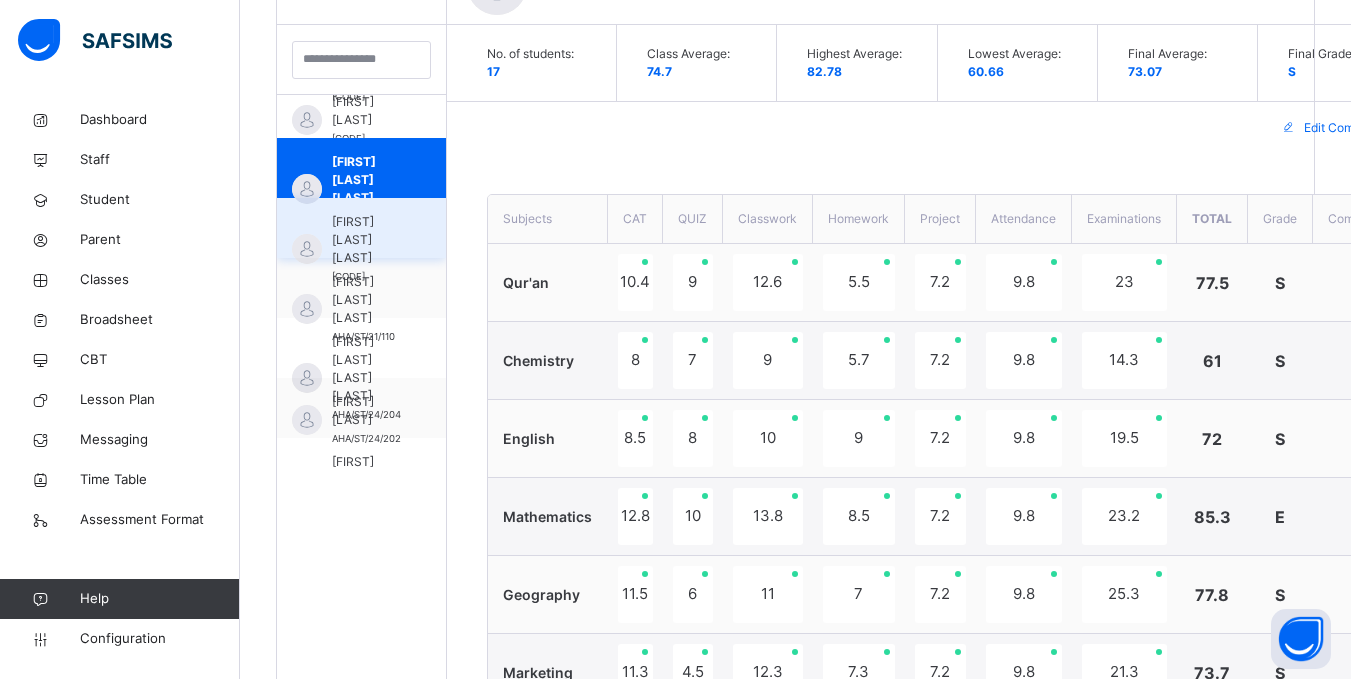 click on "Muhammad Bello Dahiru" at bounding box center [366, 240] 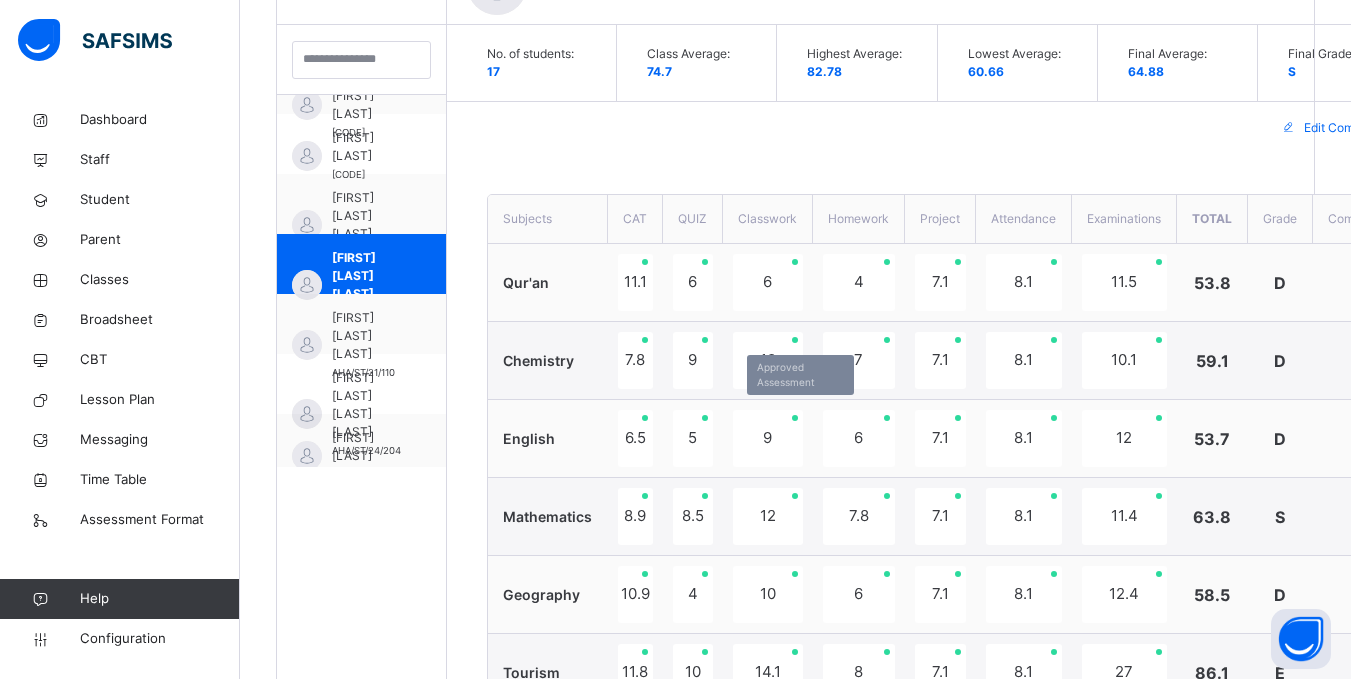 scroll, scrollTop: 617, scrollLeft: 0, axis: vertical 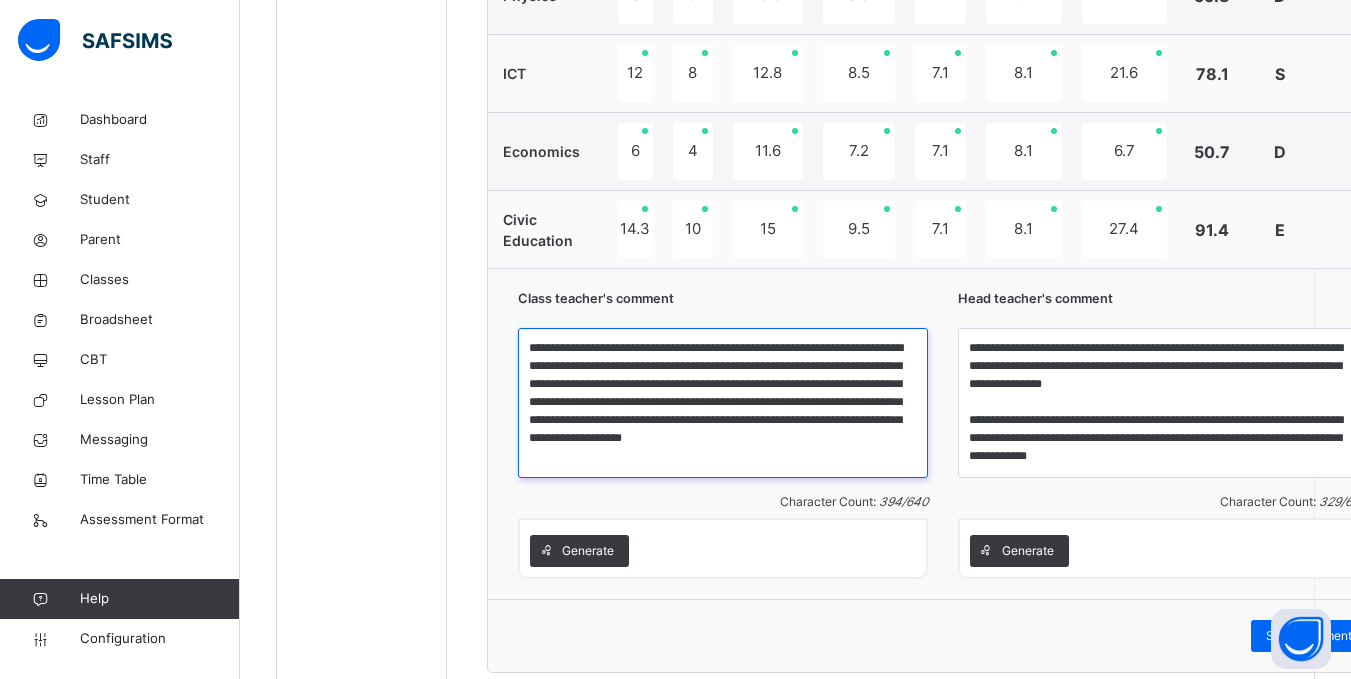click on "**********" at bounding box center (723, 403) 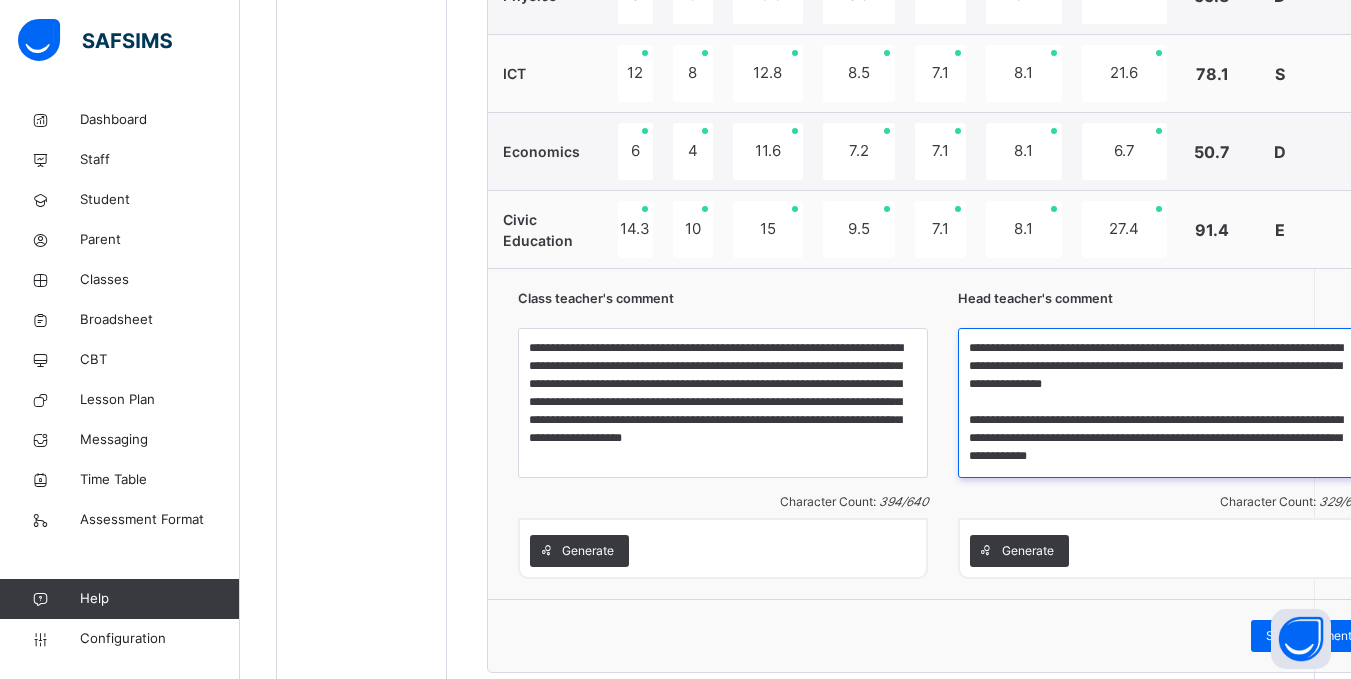 click on "**********" at bounding box center [1163, 403] 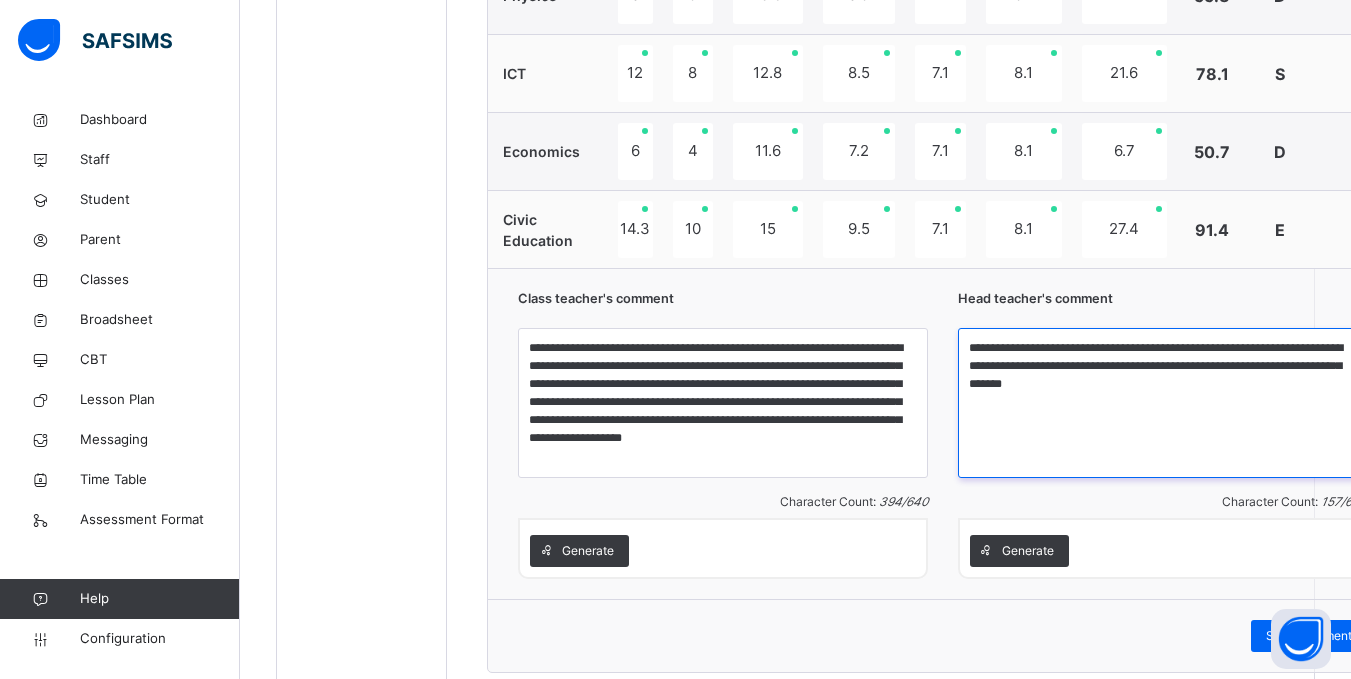click on "**********" at bounding box center [1163, 403] 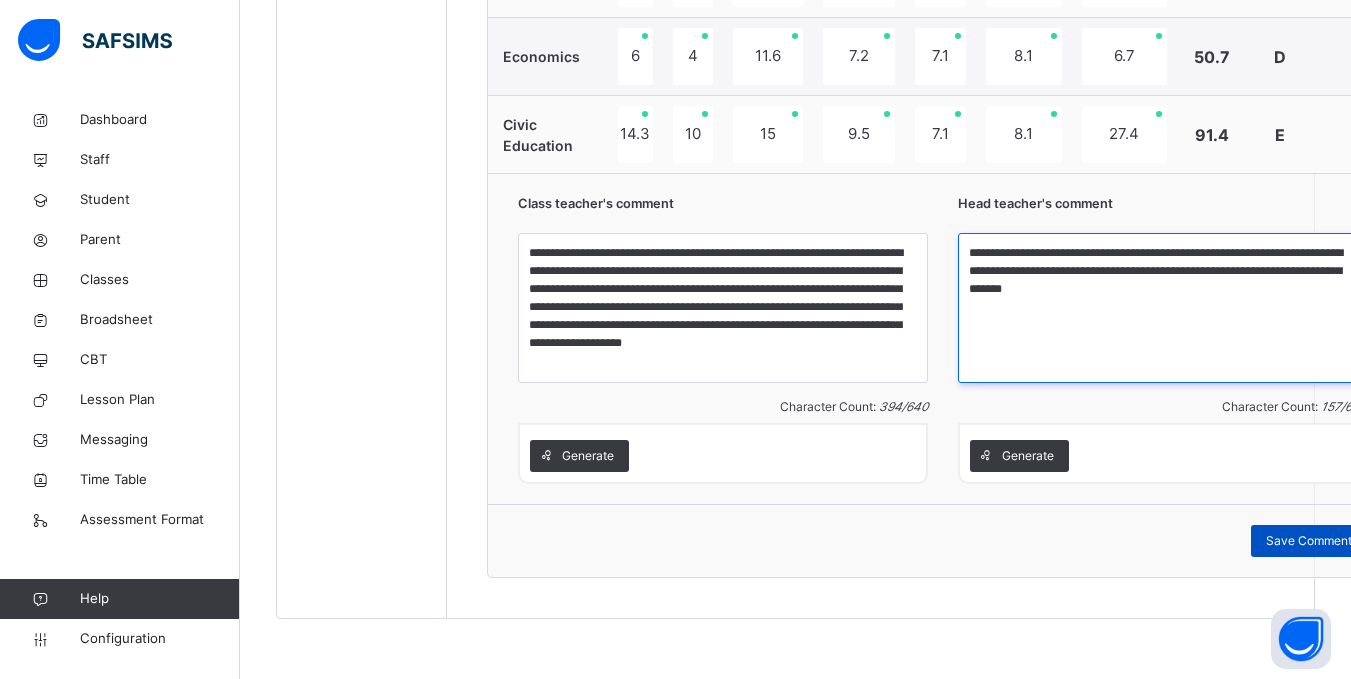 type on "**********" 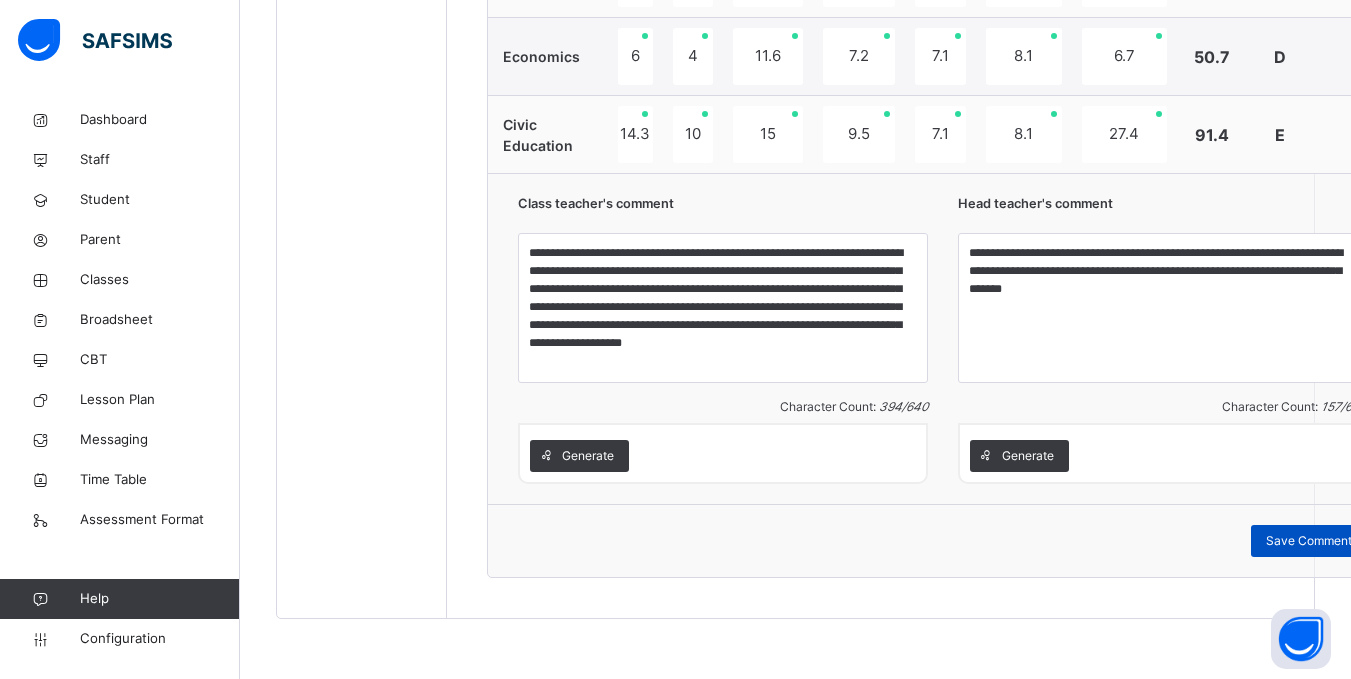 click on "Save Comment" at bounding box center (1309, 541) 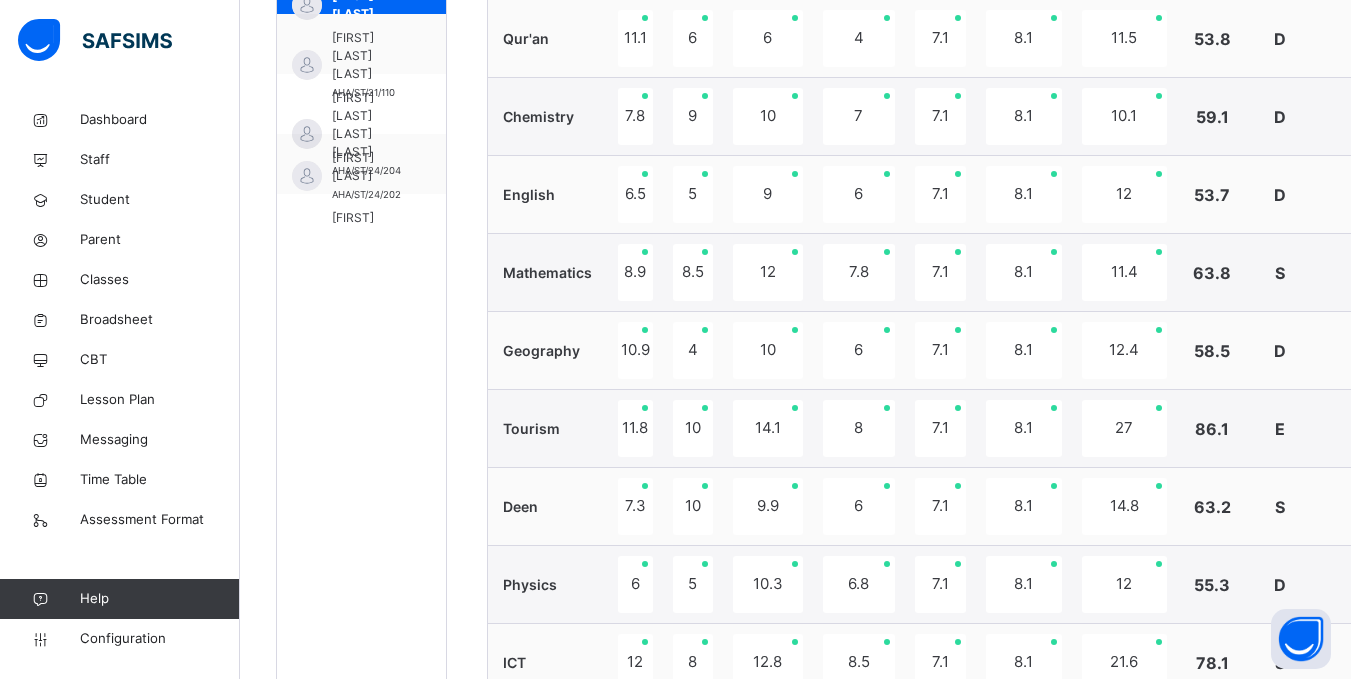 scroll, scrollTop: 818, scrollLeft: 0, axis: vertical 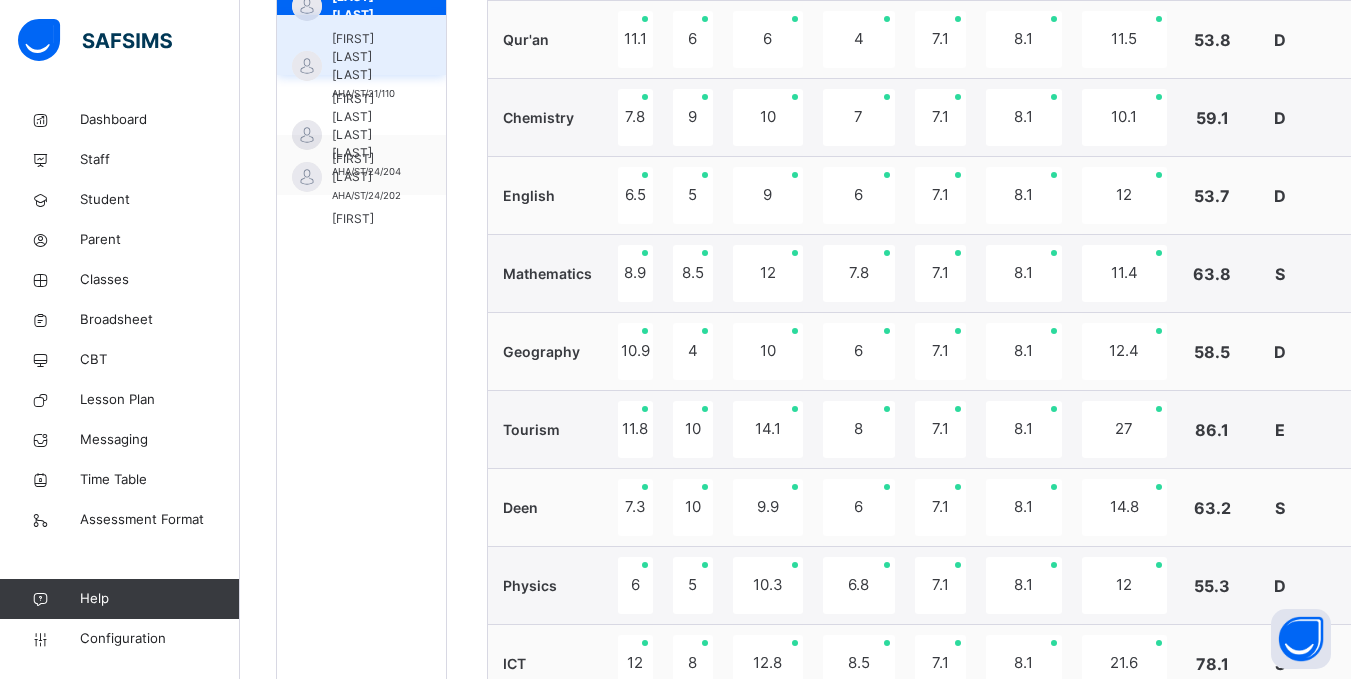 click on "Rabi'atu Ammah  Dikko" at bounding box center [366, 57] 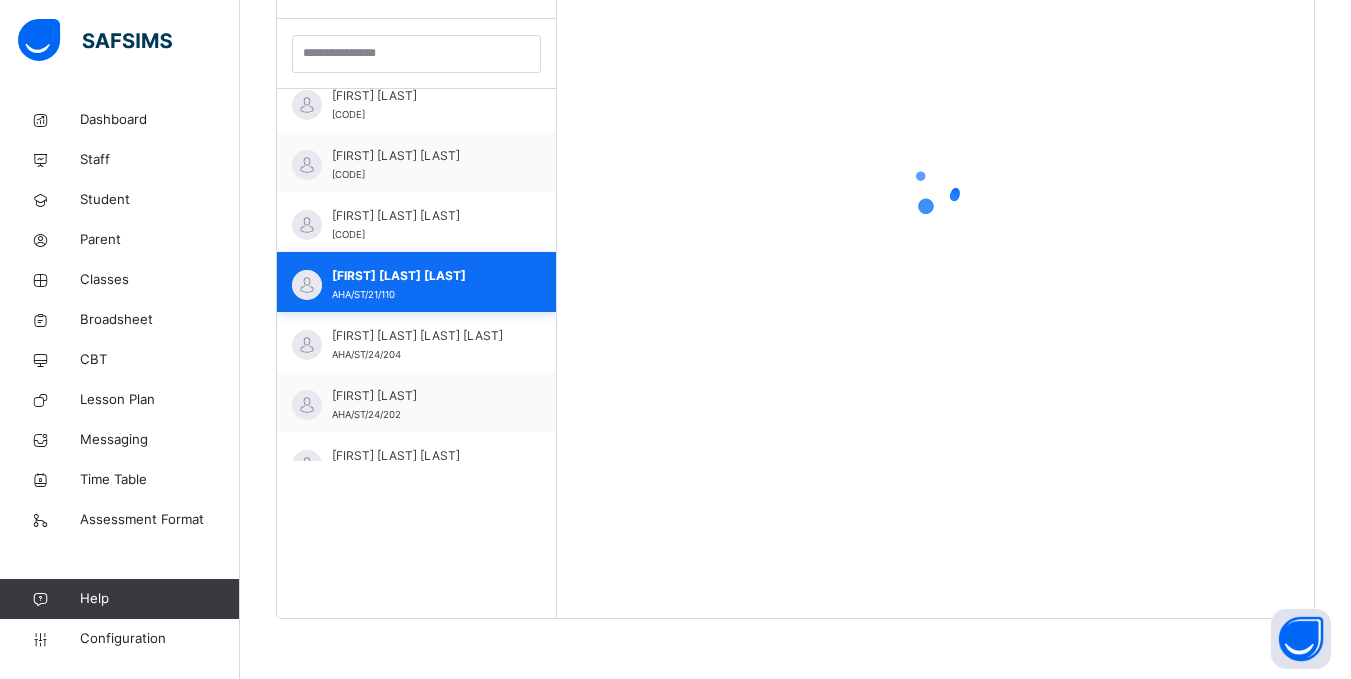 scroll, scrollTop: 581, scrollLeft: 0, axis: vertical 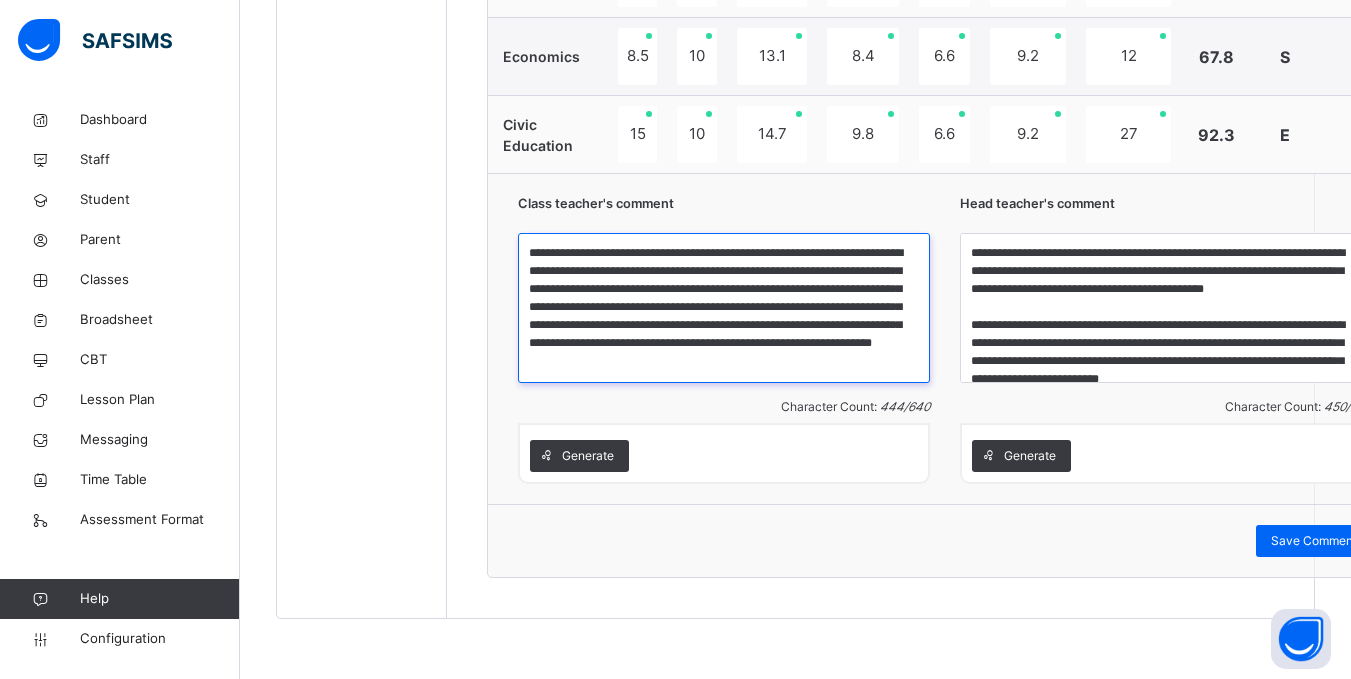 click on "**********" at bounding box center [724, 308] 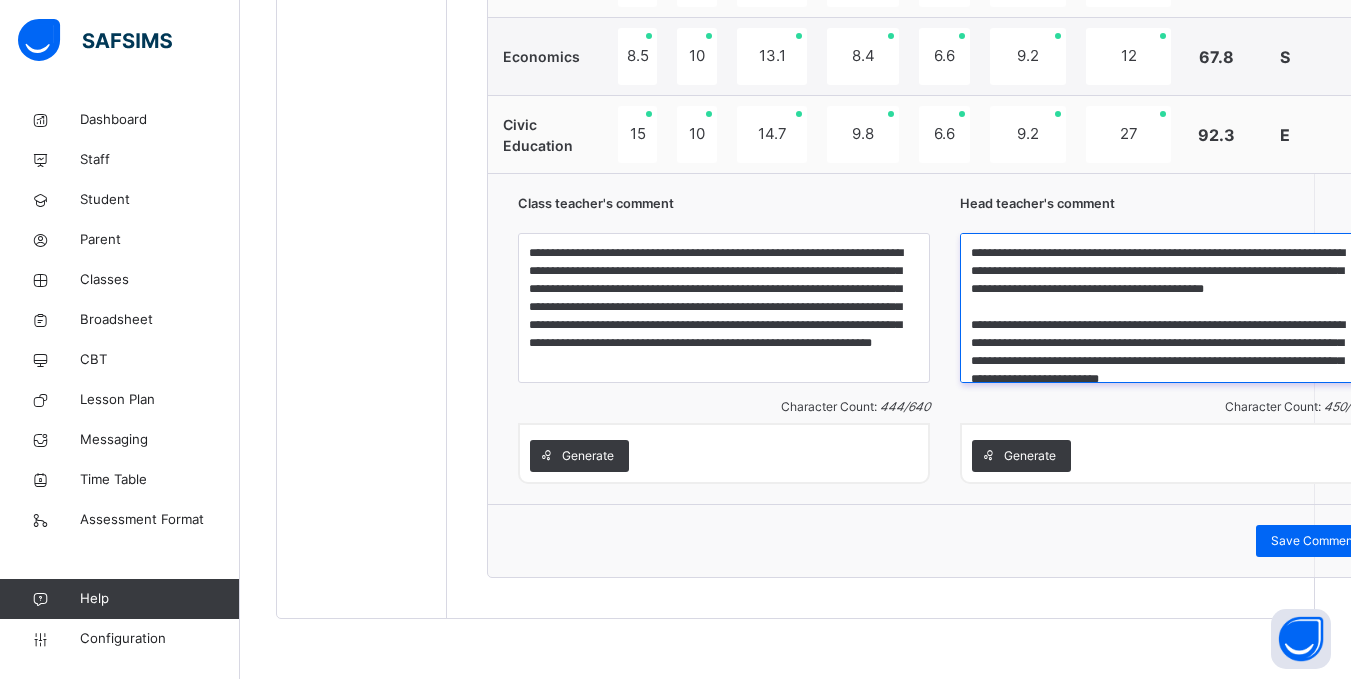 click on "**********" at bounding box center (1166, 308) 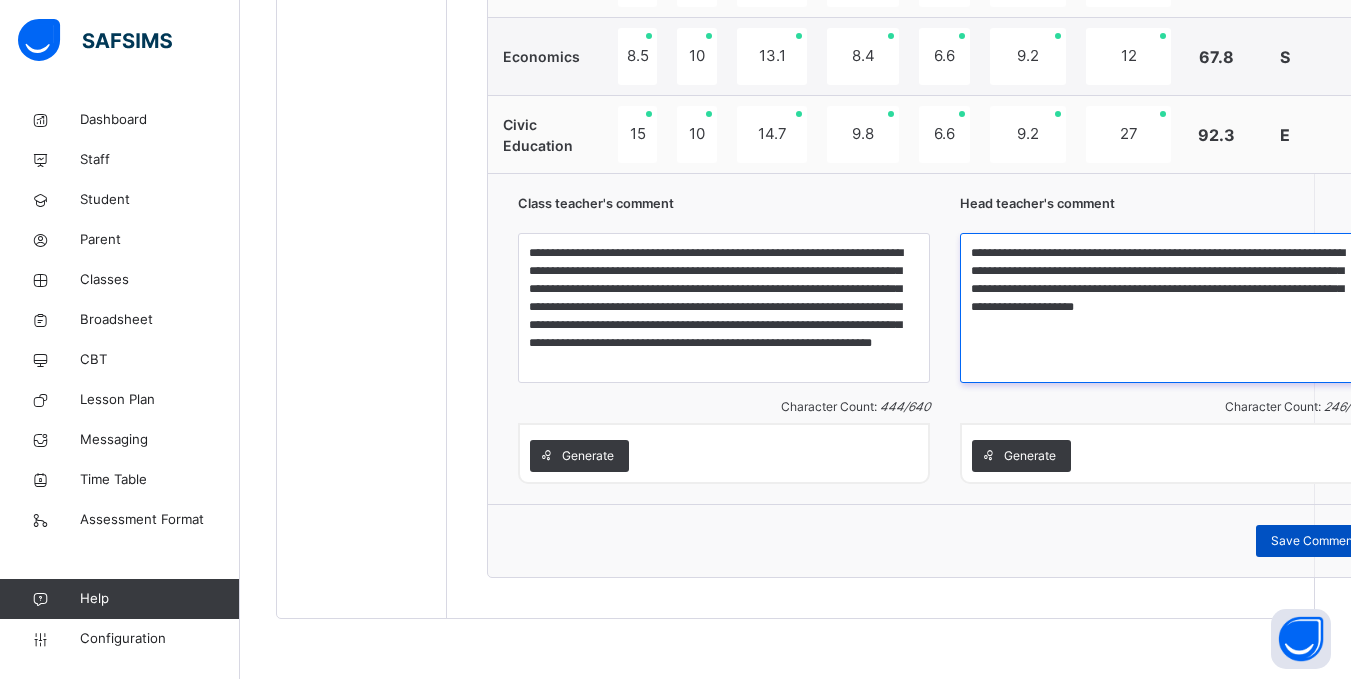 type on "**********" 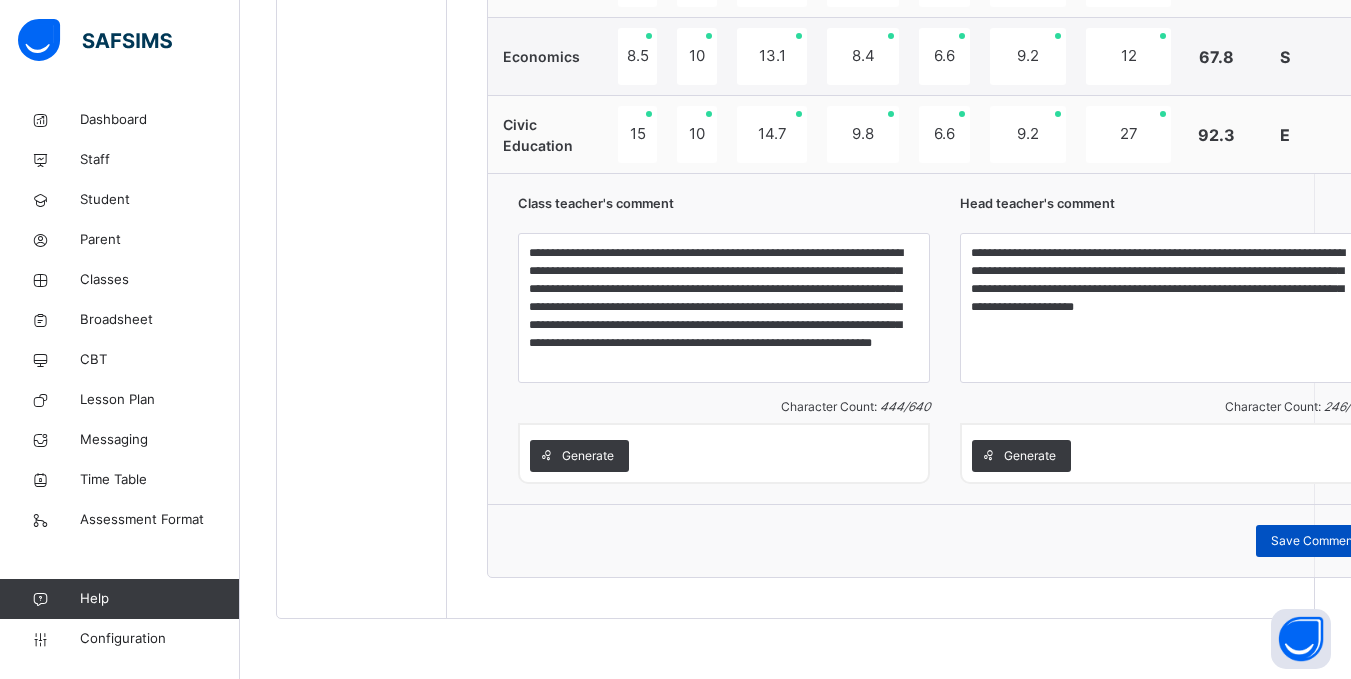 click on "Save Comment" at bounding box center (1314, 541) 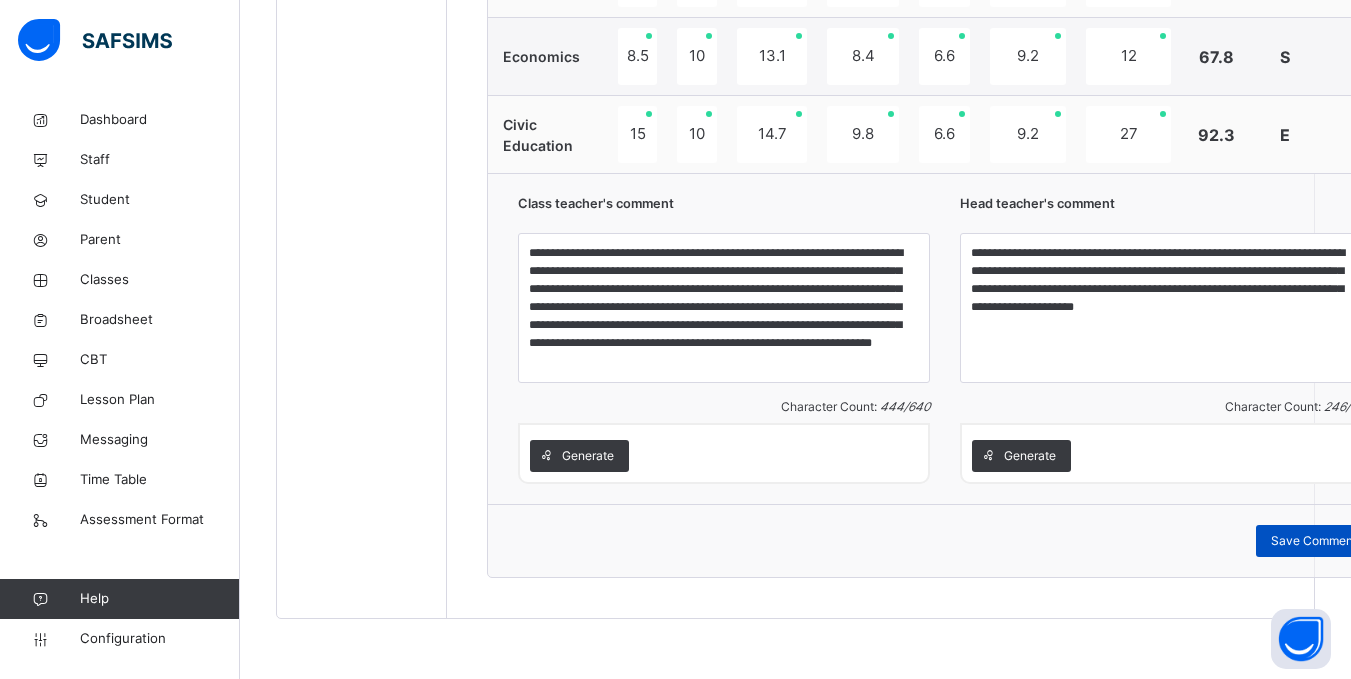 click on "Save Comment" at bounding box center [1314, 541] 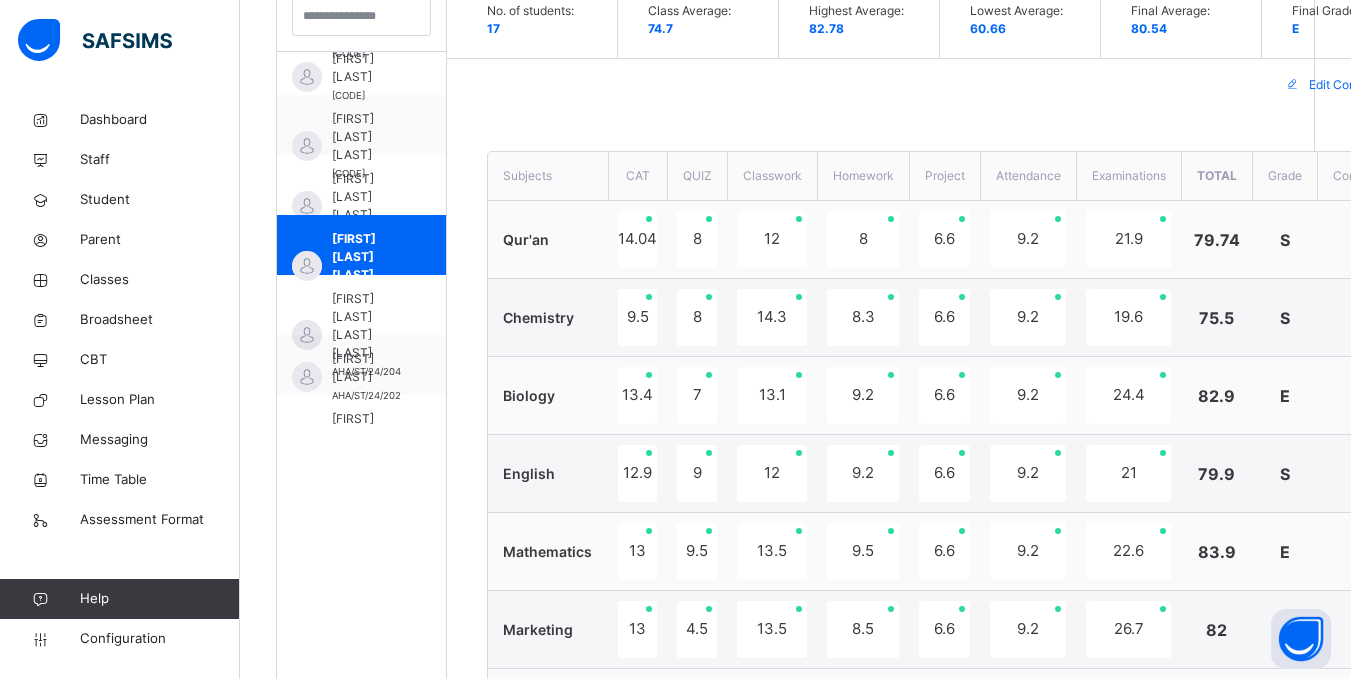 scroll, scrollTop: 617, scrollLeft: 0, axis: vertical 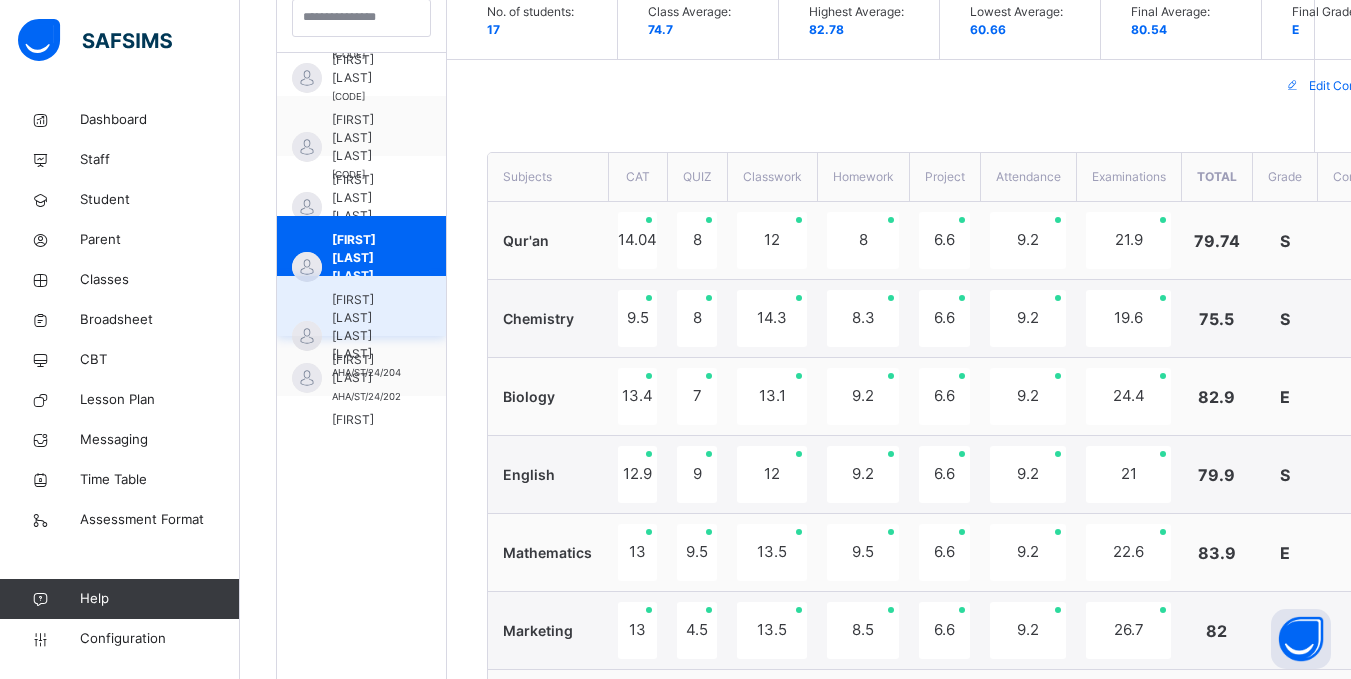click on "Zahra Fatima Sambo Haruna" at bounding box center (366, 327) 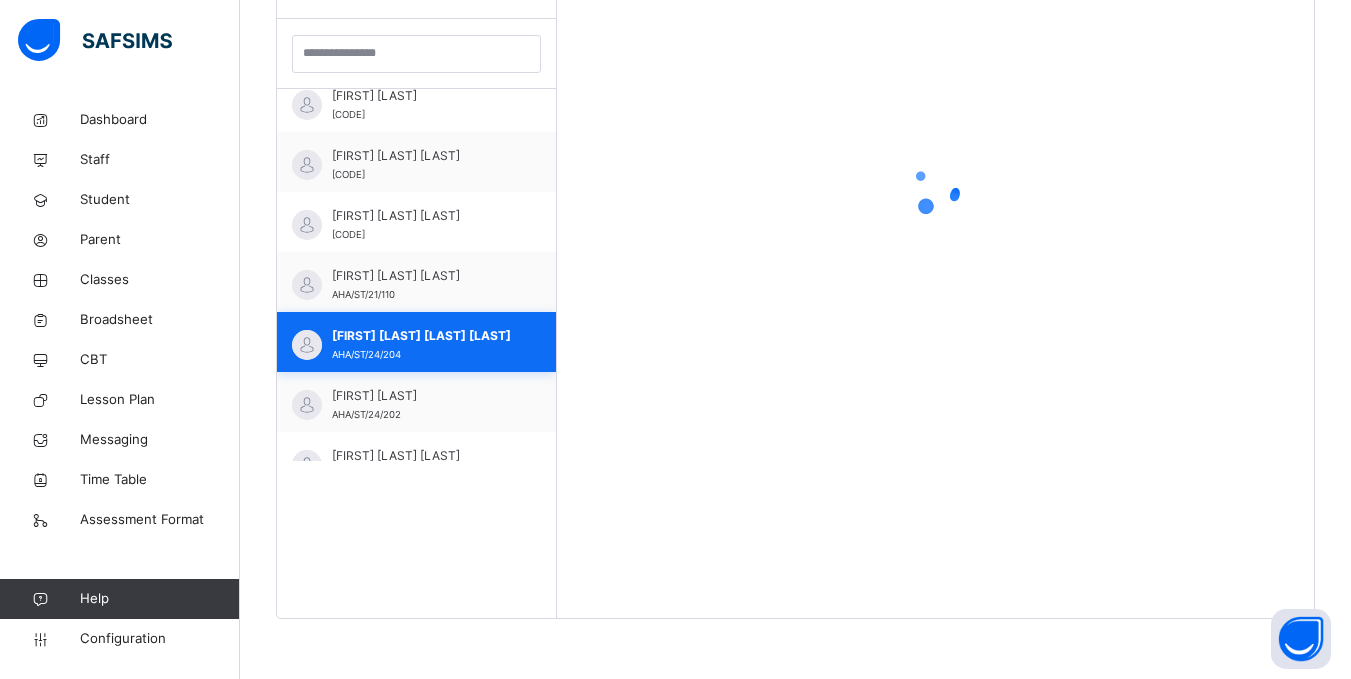 scroll, scrollTop: 581, scrollLeft: 0, axis: vertical 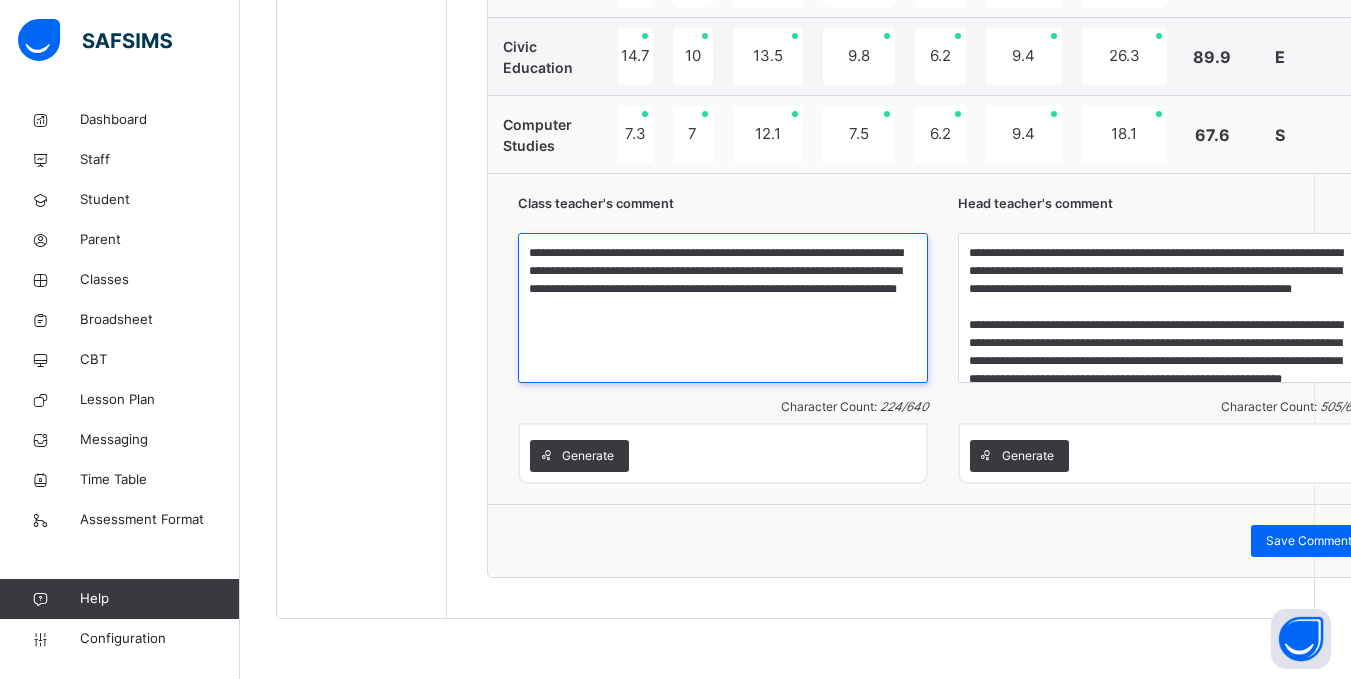 click on "**********" at bounding box center [723, 308] 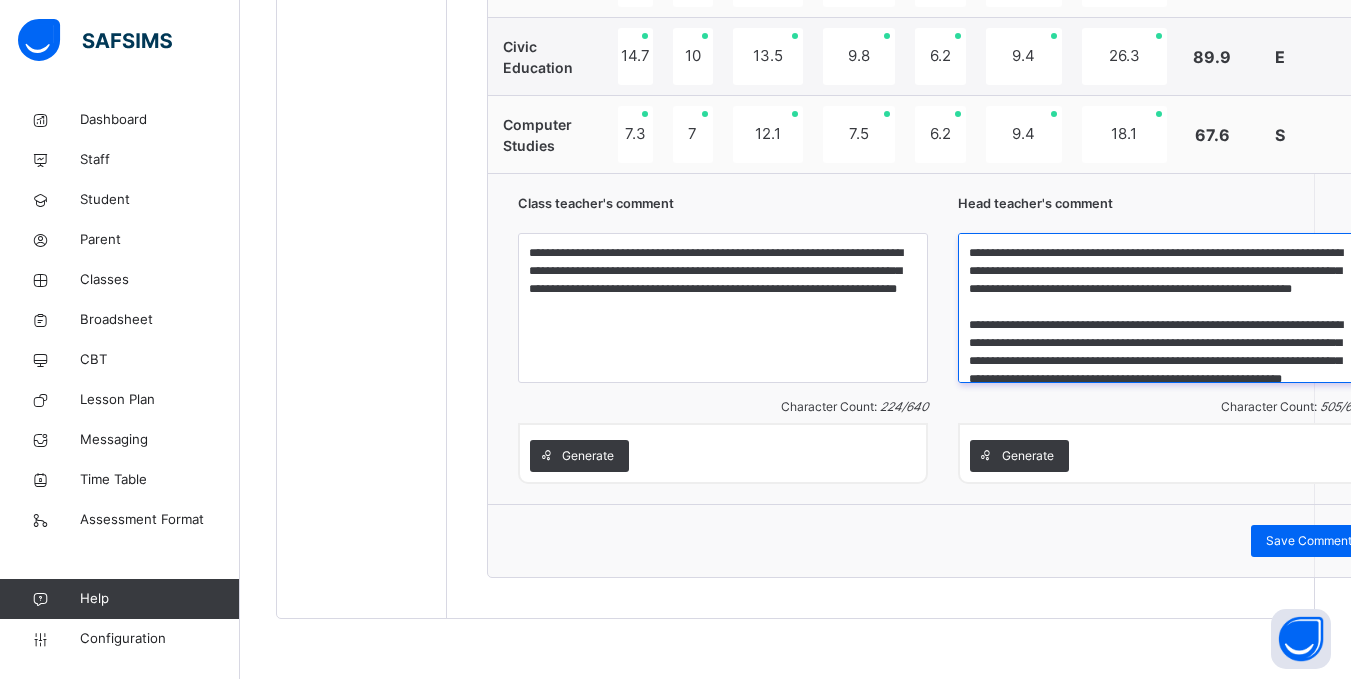 click on "**********" at bounding box center [1163, 308] 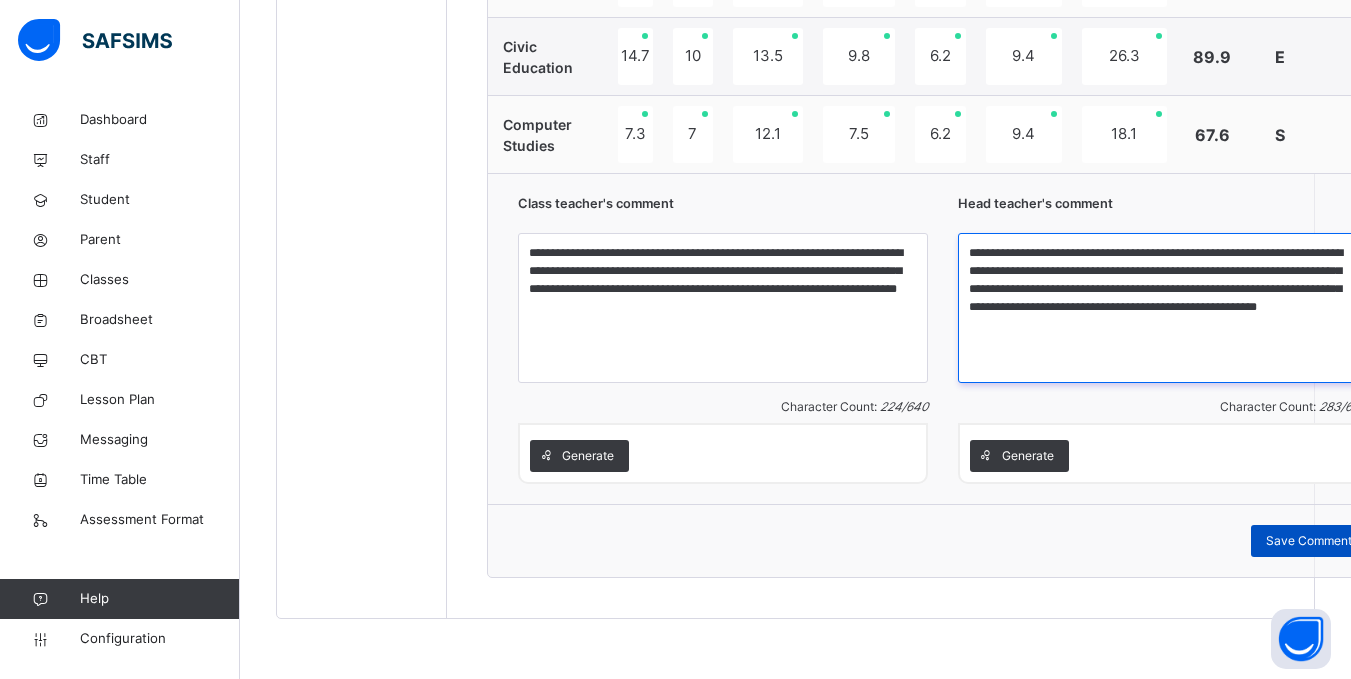type on "**********" 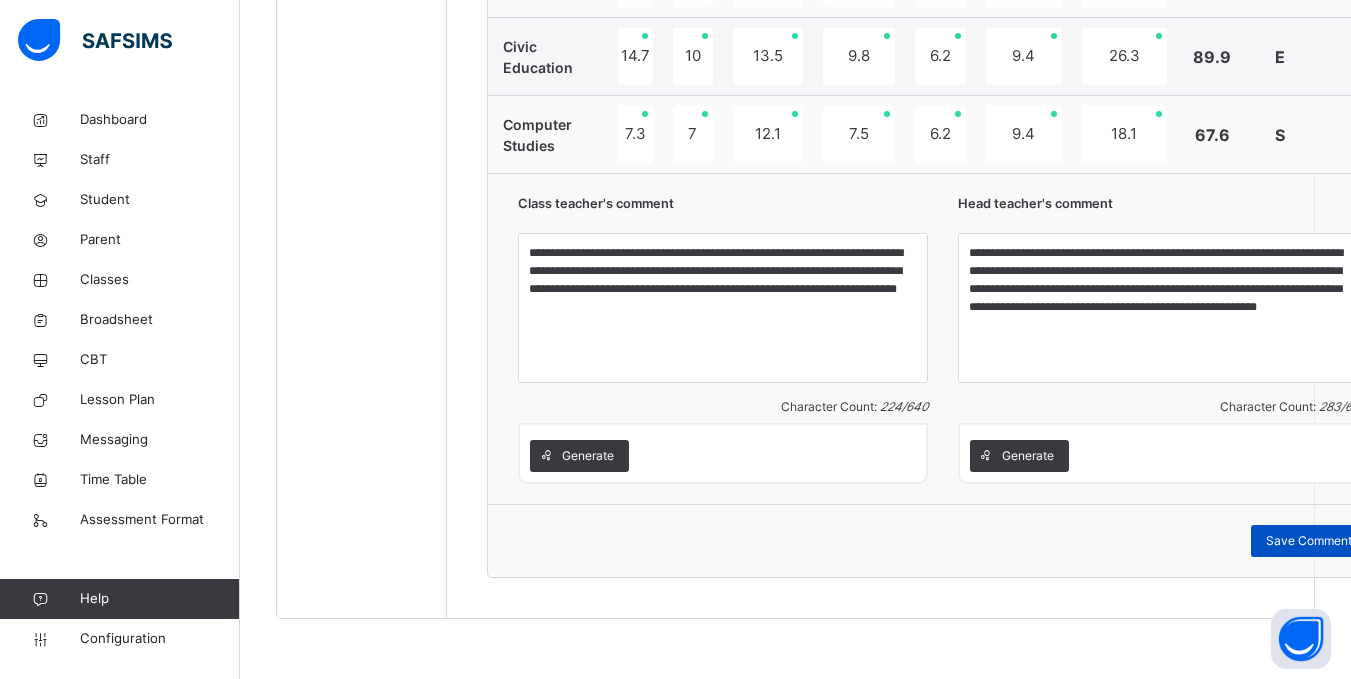 click on "Save Comment" at bounding box center (1309, 541) 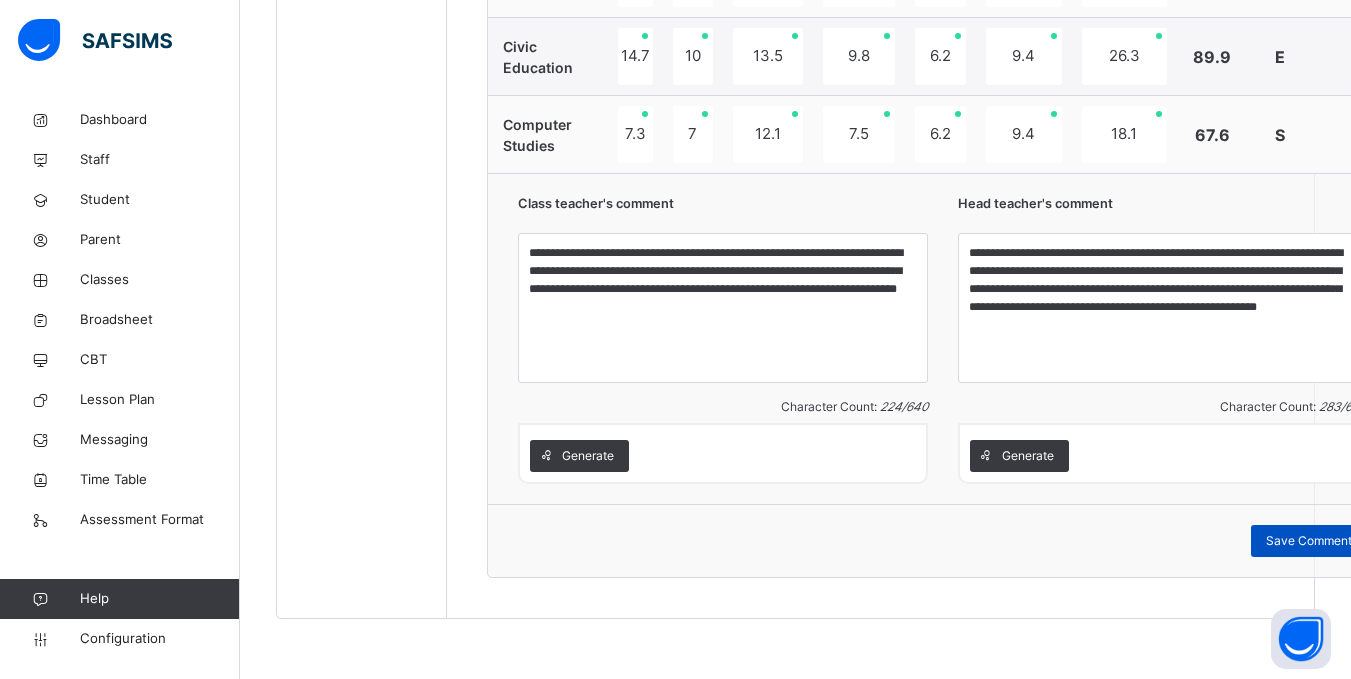 click on "Save Comment" at bounding box center (1309, 541) 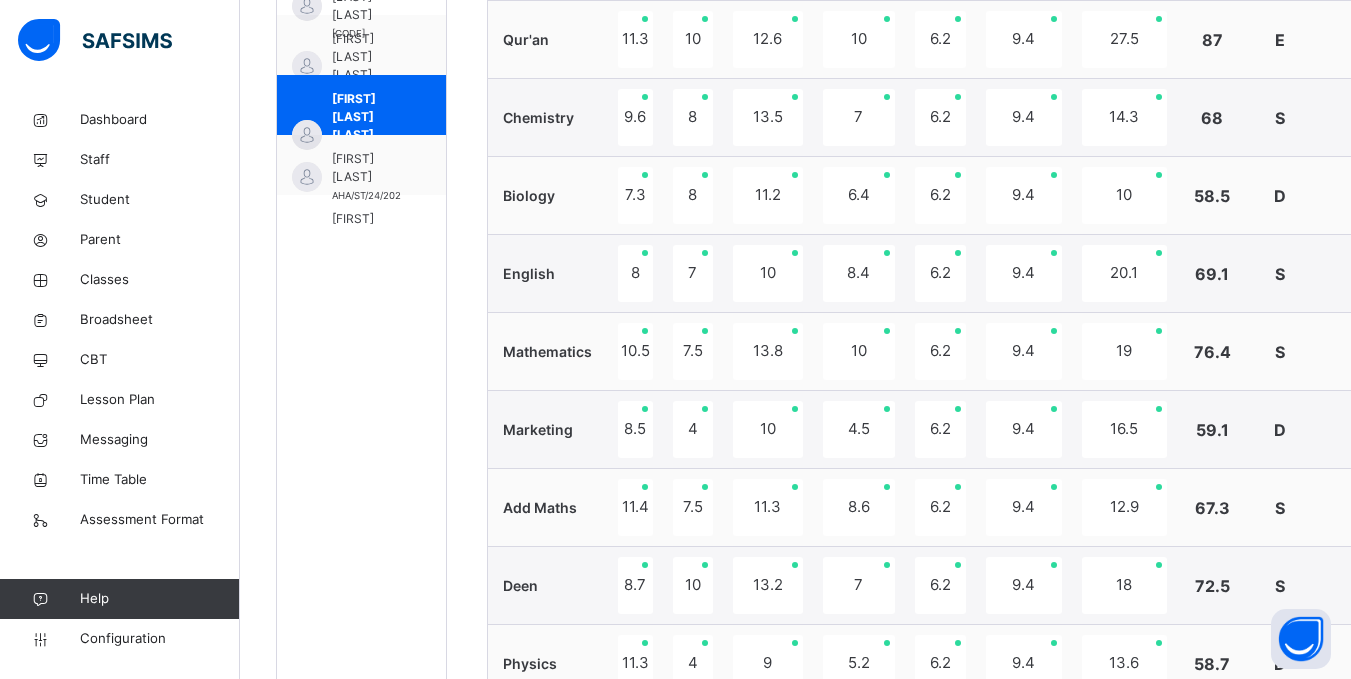 scroll, scrollTop: 812, scrollLeft: 0, axis: vertical 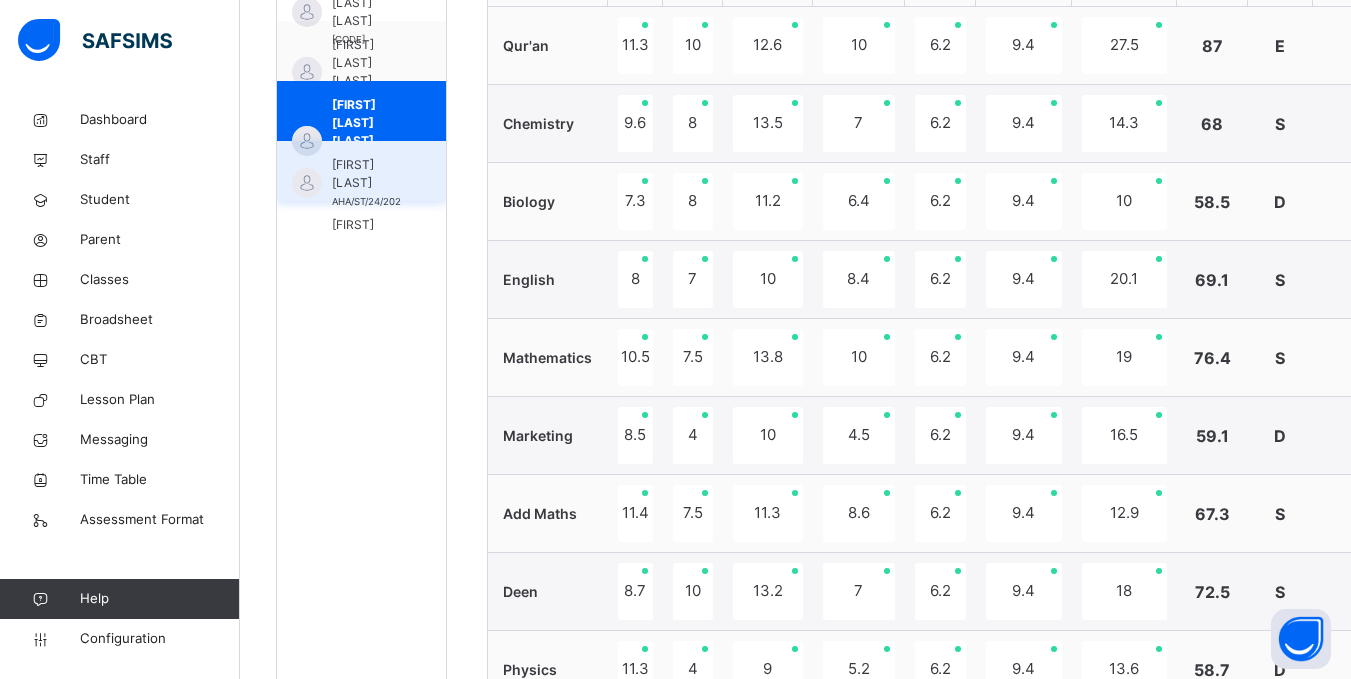 click on "Zainab  Ahmad" at bounding box center [366, 174] 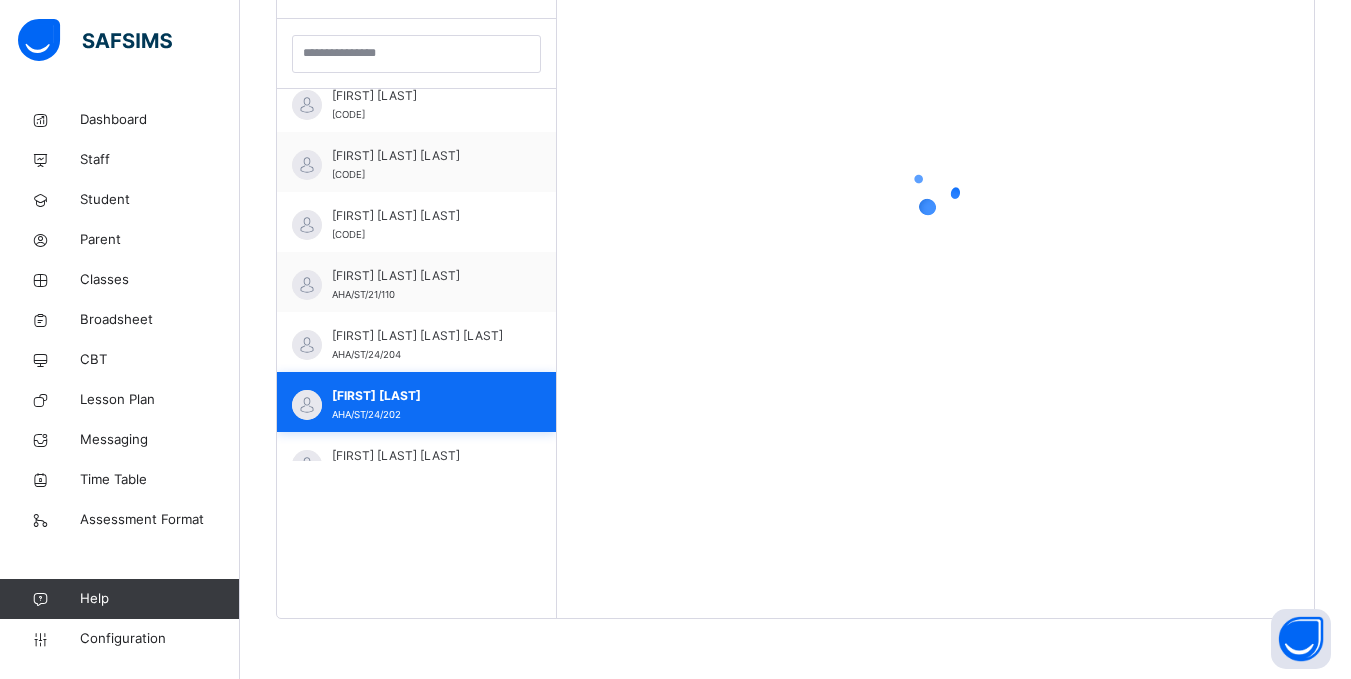 scroll, scrollTop: 581, scrollLeft: 0, axis: vertical 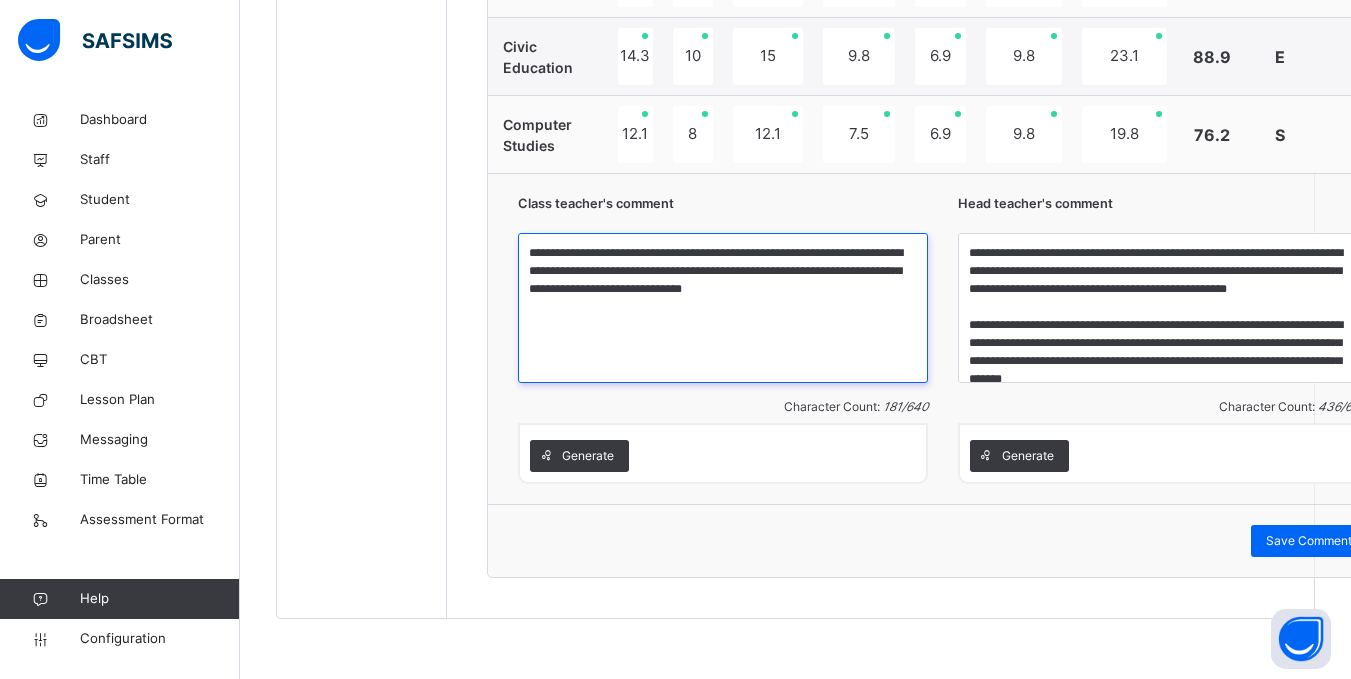 click on "**********" at bounding box center [723, 308] 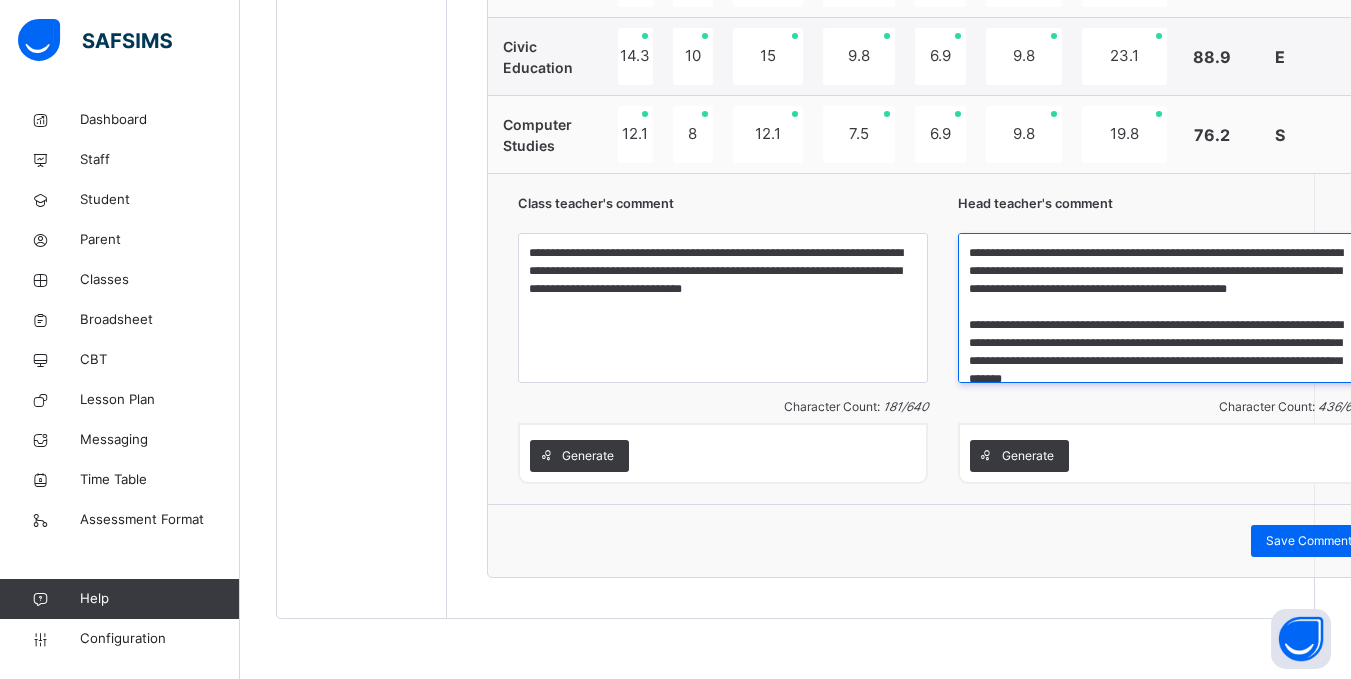 click on "**********" at bounding box center [1163, 308] 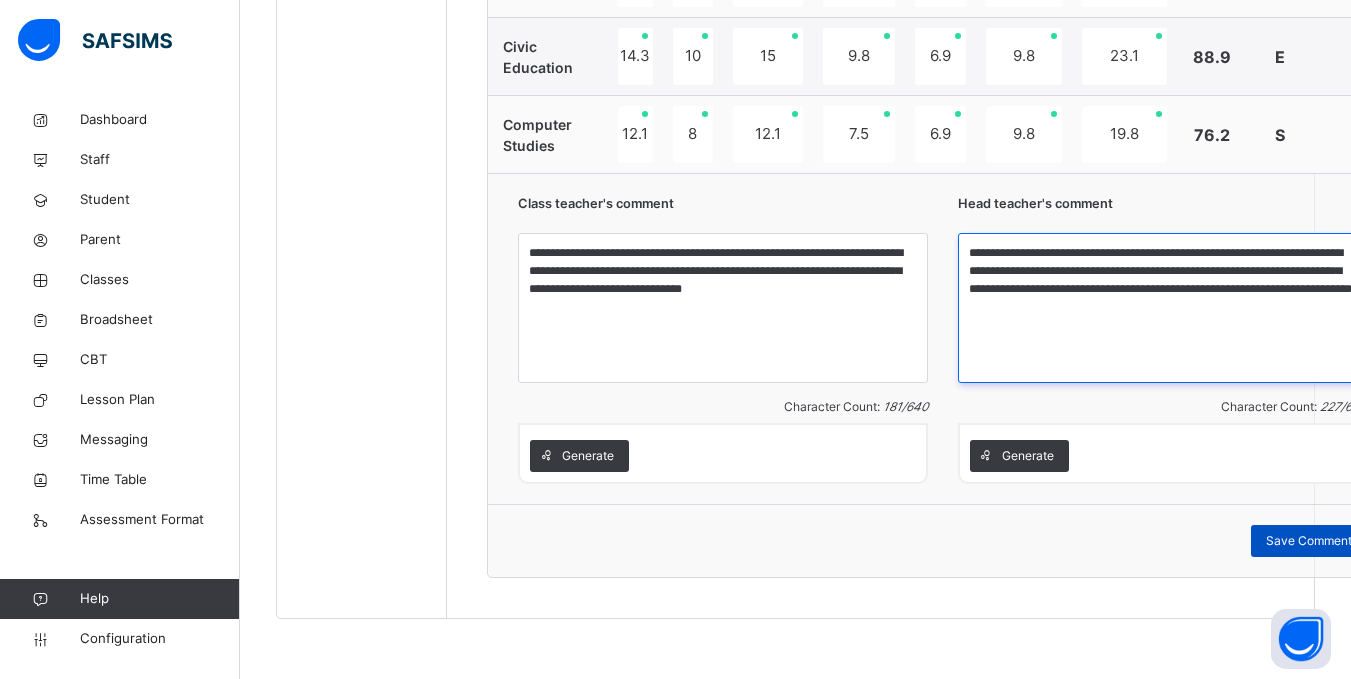 type on "**********" 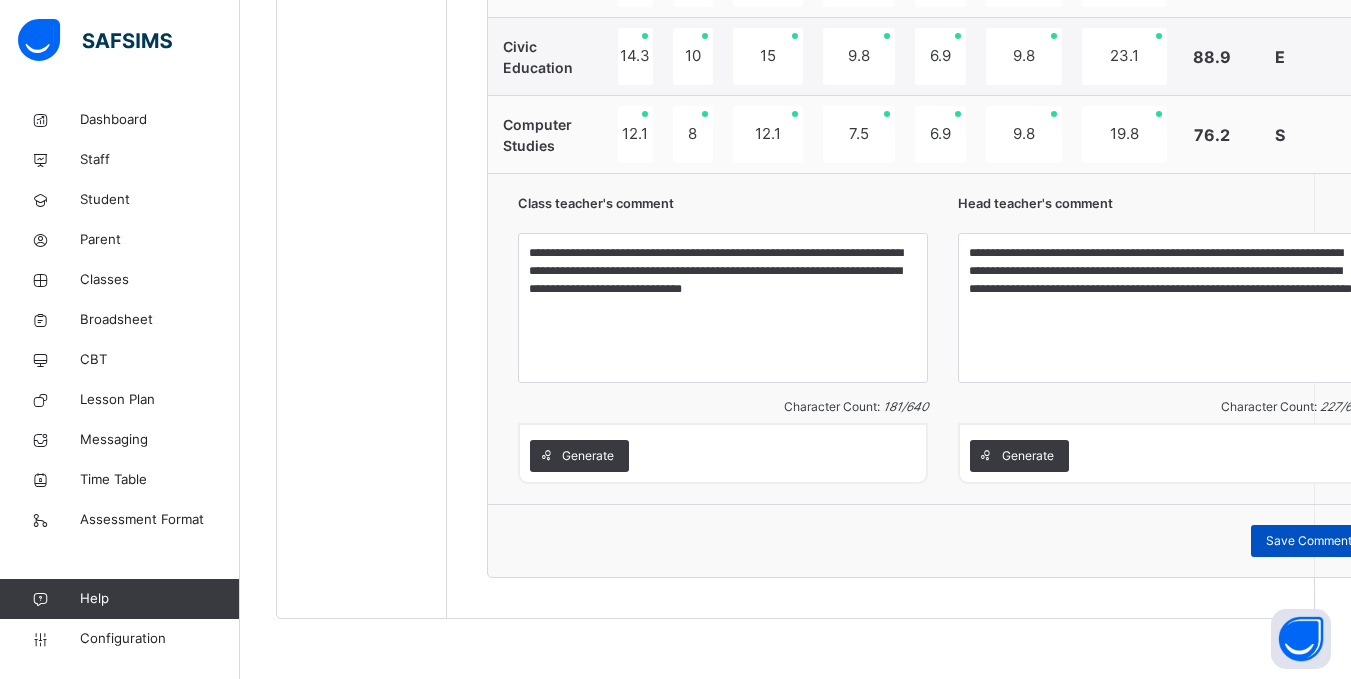 click on "Save Comment" at bounding box center [1309, 541] 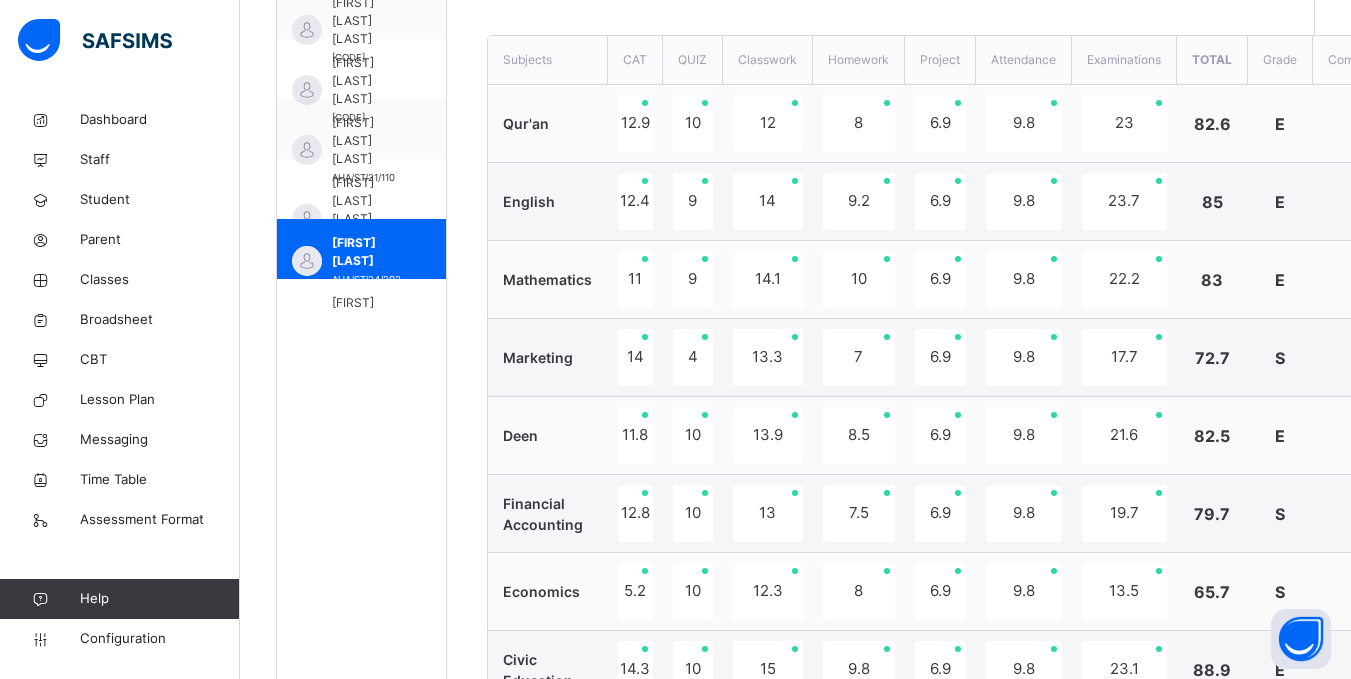 scroll, scrollTop: 718, scrollLeft: 0, axis: vertical 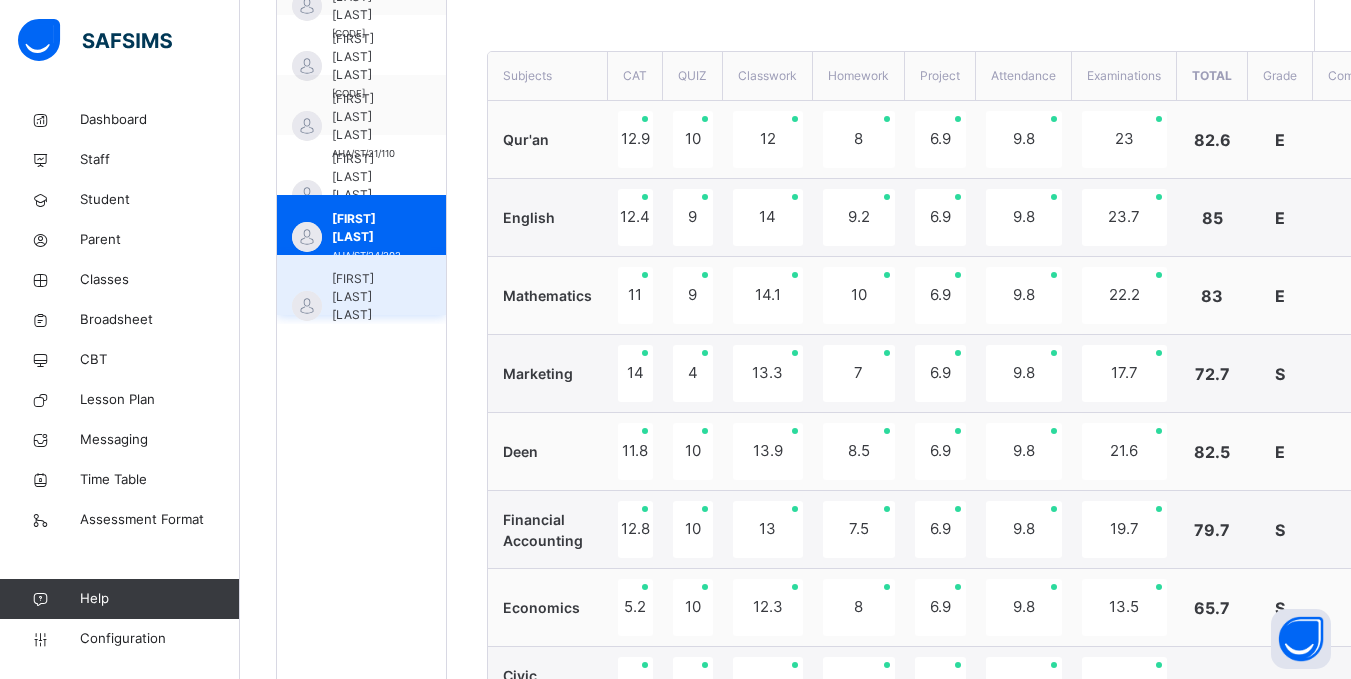click on "Zainab  Habib Nuhu" at bounding box center (366, 297) 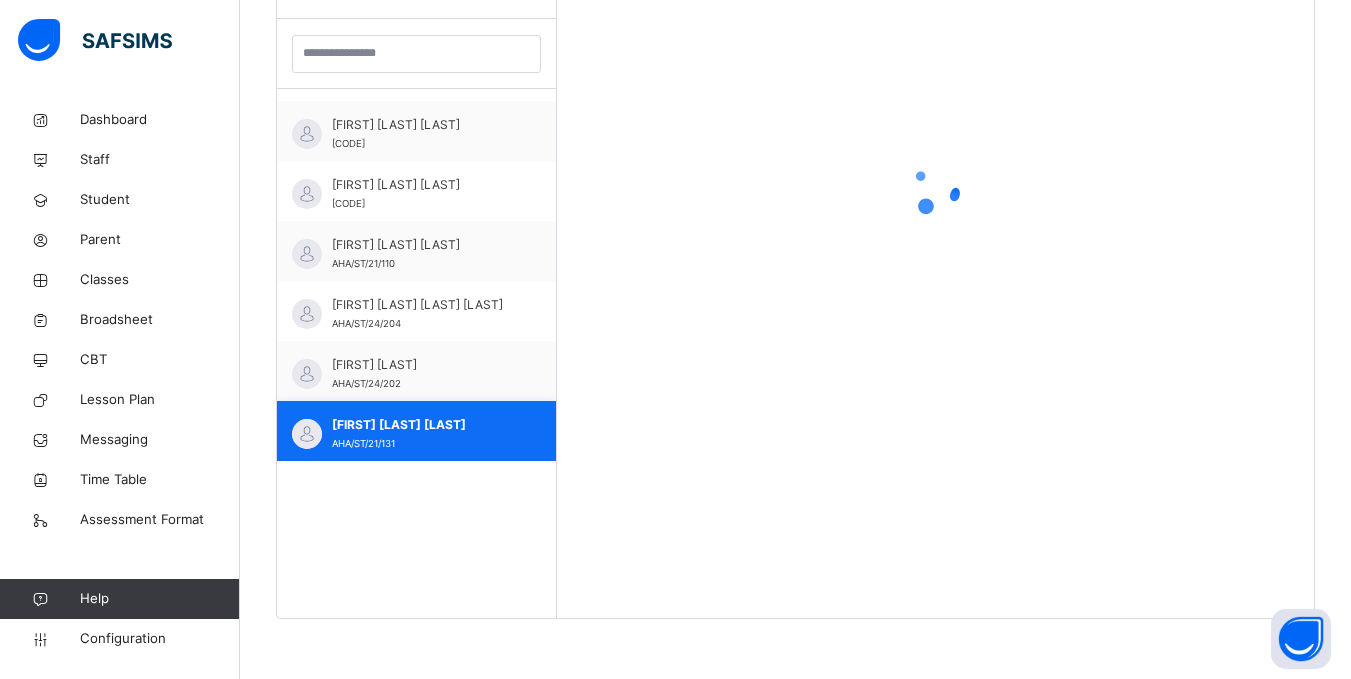 scroll, scrollTop: 581, scrollLeft: 0, axis: vertical 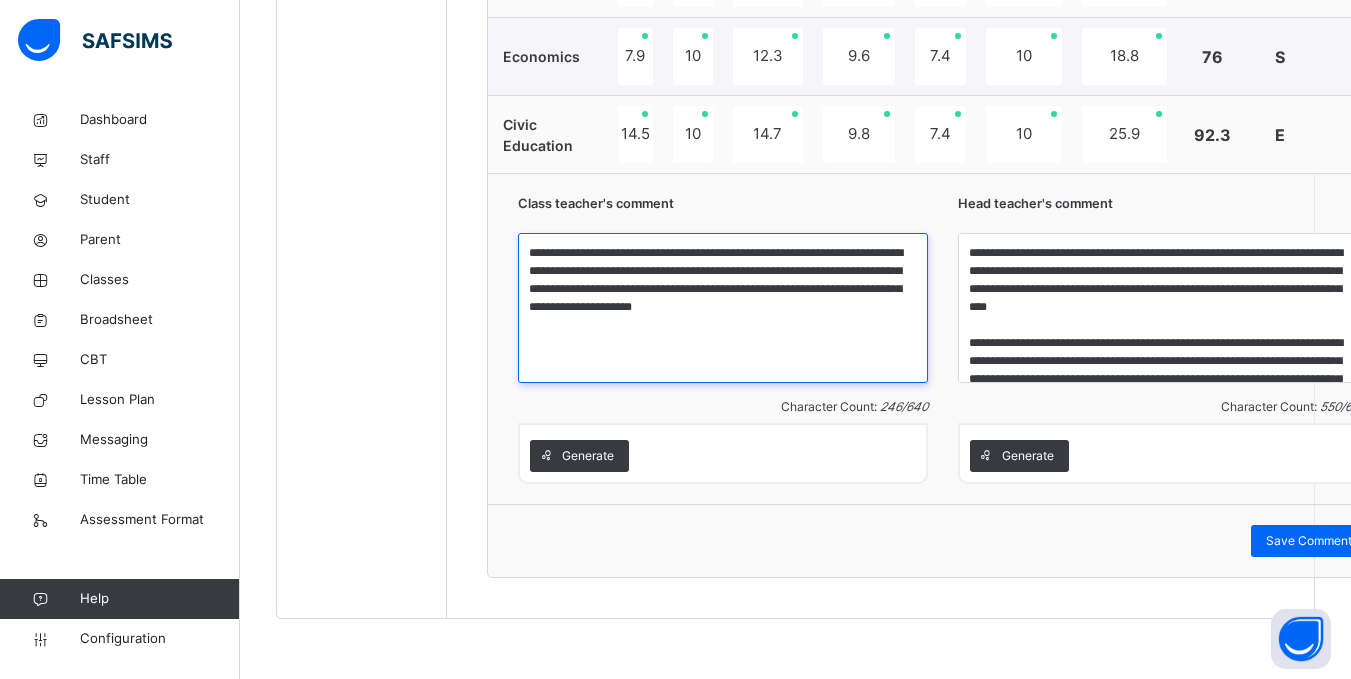 click on "**********" at bounding box center (723, 308) 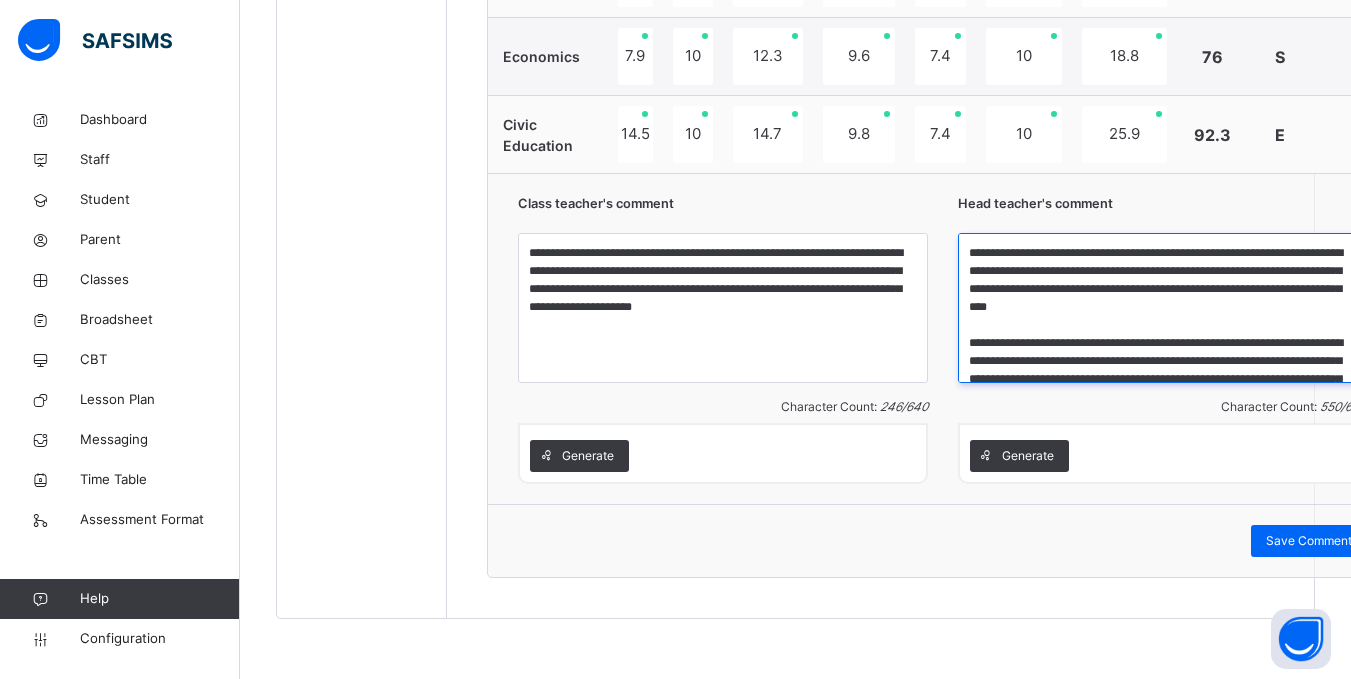 click on "**********" at bounding box center (1163, 308) 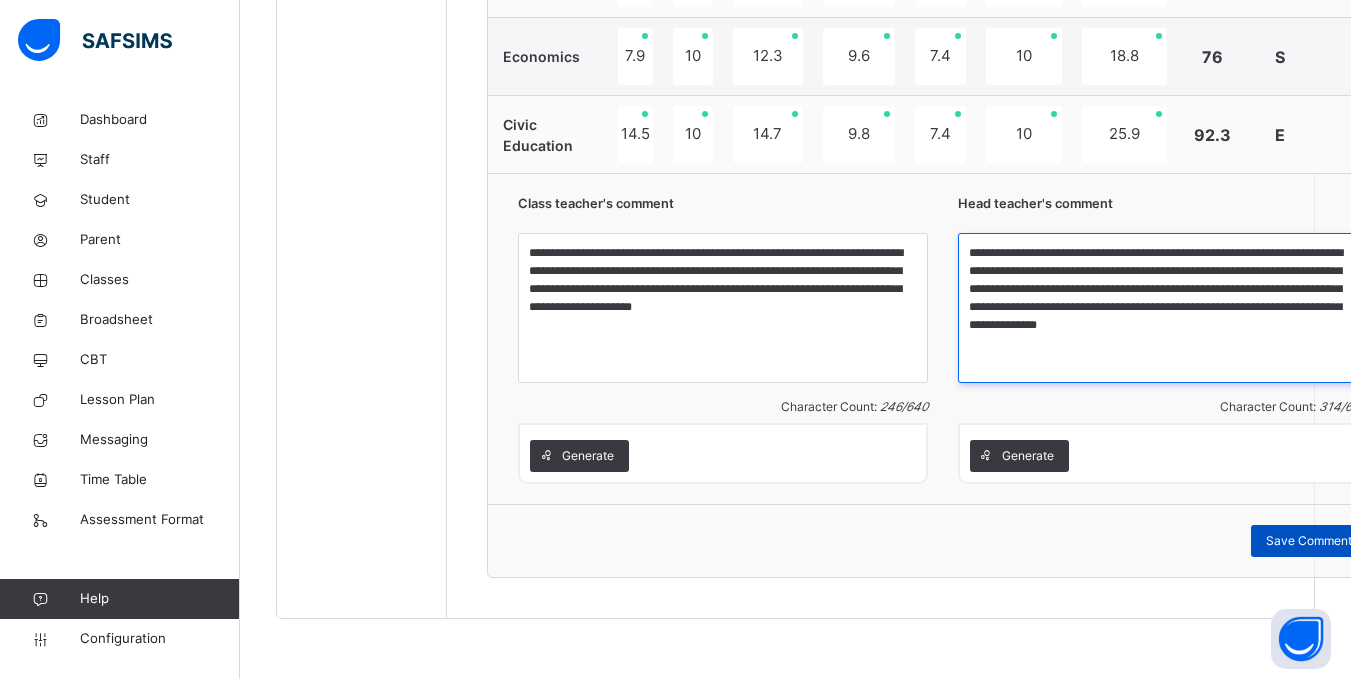 type on "**********" 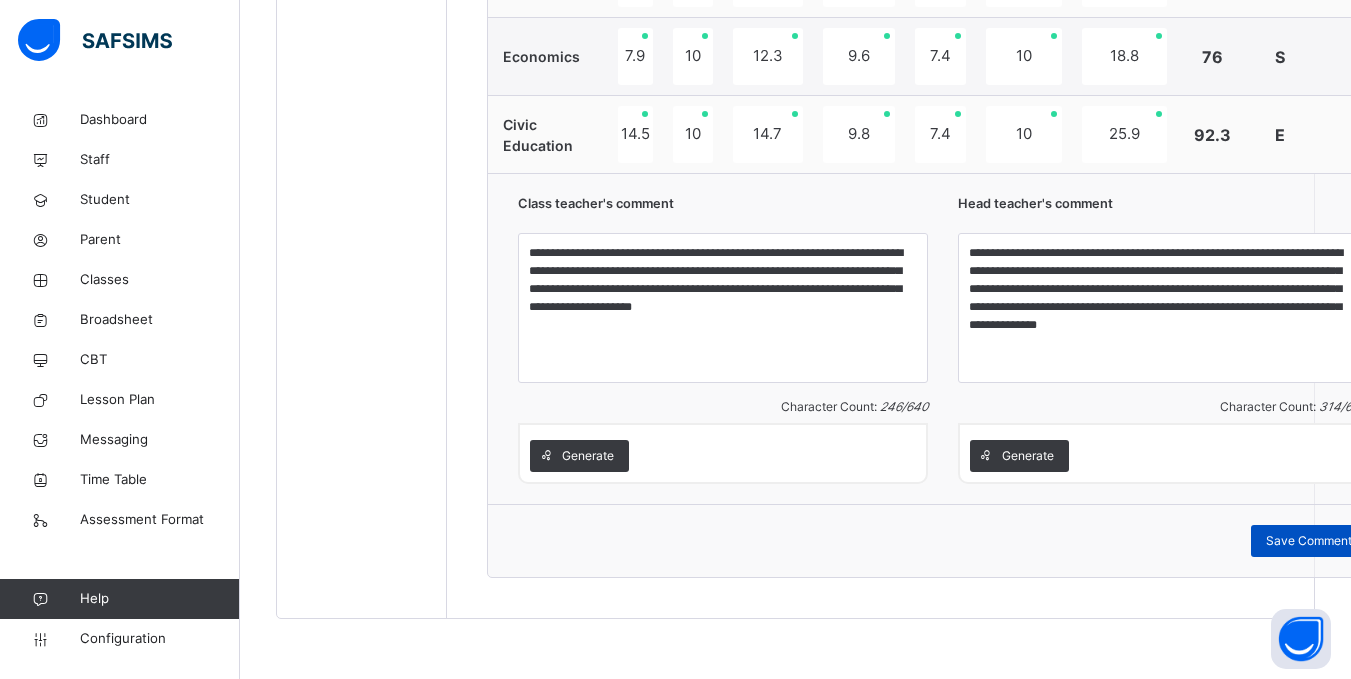 click on "Save Comment" at bounding box center [1309, 541] 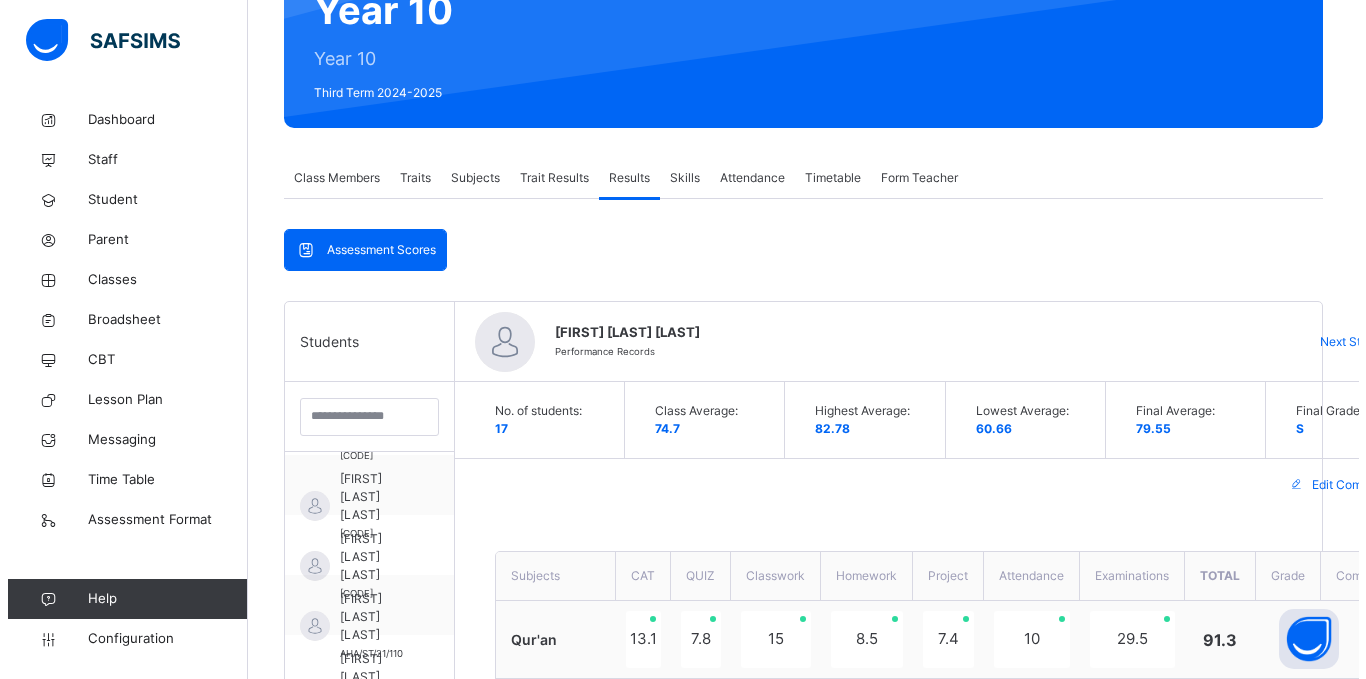 scroll, scrollTop: 0, scrollLeft: 0, axis: both 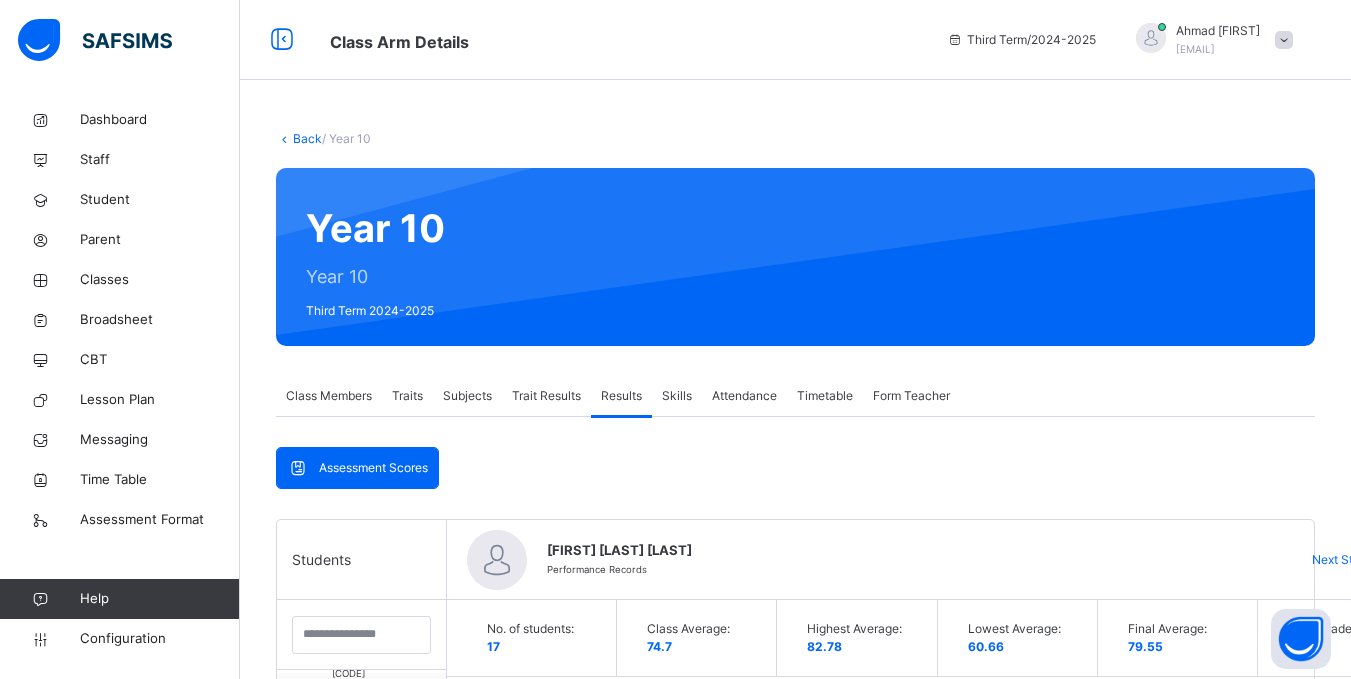 click on "Ahmad   Adam adam.ahmad@alhidaayahacademy.sch.ng" at bounding box center (1209, 40) 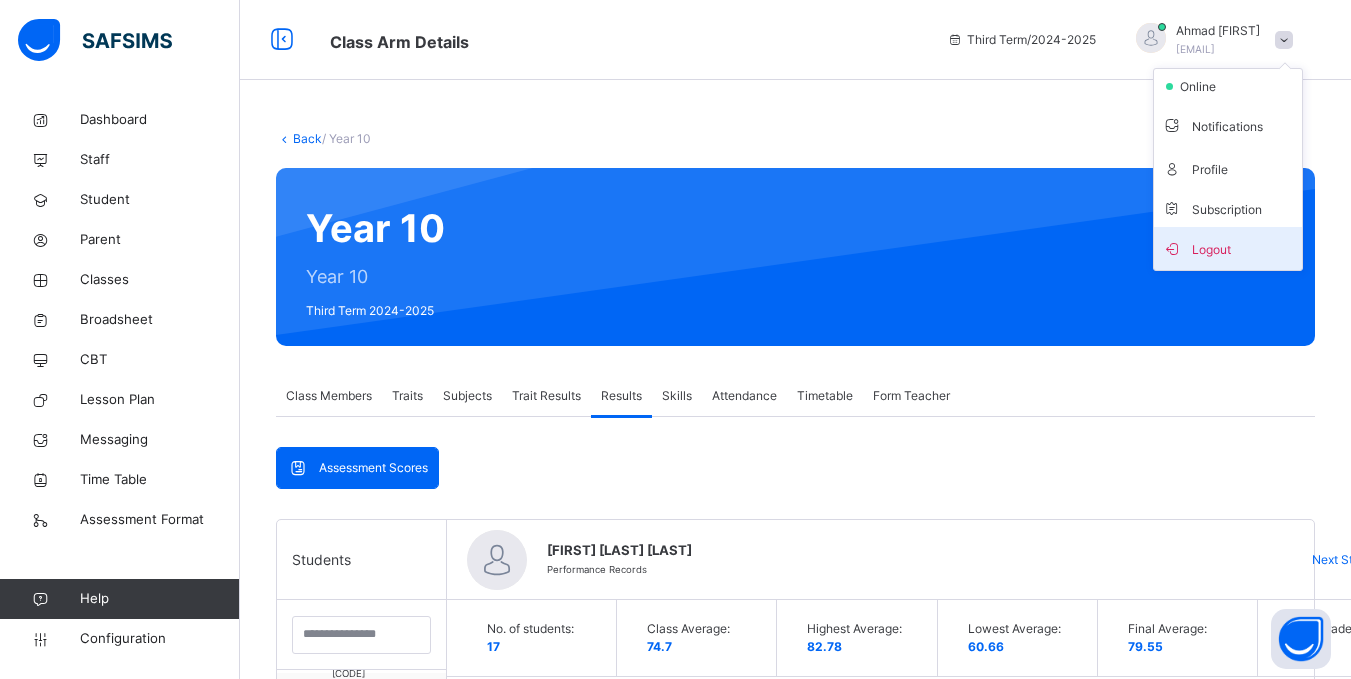 click on "Logout" at bounding box center (1228, 248) 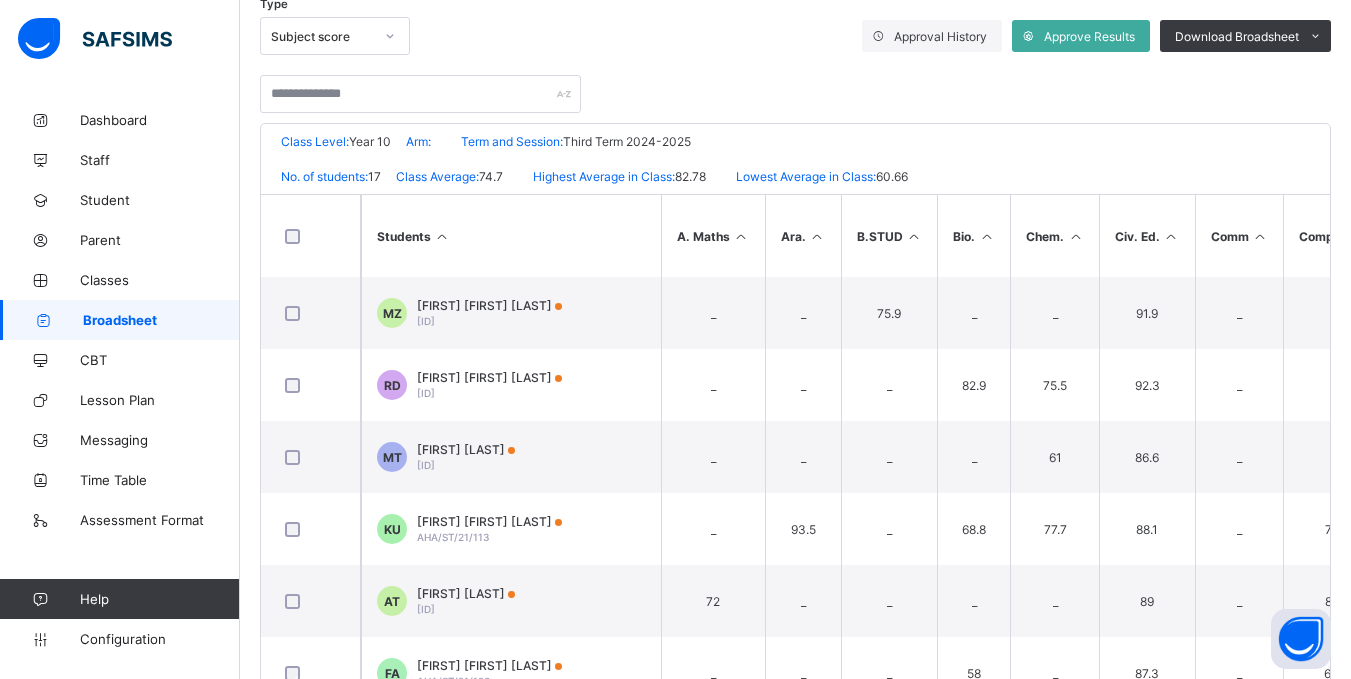 scroll, scrollTop: 353, scrollLeft: 0, axis: vertical 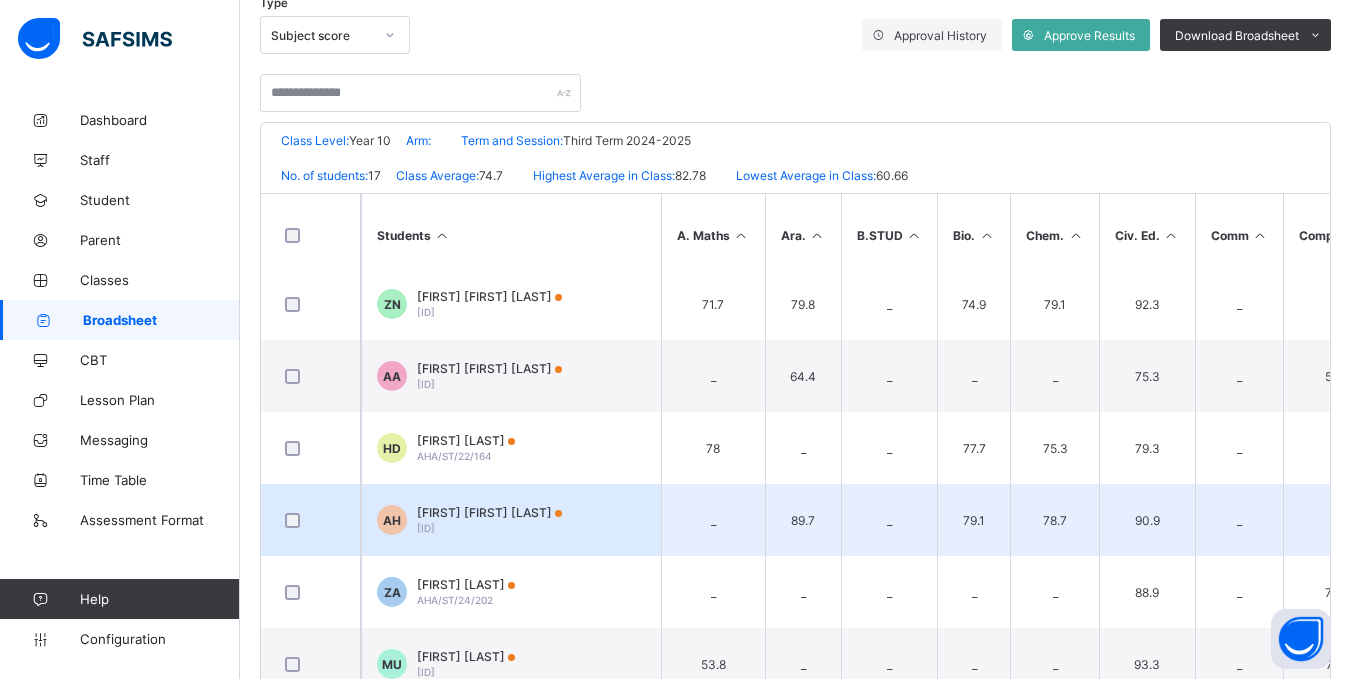 click on "[DATE], [TIME]" at bounding box center [511, 520] 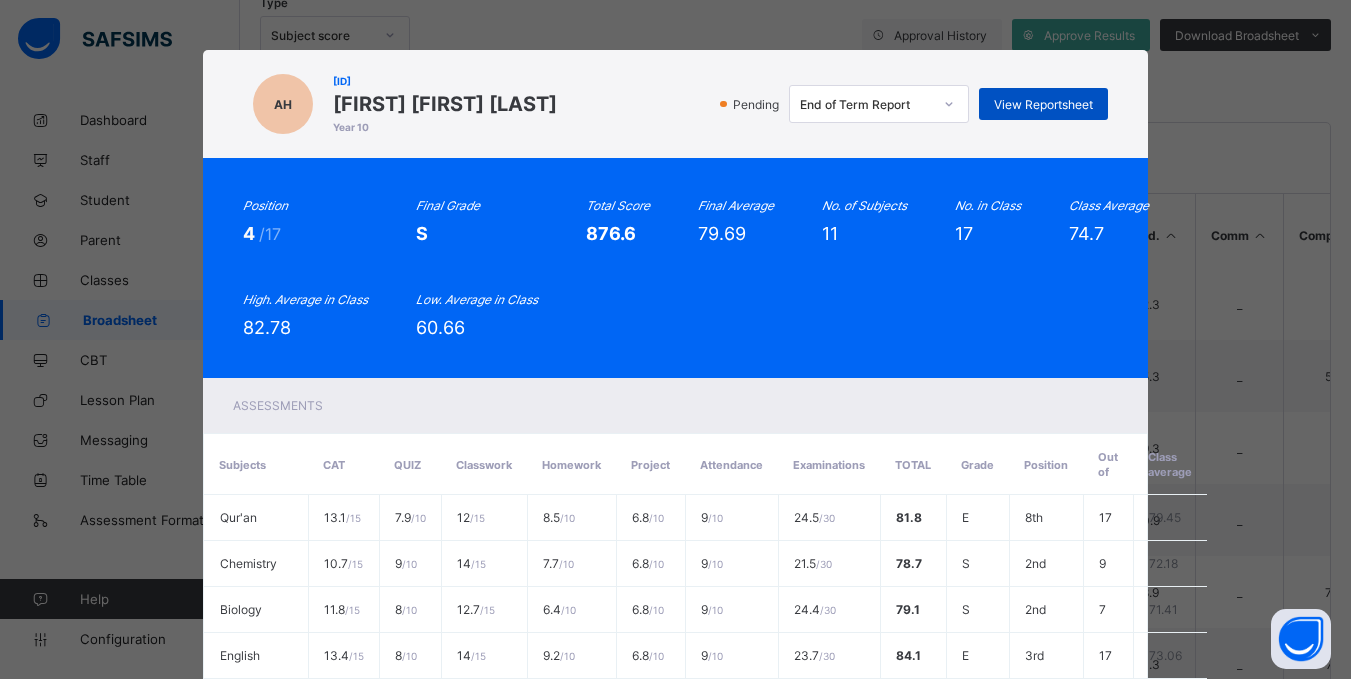 click on "View Reportsheet" at bounding box center [1043, 104] 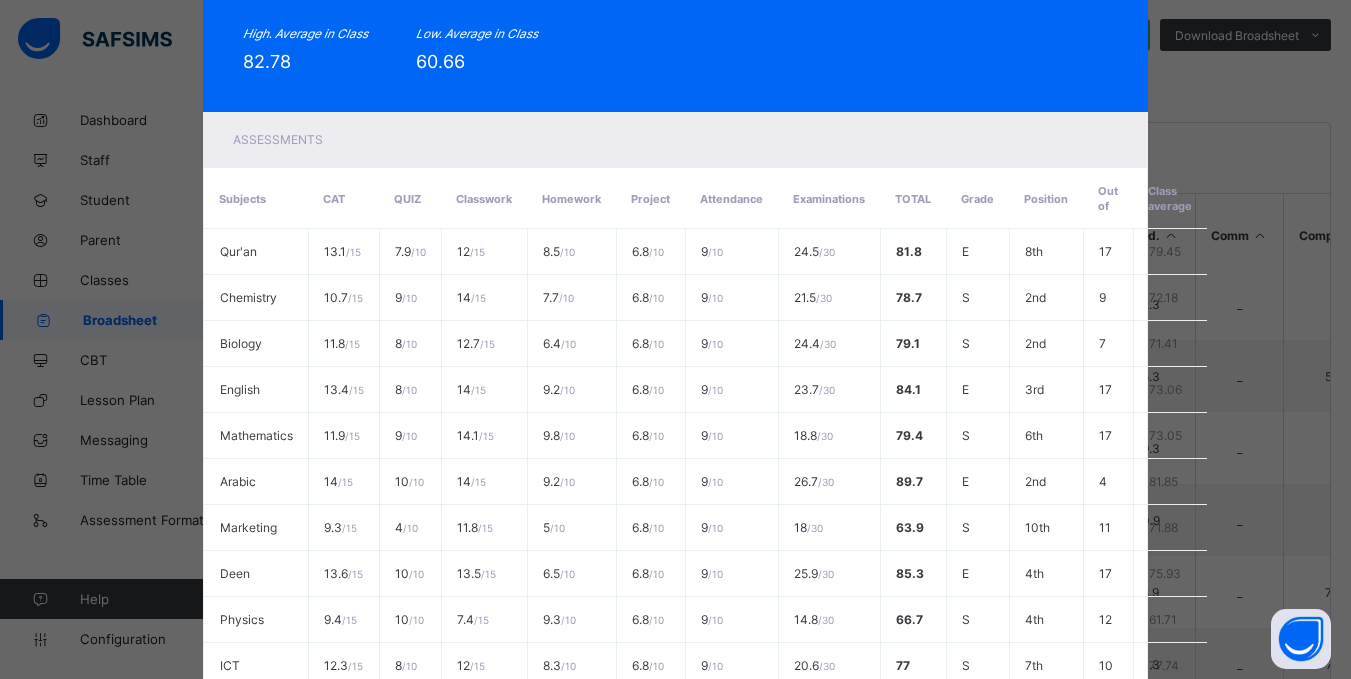 scroll, scrollTop: 558, scrollLeft: 0, axis: vertical 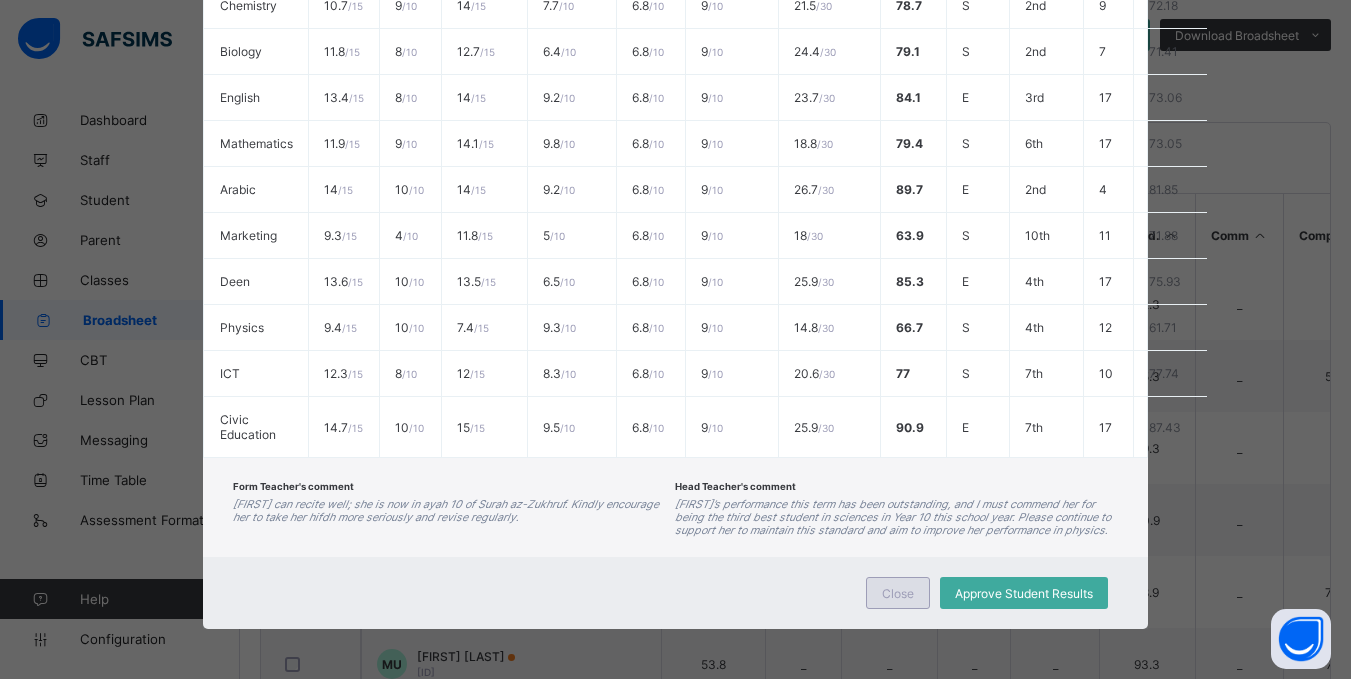 click on "Close" at bounding box center (898, 593) 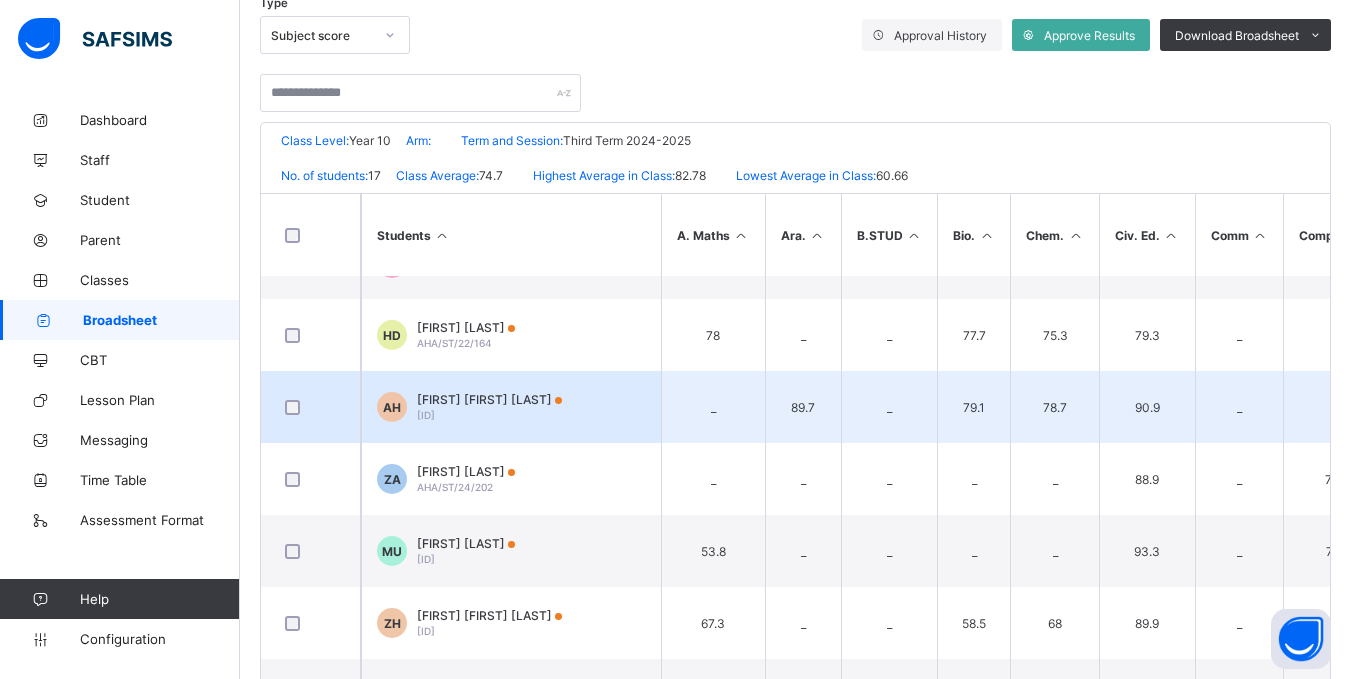 scroll, scrollTop: 815, scrollLeft: 0, axis: vertical 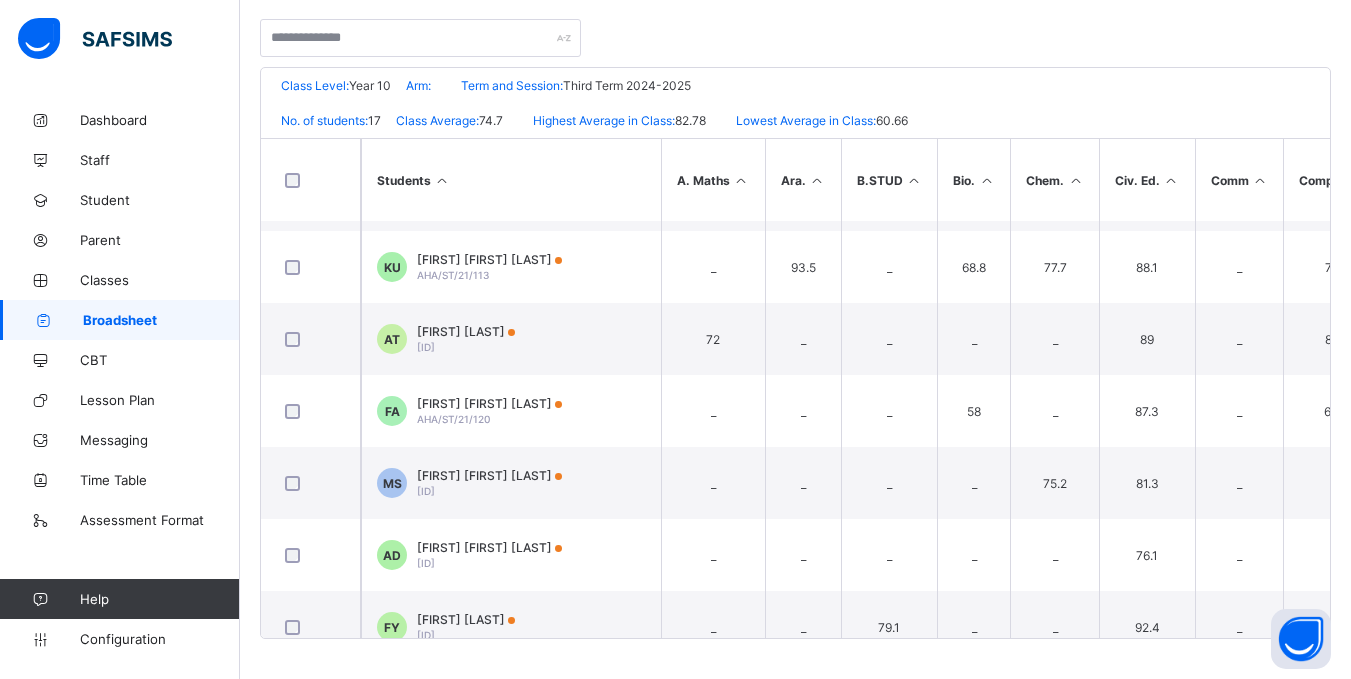 click on "Abdurrahman  Aminu Dahiru" at bounding box center [489, 547] 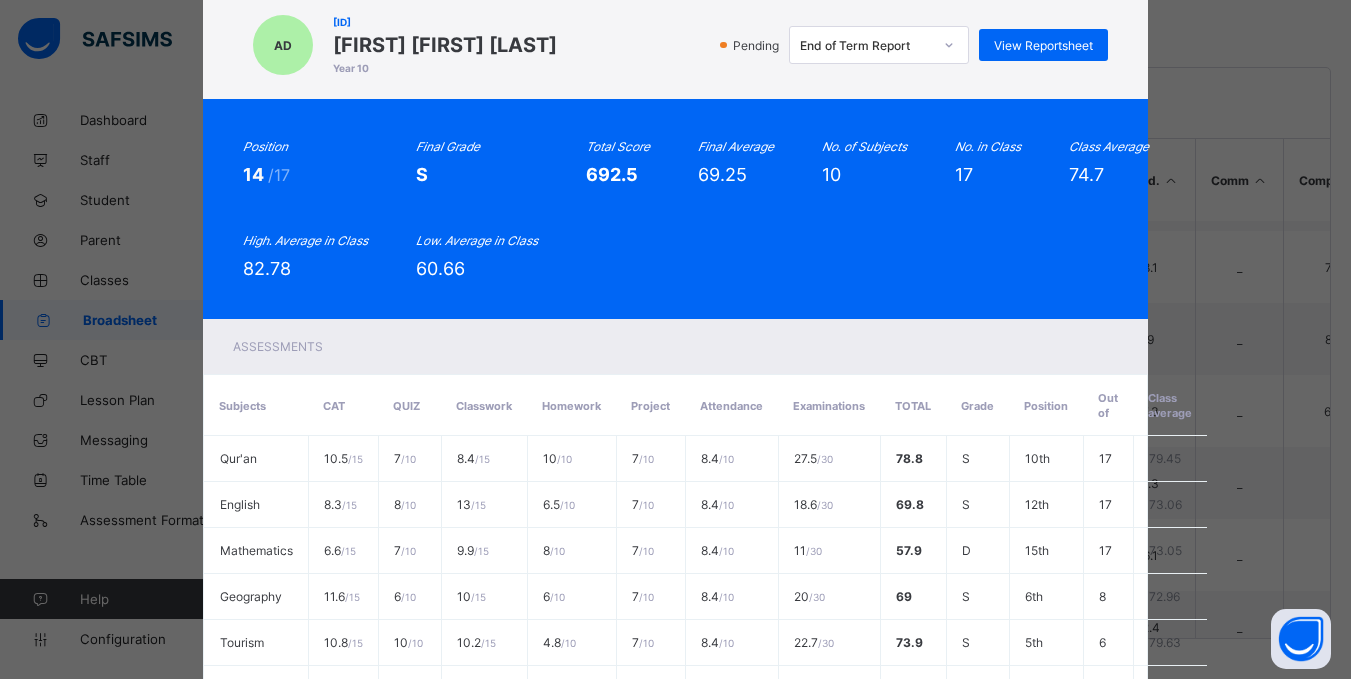 scroll, scrollTop: 0, scrollLeft: 0, axis: both 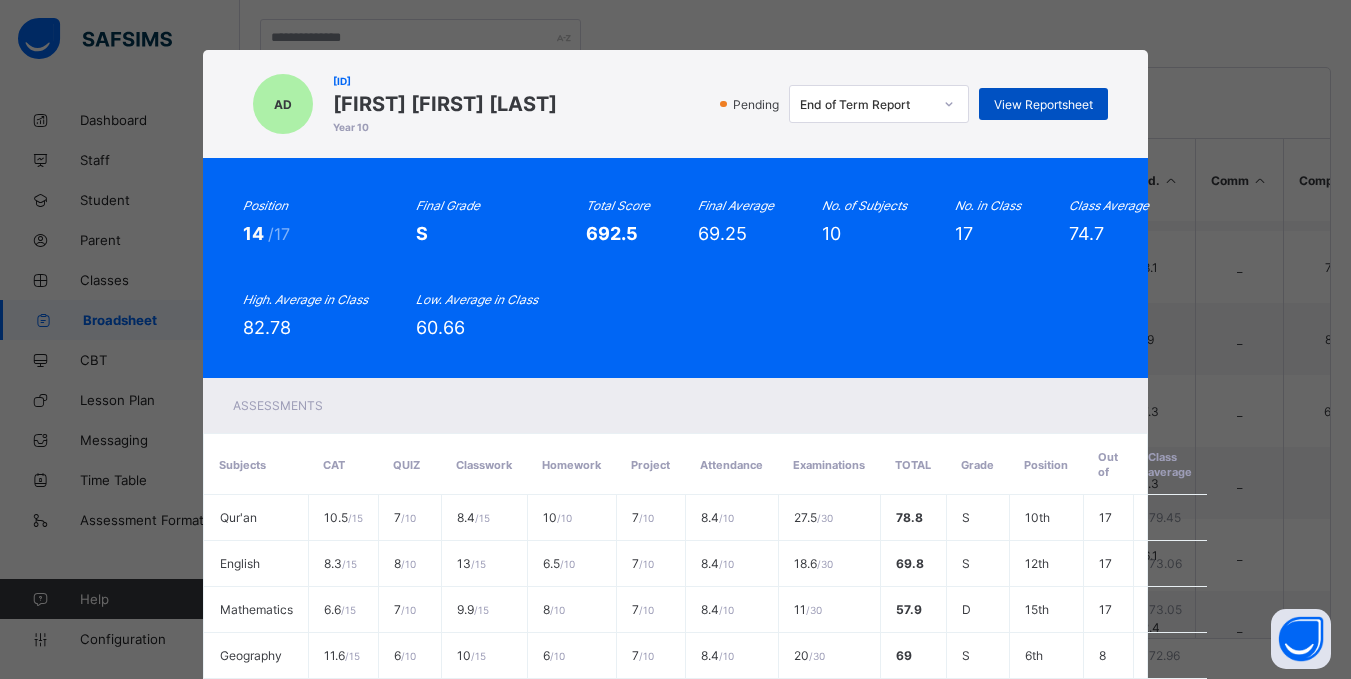 click on "View Reportsheet" at bounding box center [1043, 104] 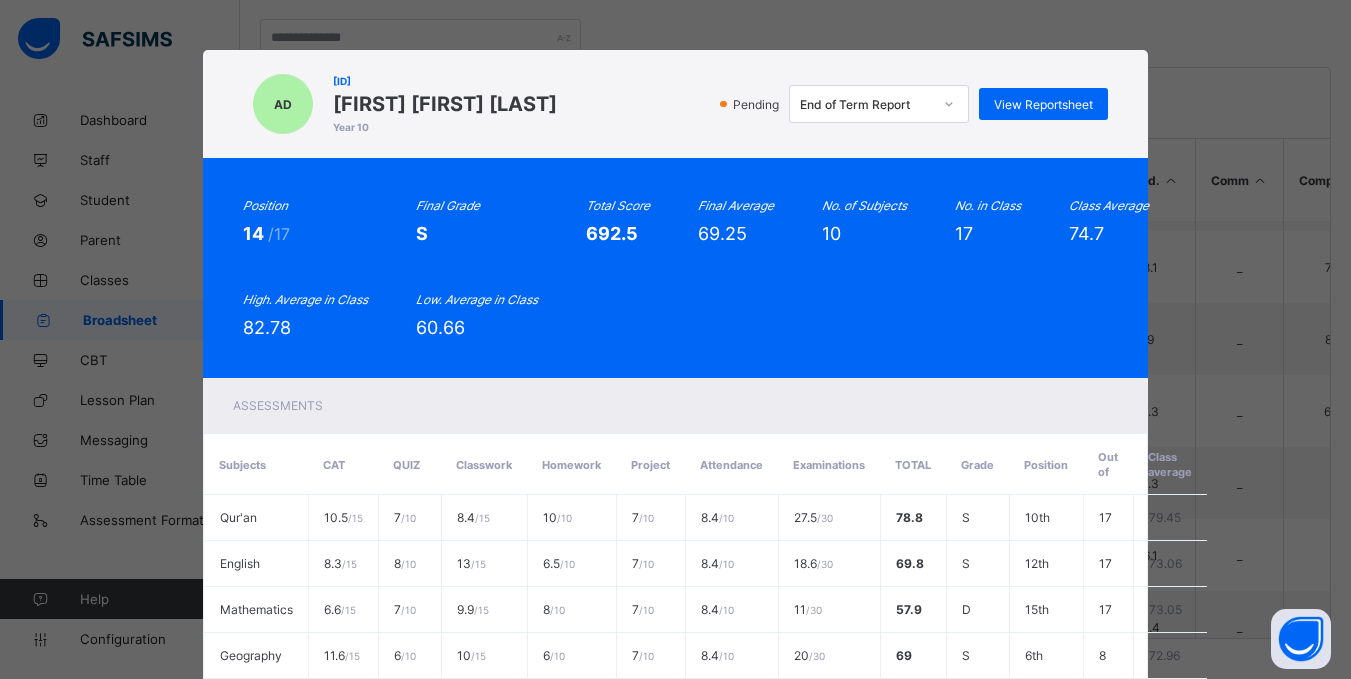 scroll, scrollTop: 540, scrollLeft: 0, axis: vertical 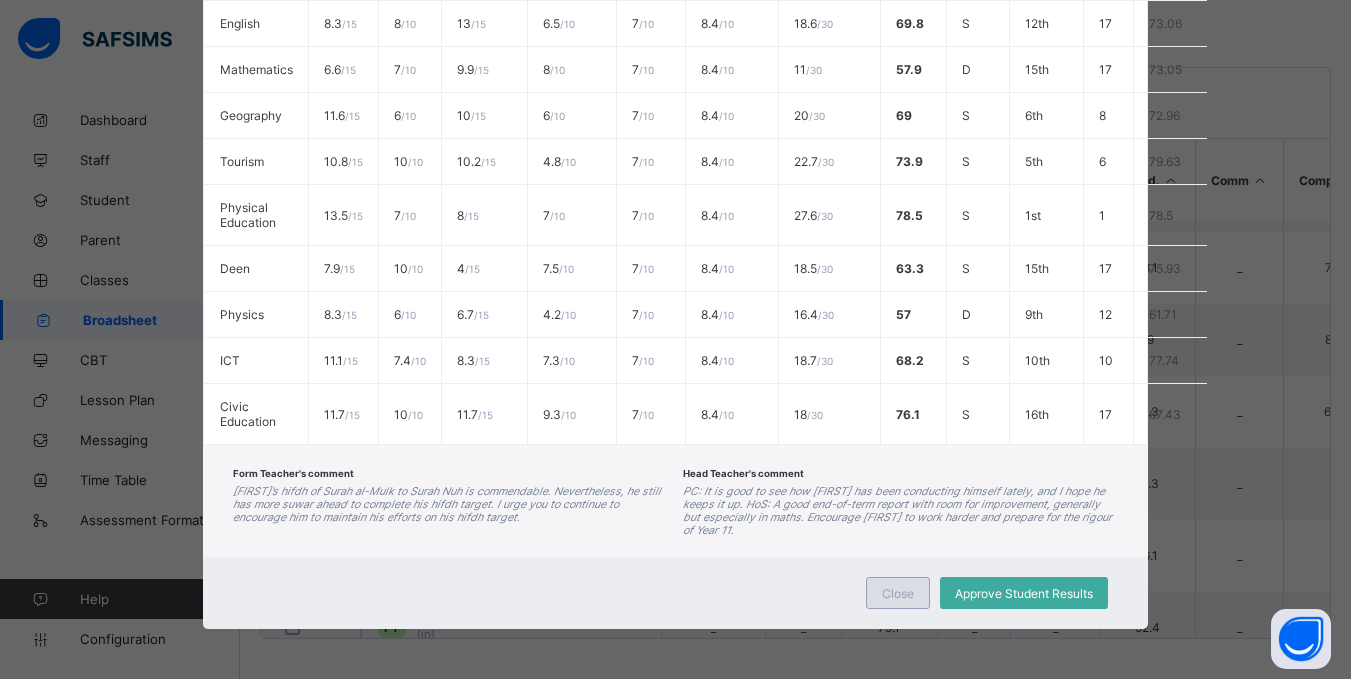 click on "Close" at bounding box center [898, 593] 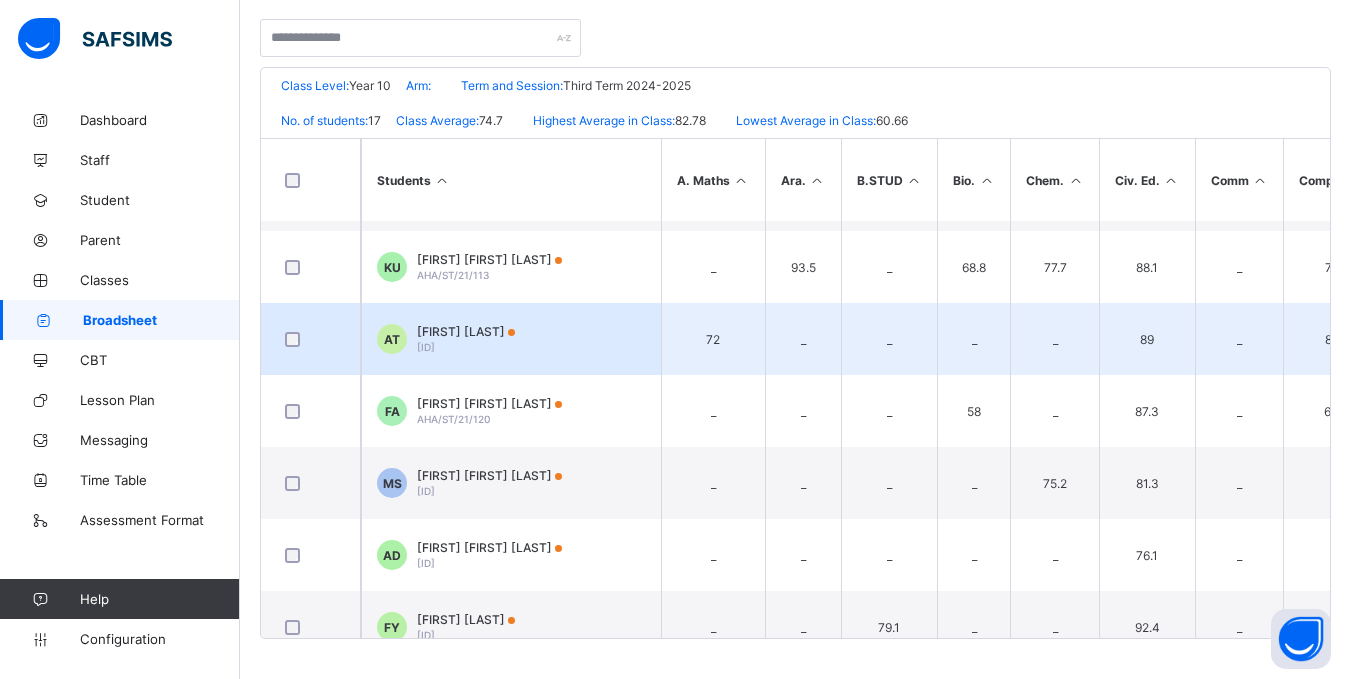 click on "AHA/ST/21/119" at bounding box center (426, 347) 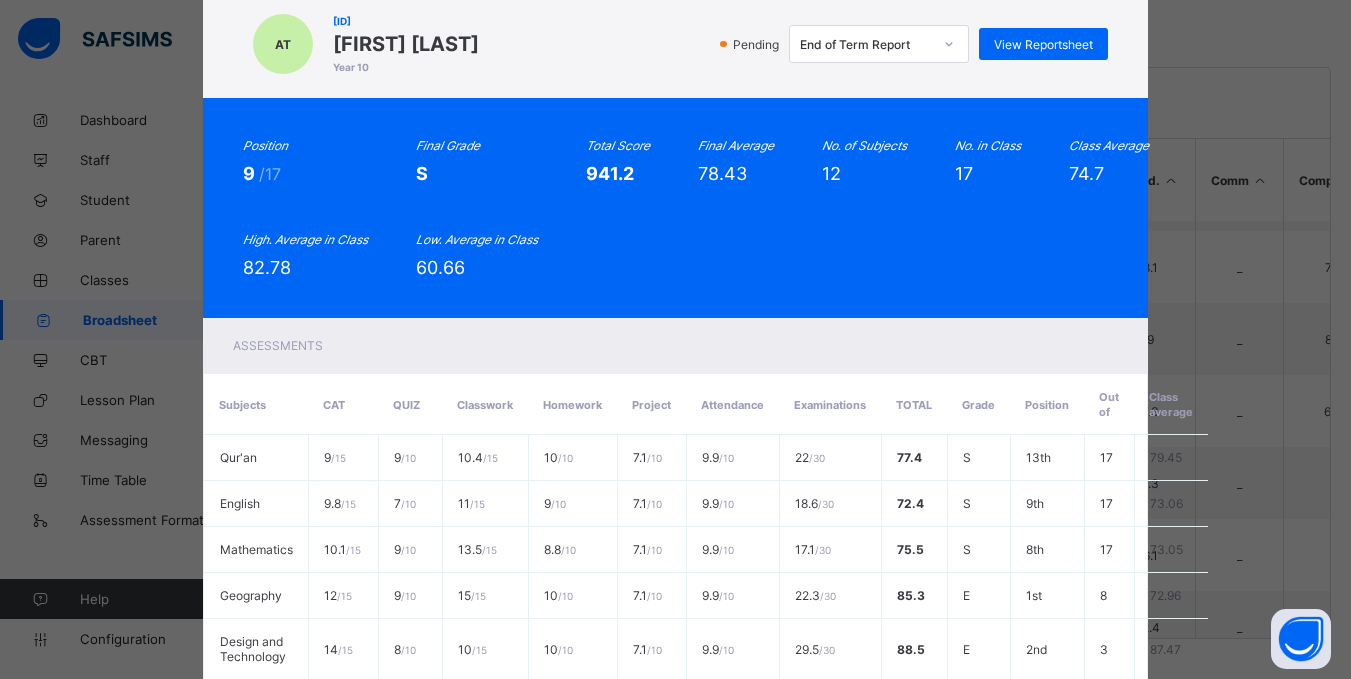 scroll, scrollTop: 59, scrollLeft: 0, axis: vertical 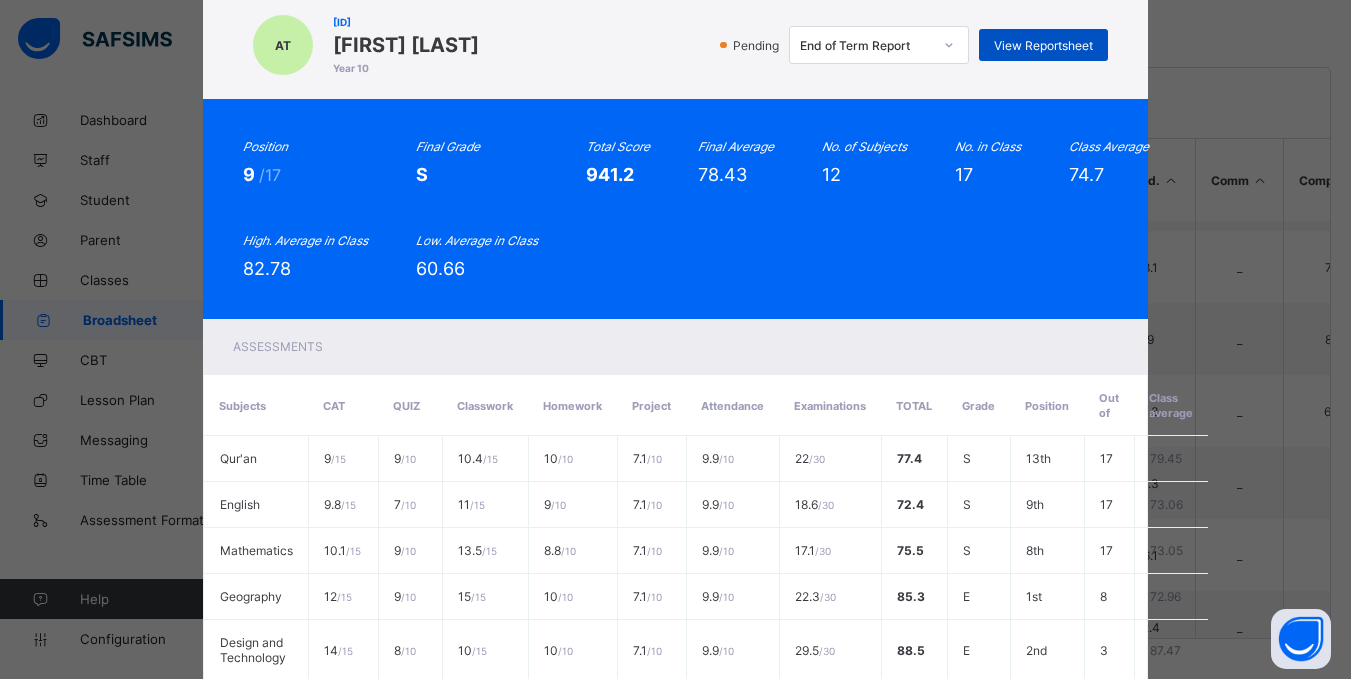 click on "View Reportsheet" at bounding box center [1043, 45] 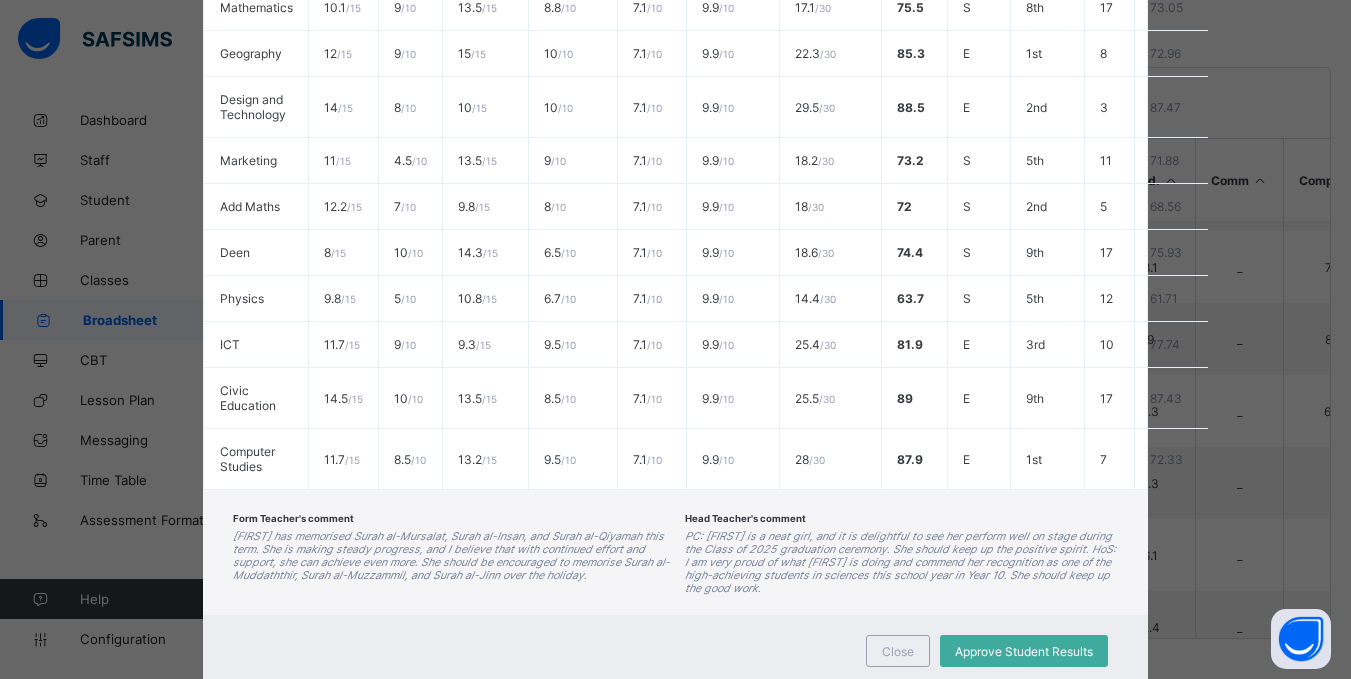 scroll, scrollTop: 660, scrollLeft: 0, axis: vertical 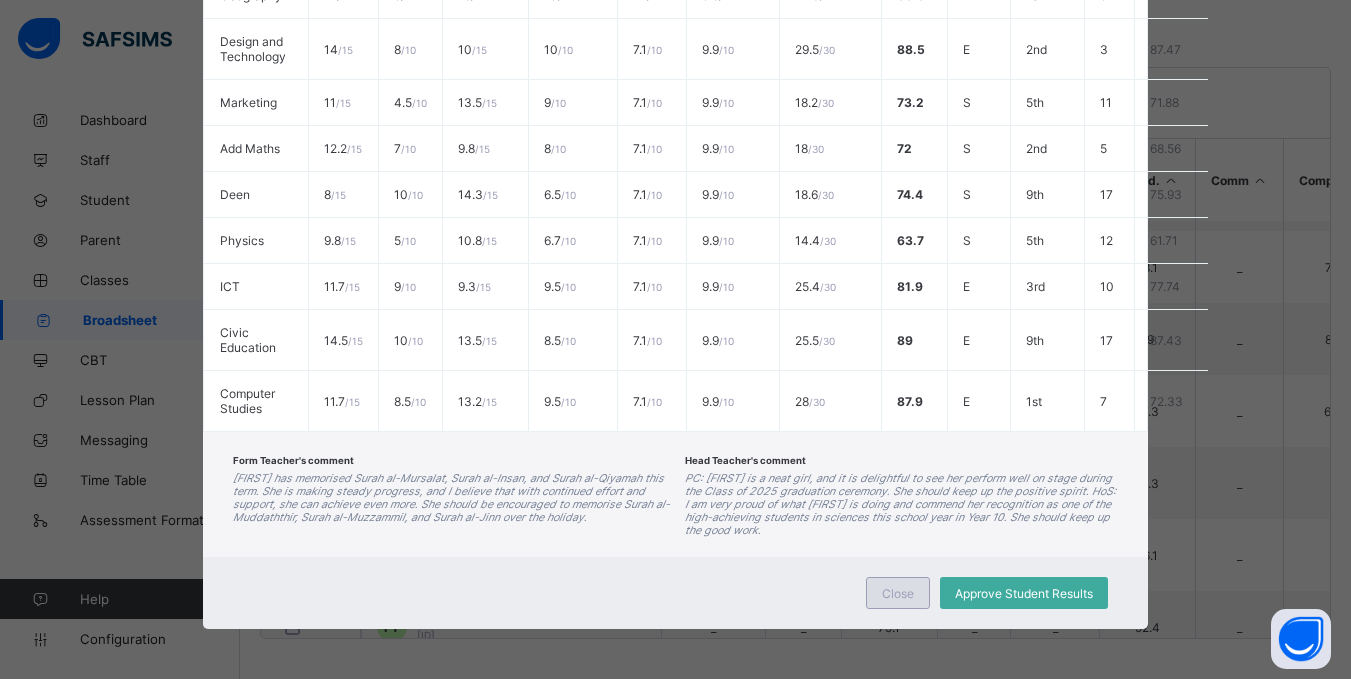 click on "Close" at bounding box center (898, 593) 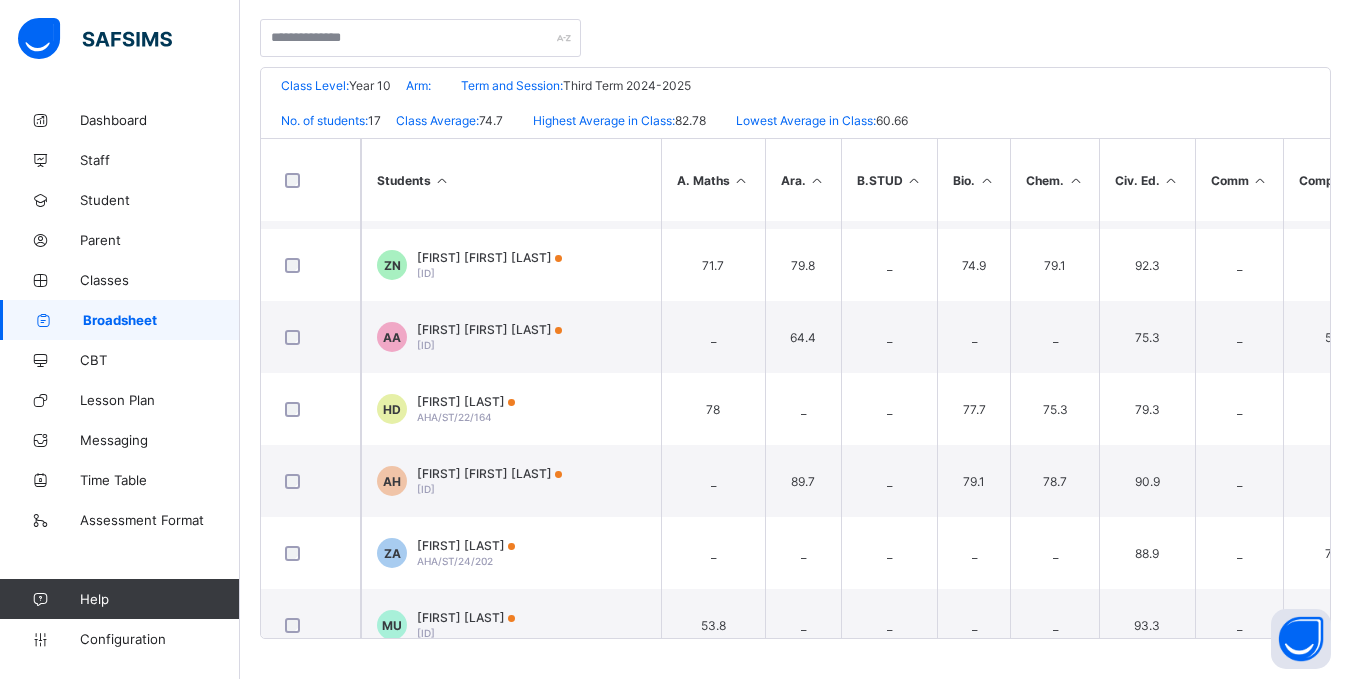 scroll, scrollTop: 641, scrollLeft: 0, axis: vertical 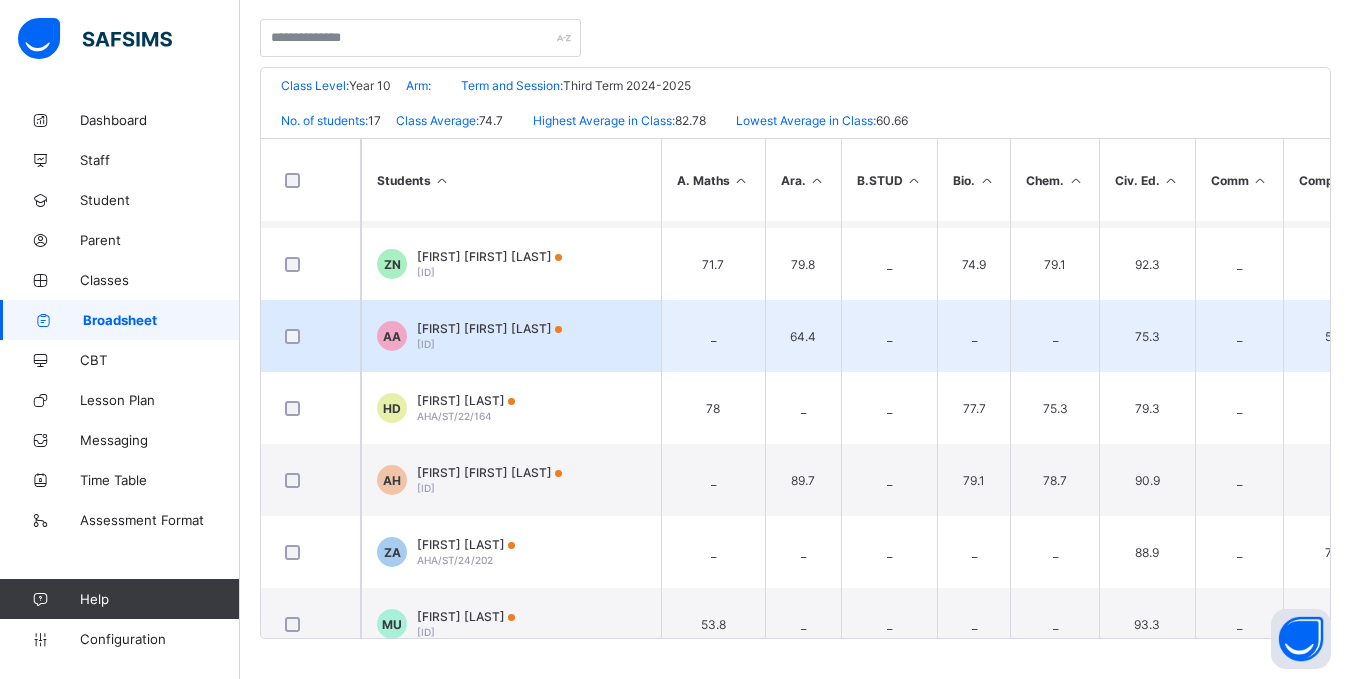 click on "Aliyu Tanko Ayuba   AHA/ST/21/136" at bounding box center [489, 336] 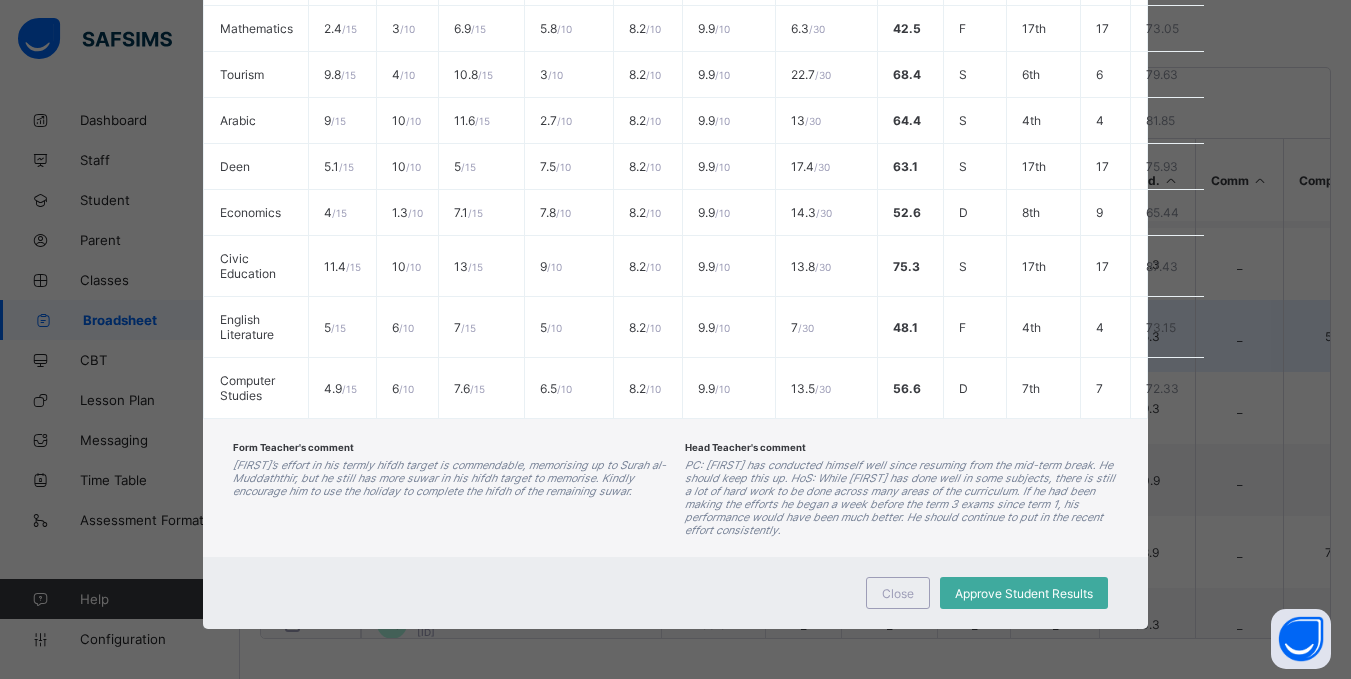 scroll, scrollTop: 0, scrollLeft: 0, axis: both 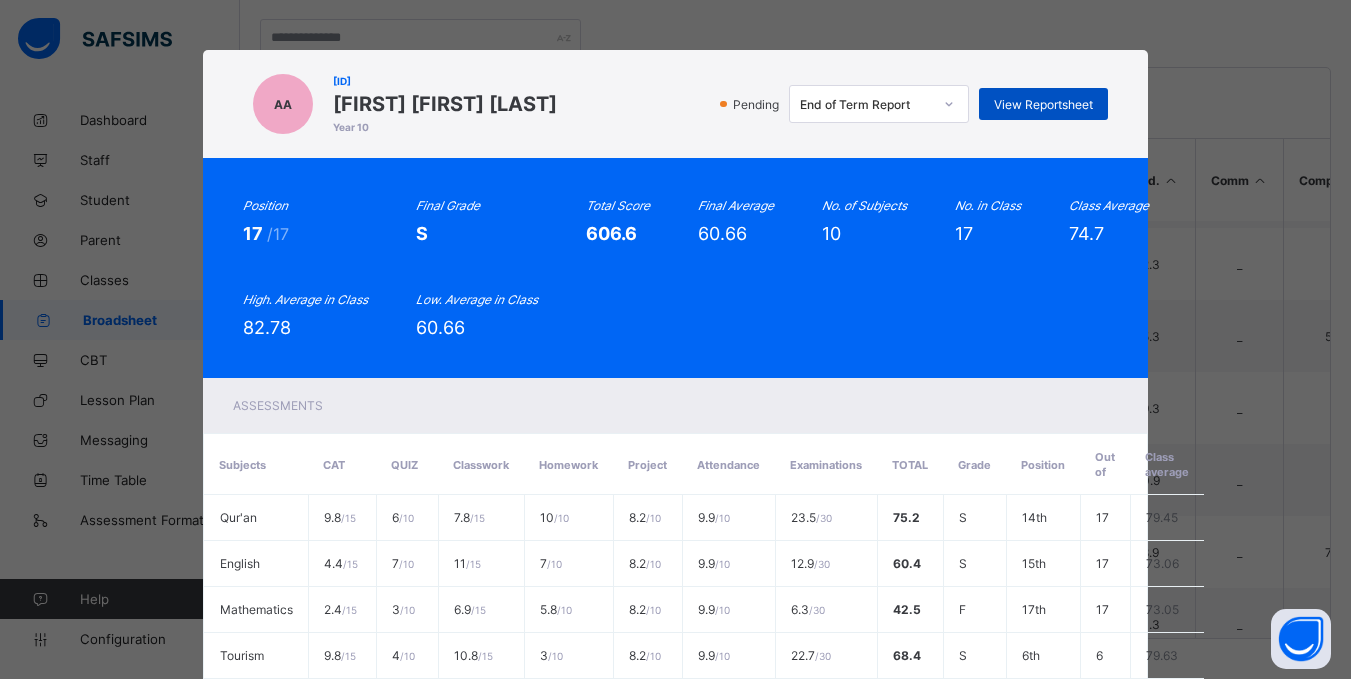 click on "View Reportsheet" at bounding box center (1043, 104) 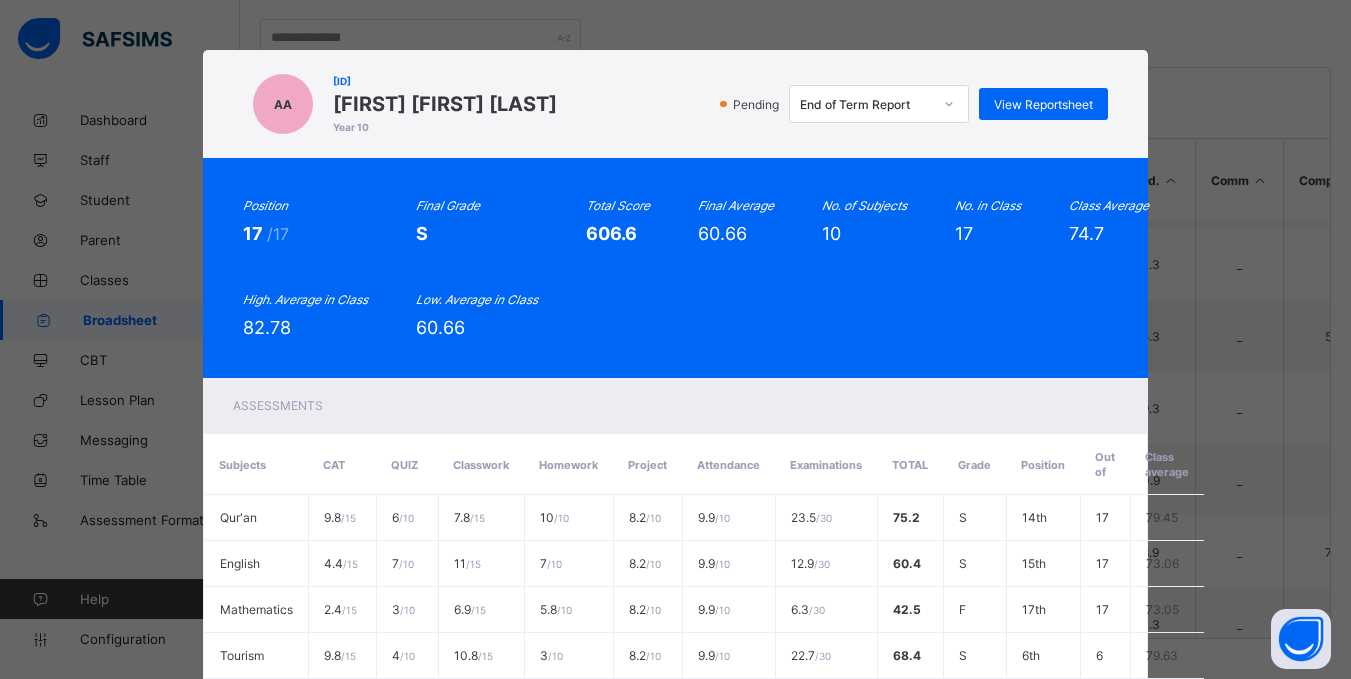 scroll, scrollTop: 581, scrollLeft: 0, axis: vertical 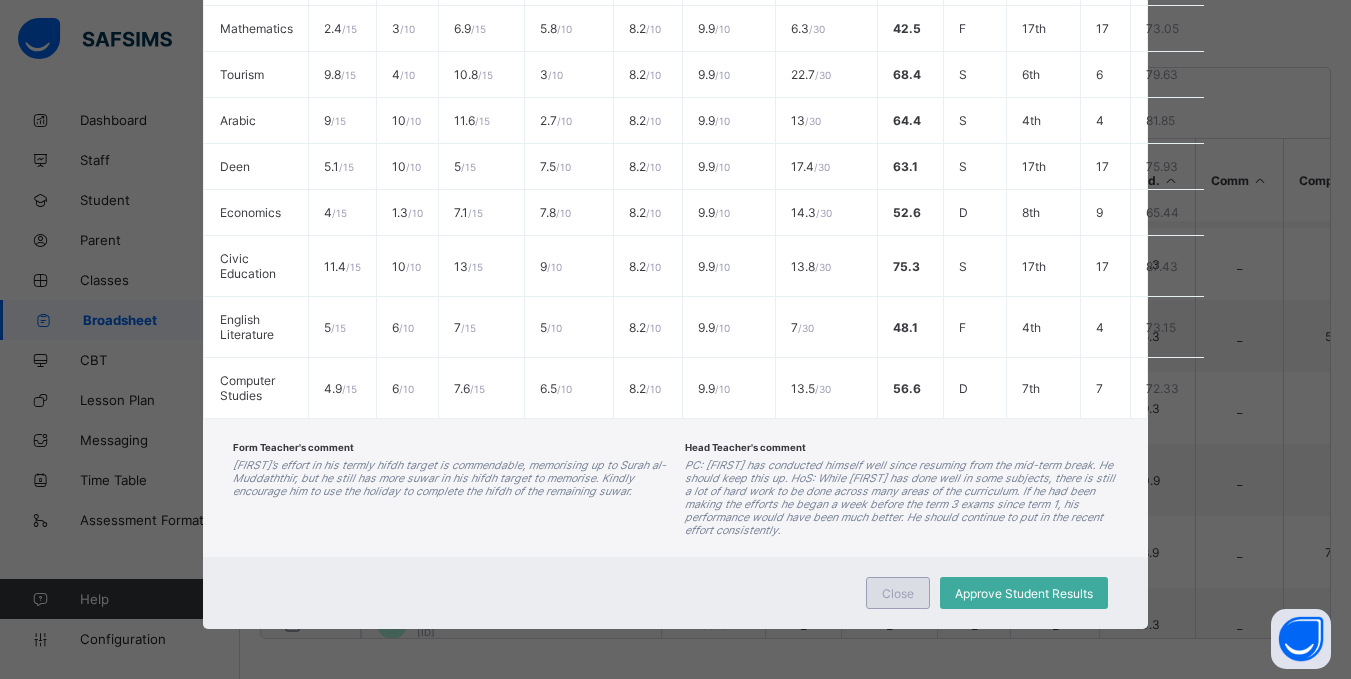 click on "Close" at bounding box center [898, 593] 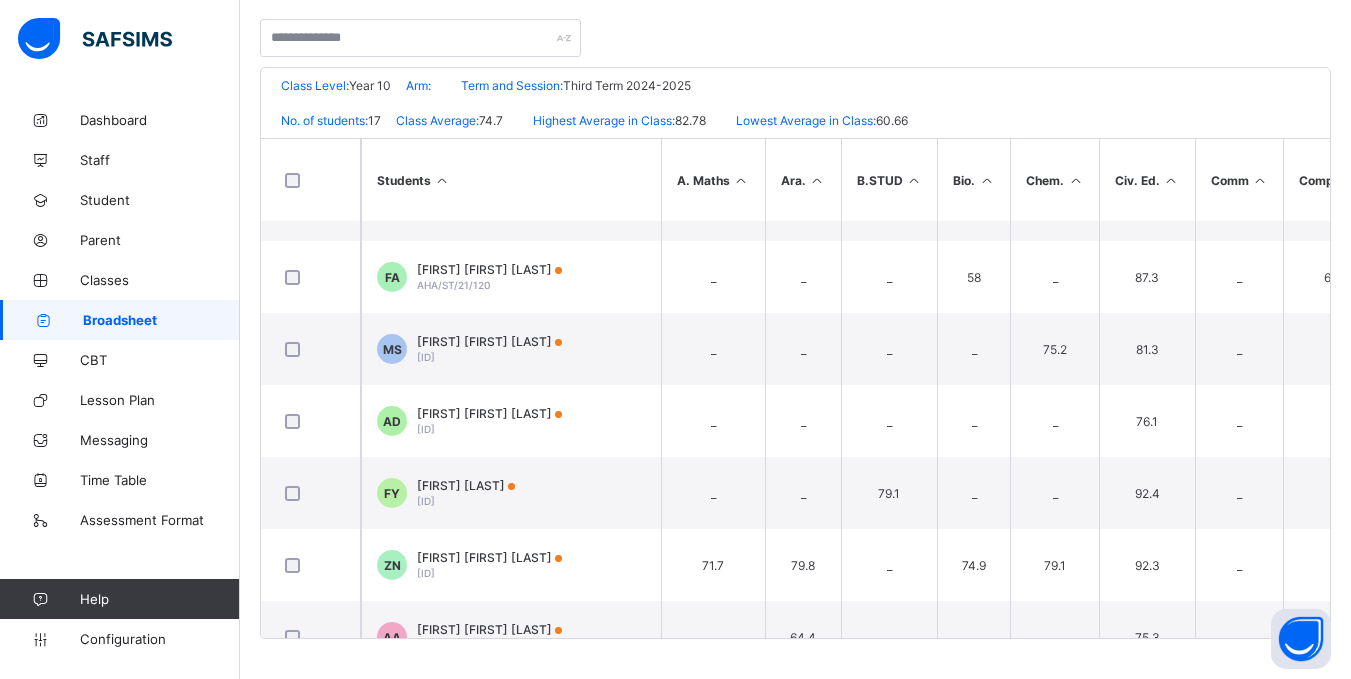 scroll, scrollTop: 275, scrollLeft: 0, axis: vertical 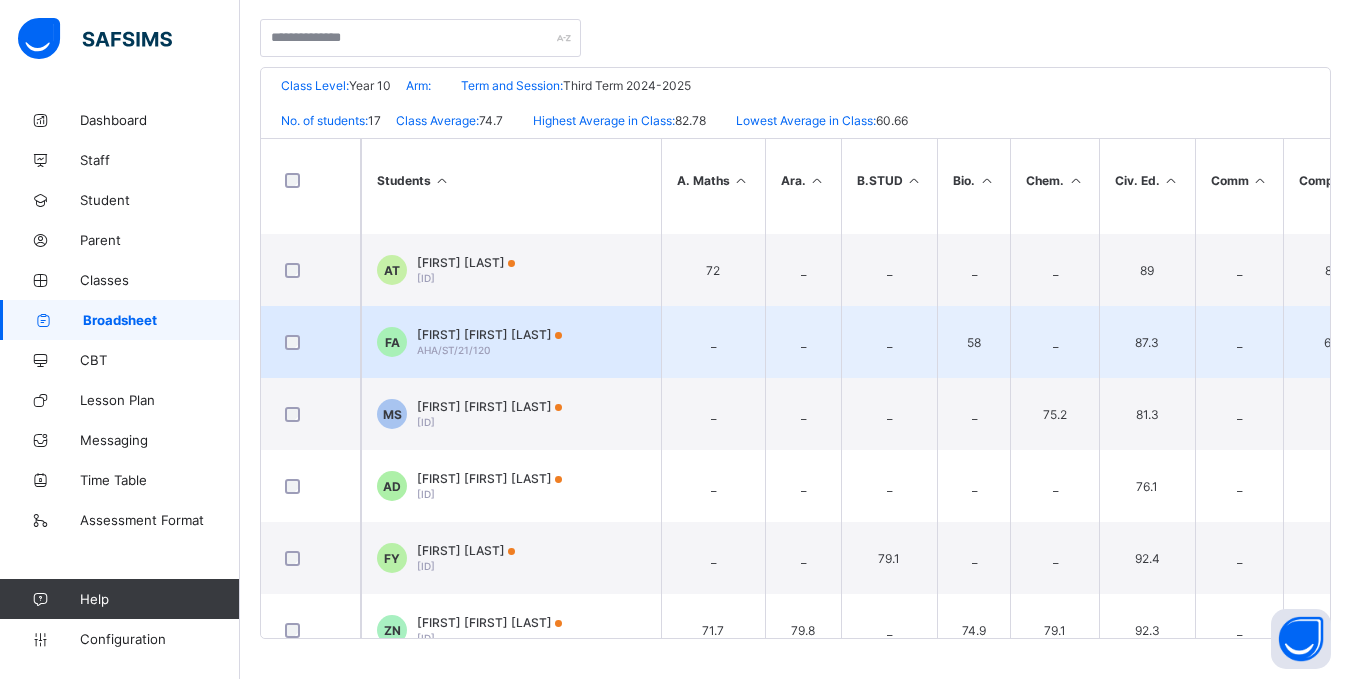click on "Faiza Aminu Ammani" at bounding box center [489, 334] 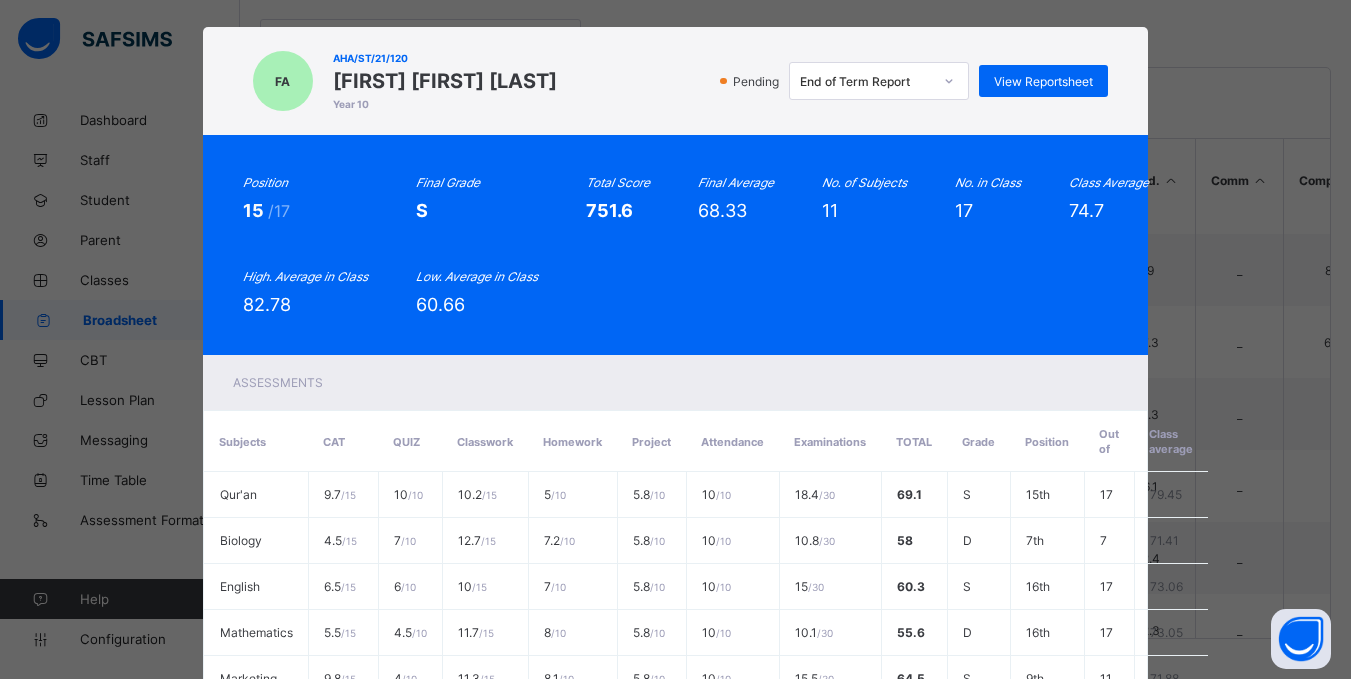 scroll, scrollTop: 13, scrollLeft: 0, axis: vertical 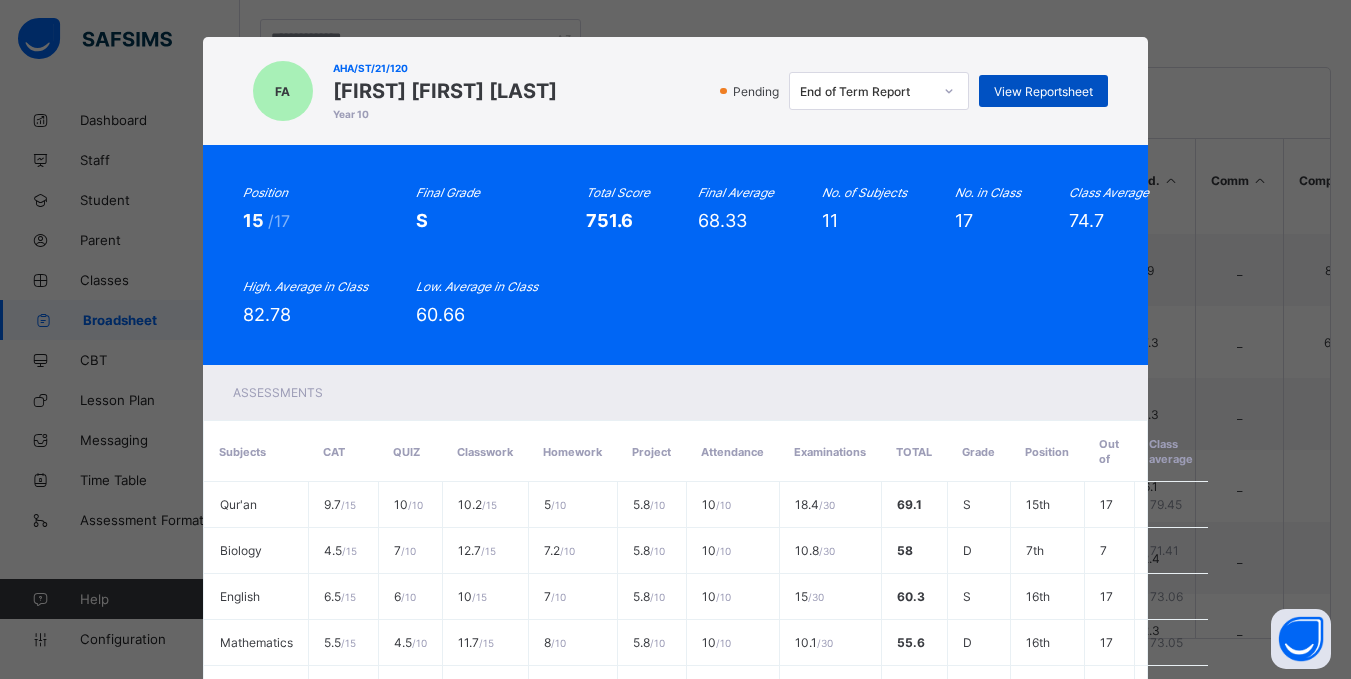 click on "View Reportsheet" at bounding box center (1043, 91) 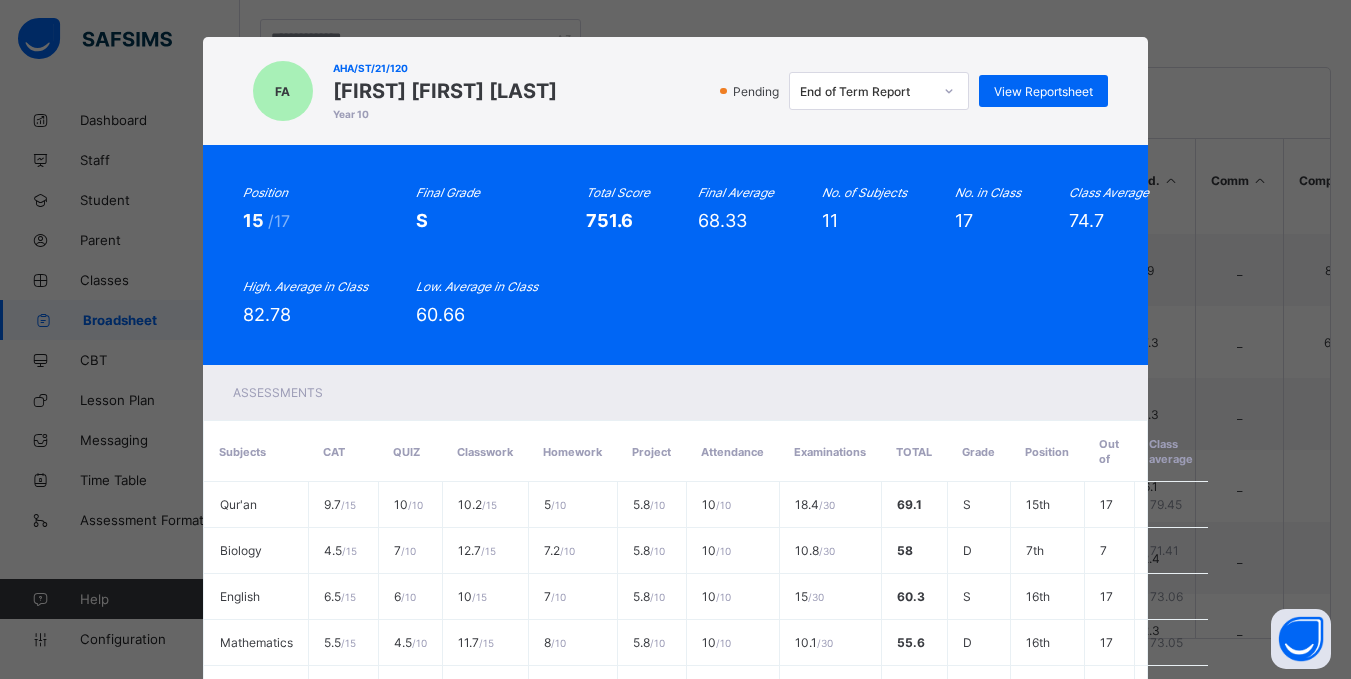scroll, scrollTop: 640, scrollLeft: 0, axis: vertical 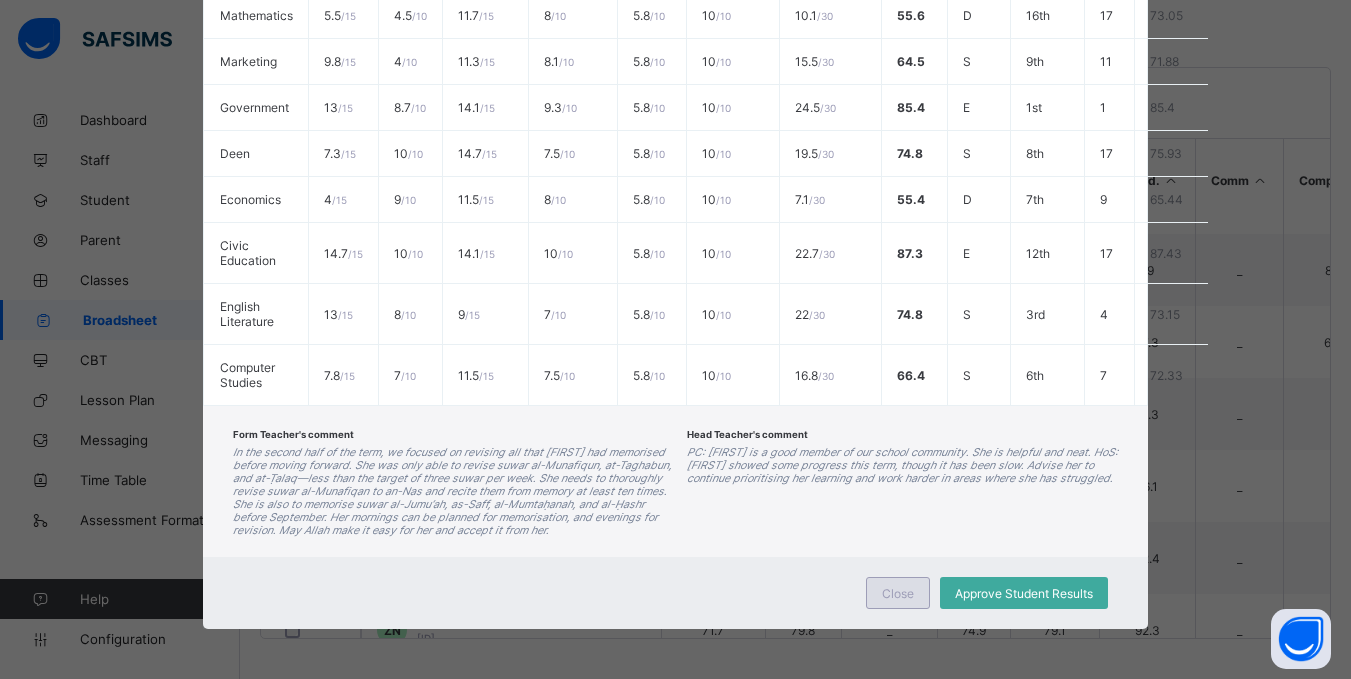 click on "Close" at bounding box center (898, 593) 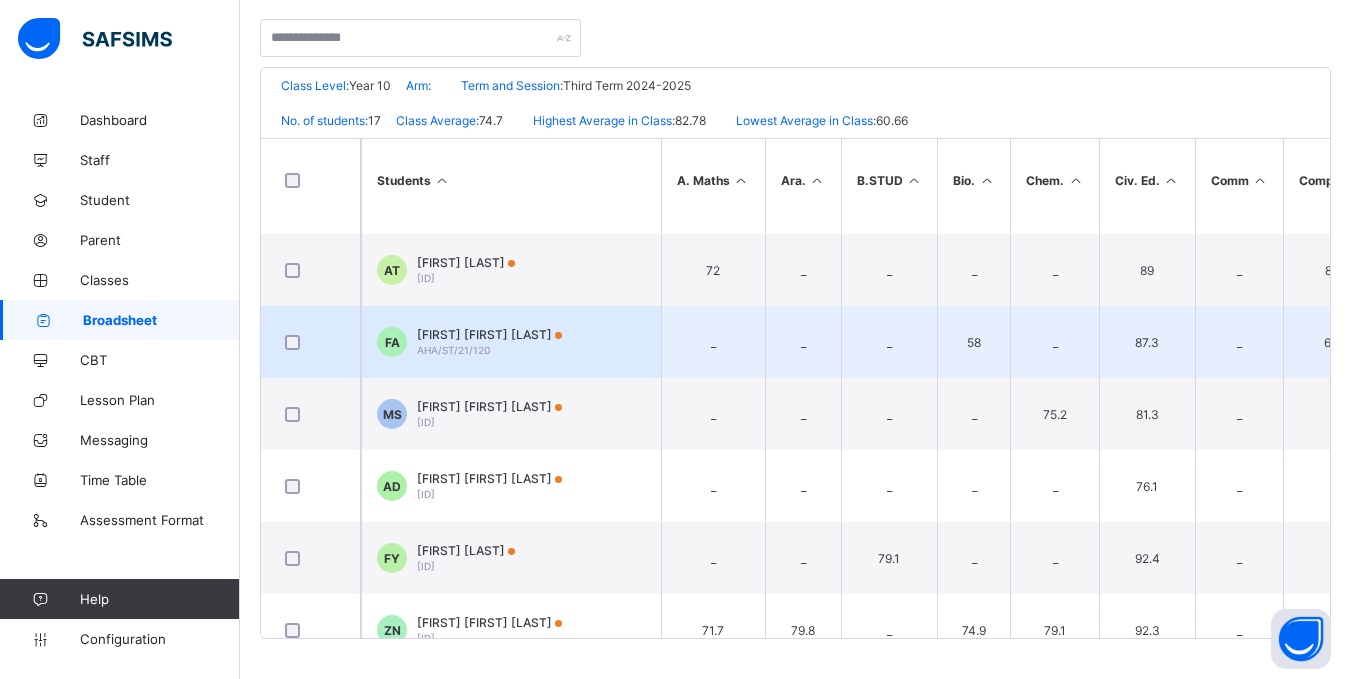 click on "AHA/ST/21/120" at bounding box center [453, 350] 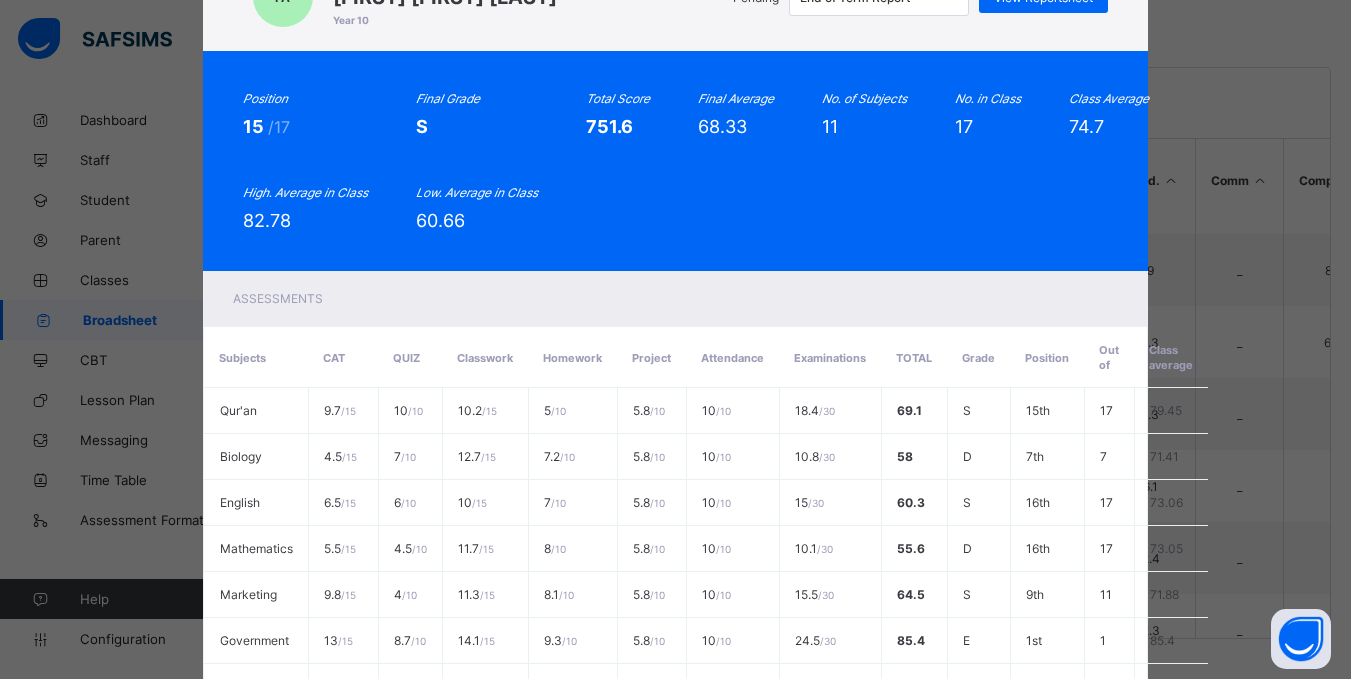 scroll, scrollTop: 0, scrollLeft: 0, axis: both 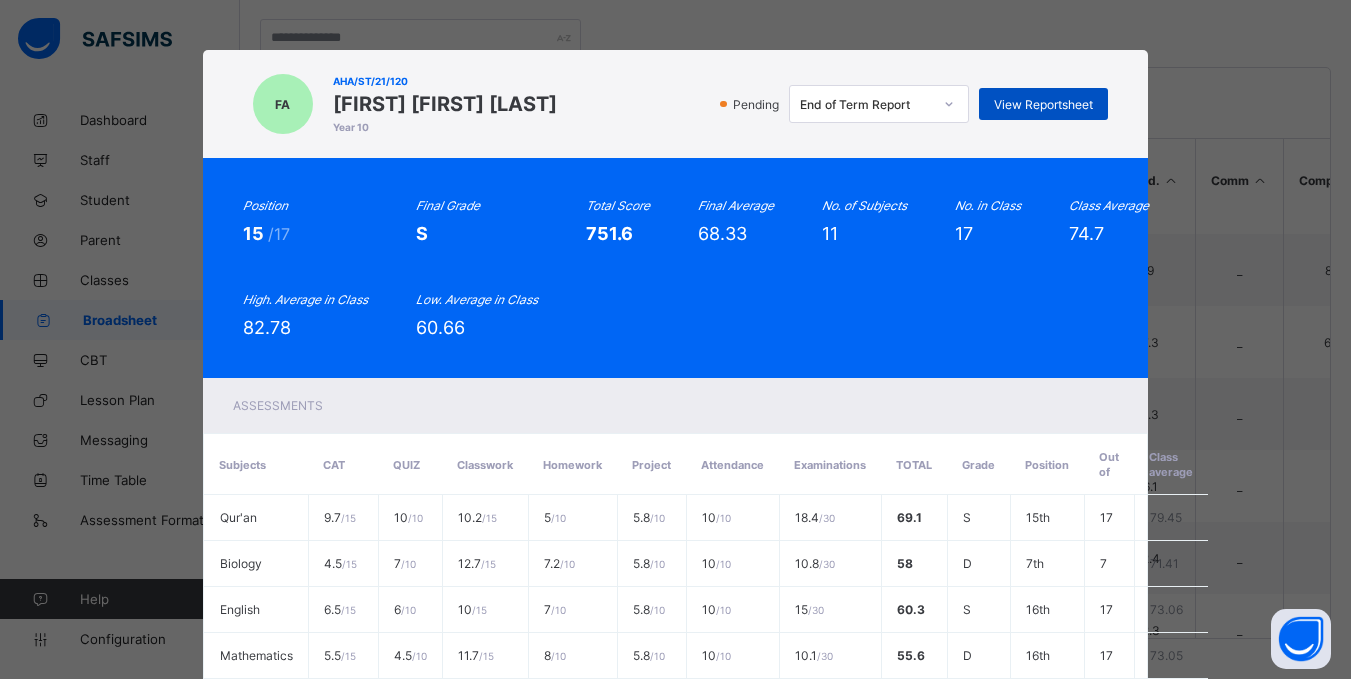 click on "View Reportsheet" at bounding box center [1043, 104] 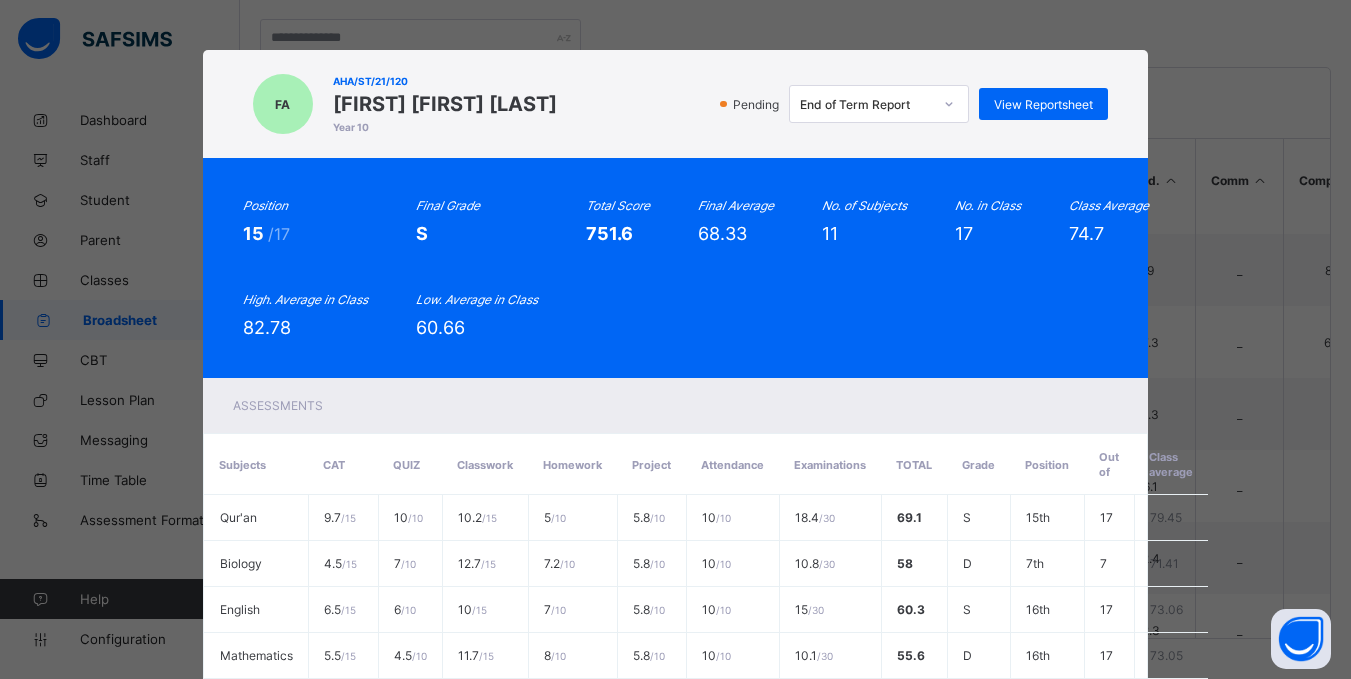 scroll, scrollTop: 640, scrollLeft: 0, axis: vertical 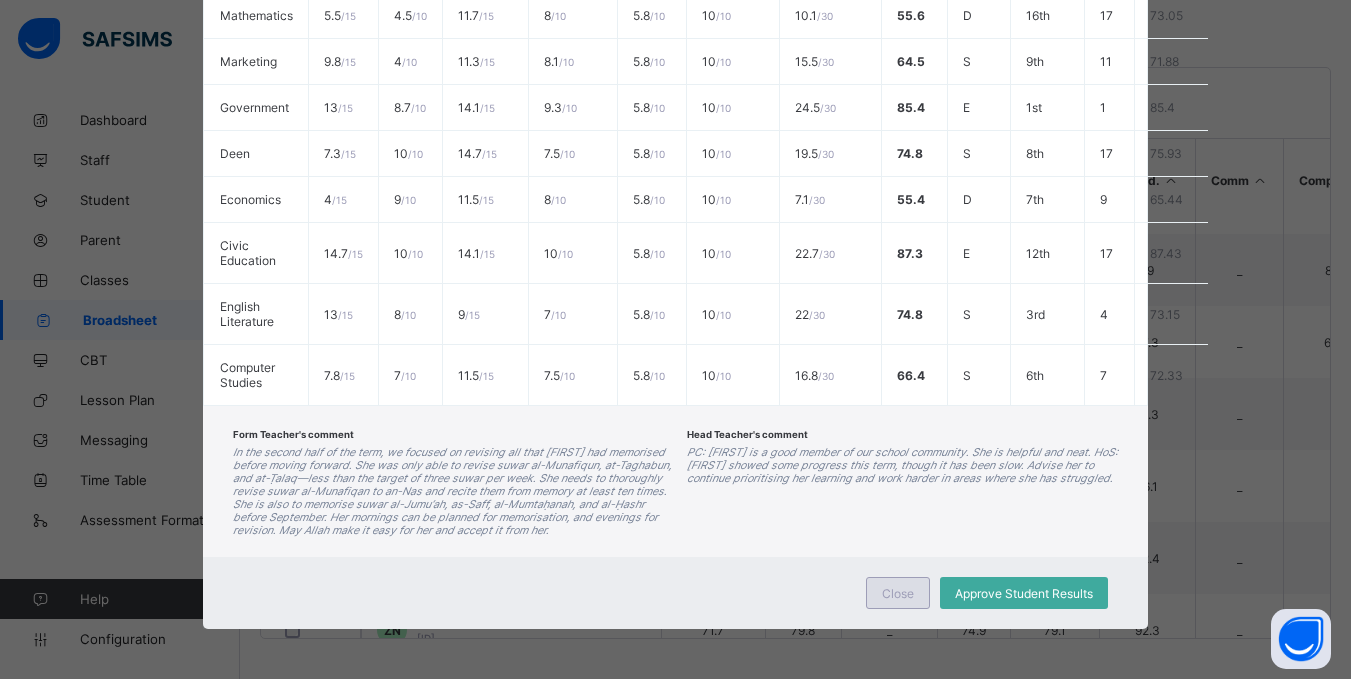 click on "Close" at bounding box center (898, 593) 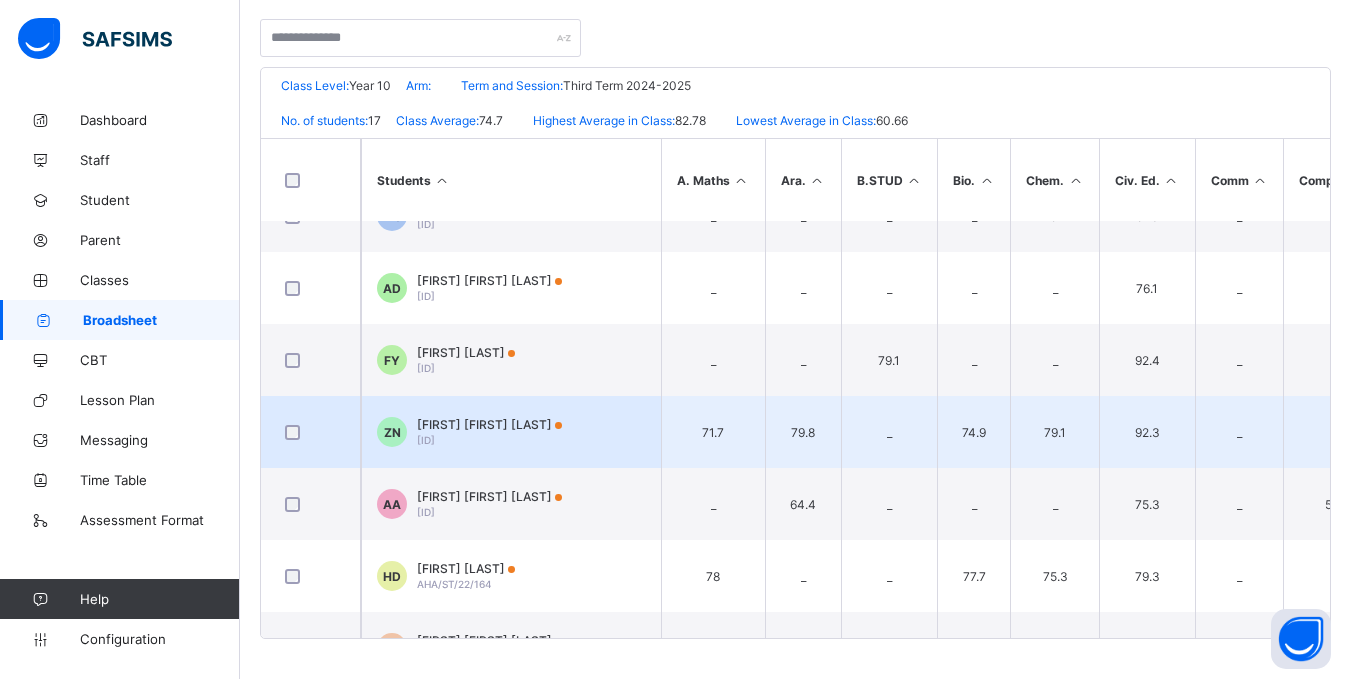 scroll, scrollTop: 475, scrollLeft: 0, axis: vertical 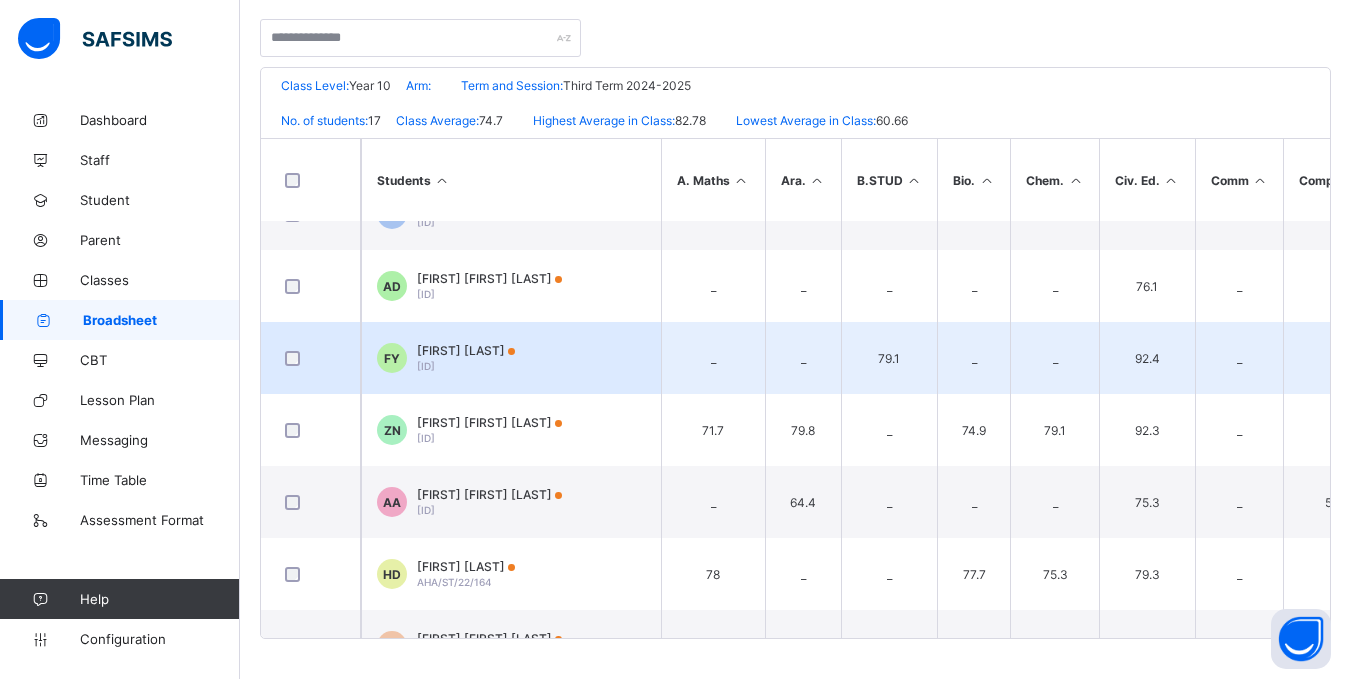 click on "AHA/ST/21/127" at bounding box center [426, 366] 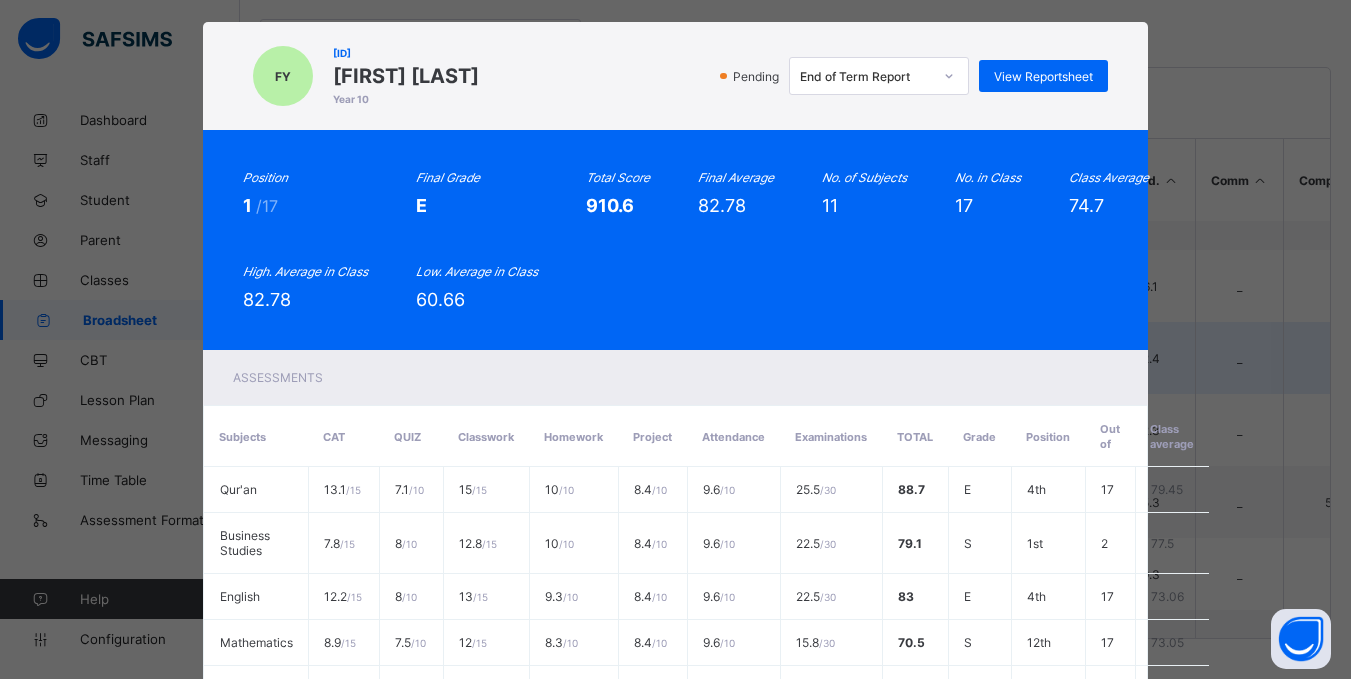 scroll, scrollTop: 7, scrollLeft: 0, axis: vertical 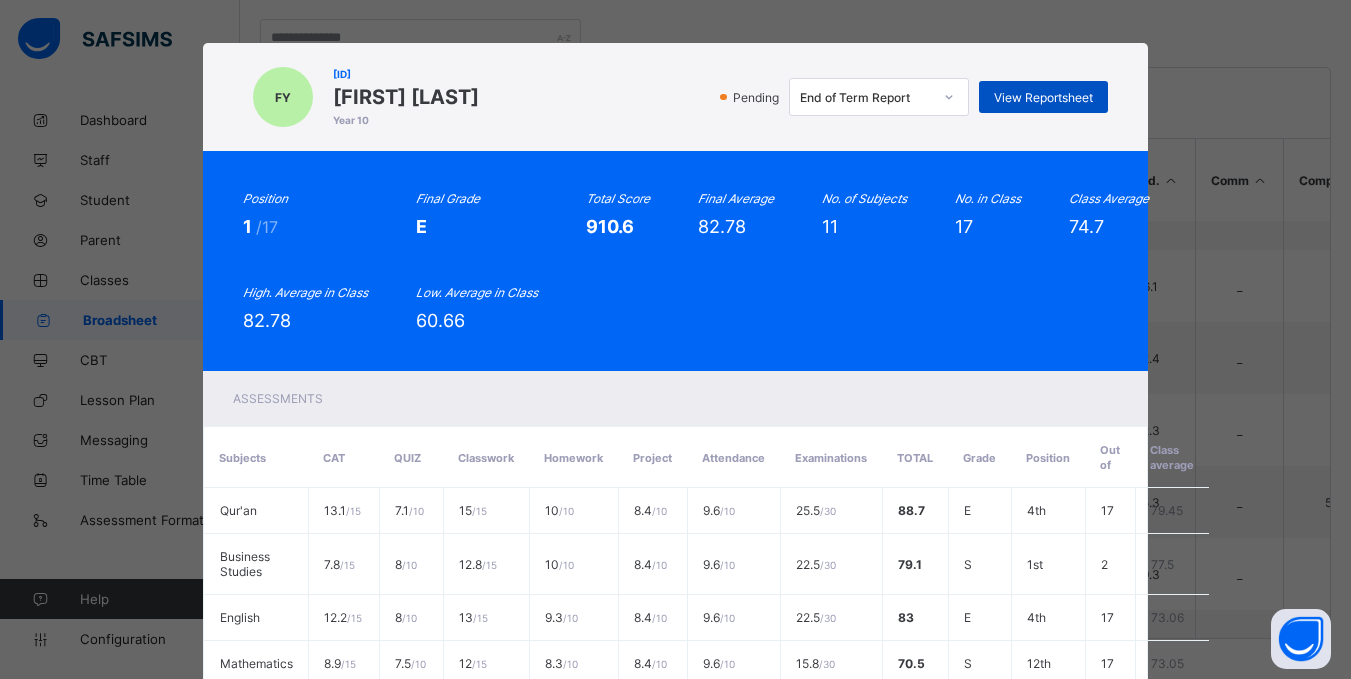 click on "View Reportsheet" at bounding box center [1043, 97] 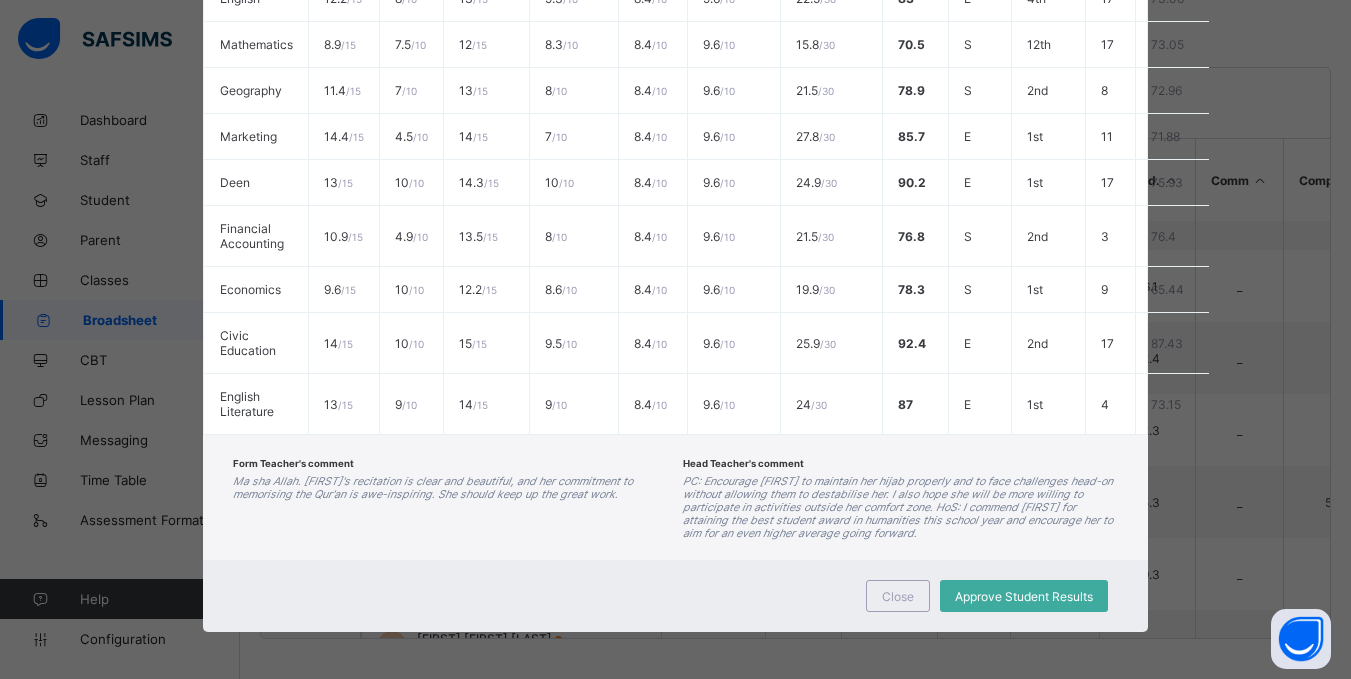 scroll, scrollTop: 629, scrollLeft: 0, axis: vertical 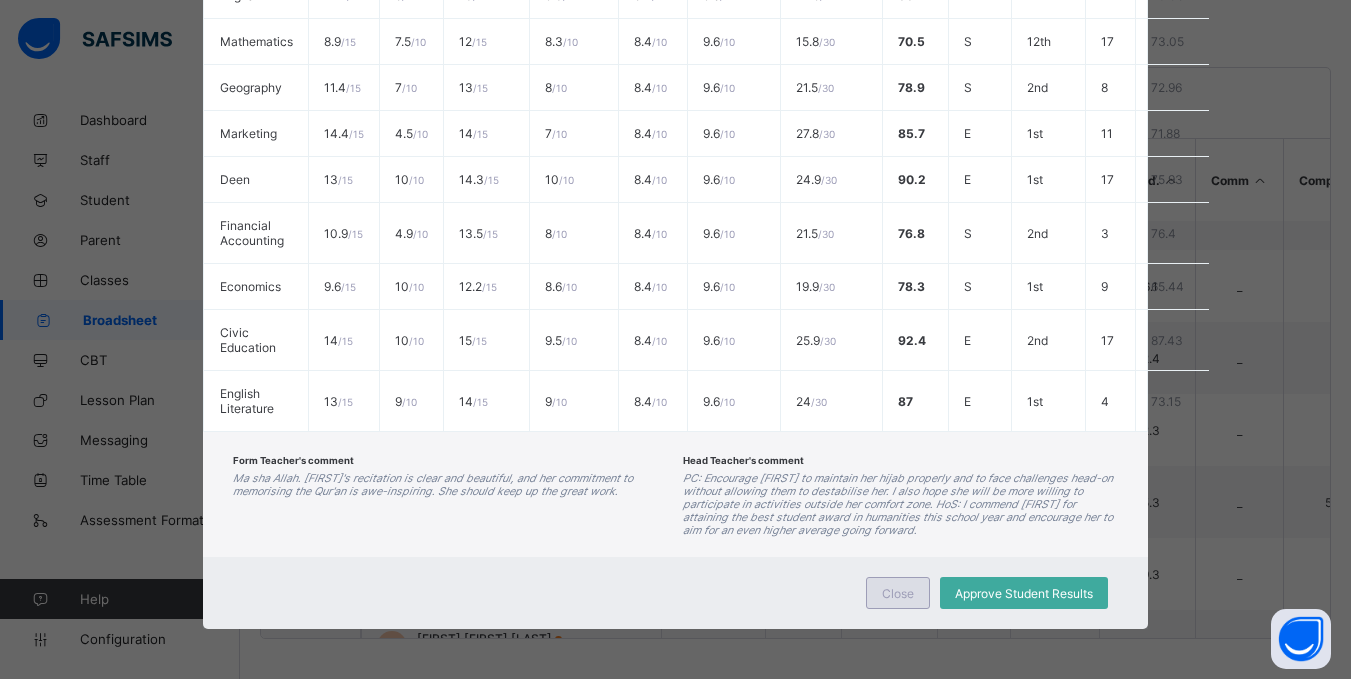 click on "Close" at bounding box center (898, 593) 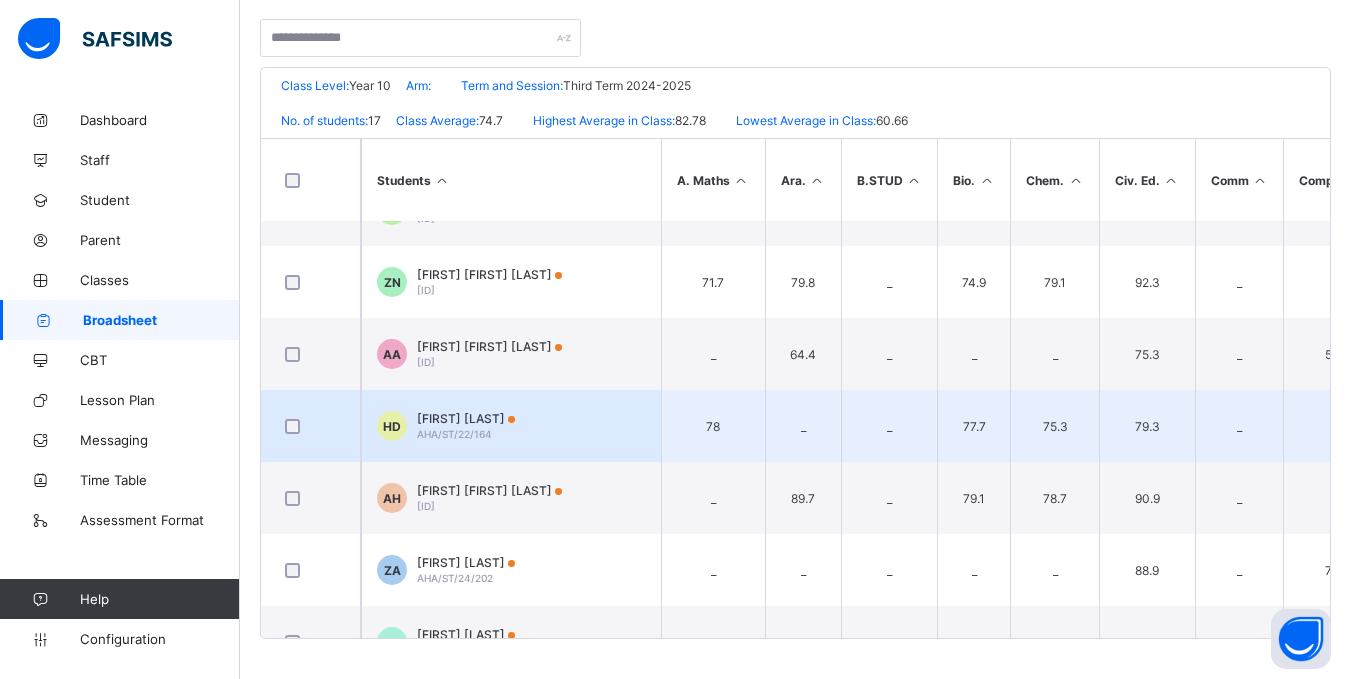 scroll, scrollTop: 624, scrollLeft: 0, axis: vertical 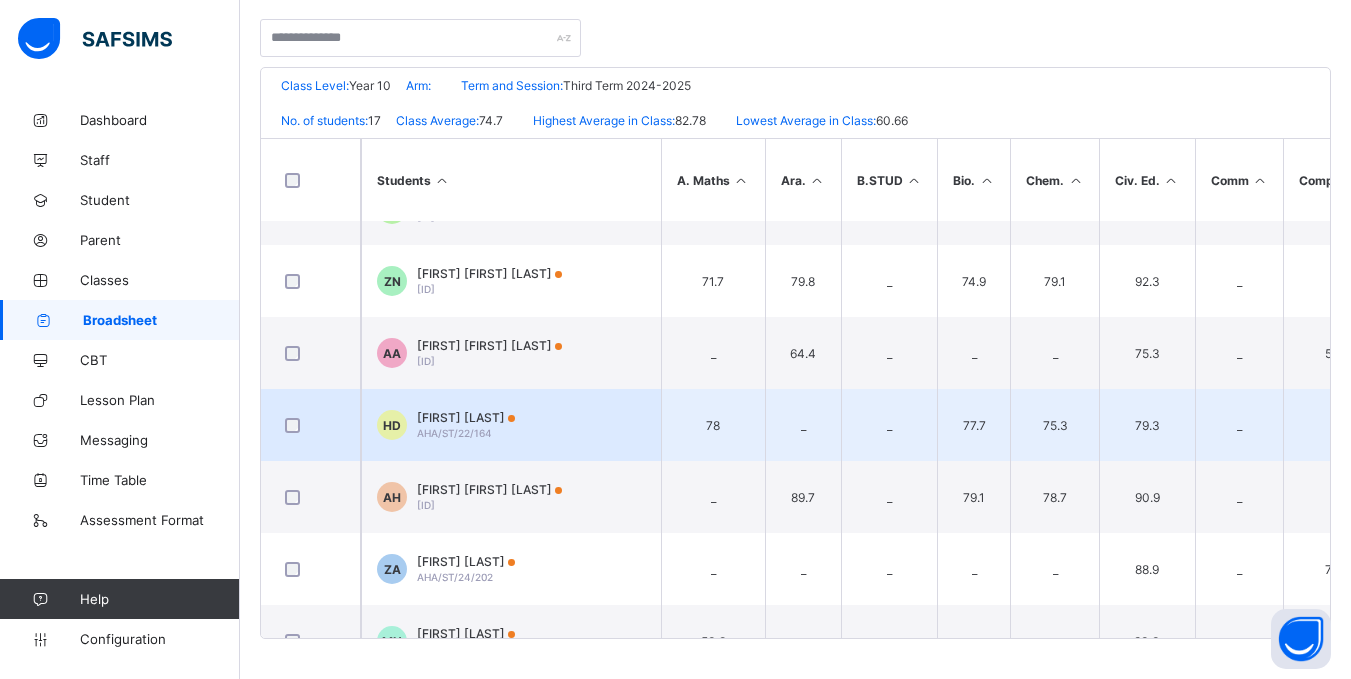 click on "HD Hadi  Debs   AHA/ST/22/164" at bounding box center (511, 425) 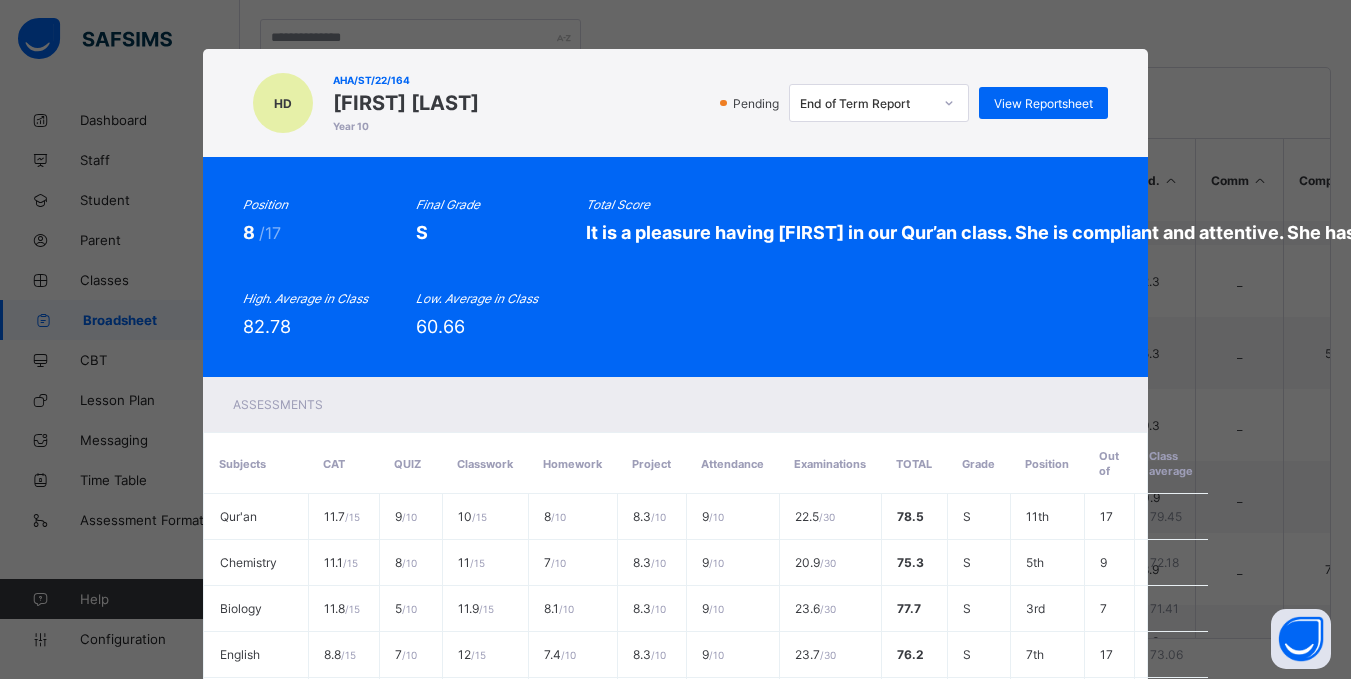 scroll, scrollTop: 0, scrollLeft: 0, axis: both 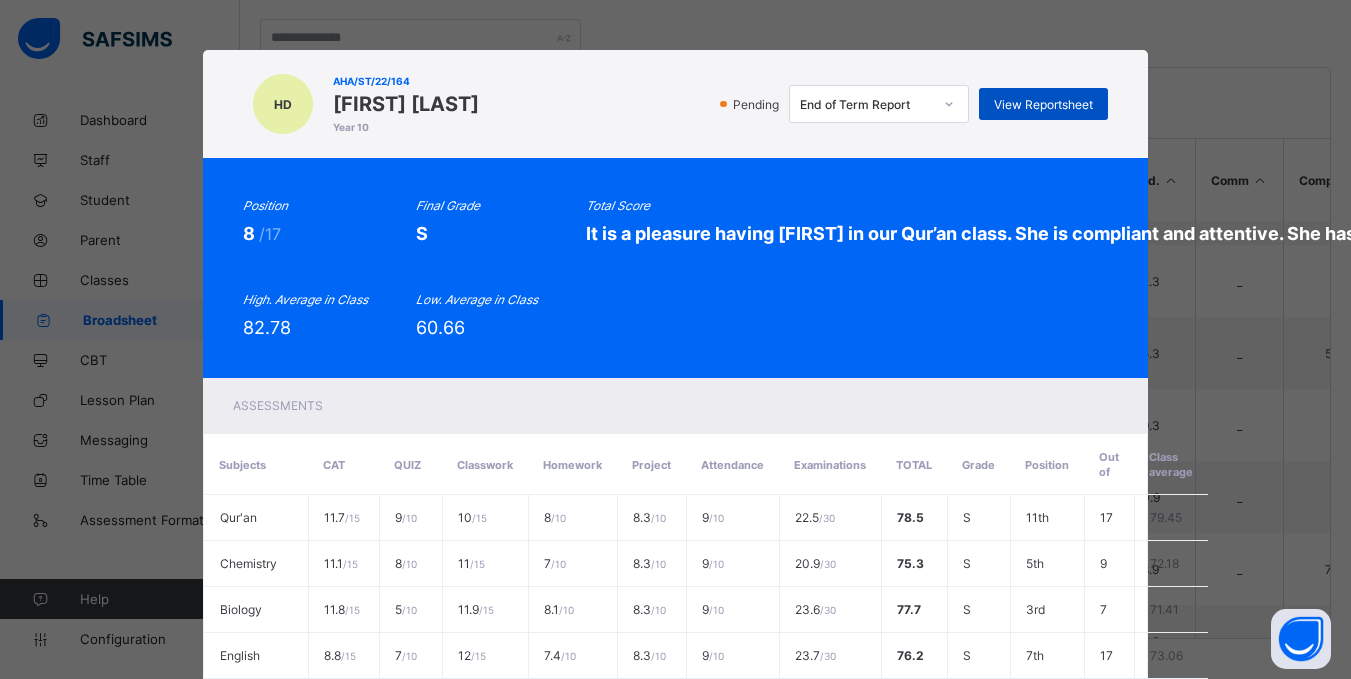 click on "View Reportsheet" at bounding box center (1043, 104) 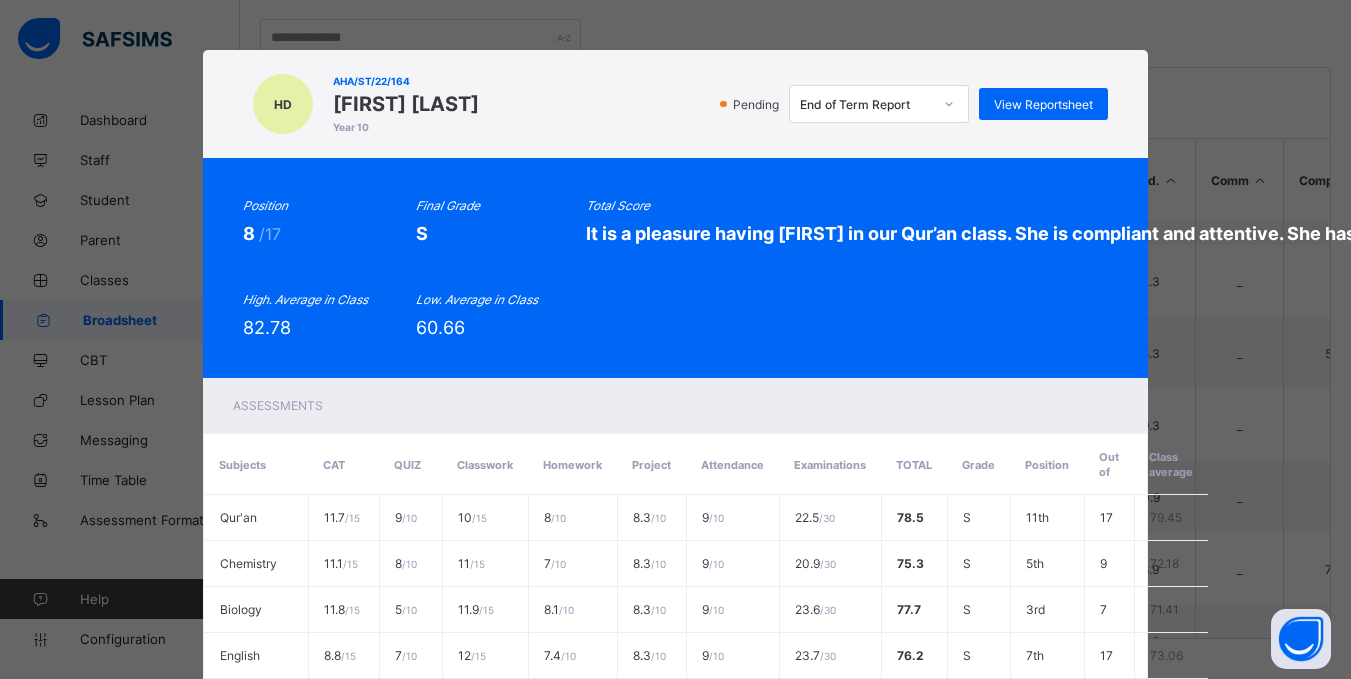 scroll, scrollTop: 617, scrollLeft: 0, axis: vertical 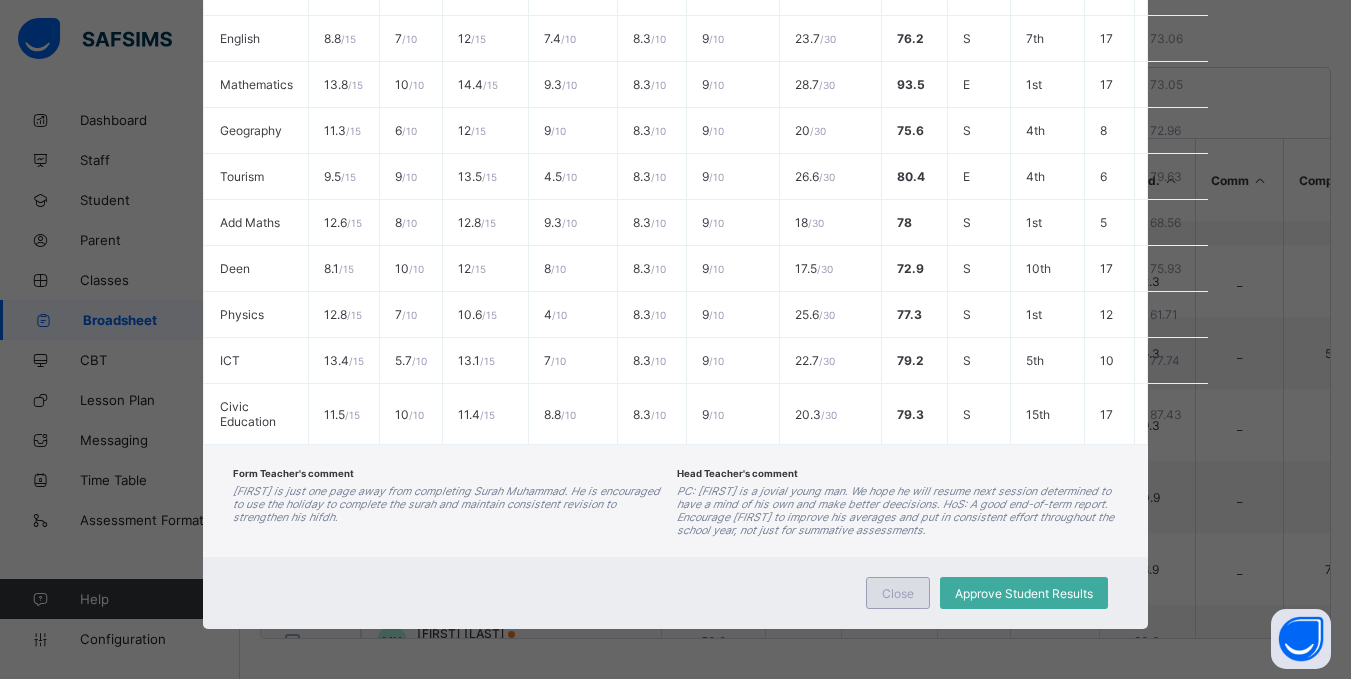 click on "Close" at bounding box center (898, 593) 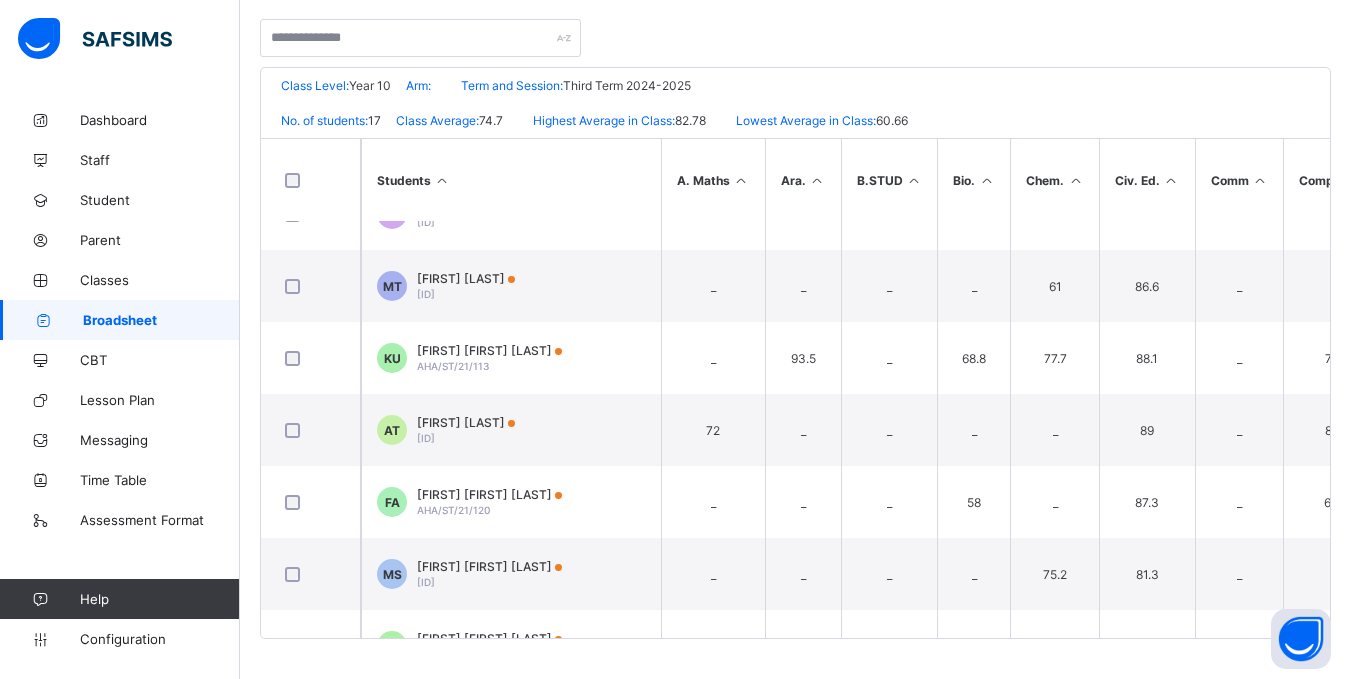 scroll, scrollTop: 108, scrollLeft: 0, axis: vertical 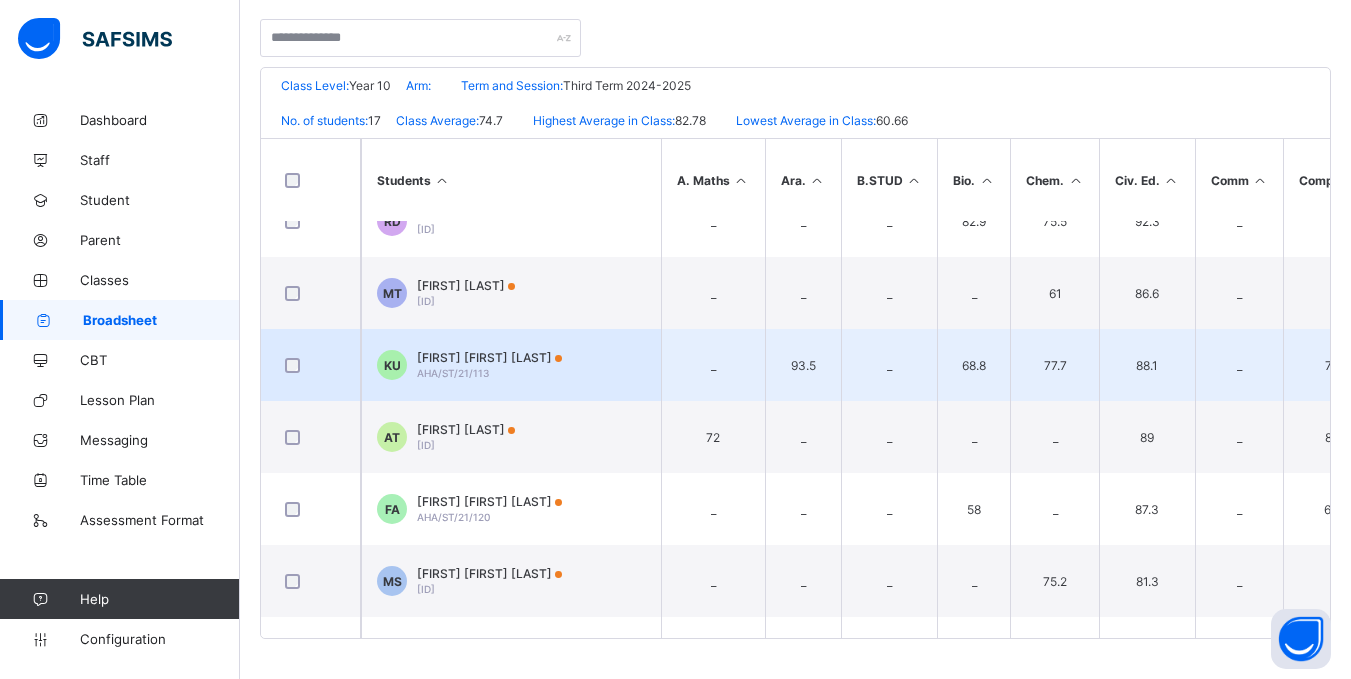 click on "Khadijah  Kabiru Usman" at bounding box center [489, 357] 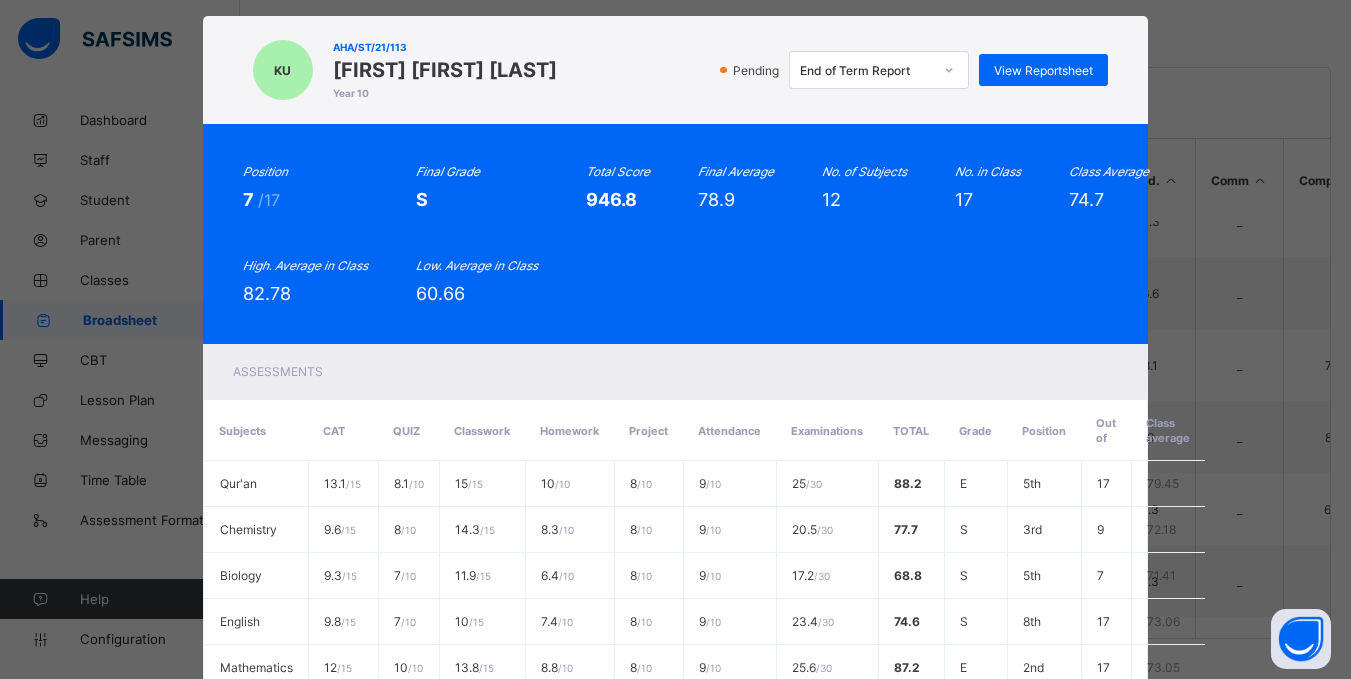 scroll, scrollTop: 33, scrollLeft: 0, axis: vertical 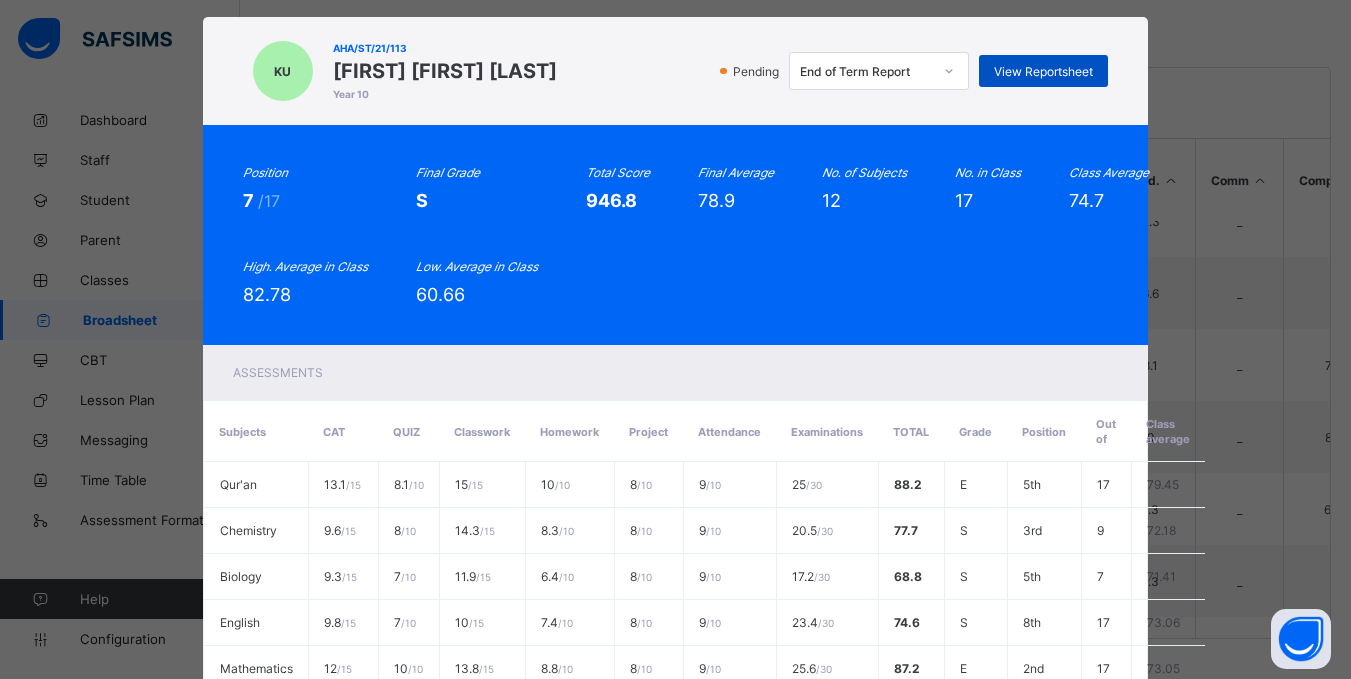click on "View Reportsheet" at bounding box center (1043, 71) 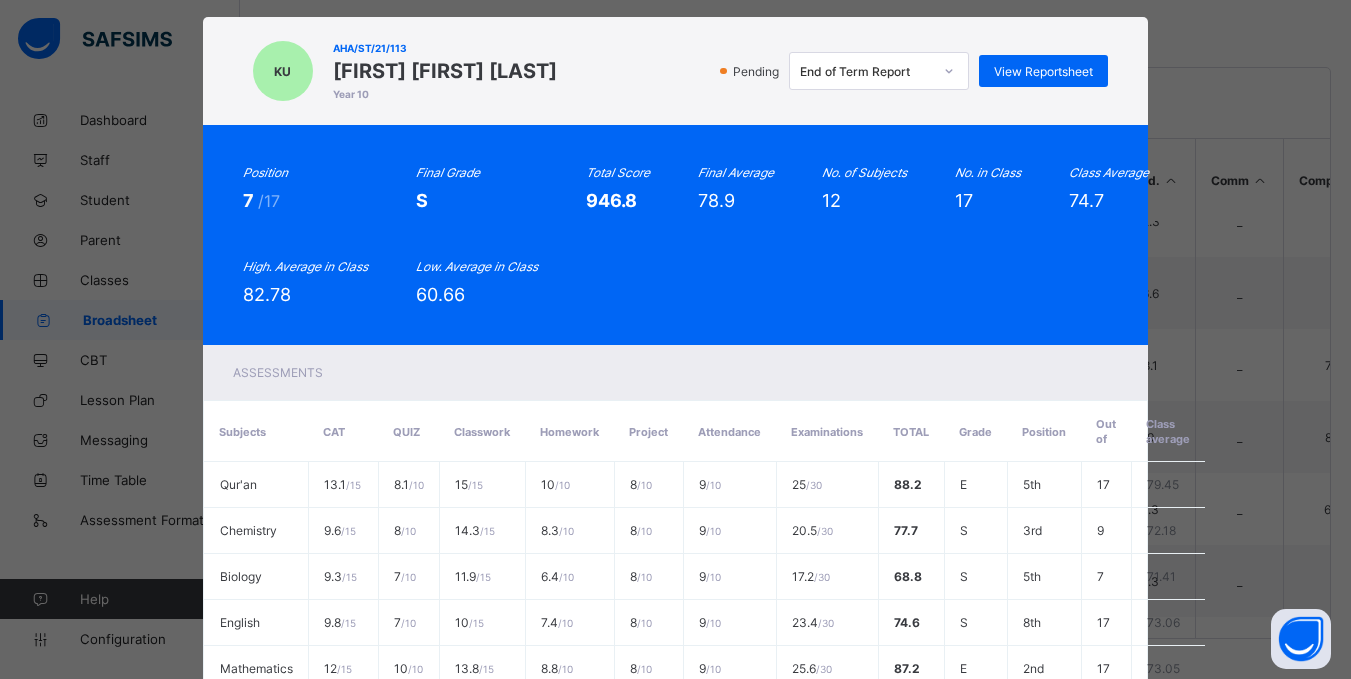 scroll, scrollTop: 673, scrollLeft: 0, axis: vertical 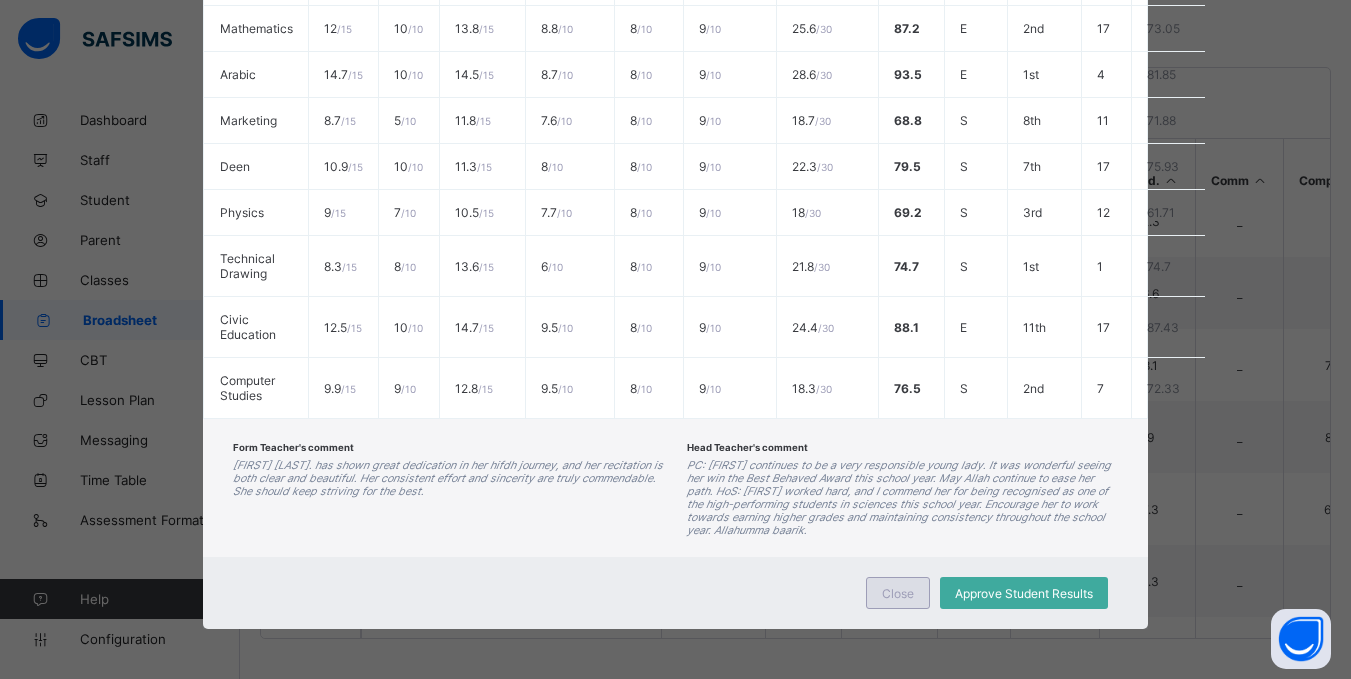 click on "Close" at bounding box center (898, 593) 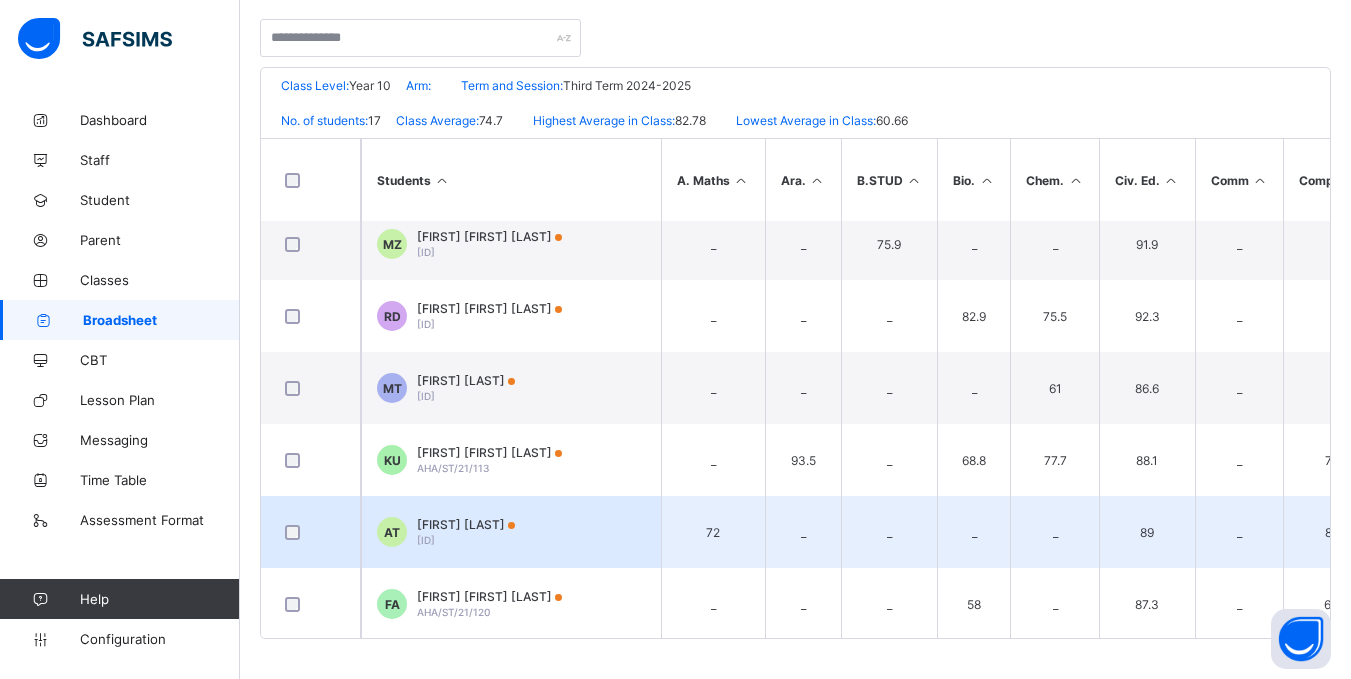 scroll, scrollTop: 0, scrollLeft: 0, axis: both 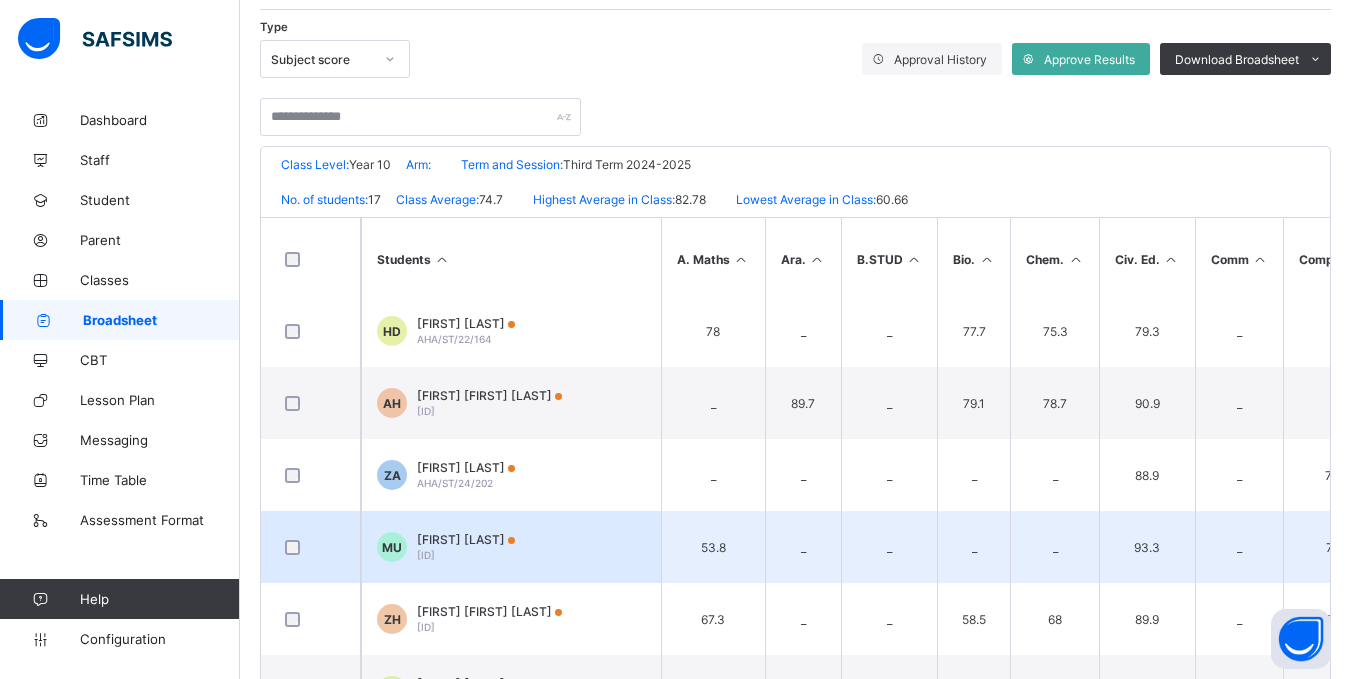 click on "MU Manal Bashir Umar   AHA/ST/24/203" at bounding box center (511, 547) 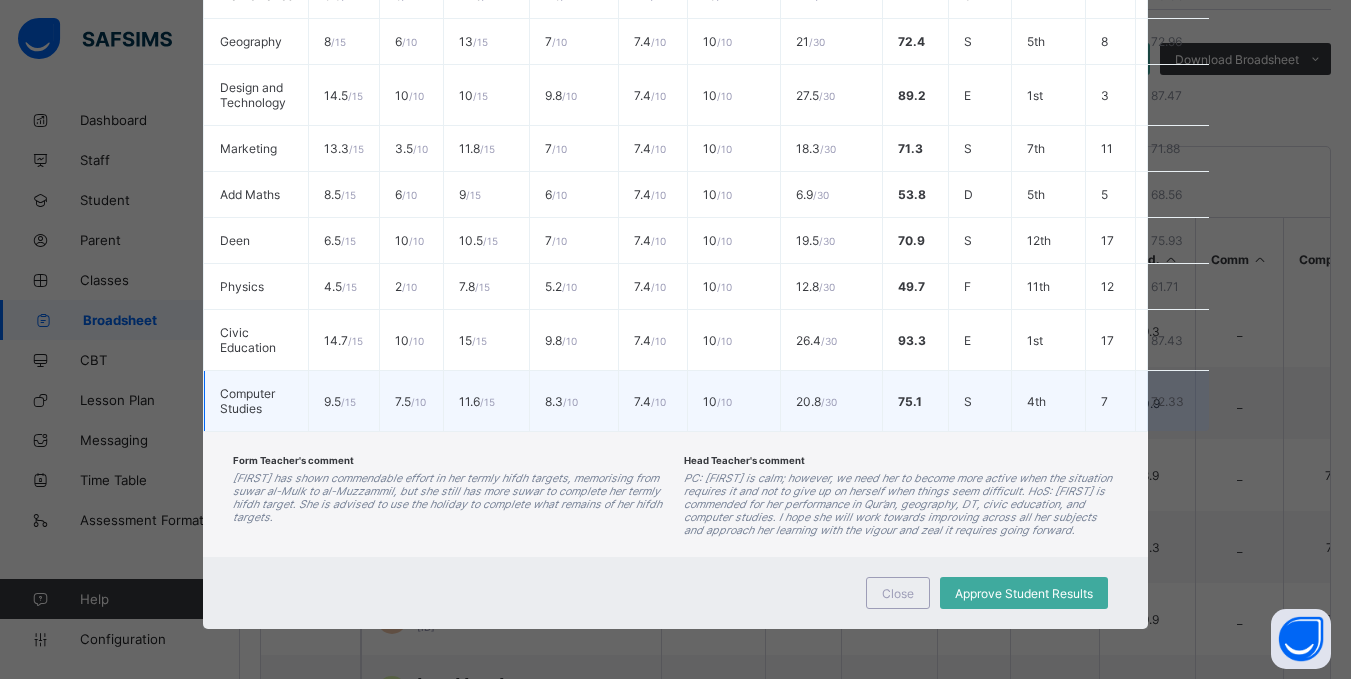 scroll, scrollTop: 0, scrollLeft: 0, axis: both 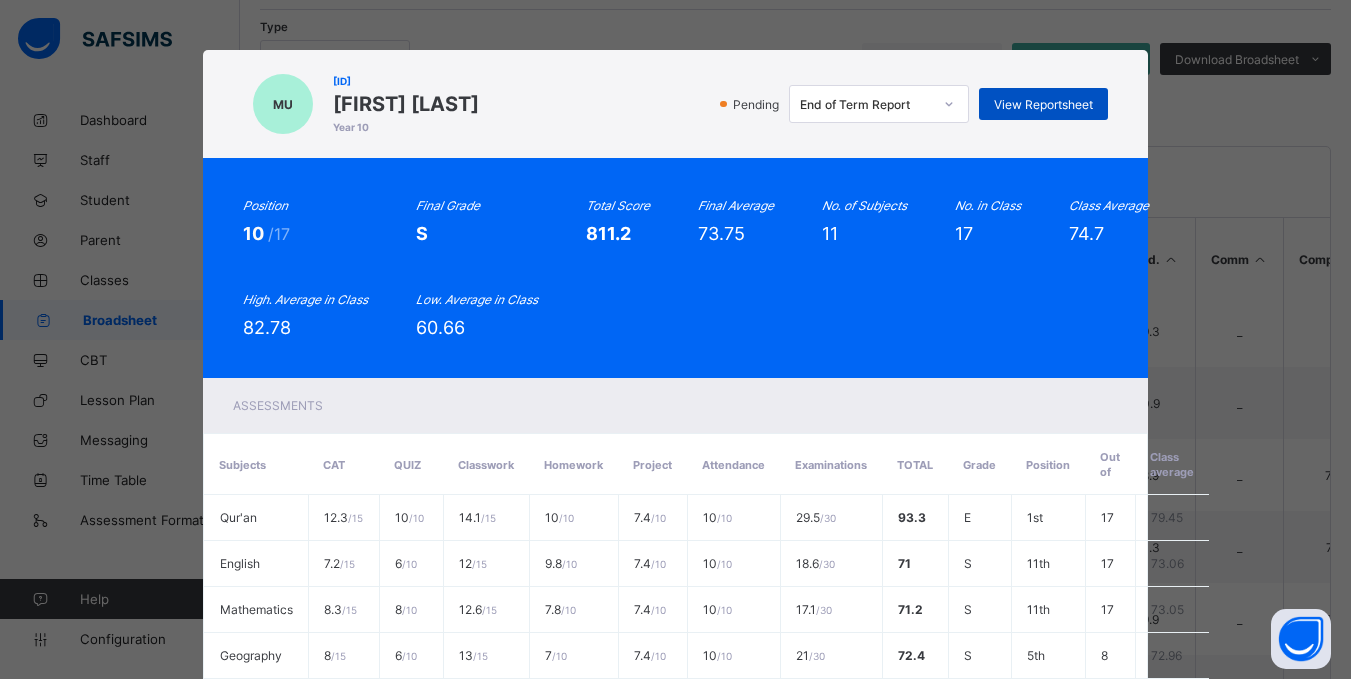 click on "View Reportsheet" at bounding box center (1043, 104) 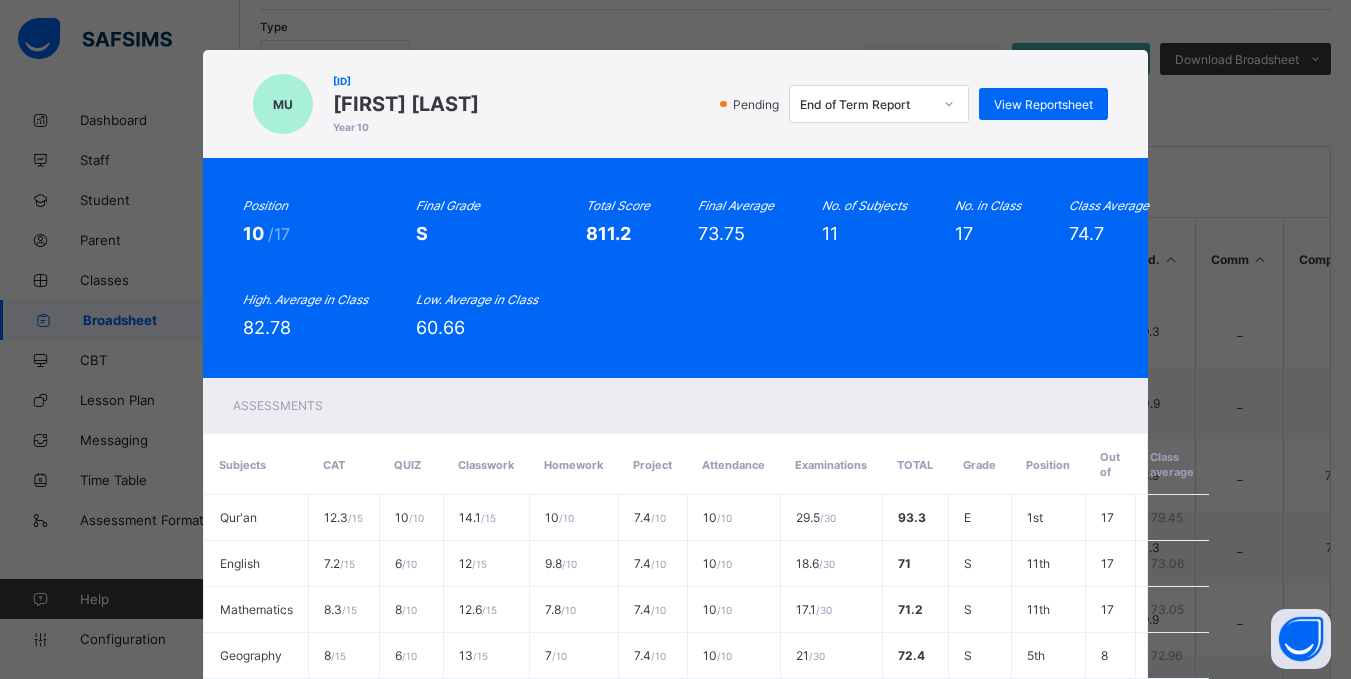 scroll, scrollTop: 614, scrollLeft: 0, axis: vertical 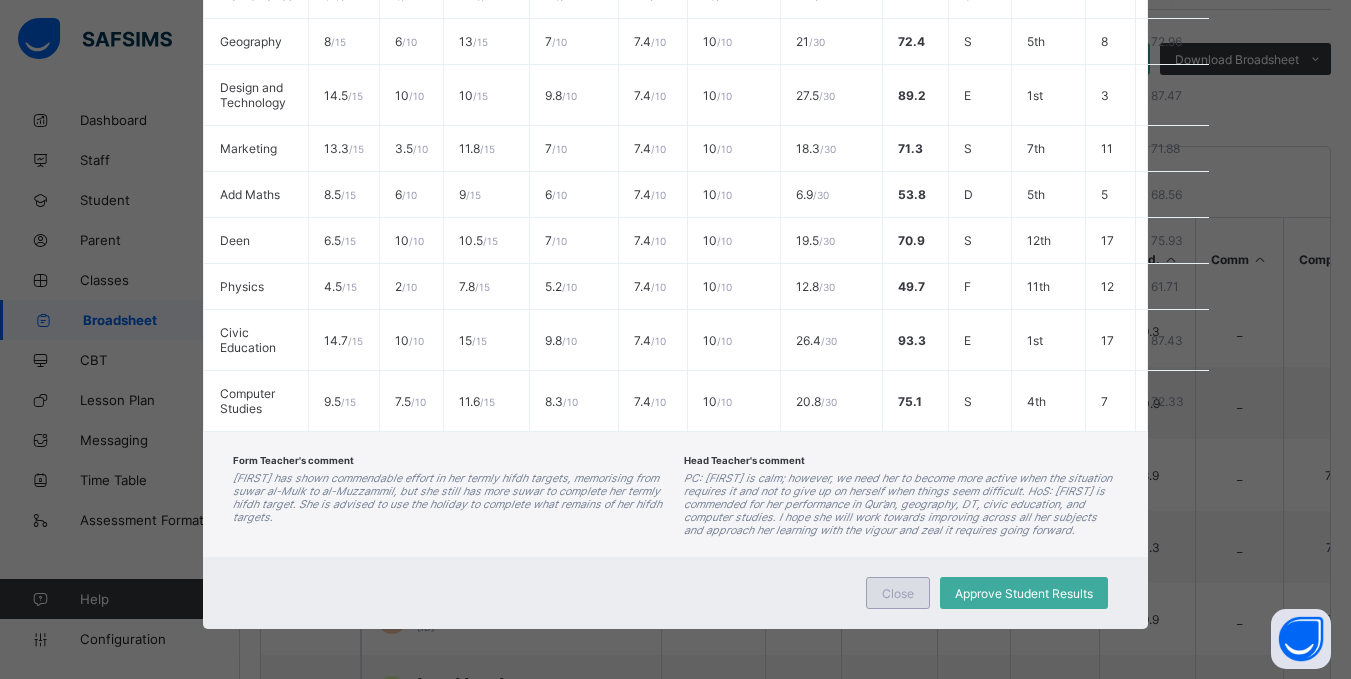 click on "Close" at bounding box center [898, 593] 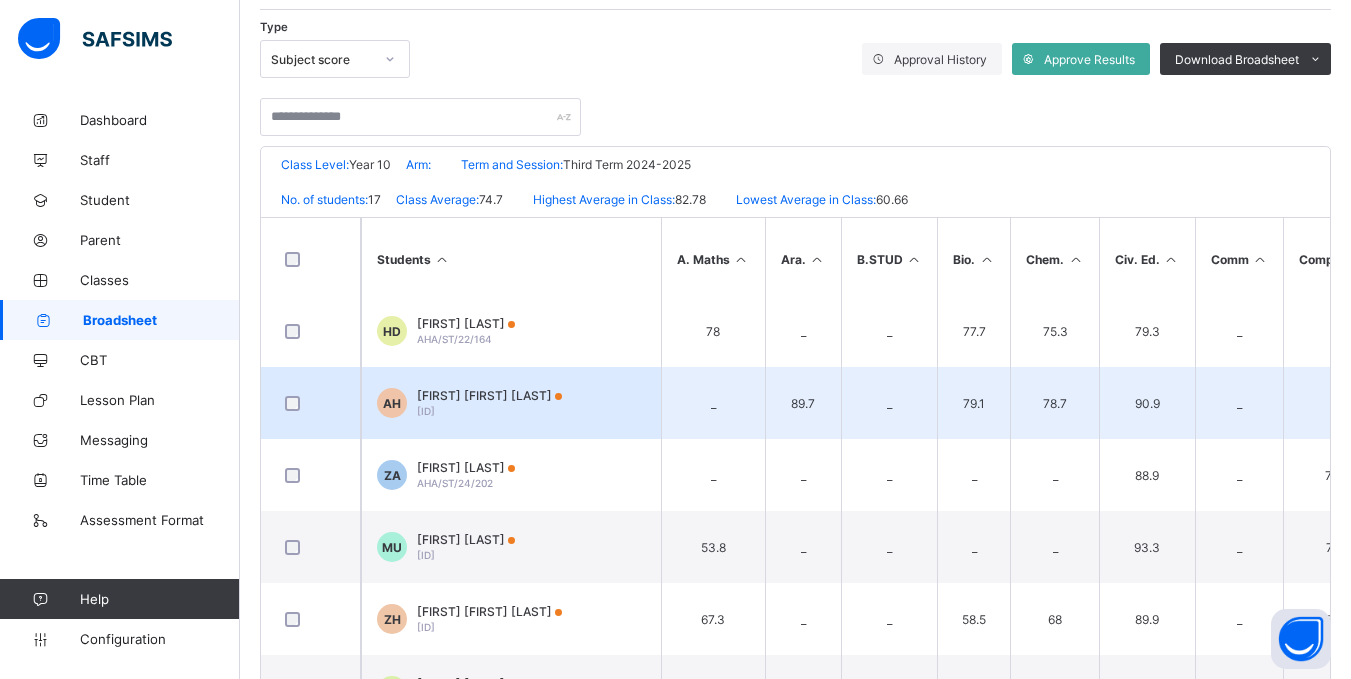 scroll, scrollTop: 815, scrollLeft: 0, axis: vertical 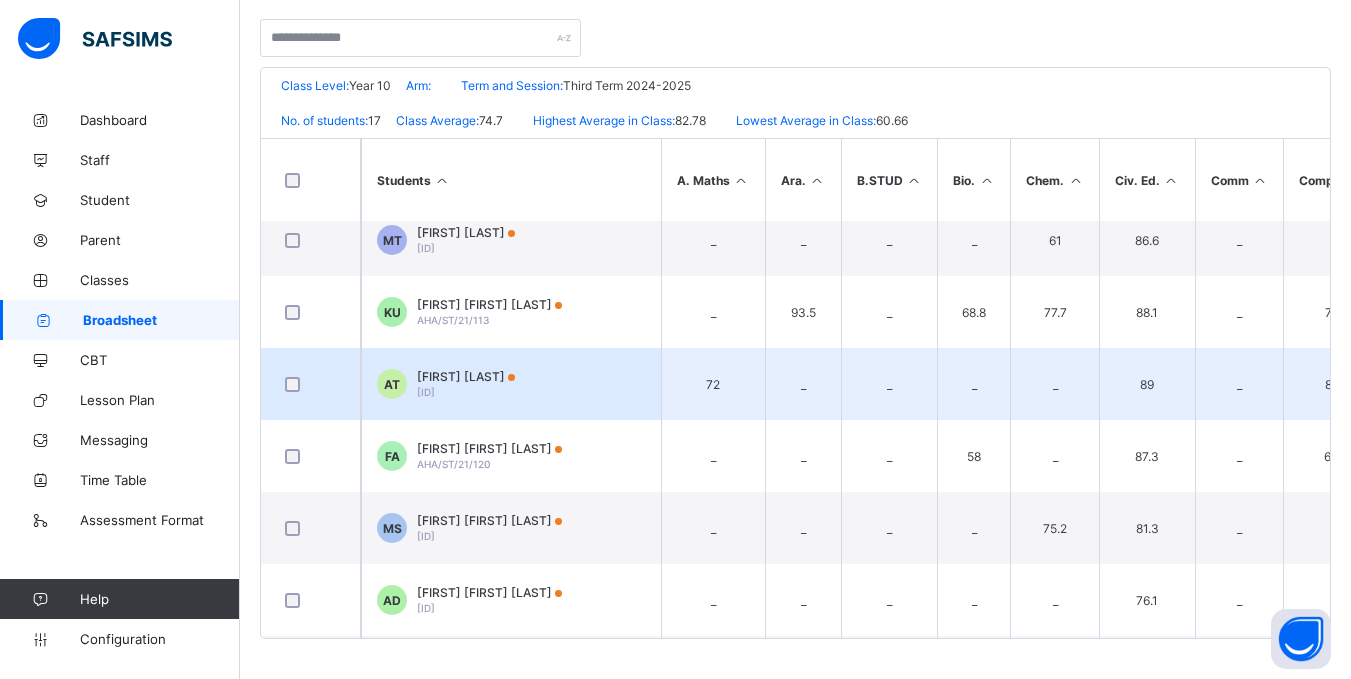 click on "Maryam  Aminu Suleiman   AHA/ST/21/122" at bounding box center [489, 528] 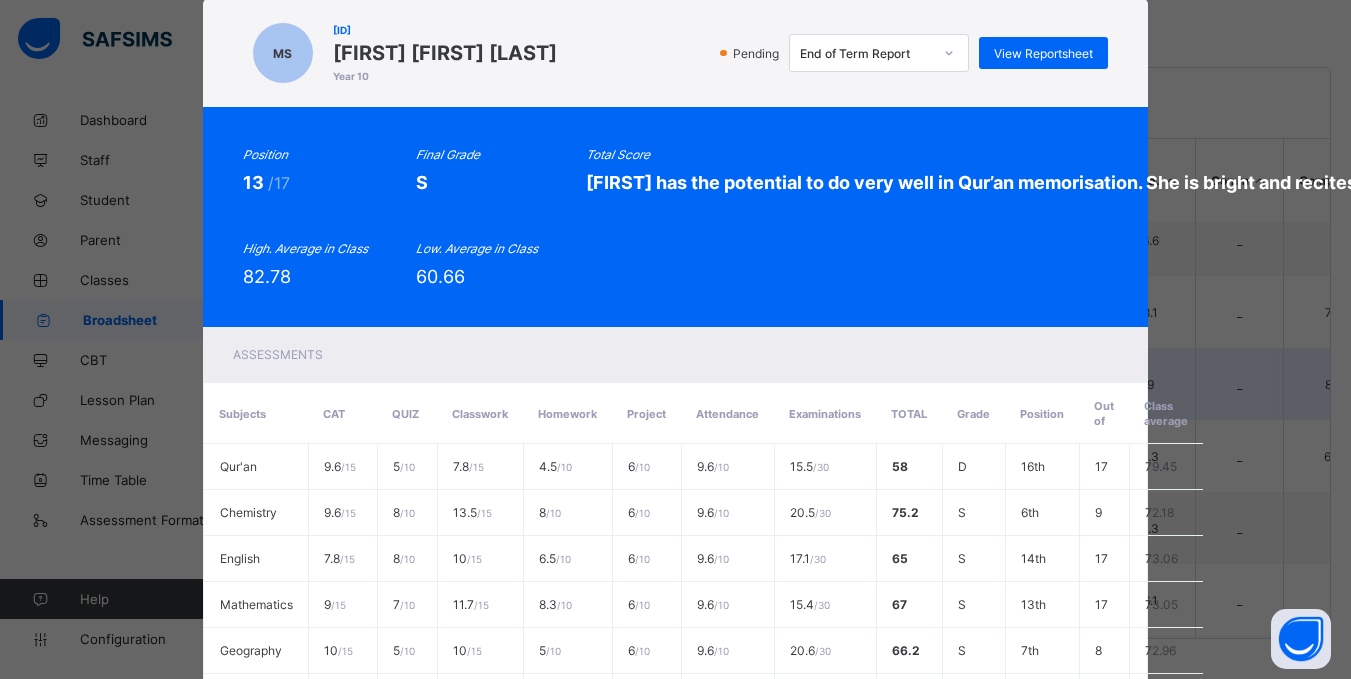 scroll, scrollTop: 0, scrollLeft: 0, axis: both 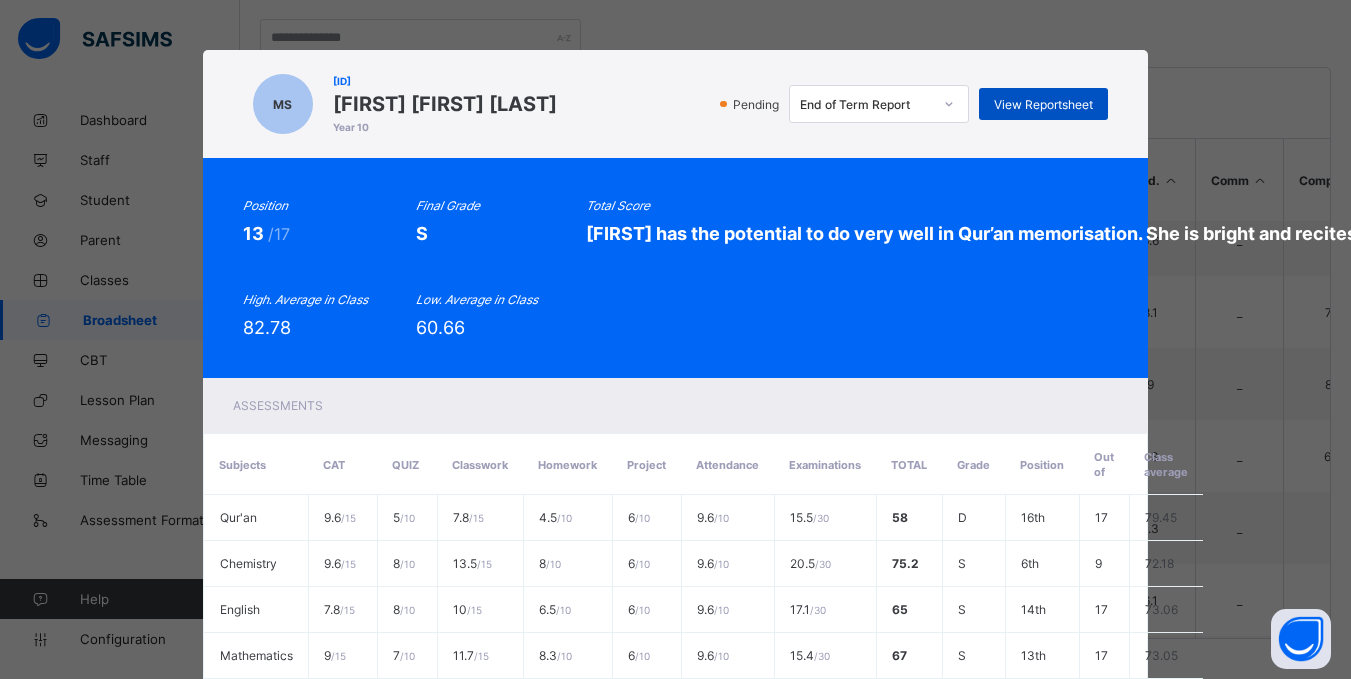 click on "View Reportsheet" at bounding box center [1043, 104] 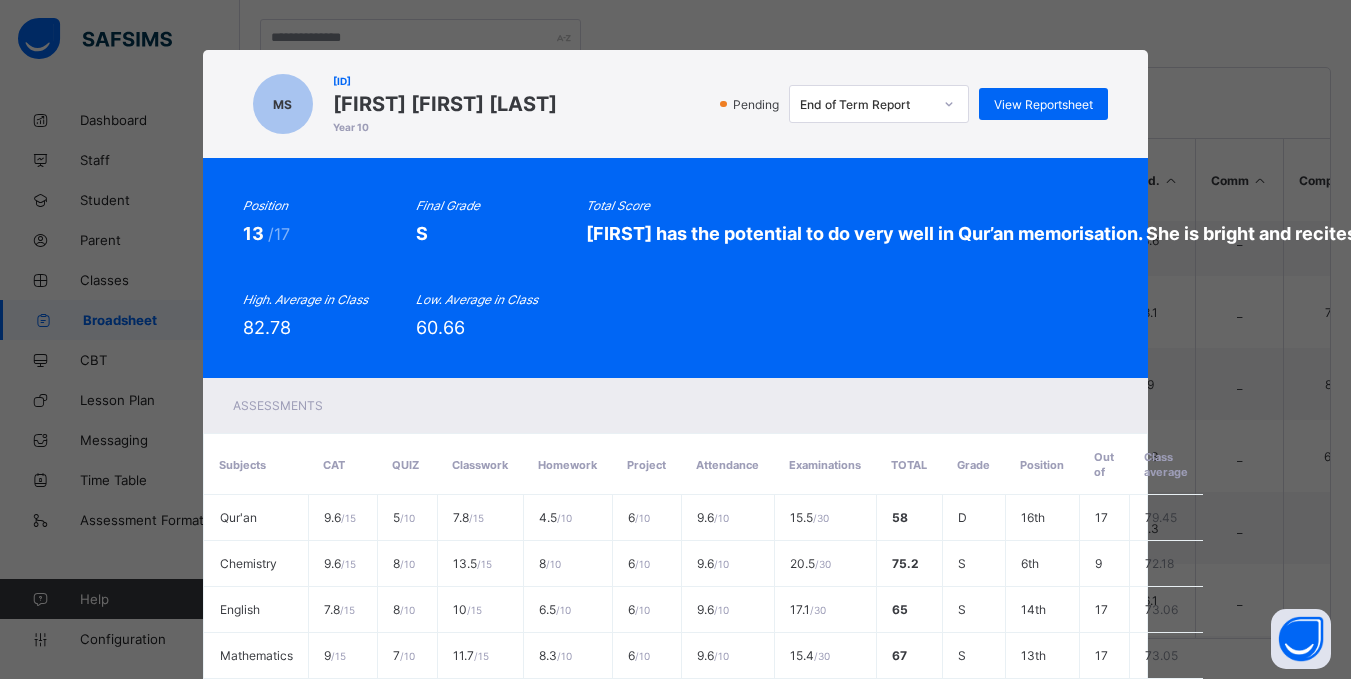 scroll, scrollTop: 612, scrollLeft: 0, axis: vertical 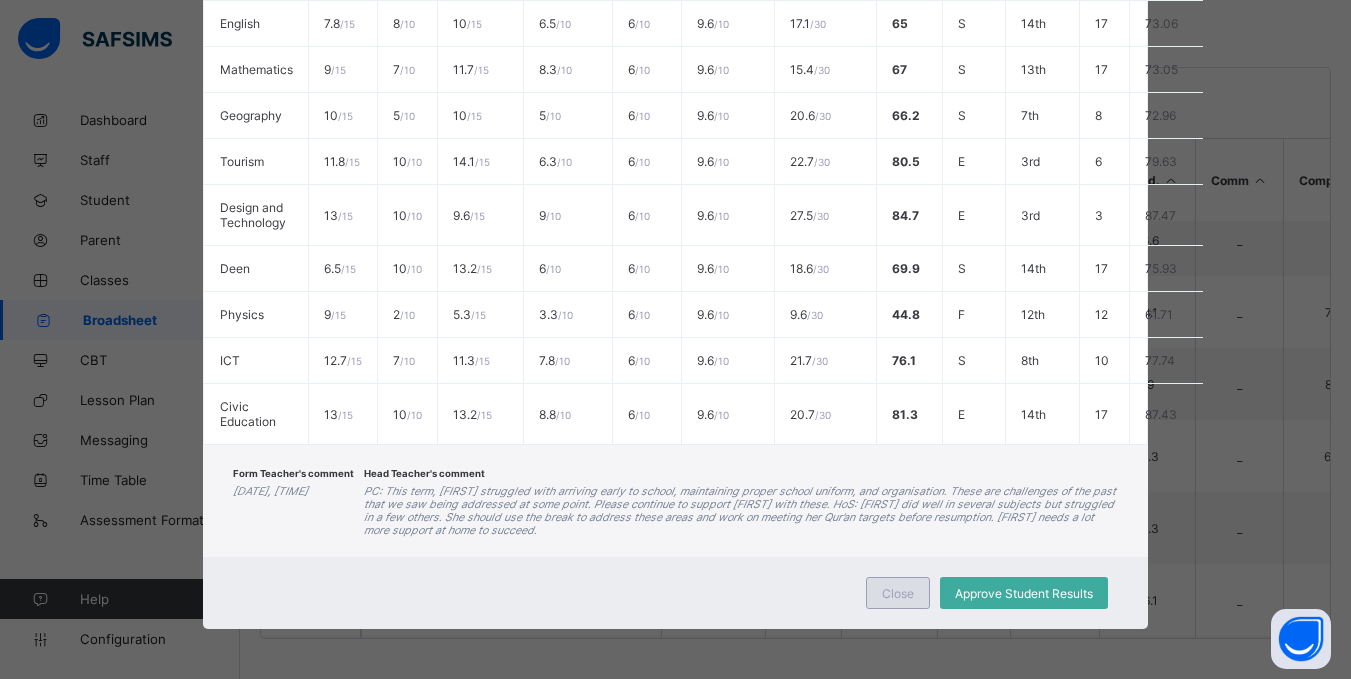 click on "Close" at bounding box center [898, 593] 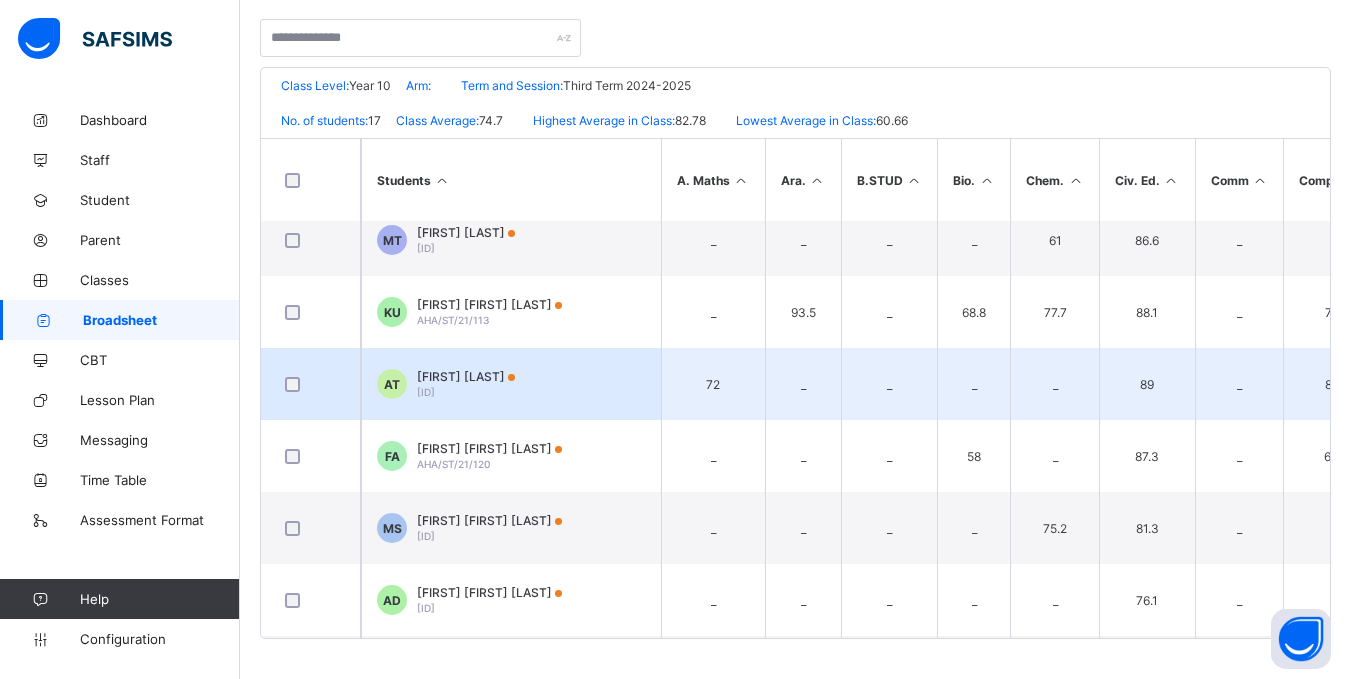 scroll, scrollTop: 0, scrollLeft: 0, axis: both 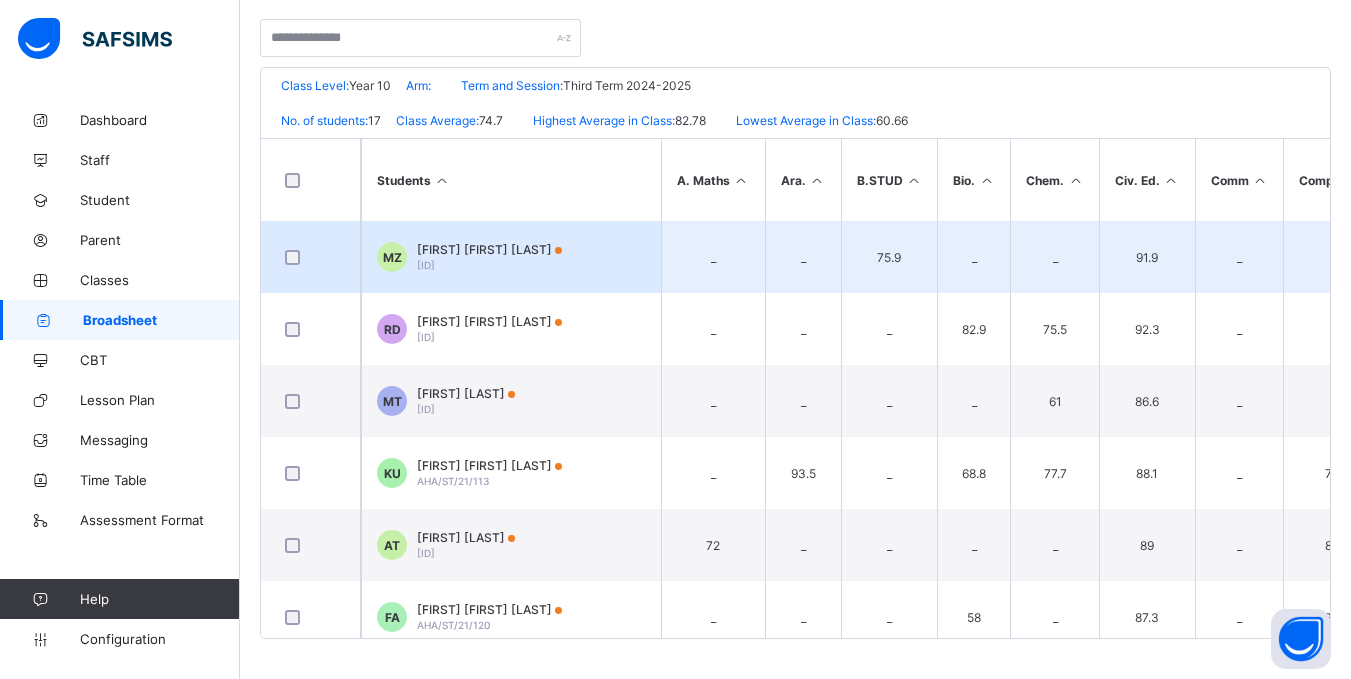 click on "MZ Maryam  Usman Zarma   AHA/ST/21/109" at bounding box center [511, 257] 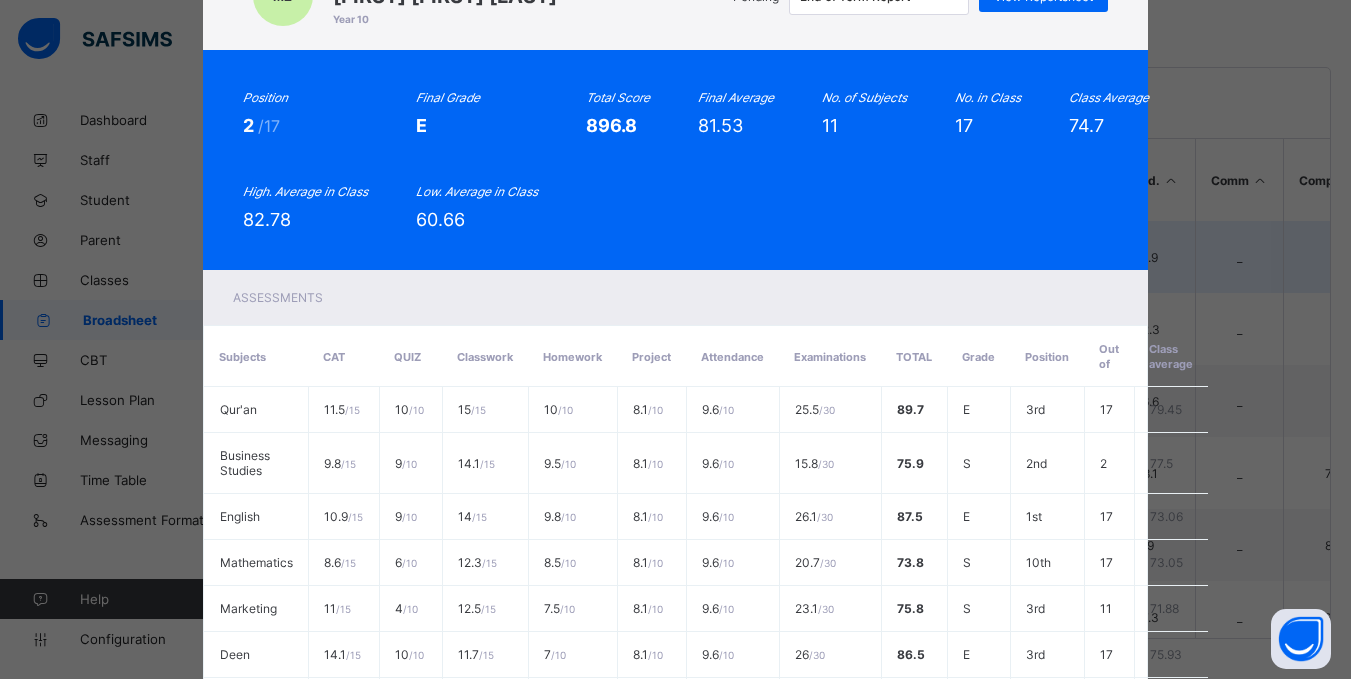 scroll, scrollTop: 0, scrollLeft: 0, axis: both 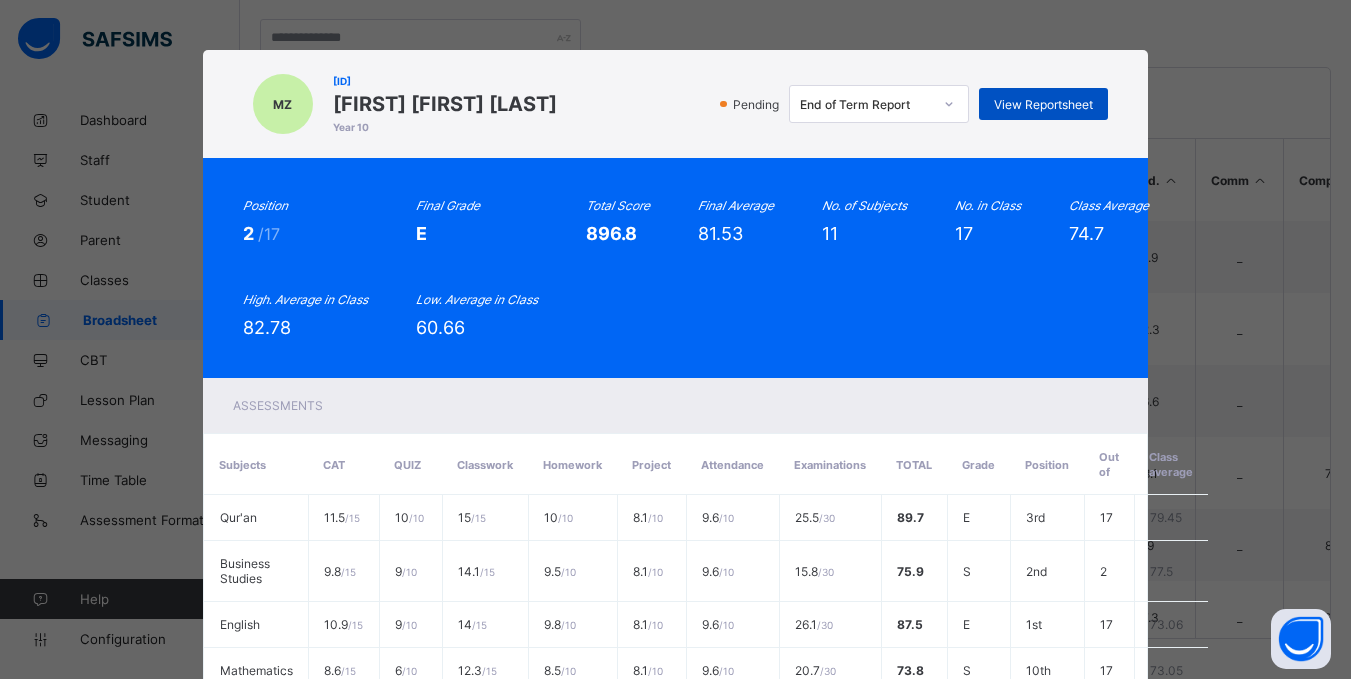 click on "View Reportsheet" at bounding box center (1043, 104) 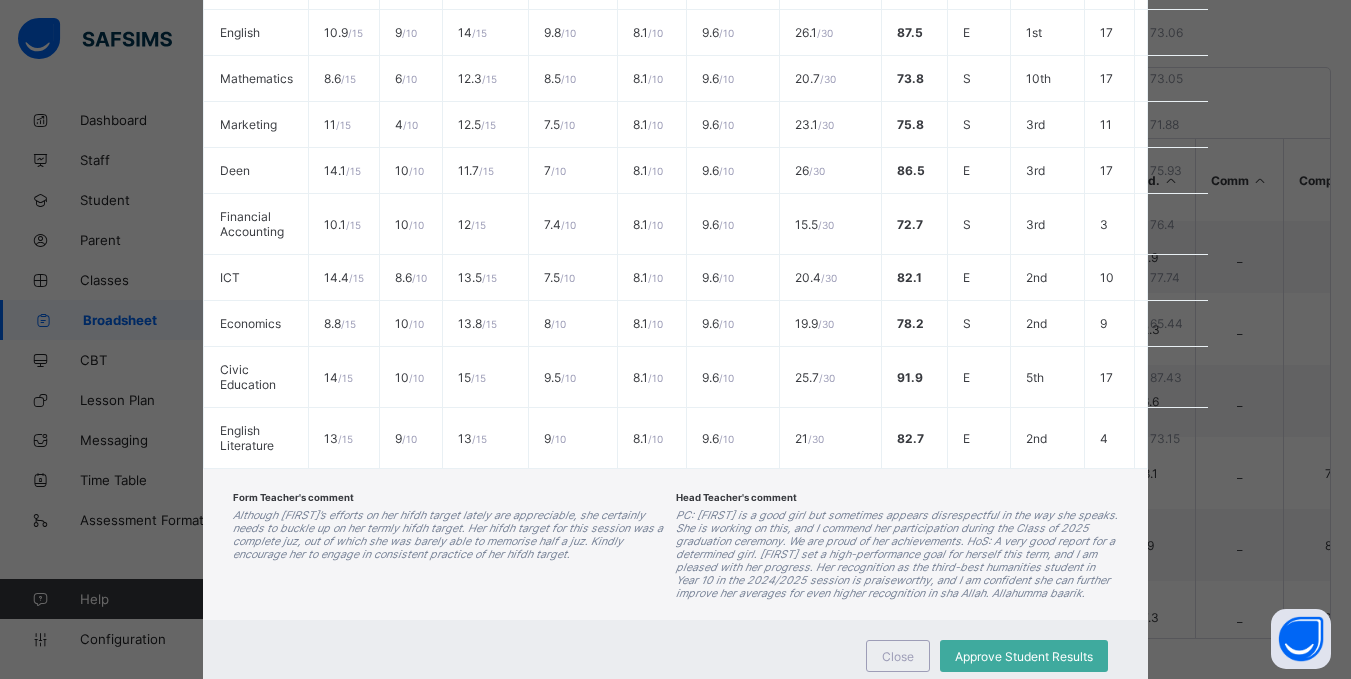 scroll, scrollTop: 655, scrollLeft: 0, axis: vertical 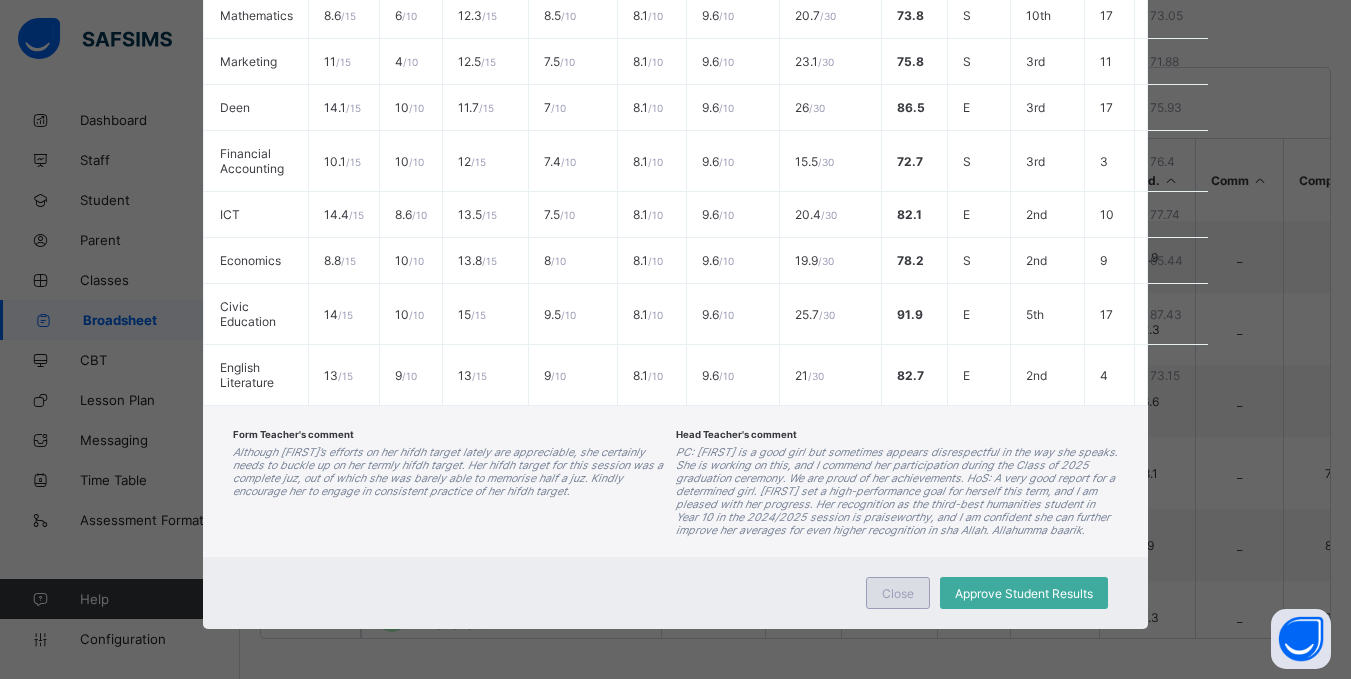 click on "Close" at bounding box center [898, 593] 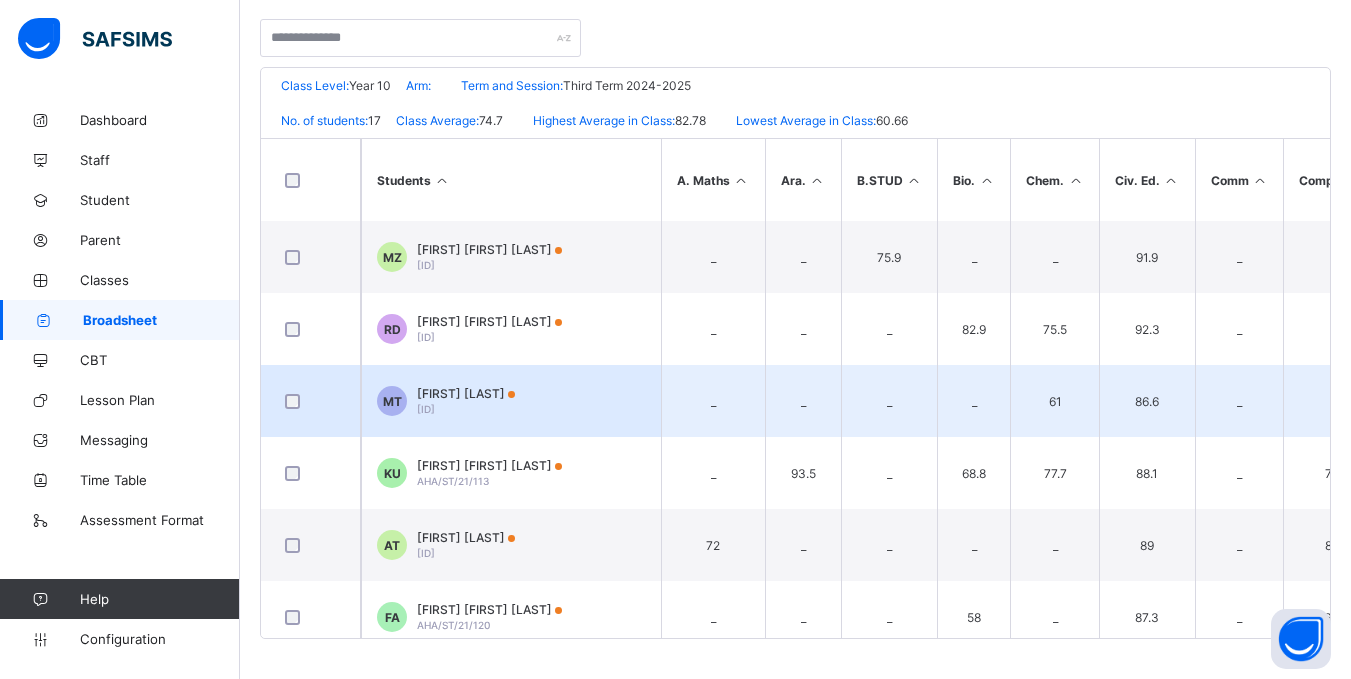 click on "MT Muhammad Aminu  Tukur   AHA/ST/21/111" at bounding box center (511, 401) 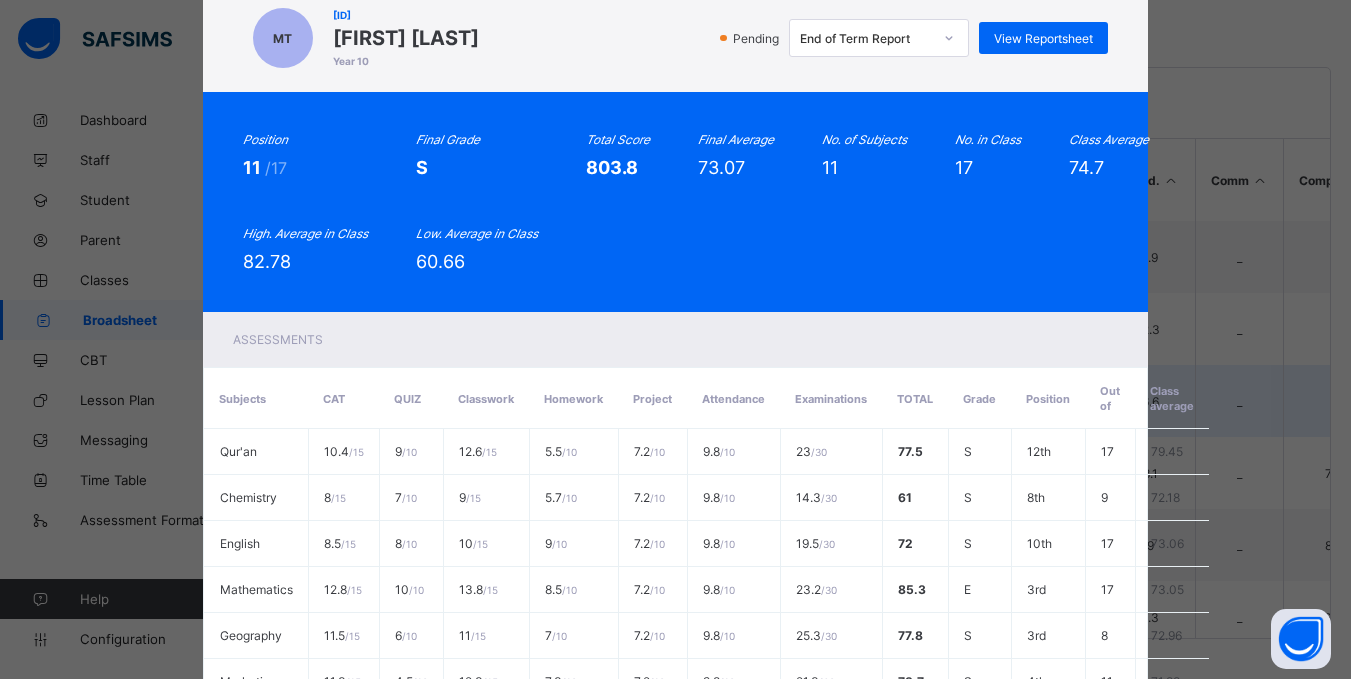 scroll, scrollTop: 0, scrollLeft: 0, axis: both 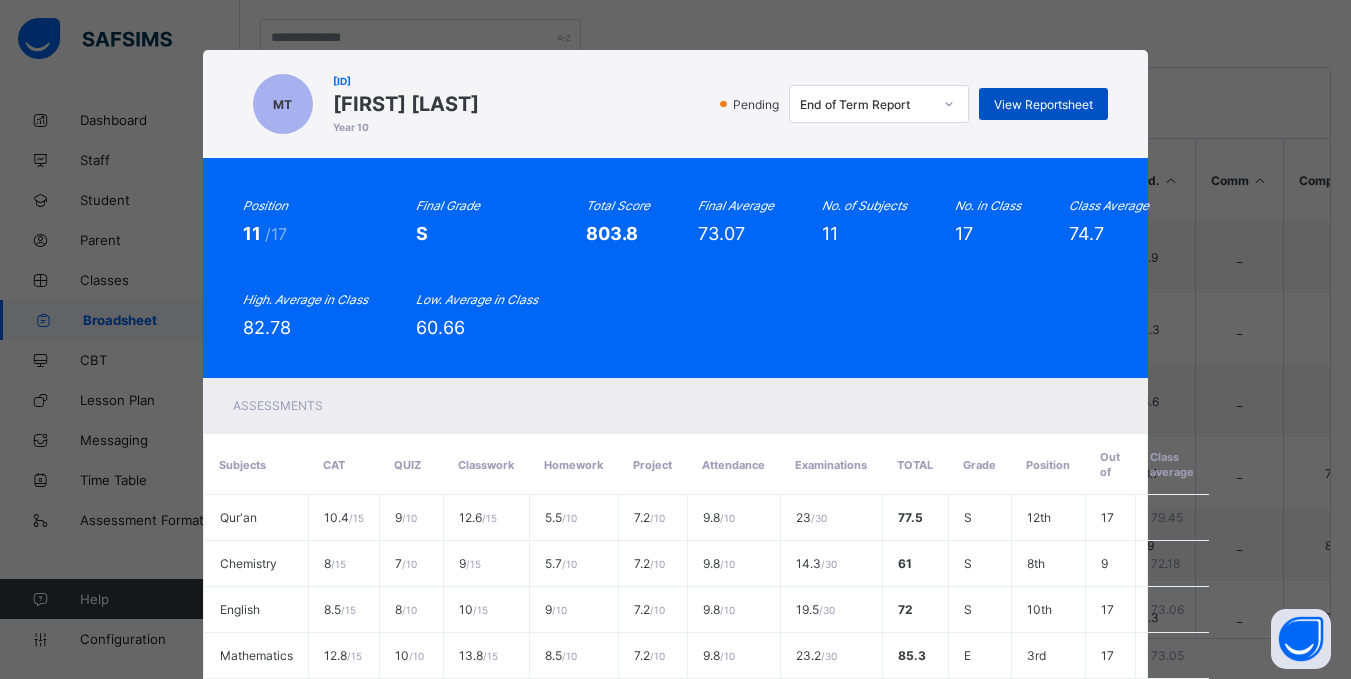 click on "View Reportsheet" at bounding box center [1043, 104] 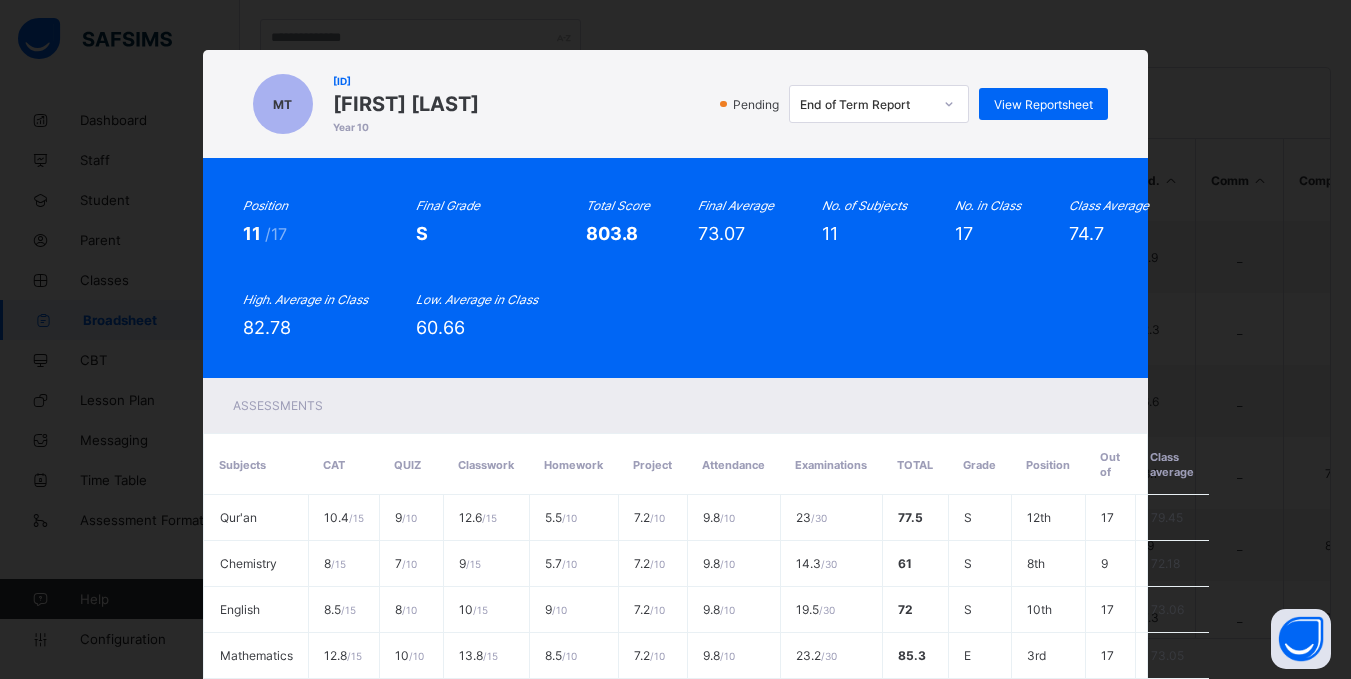 scroll, scrollTop: 610, scrollLeft: 0, axis: vertical 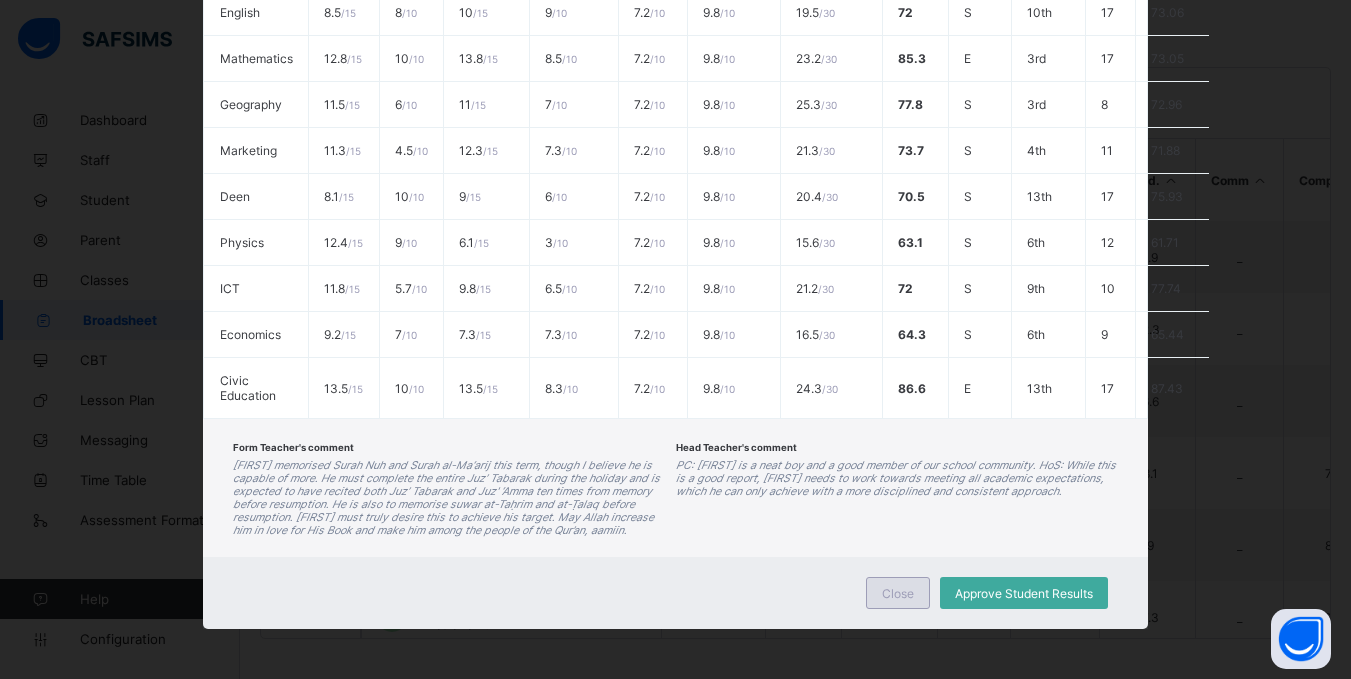 click on "Close" at bounding box center [898, 593] 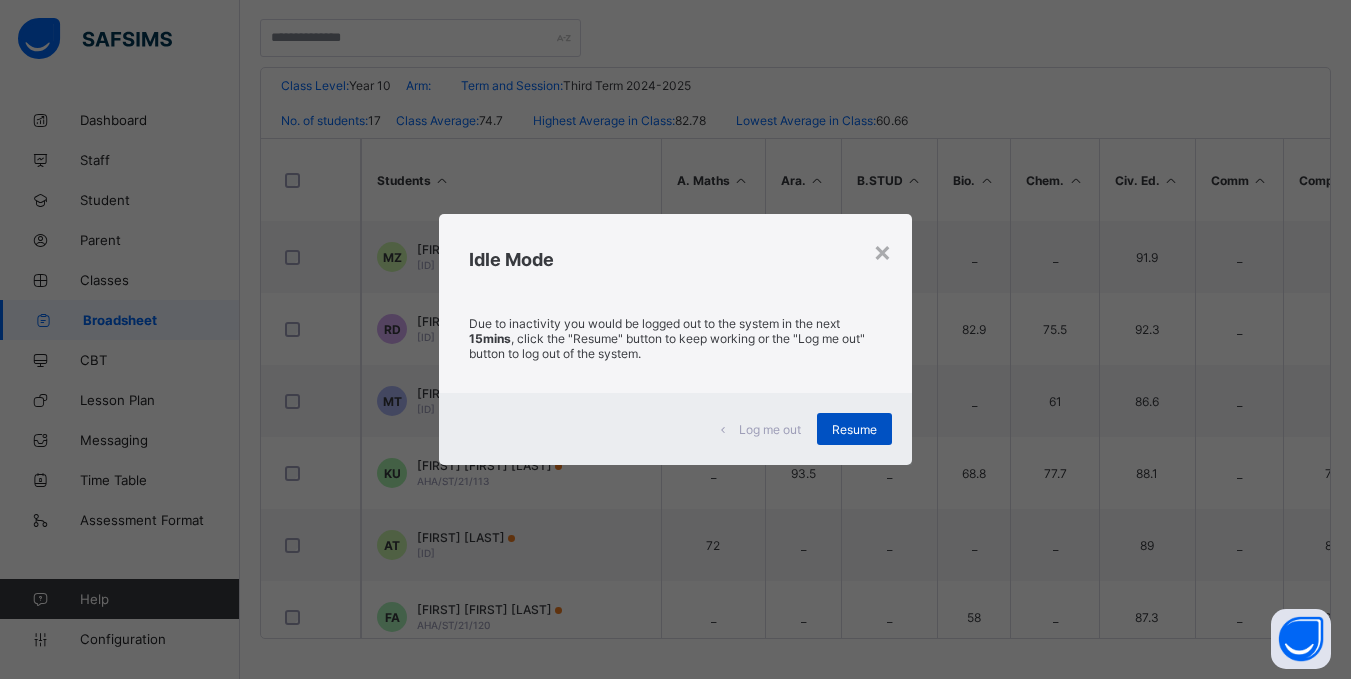 click on "Resume" at bounding box center (854, 429) 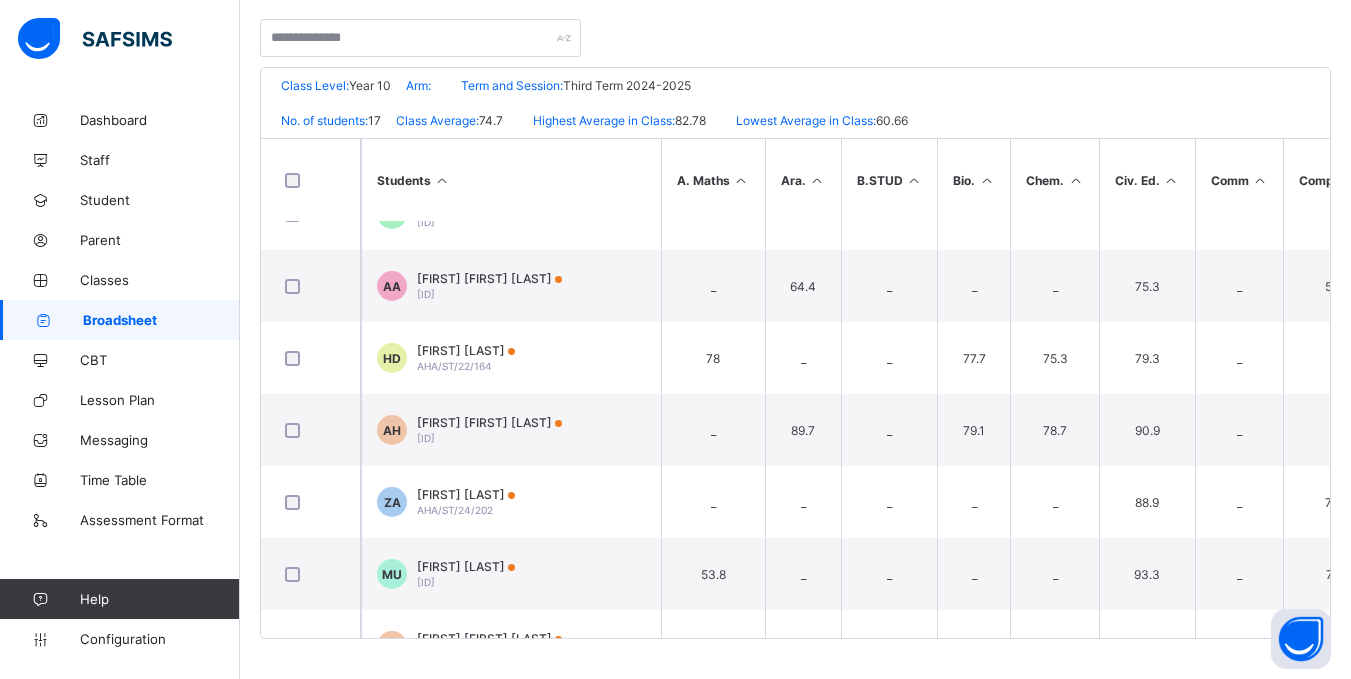 scroll, scrollTop: 815, scrollLeft: 0, axis: vertical 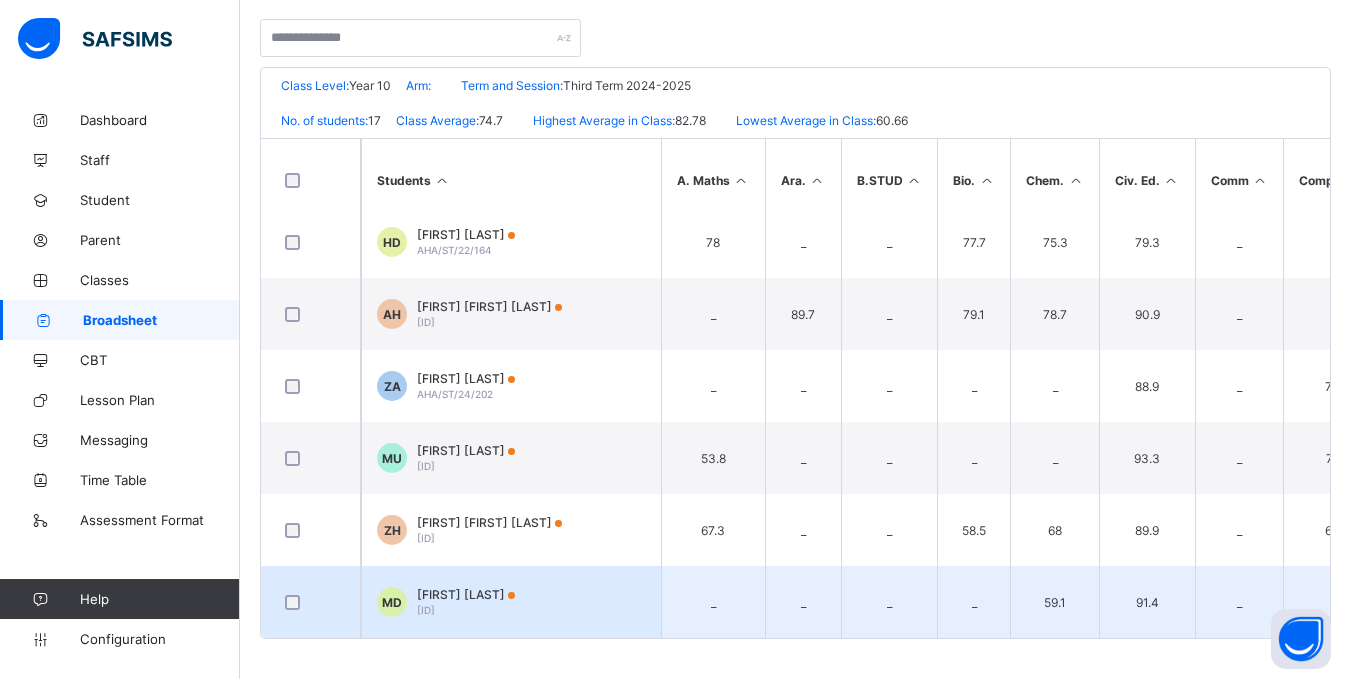 click on "MD Muhammad Bello Dahiru   AHA/ST/24/214" at bounding box center (511, 602) 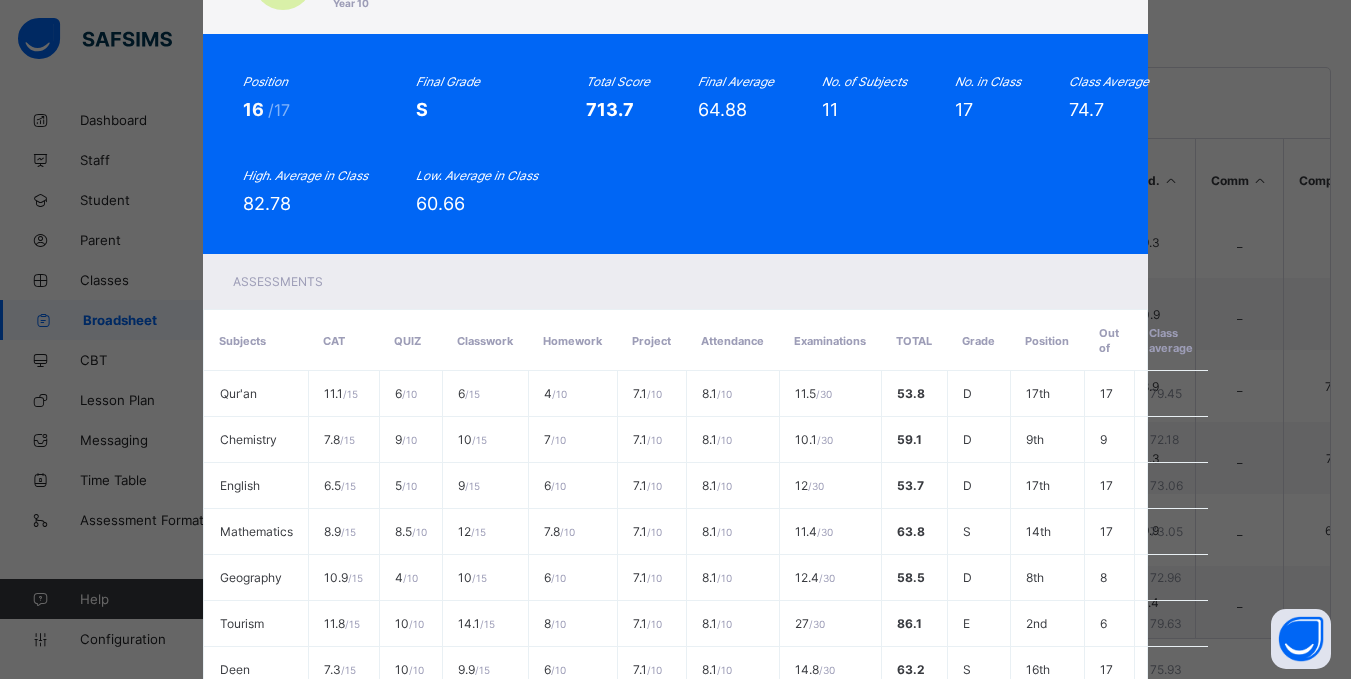 scroll, scrollTop: 0, scrollLeft: 0, axis: both 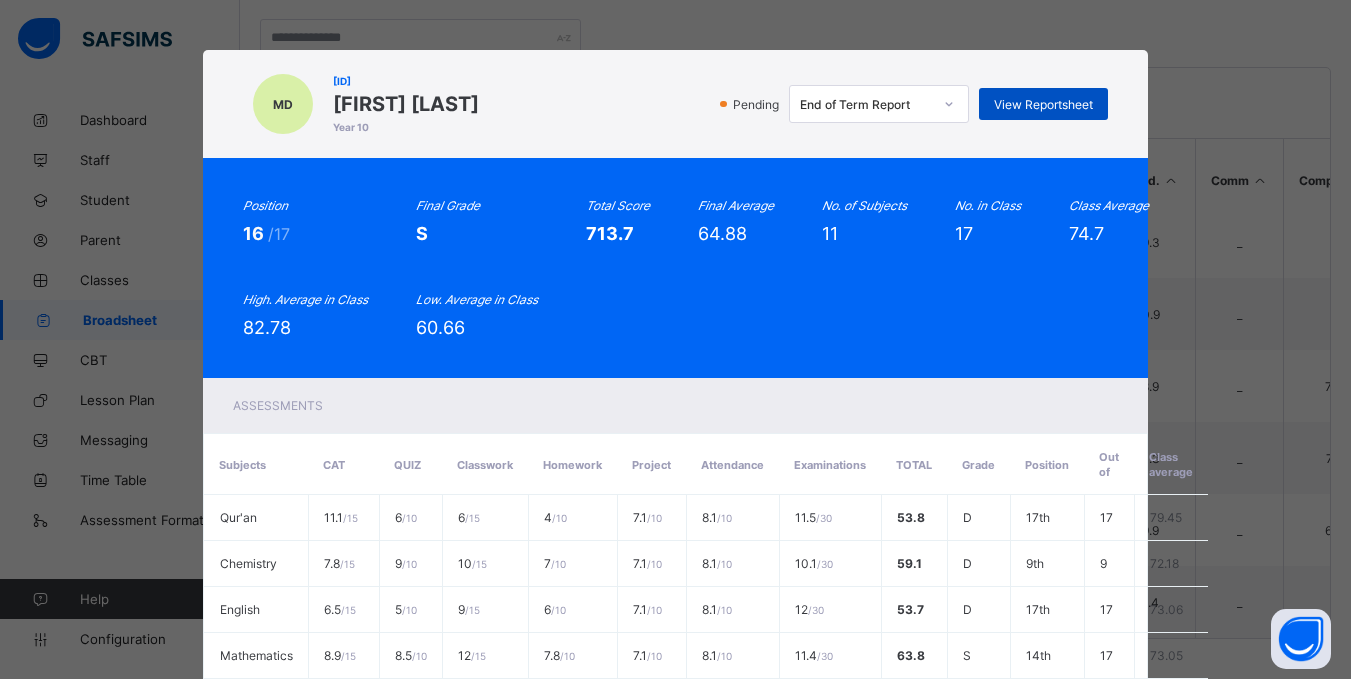 click on "View Reportsheet" at bounding box center (1043, 104) 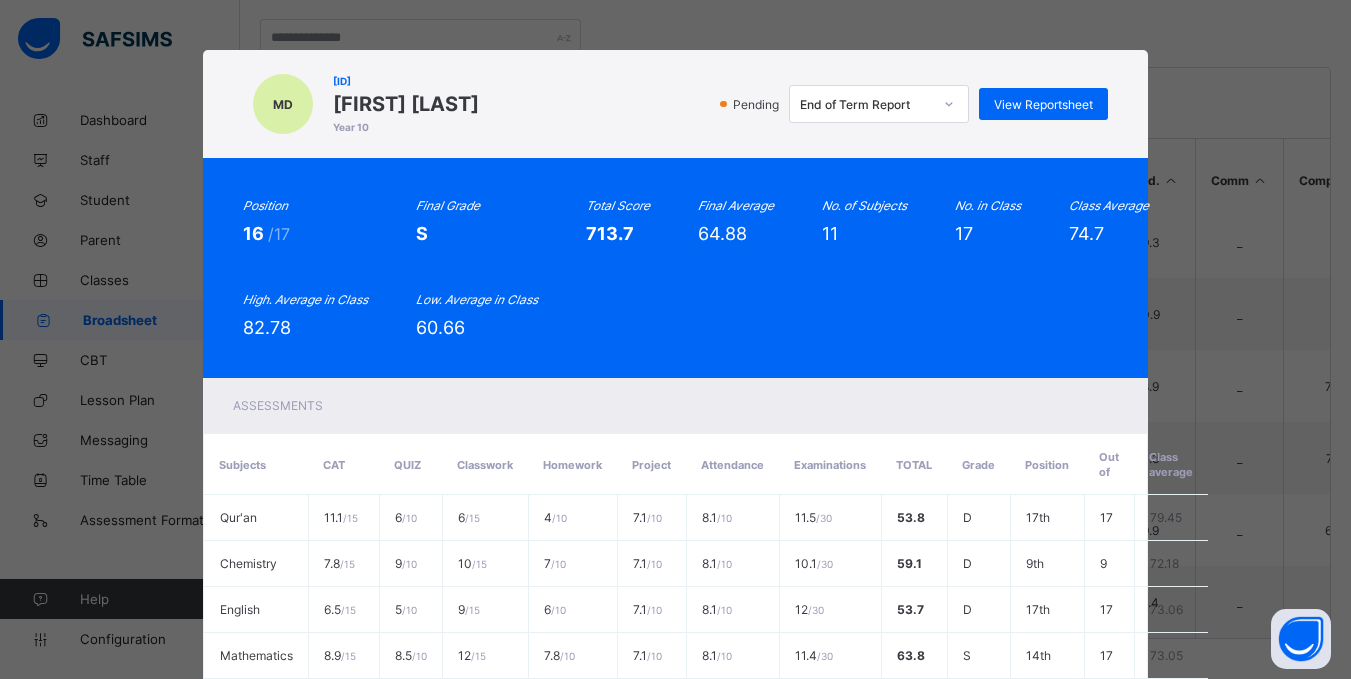 scroll, scrollTop: 584, scrollLeft: 0, axis: vertical 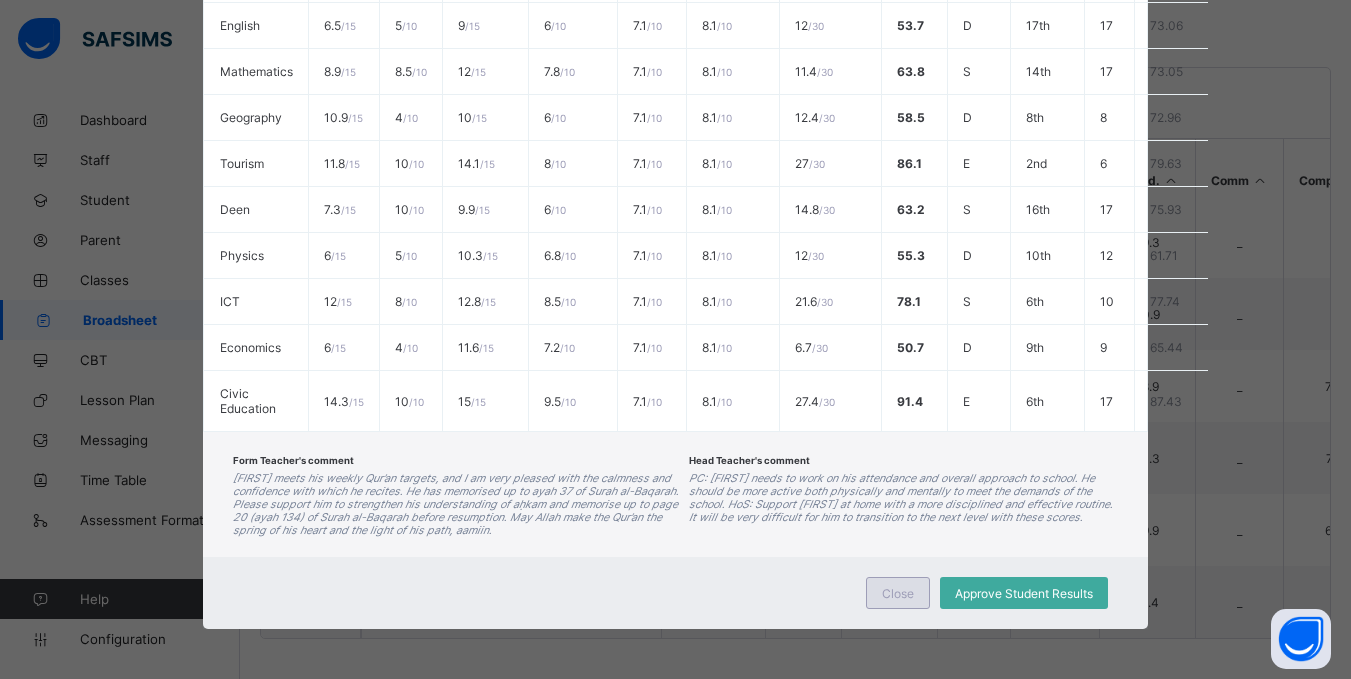 click on "Close" at bounding box center (898, 593) 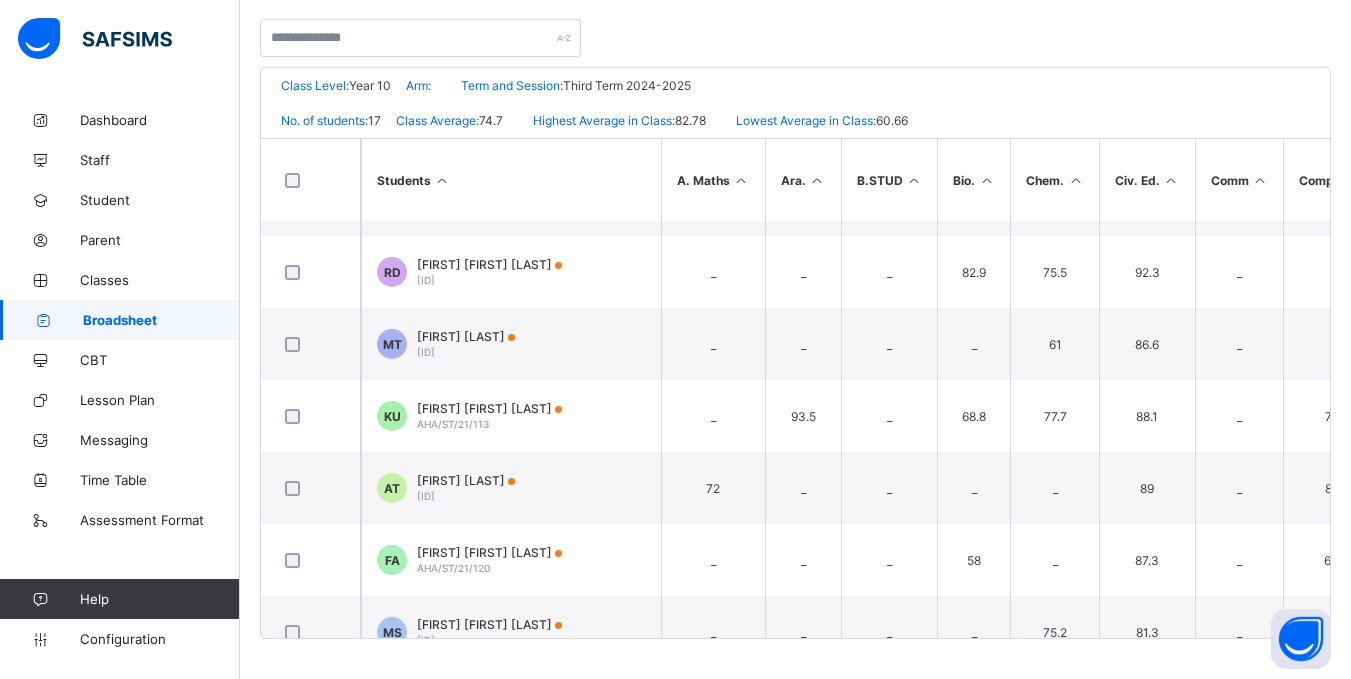 scroll, scrollTop: 56, scrollLeft: 0, axis: vertical 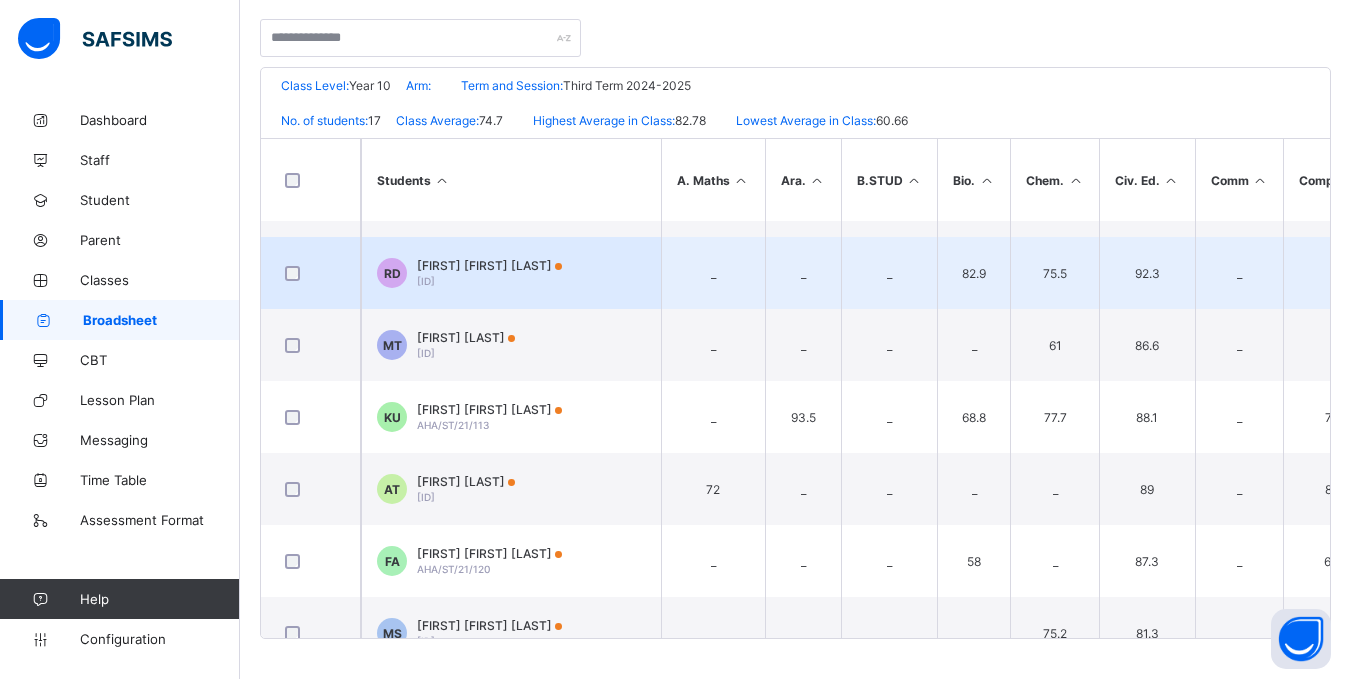 click on "Rabi'atu Ammah  Dikko   AHA/ST/21/110" at bounding box center (489, 273) 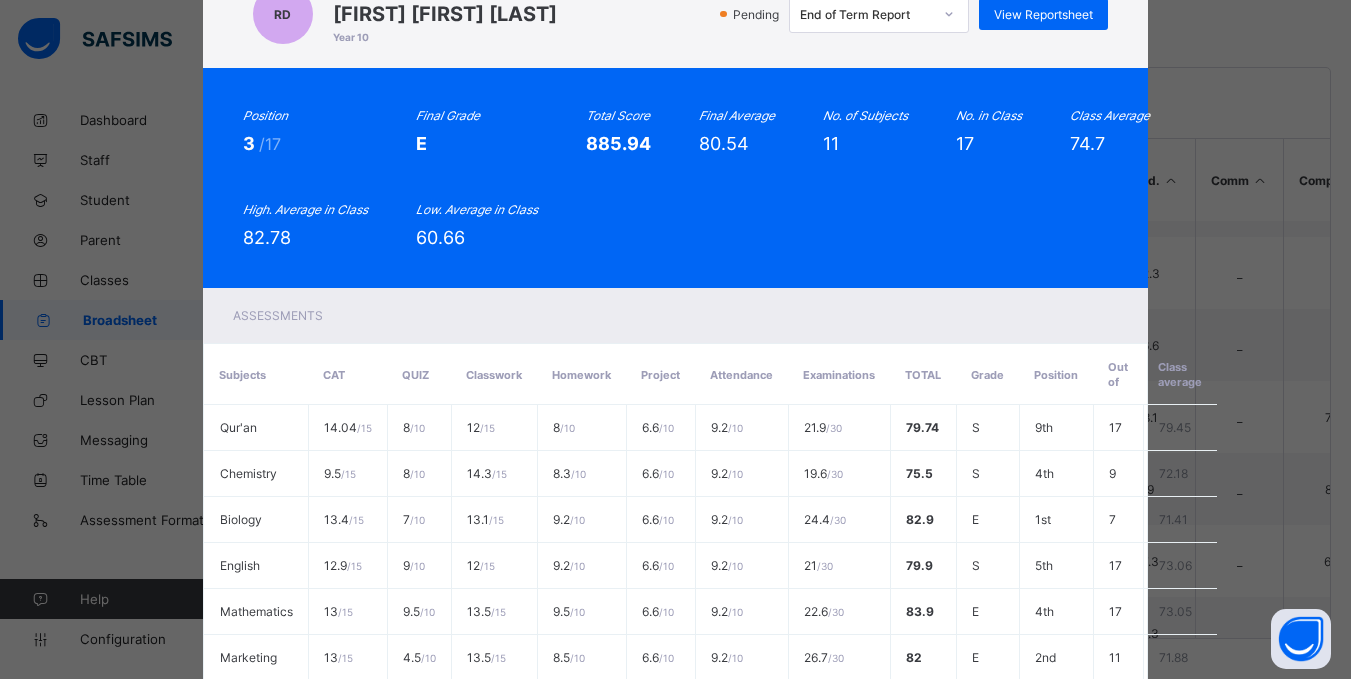 scroll, scrollTop: 0, scrollLeft: 0, axis: both 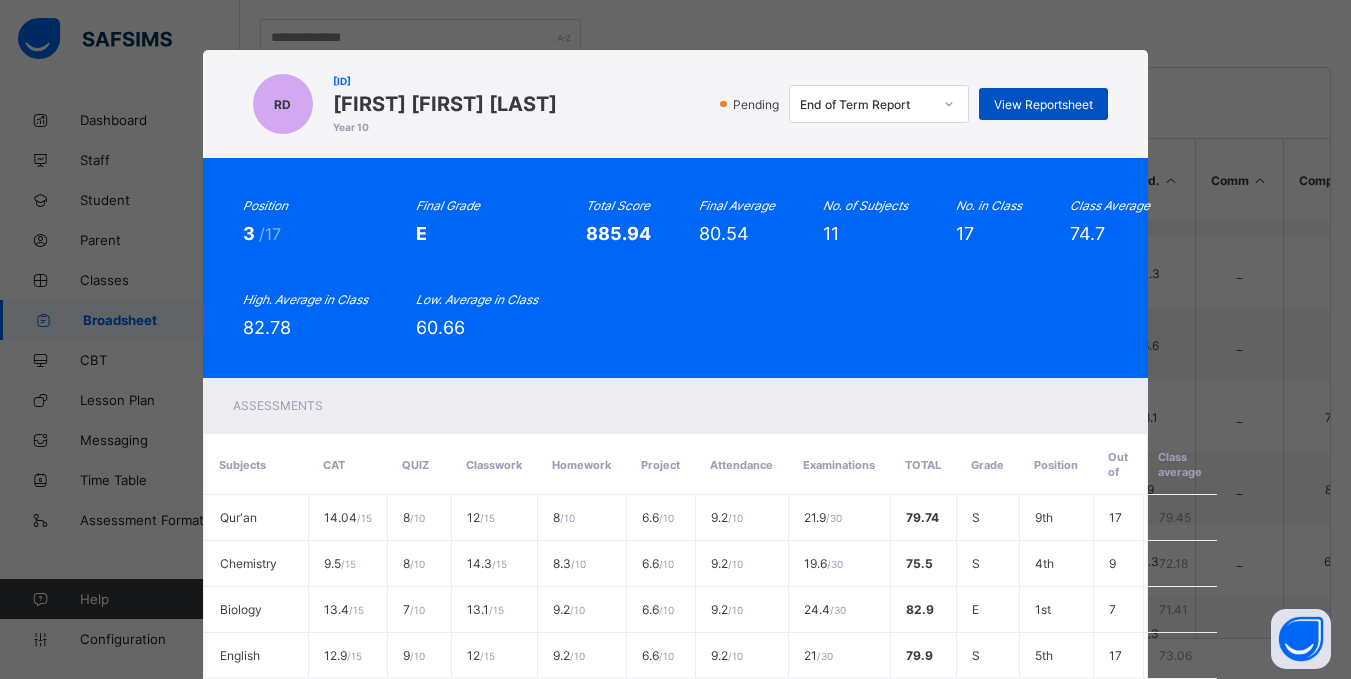 click on "View Reportsheet" at bounding box center [1043, 104] 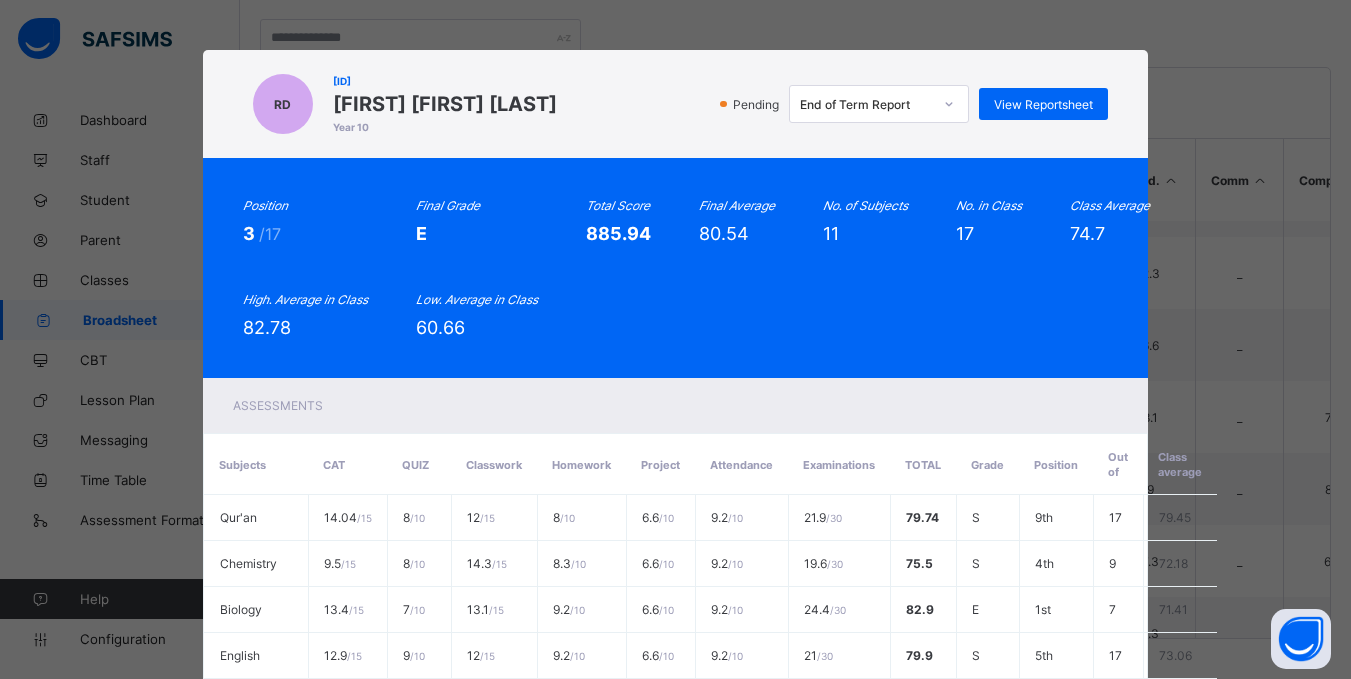 scroll, scrollTop: 597, scrollLeft: 0, axis: vertical 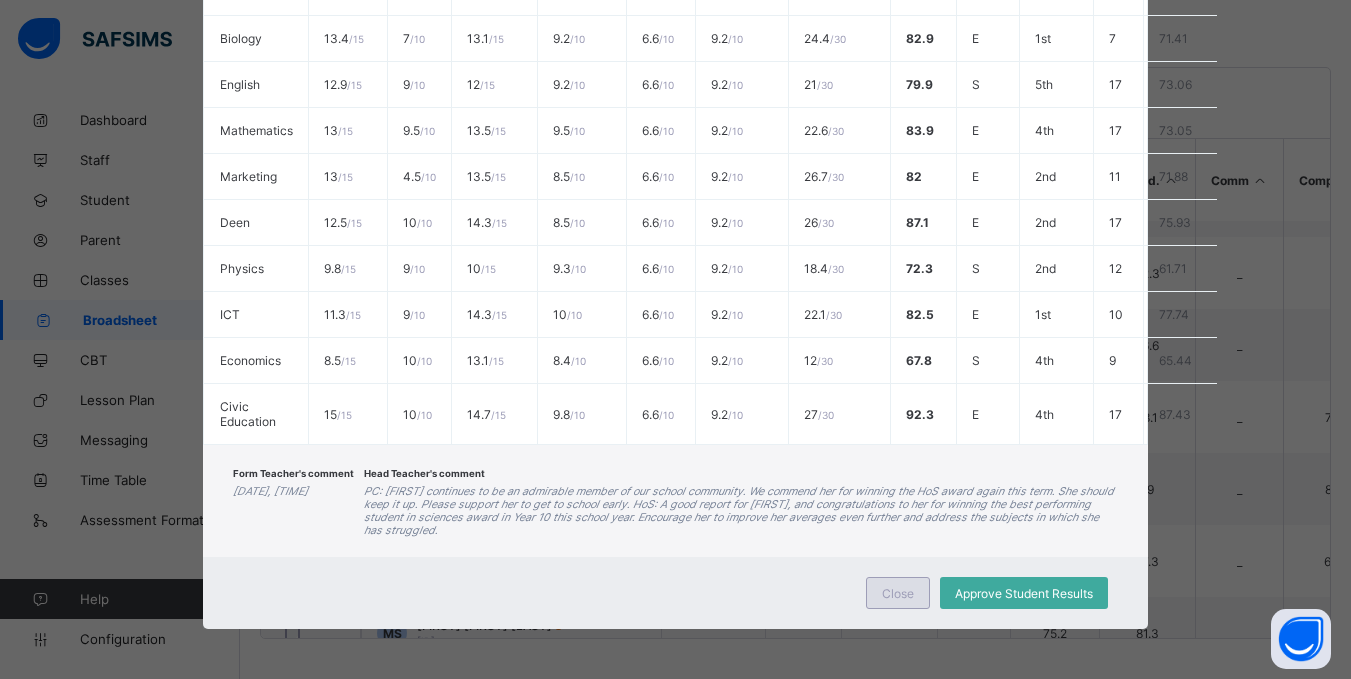 click on "Close" at bounding box center [898, 593] 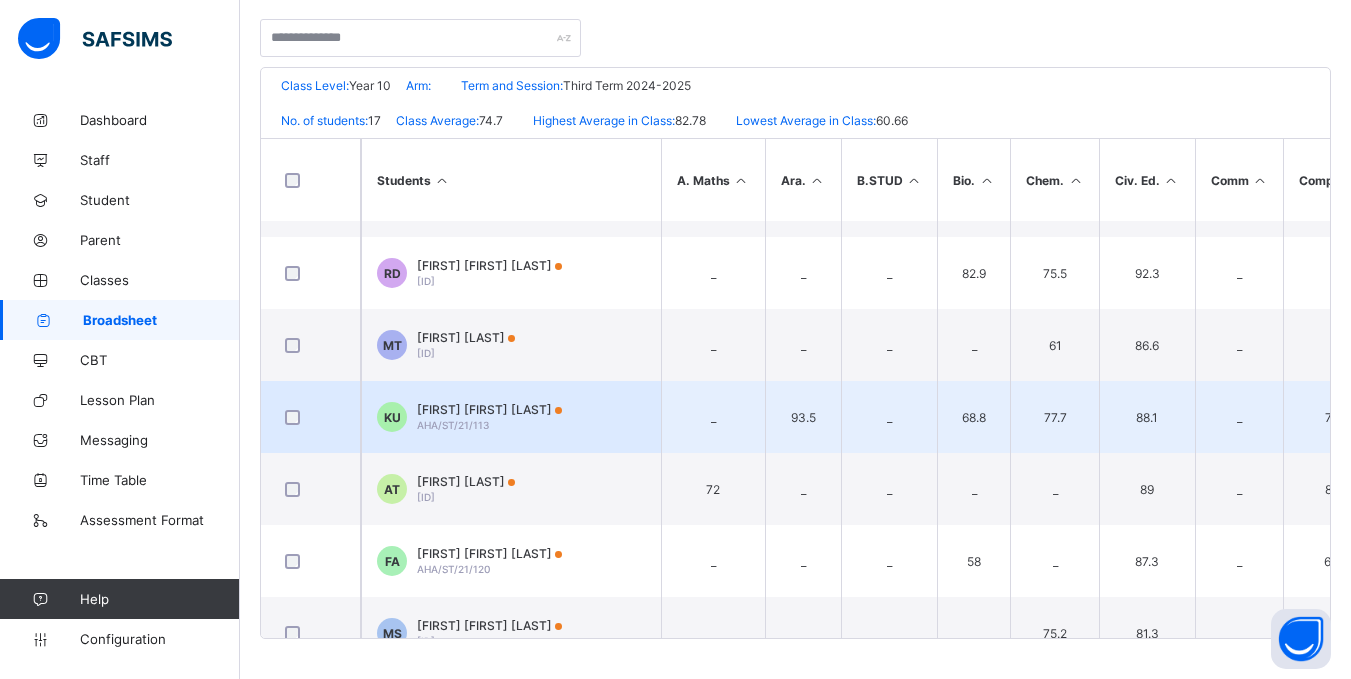 scroll, scrollTop: 815, scrollLeft: 0, axis: vertical 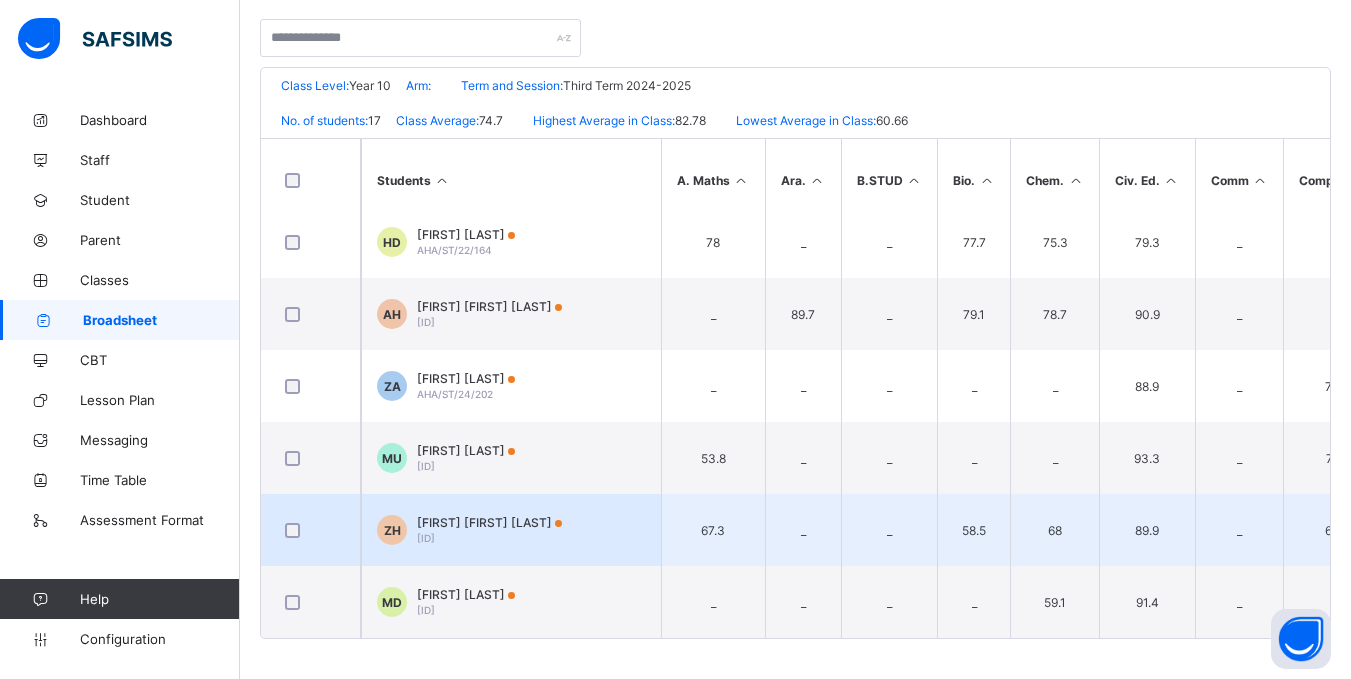 click on "ZH Zahra Fatima Sambo Haruna   AHA/ST/24/204" at bounding box center (511, 530) 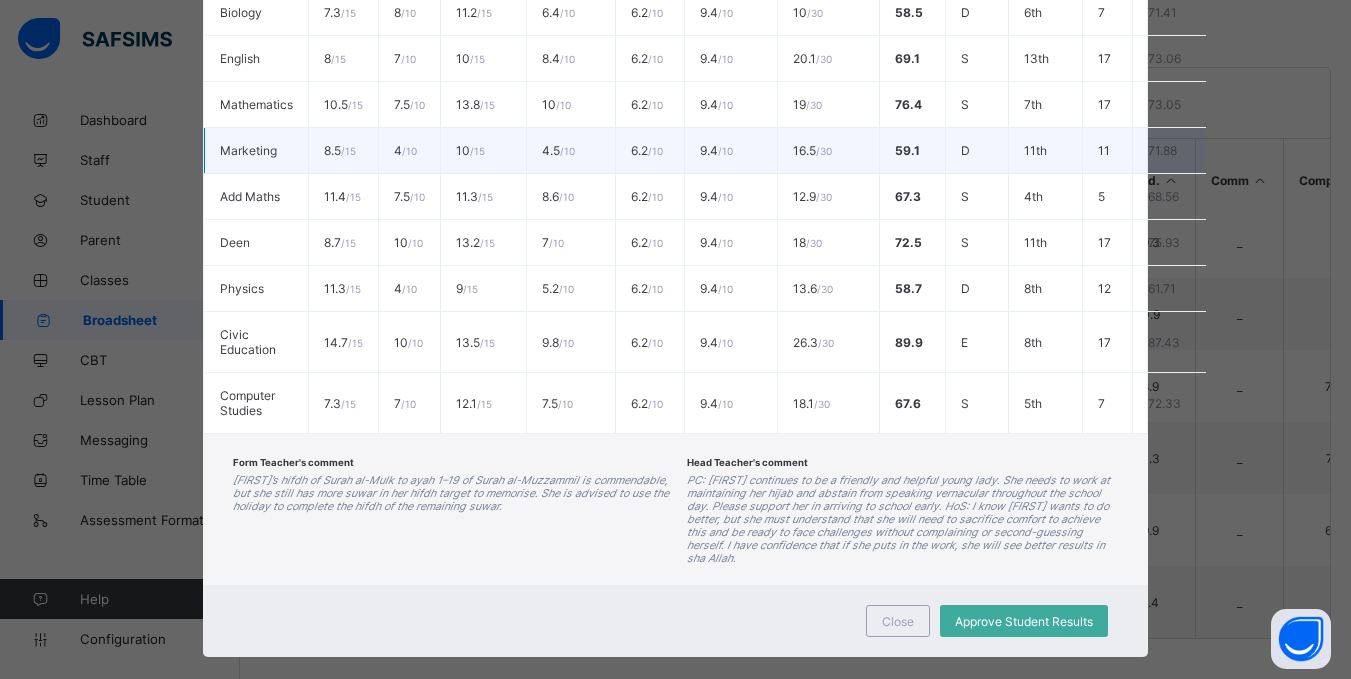 scroll, scrollTop: 0, scrollLeft: 0, axis: both 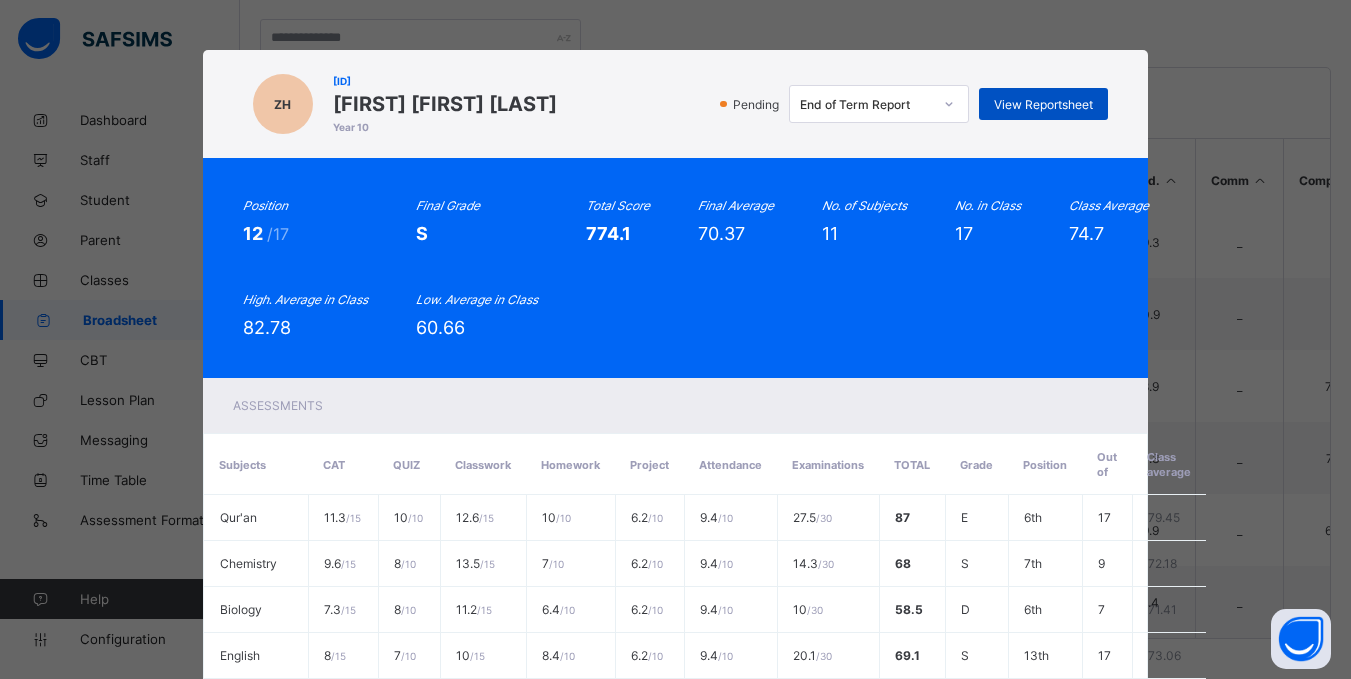 click on "View Reportsheet" at bounding box center [1043, 104] 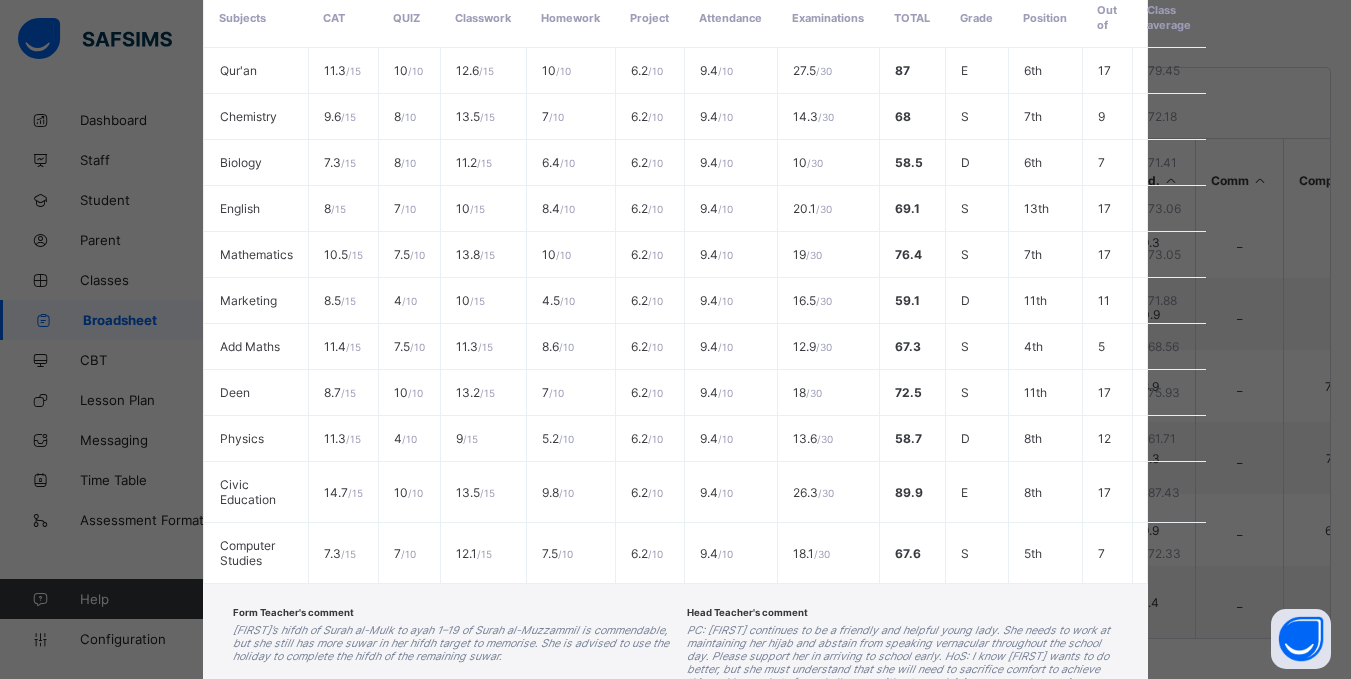scroll, scrollTop: 625, scrollLeft: 0, axis: vertical 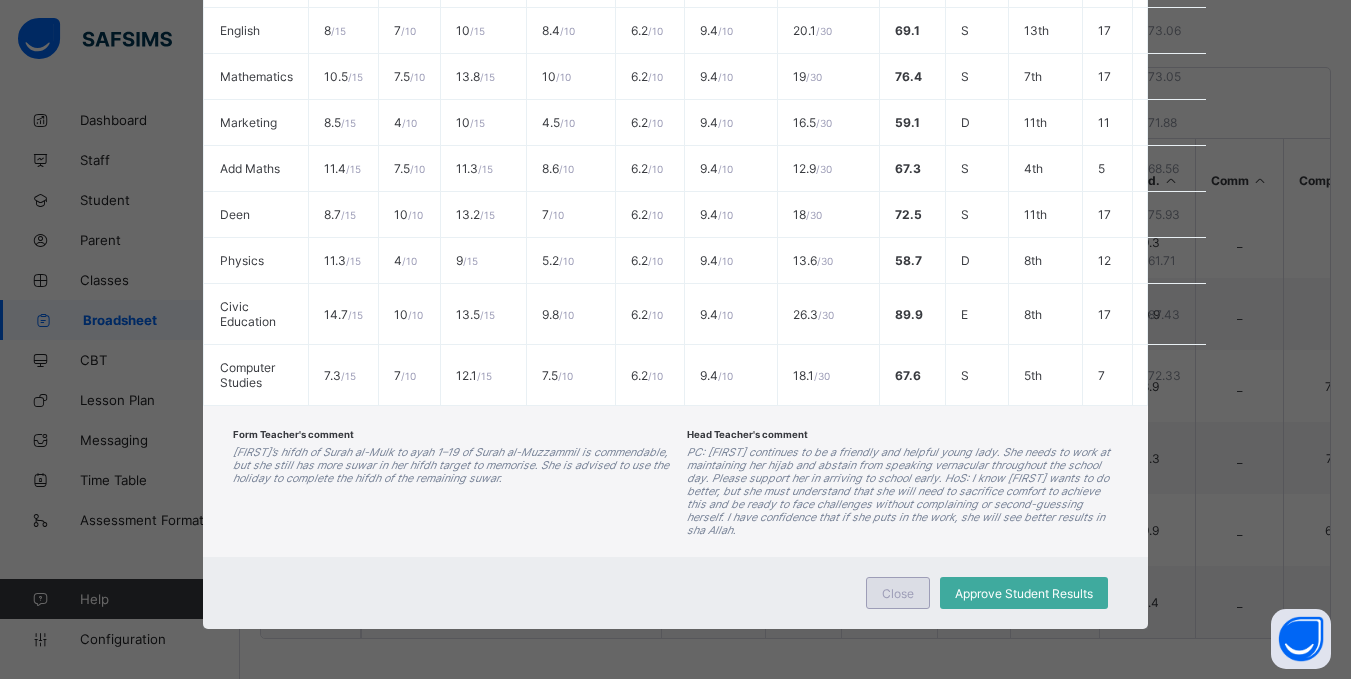click on "Close" at bounding box center [898, 593] 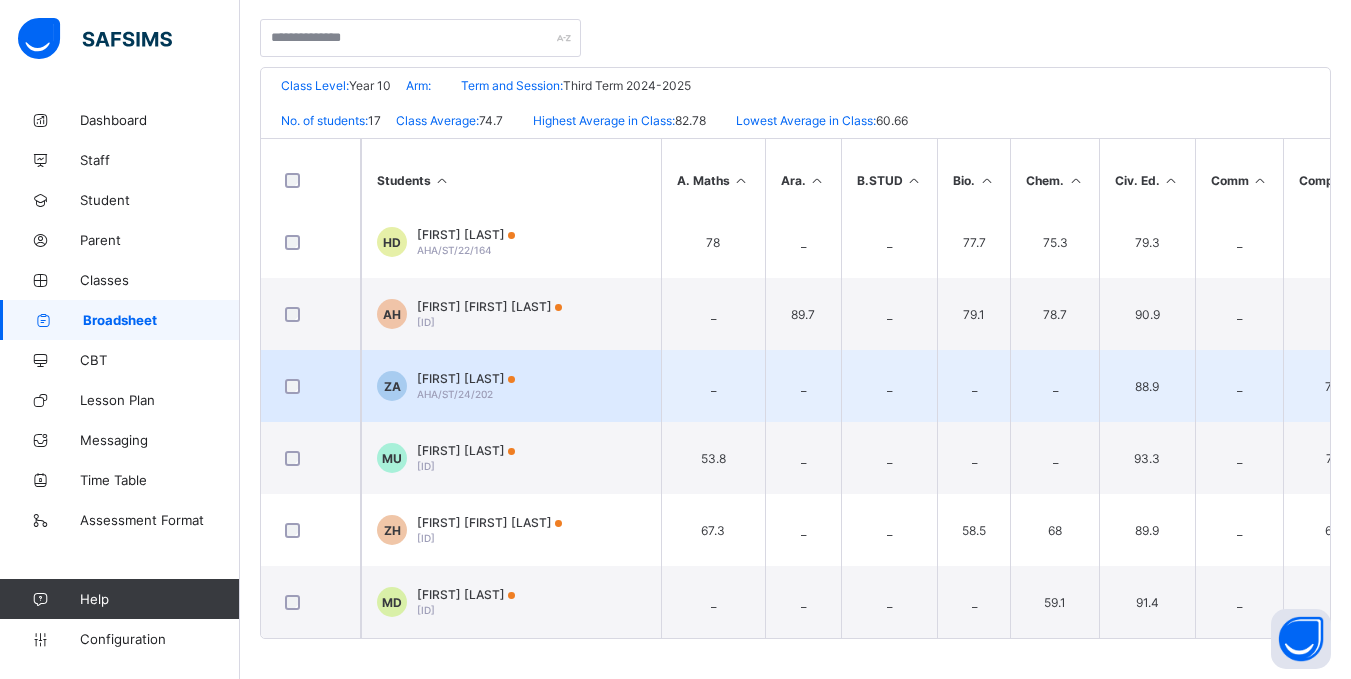 click on "ZA Zainab  Ahmad   AHA/ST/24/202" at bounding box center (511, 386) 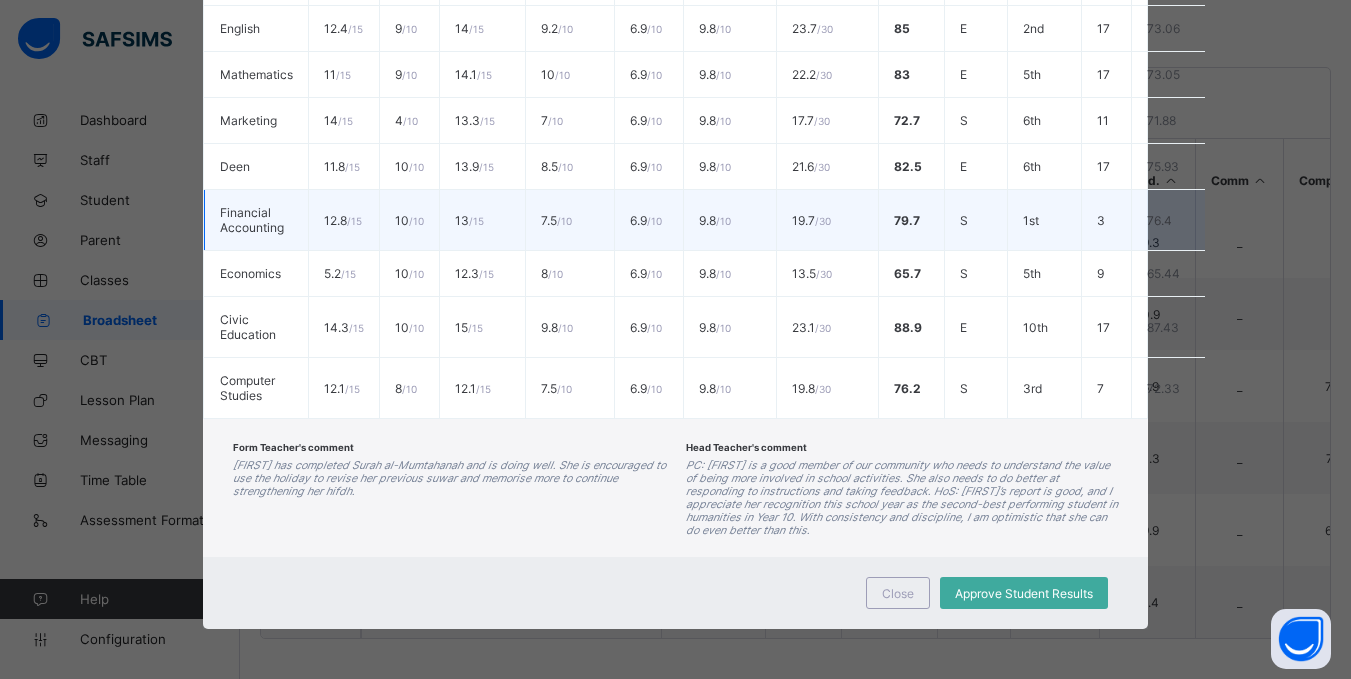 scroll, scrollTop: 0, scrollLeft: 0, axis: both 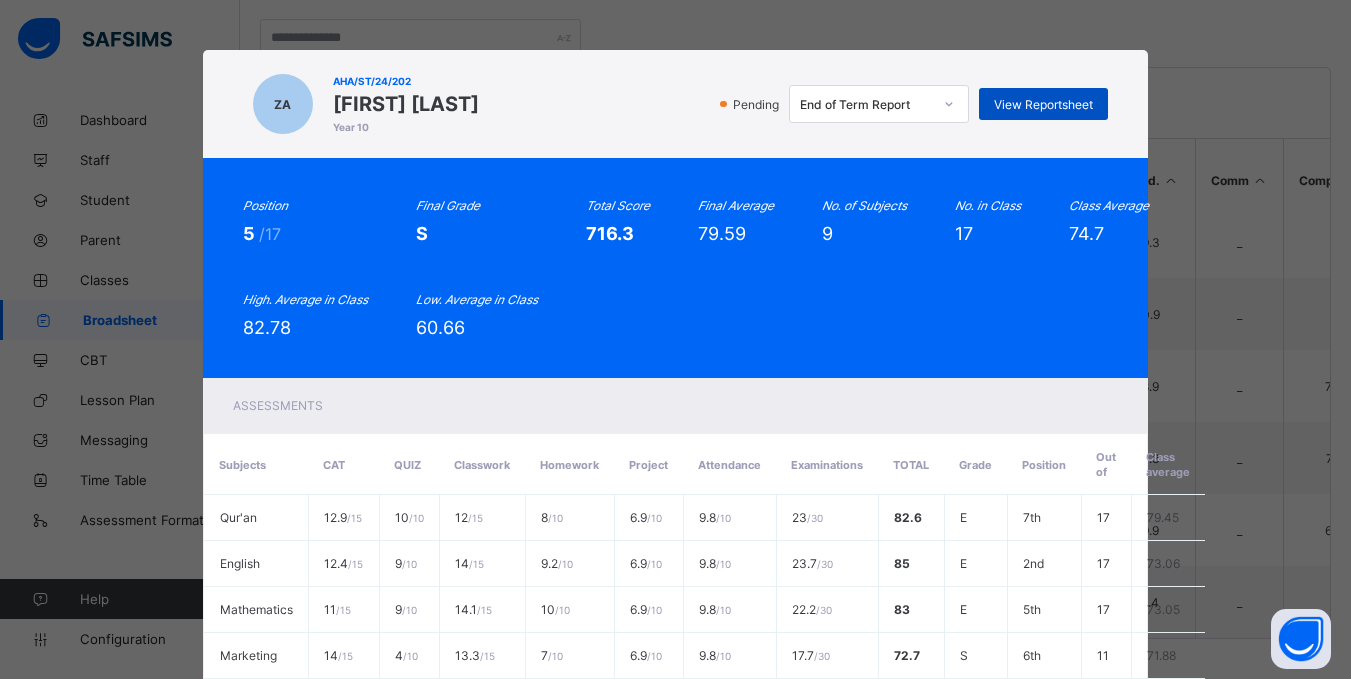 click on "View Reportsheet" at bounding box center (1043, 104) 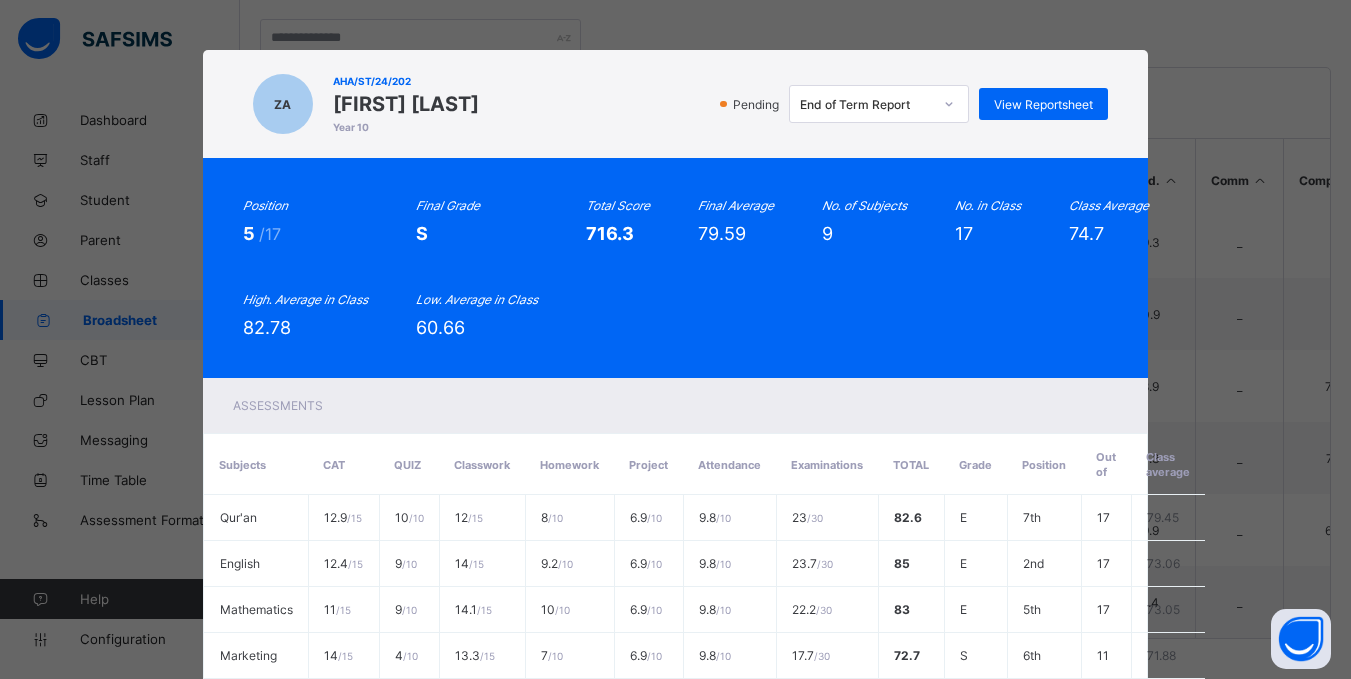 scroll, scrollTop: 535, scrollLeft: 0, axis: vertical 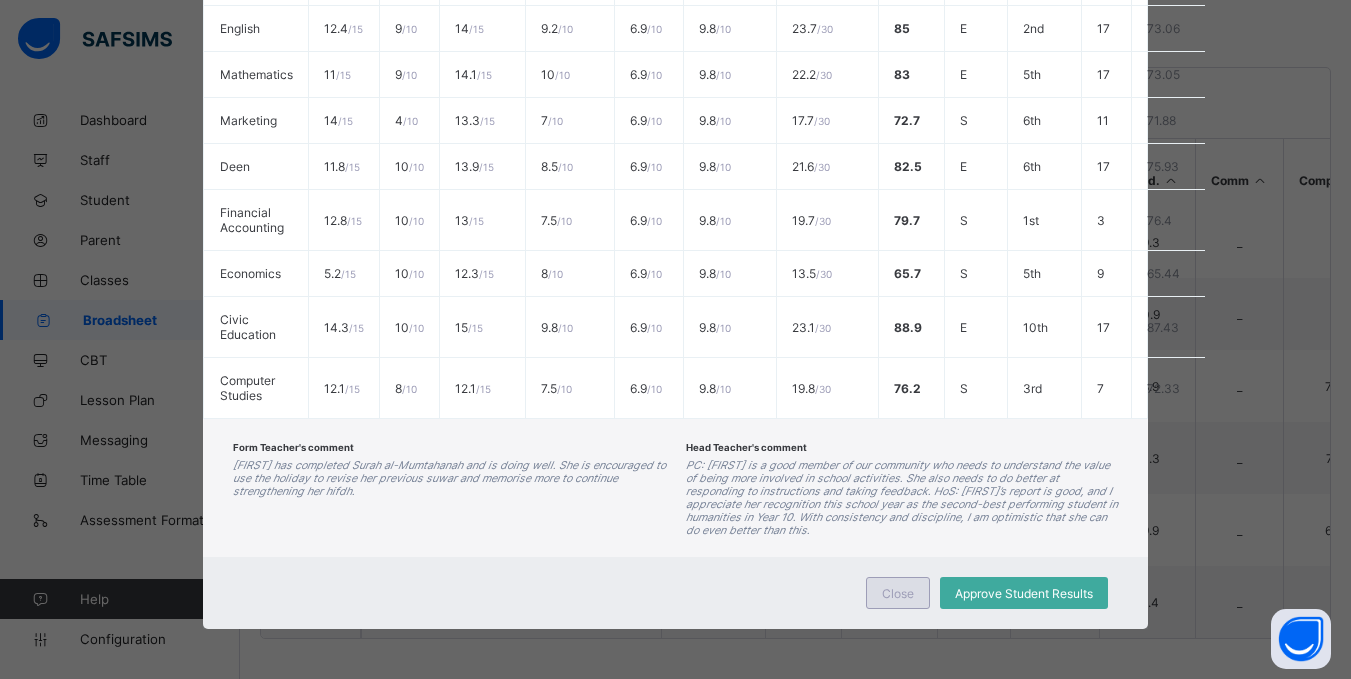 click on "Close" at bounding box center (898, 593) 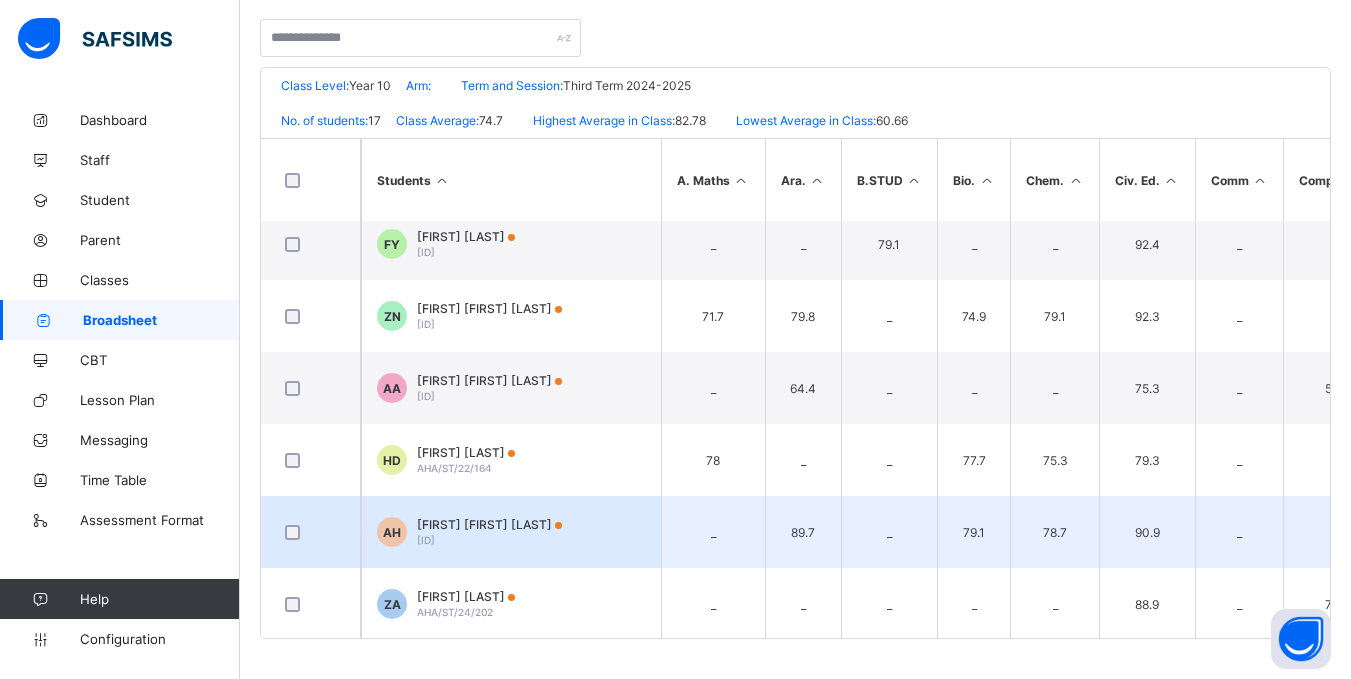 scroll, scrollTop: 588, scrollLeft: 0, axis: vertical 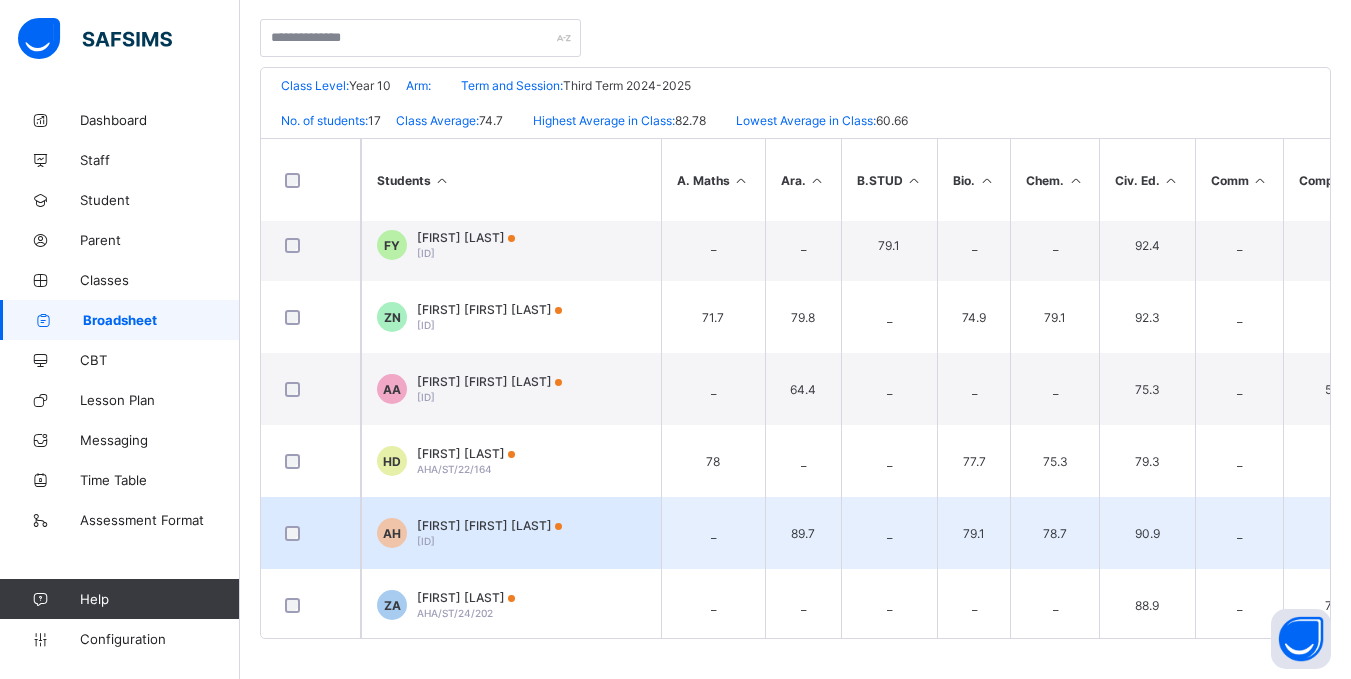 click on "ZN Zainab  Habib Nuhu   AHA/ST/21/131" at bounding box center (511, 317) 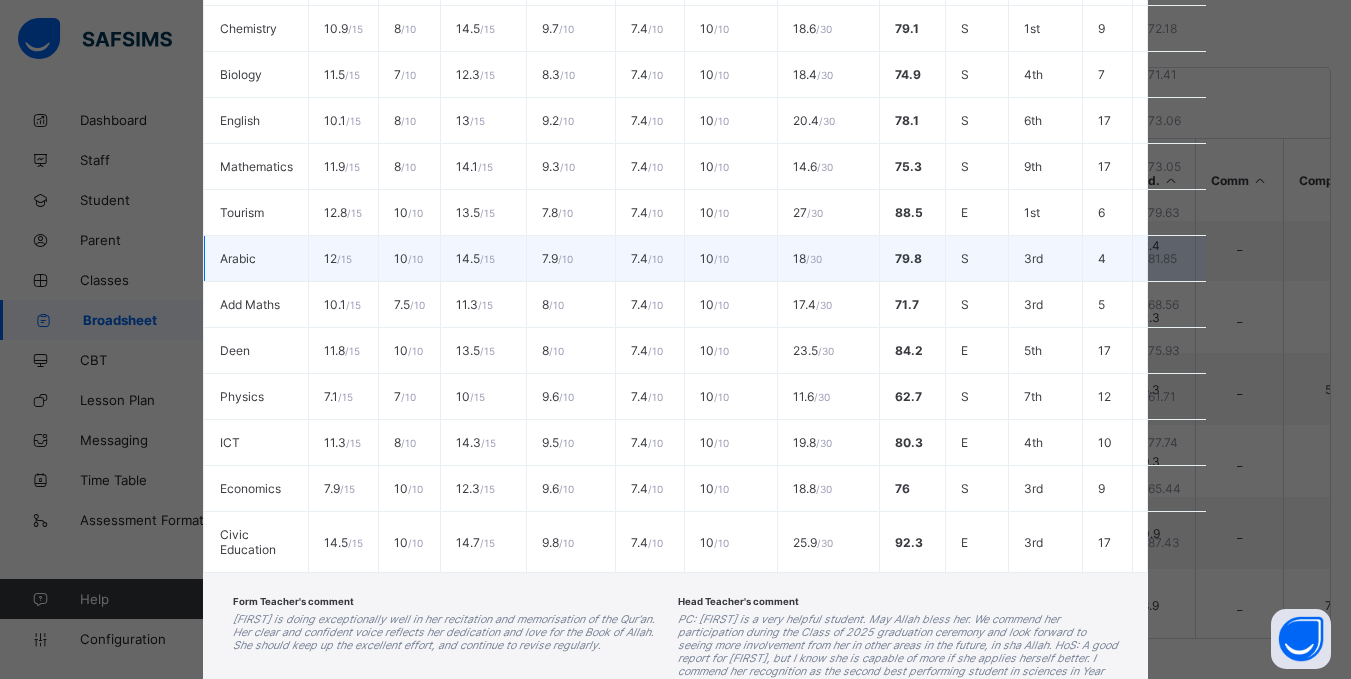 scroll, scrollTop: 0, scrollLeft: 0, axis: both 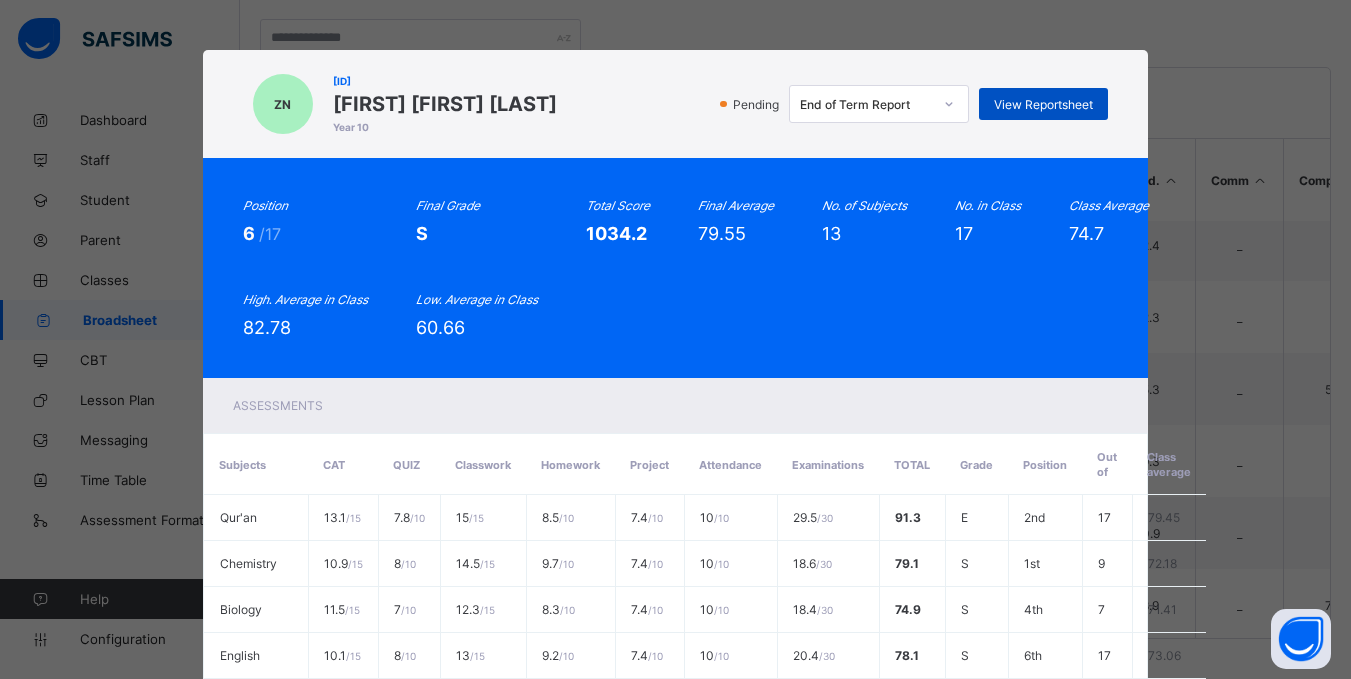 click on "View Reportsheet" at bounding box center [1043, 104] 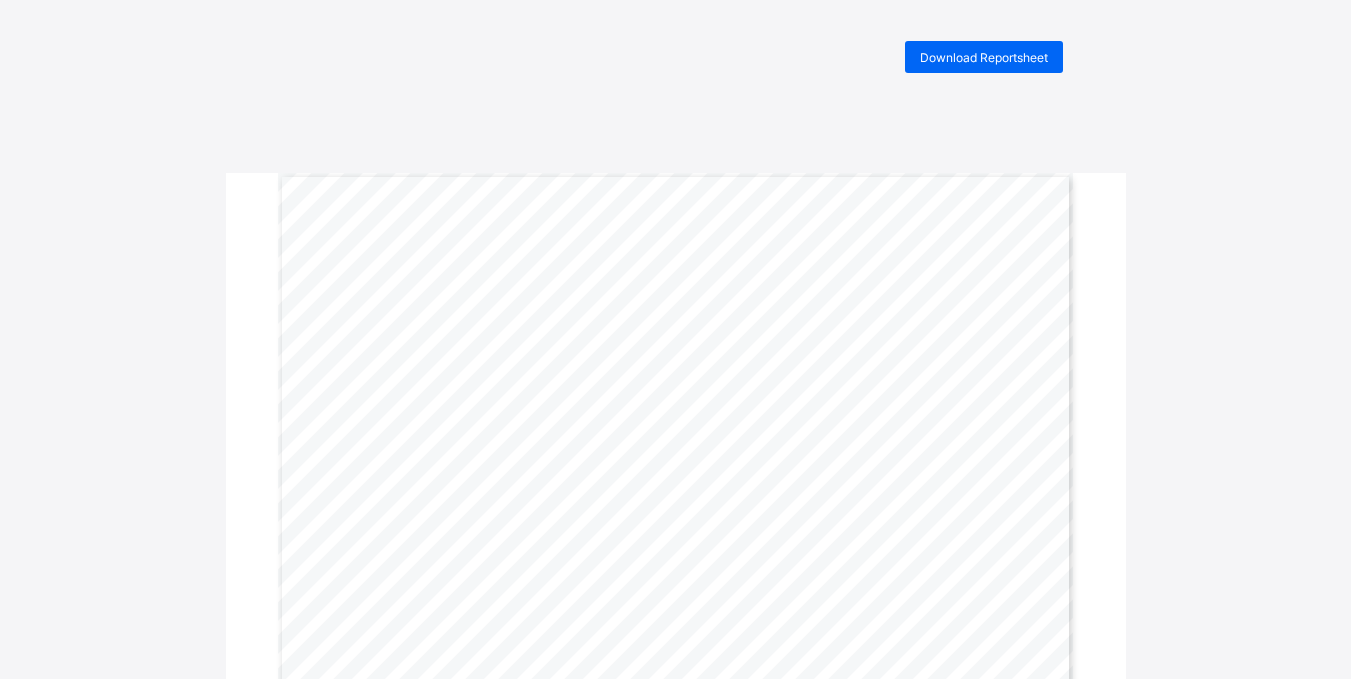 scroll, scrollTop: 3, scrollLeft: 0, axis: vertical 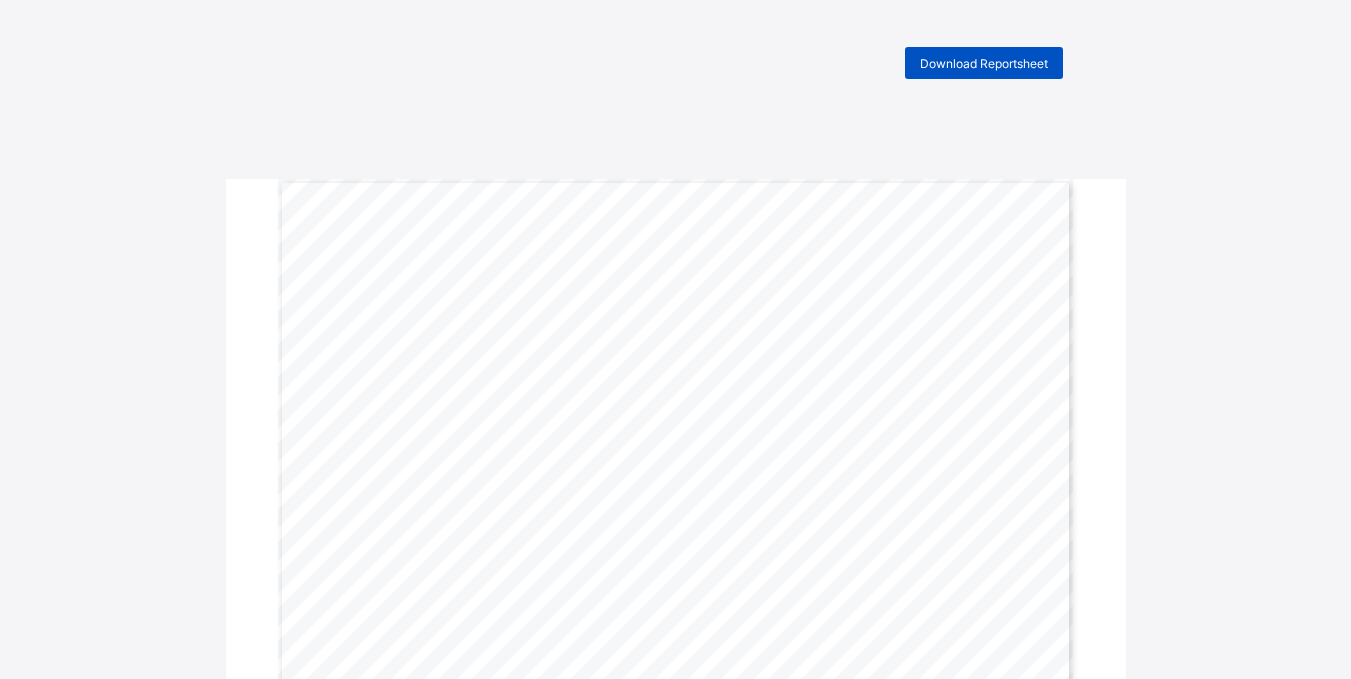 click on "Download Reportsheet" at bounding box center [984, 63] 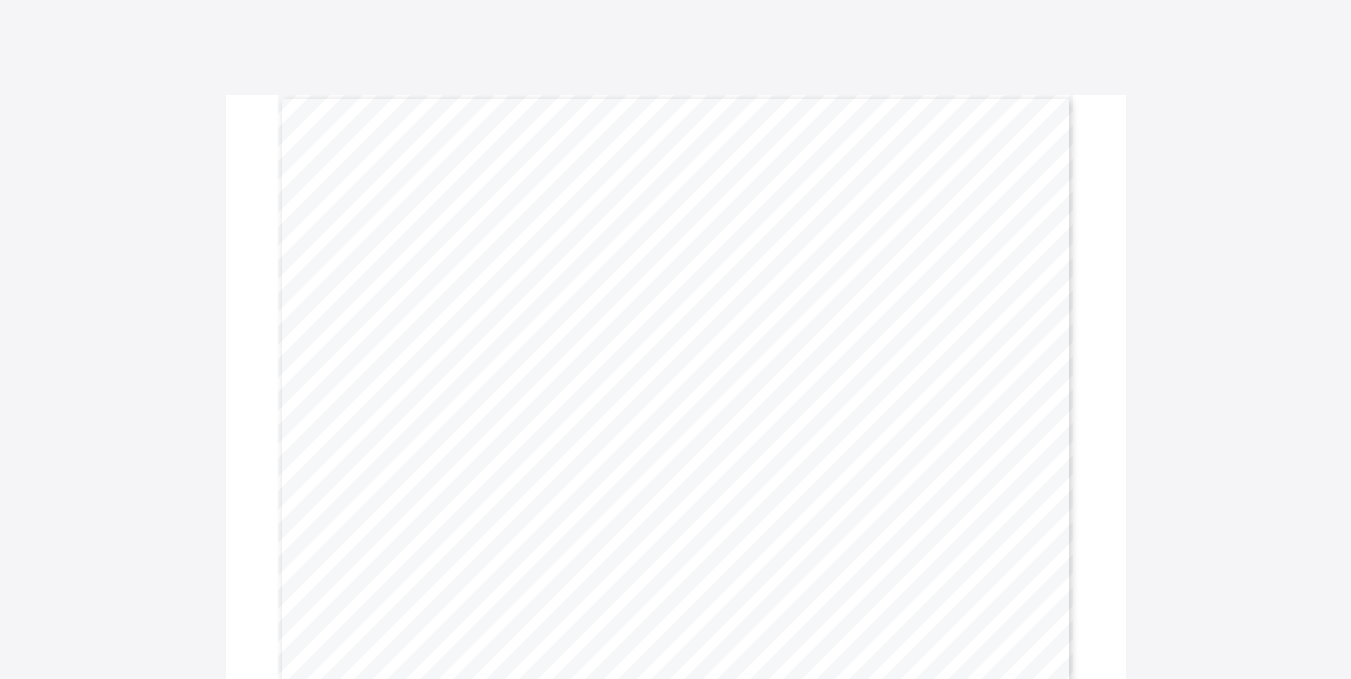 scroll, scrollTop: 0, scrollLeft: 0, axis: both 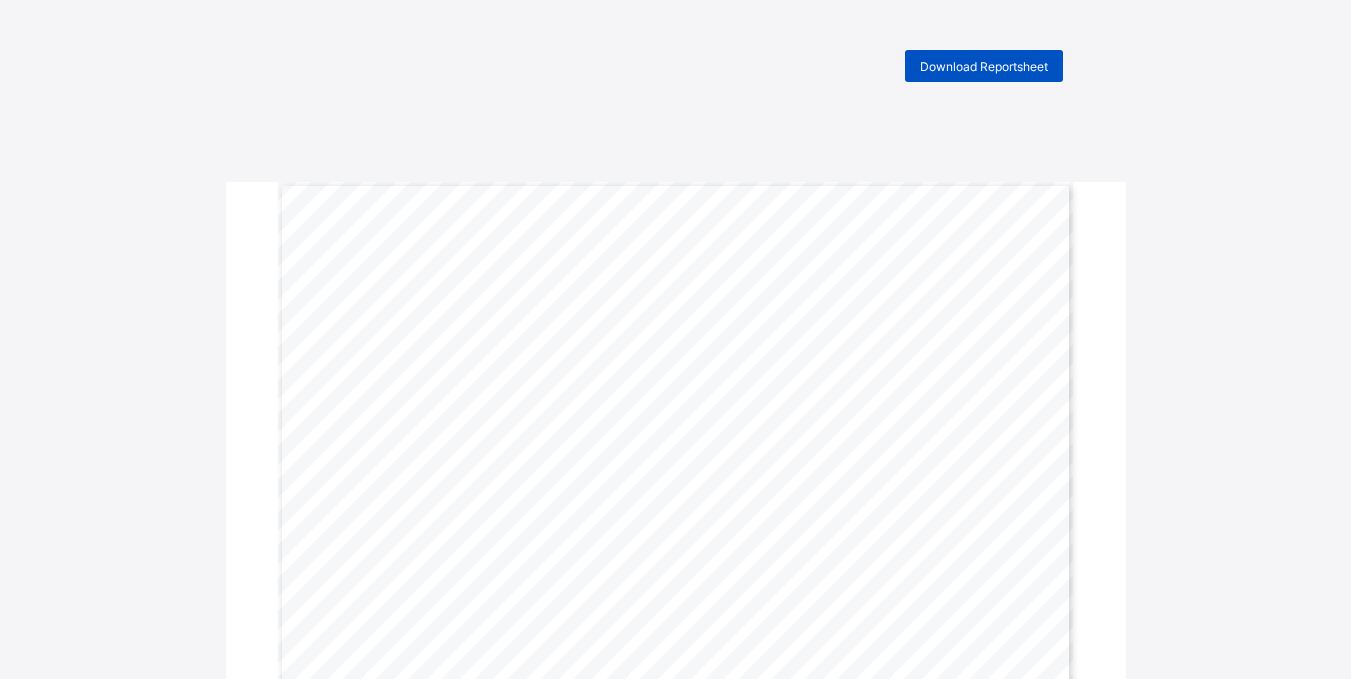 click on "Download Reportsheet" at bounding box center (984, 66) 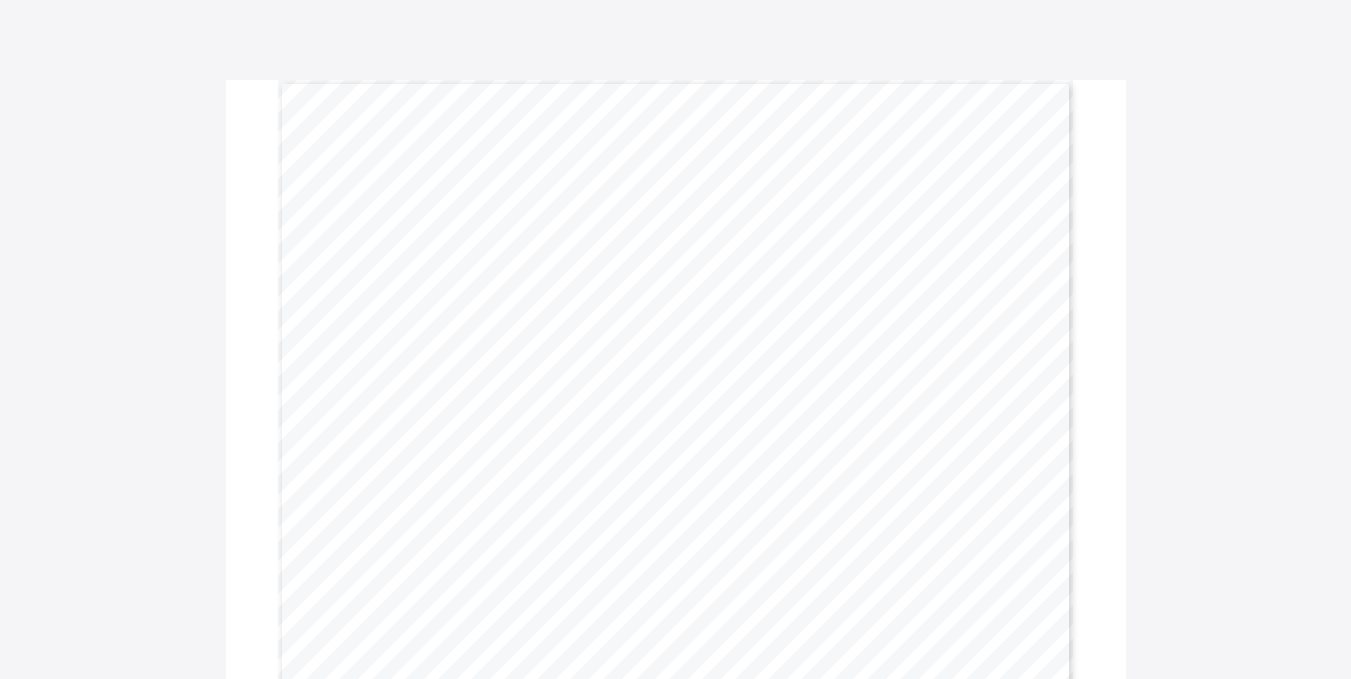 scroll, scrollTop: 0, scrollLeft: 0, axis: both 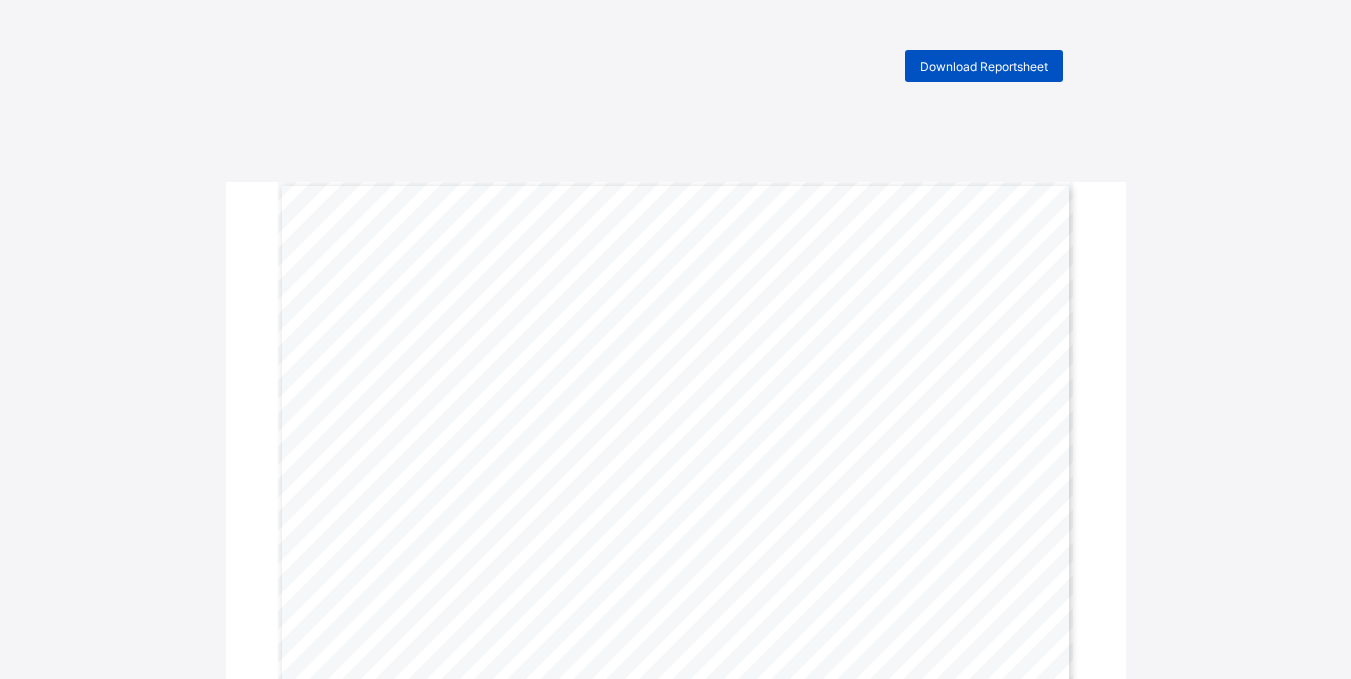 click on "Download Reportsheet" at bounding box center (984, 66) 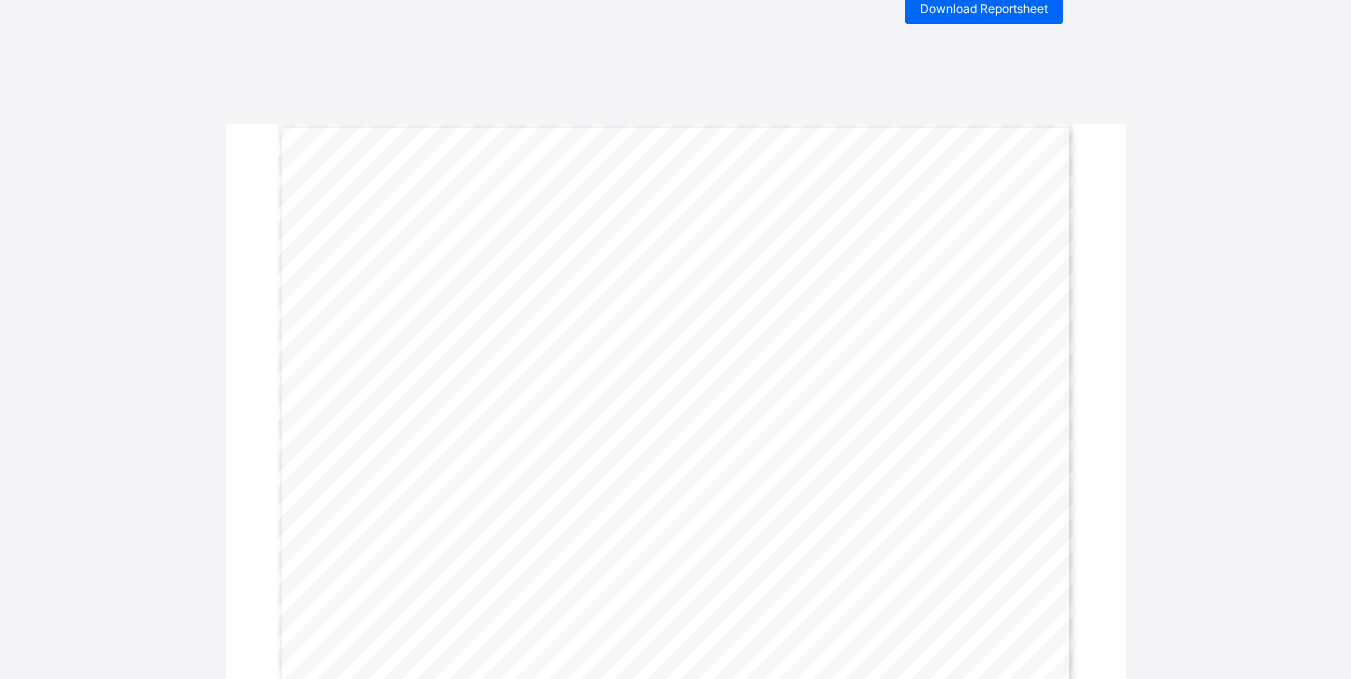 scroll, scrollTop: 0, scrollLeft: 0, axis: both 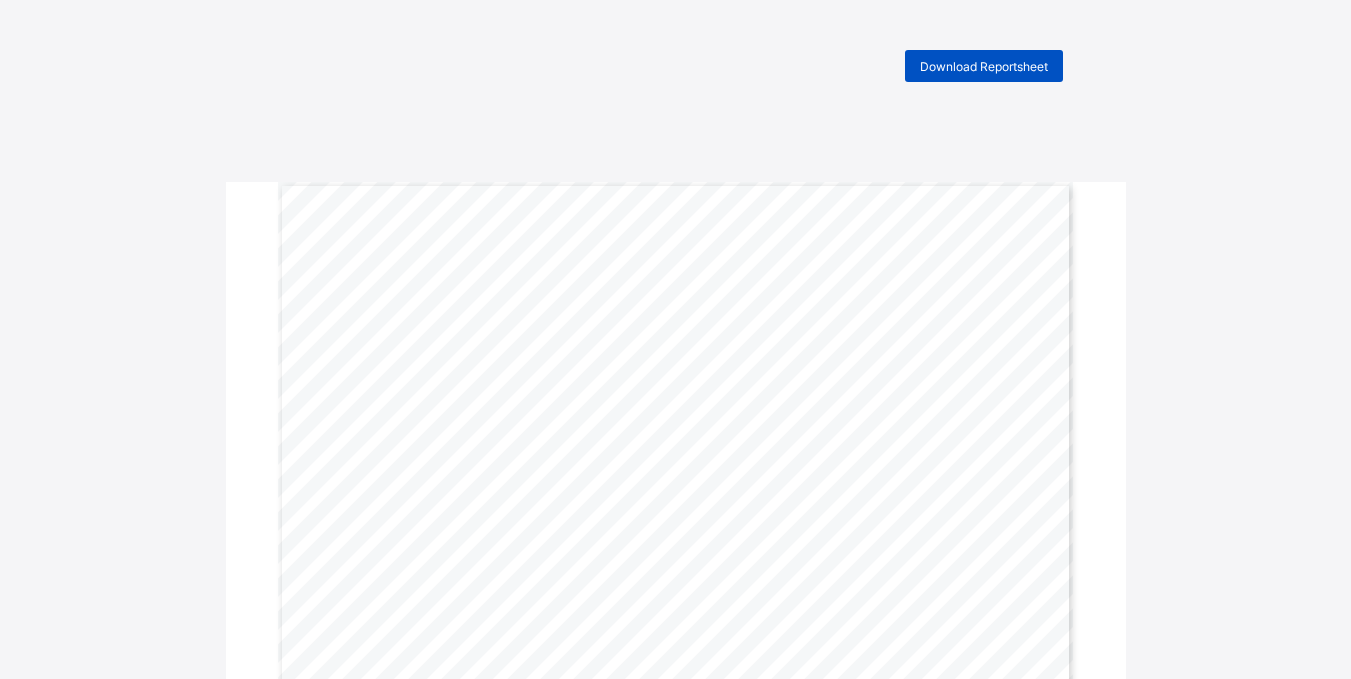 click on "Download Reportsheet" at bounding box center (984, 66) 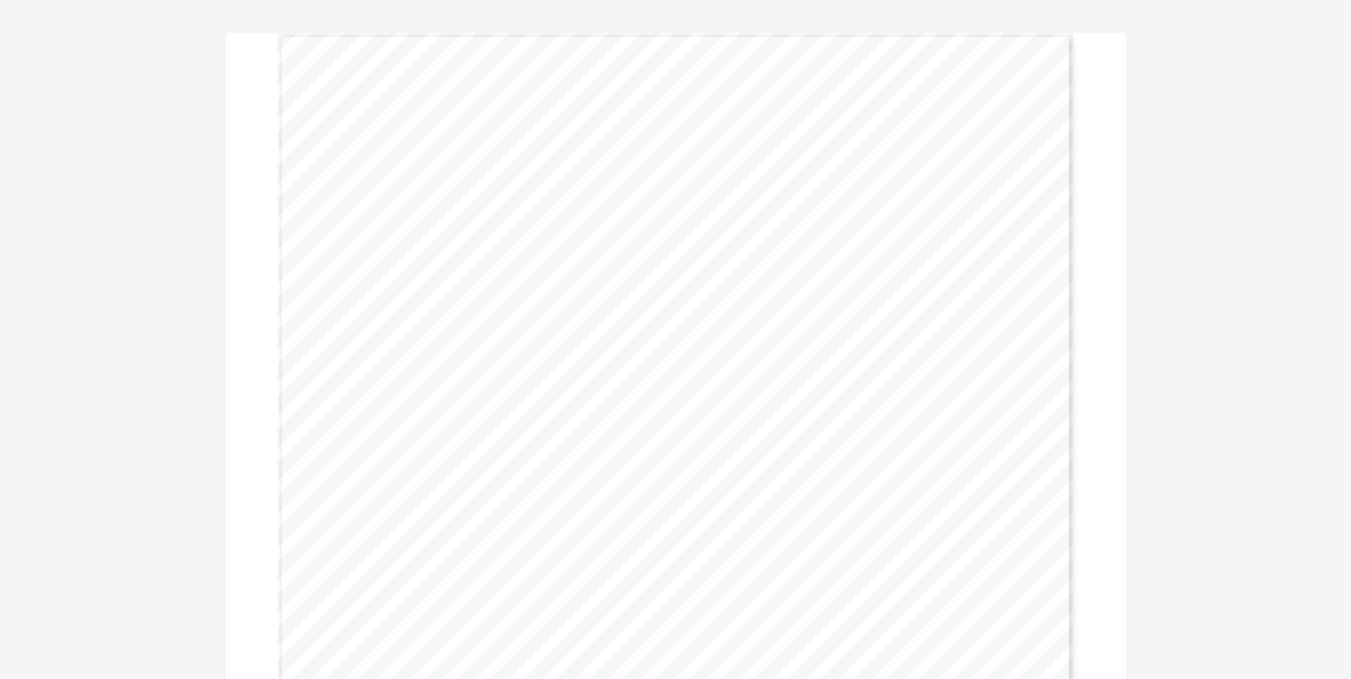 scroll, scrollTop: 148, scrollLeft: 0, axis: vertical 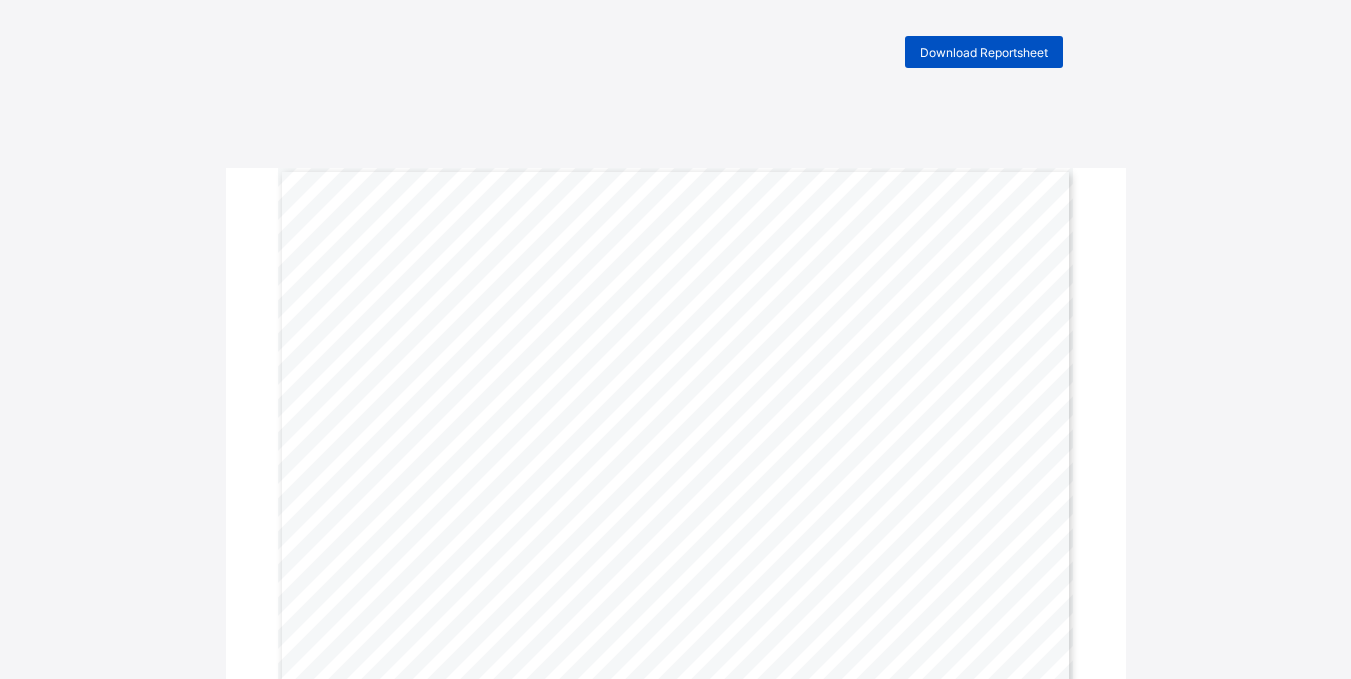 click on "Download Reportsheet" at bounding box center [984, 52] 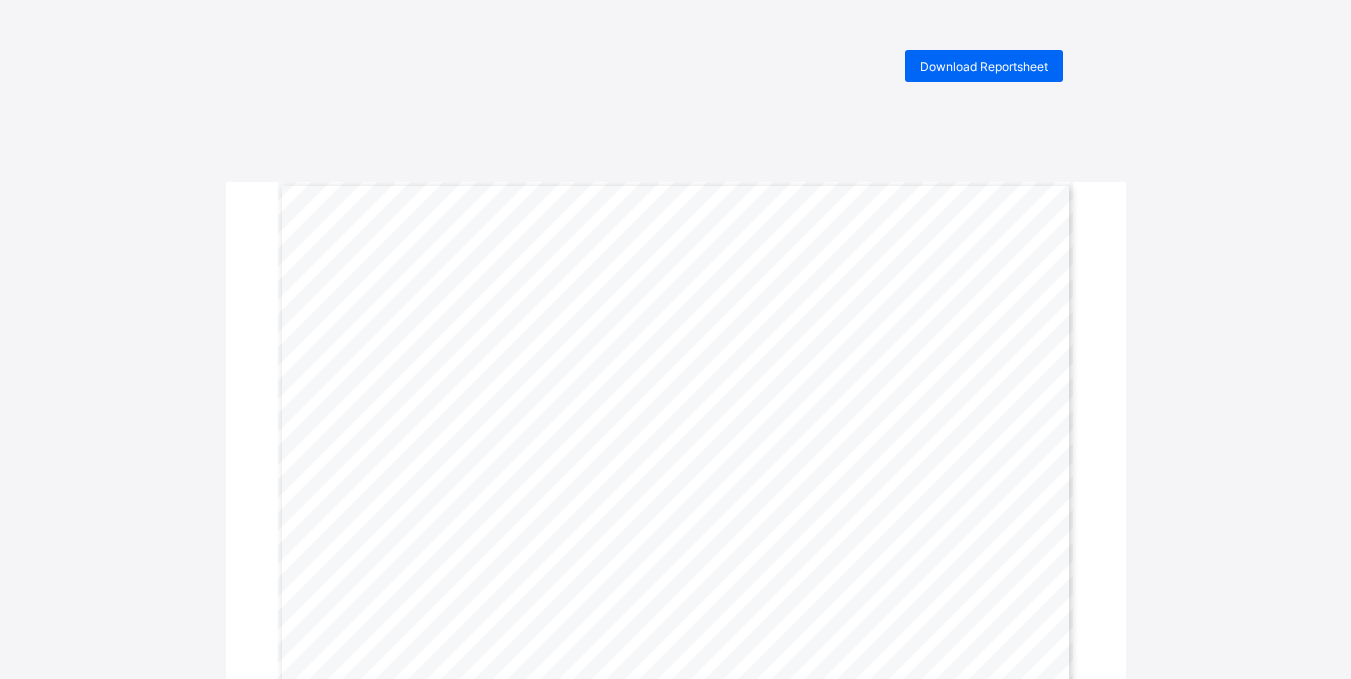 scroll, scrollTop: 633, scrollLeft: 0, axis: vertical 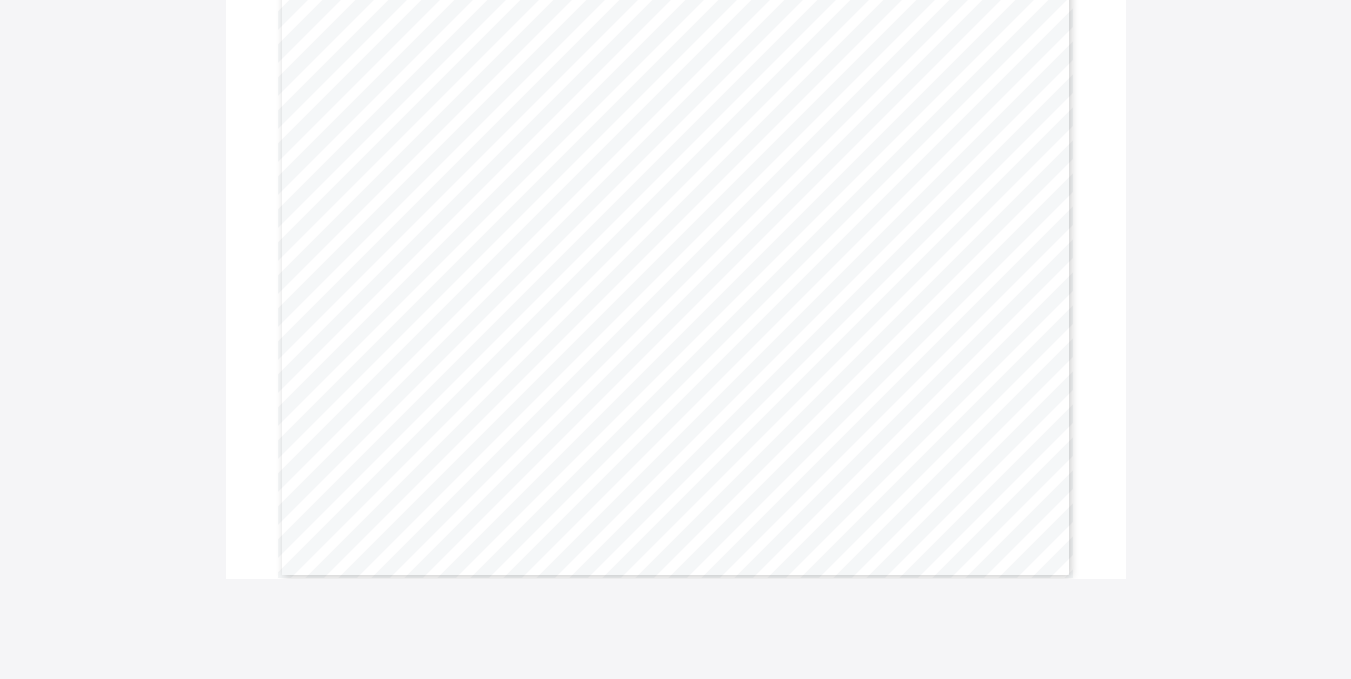 click on "Download Reportsheet A l - [ORGANIZATION] Motto:   Aspire. Act. Achieve Address:   [NUMBER], [STREET], [ROAD], [CITY], [STATE] Name:   [FIRST] [LAST]   Total Score:   943.9   Final Grade :   S Gender:   MALE   Class Average:   74.7   Final Average:   78.7 Term:   Third Term   Highest In Class:   82.78 Session:   2024-2025   Lowest In Class:   60.66 Class:   Year 10   No. in Class:   17   Student ID:   [ID] Academic Performance S u b j e c t s   CAT (15) QUIZ (10) CLASSWO RK (15) HOMEWORK (10) STUDY SKILLS SEMINAR (10) ATTENDANCE (10) SCHOOL PROJECT (30) TOTAL   GRADE   LOW. IN CLASS HIGH. IN CLASS CLASS AVERAGE   REMARK Qur'an   11.7   9.0   10.0   8.0   8.3   9.0   78.5   S   53.8   93.3   79.5   Secure Chemistry   11.1   8.0   11.0   7.0   8.3   9.0   75.3   S   59.1   79.1   72.2   Secure Biology   11.8   5.0   11.9   8.1   8.3   9.0   77.7   S   58.0   82.9   71.4   Secure English   8.8   7.0   12.0   7.4   8.3   9.0   76.2   S   53.7   87.5   73.1   Secure" at bounding box center [675, -2] 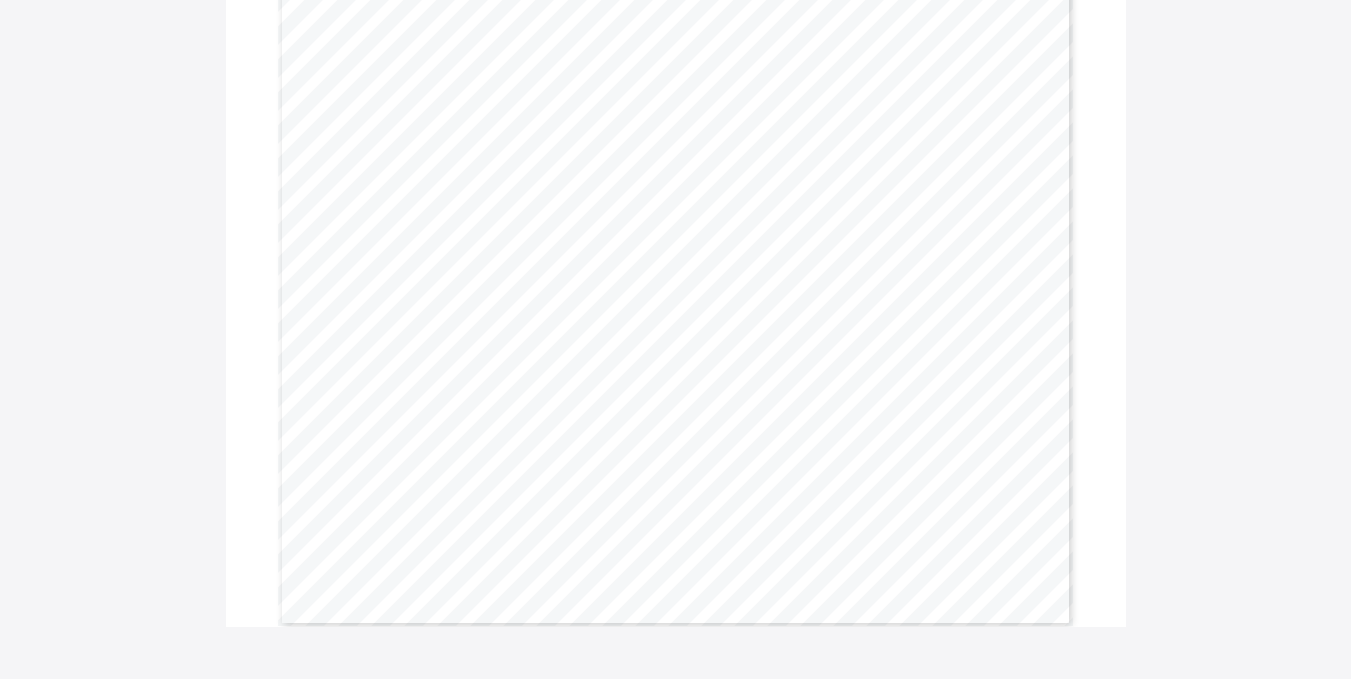 scroll, scrollTop: 633, scrollLeft: 0, axis: vertical 